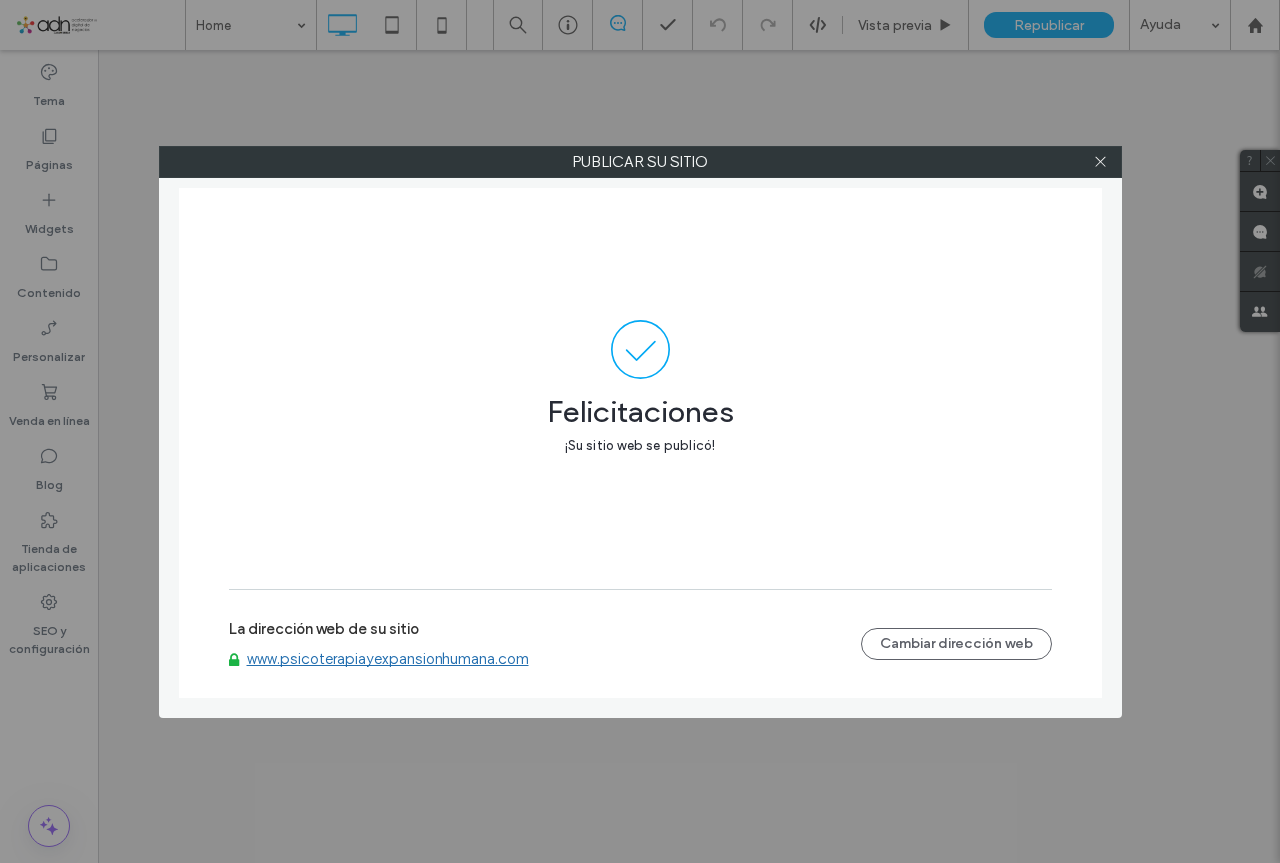 click at bounding box center [1101, 162] 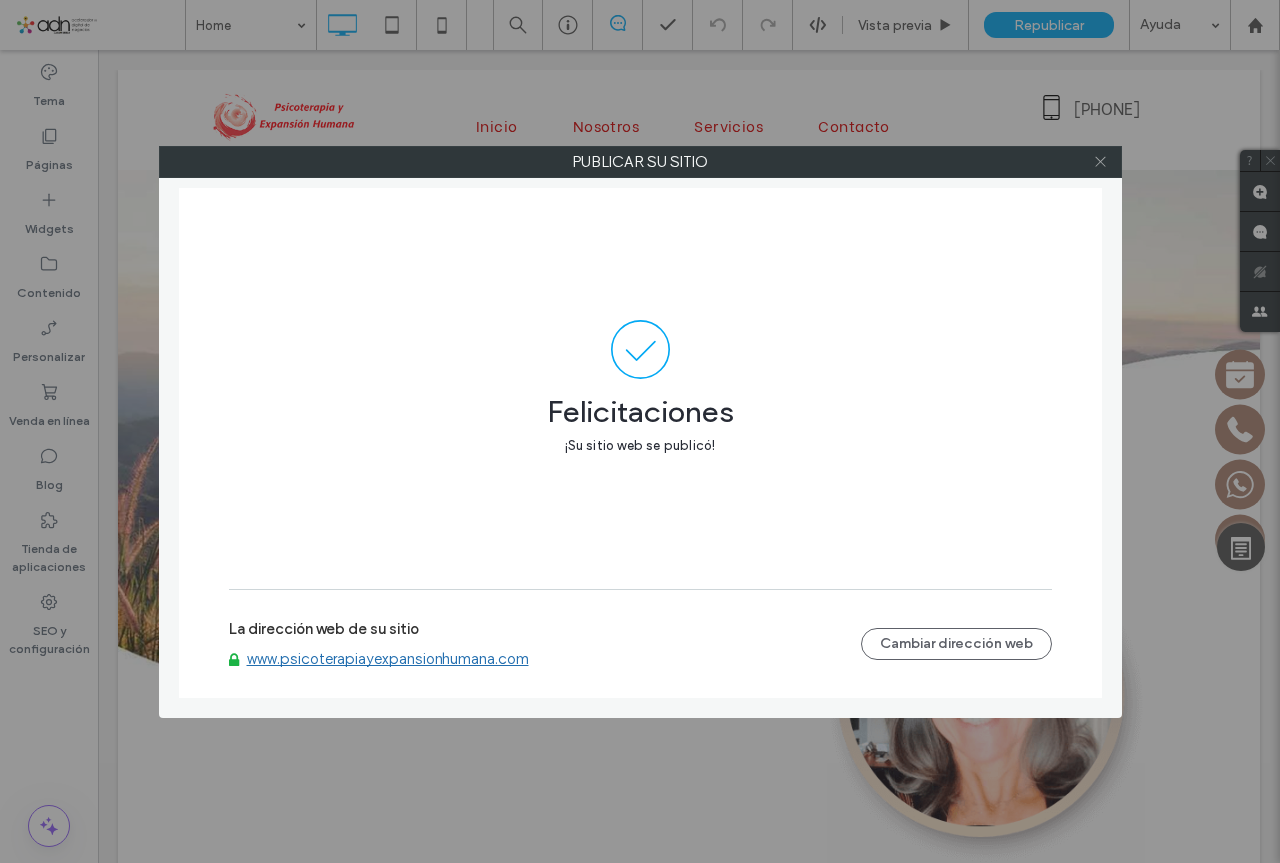 scroll, scrollTop: 0, scrollLeft: 0, axis: both 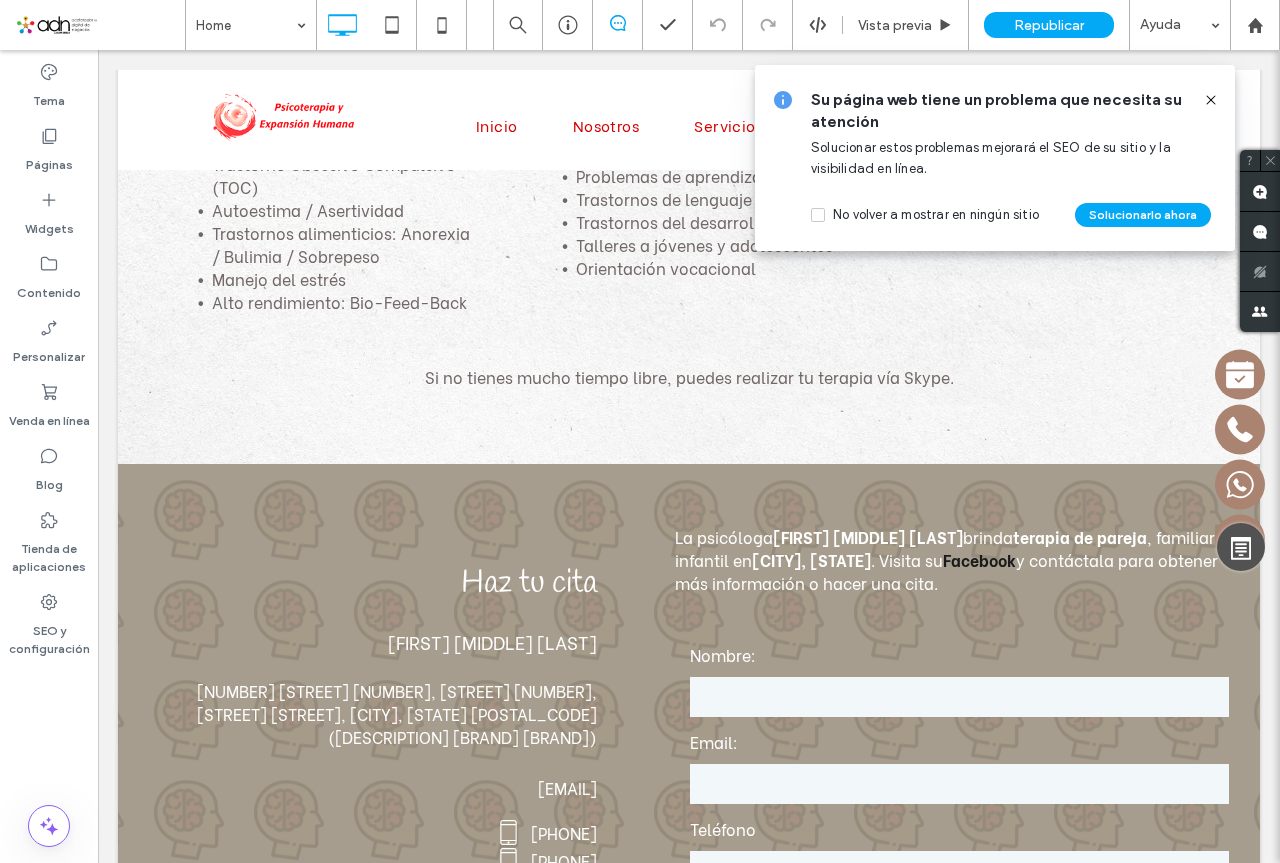 click 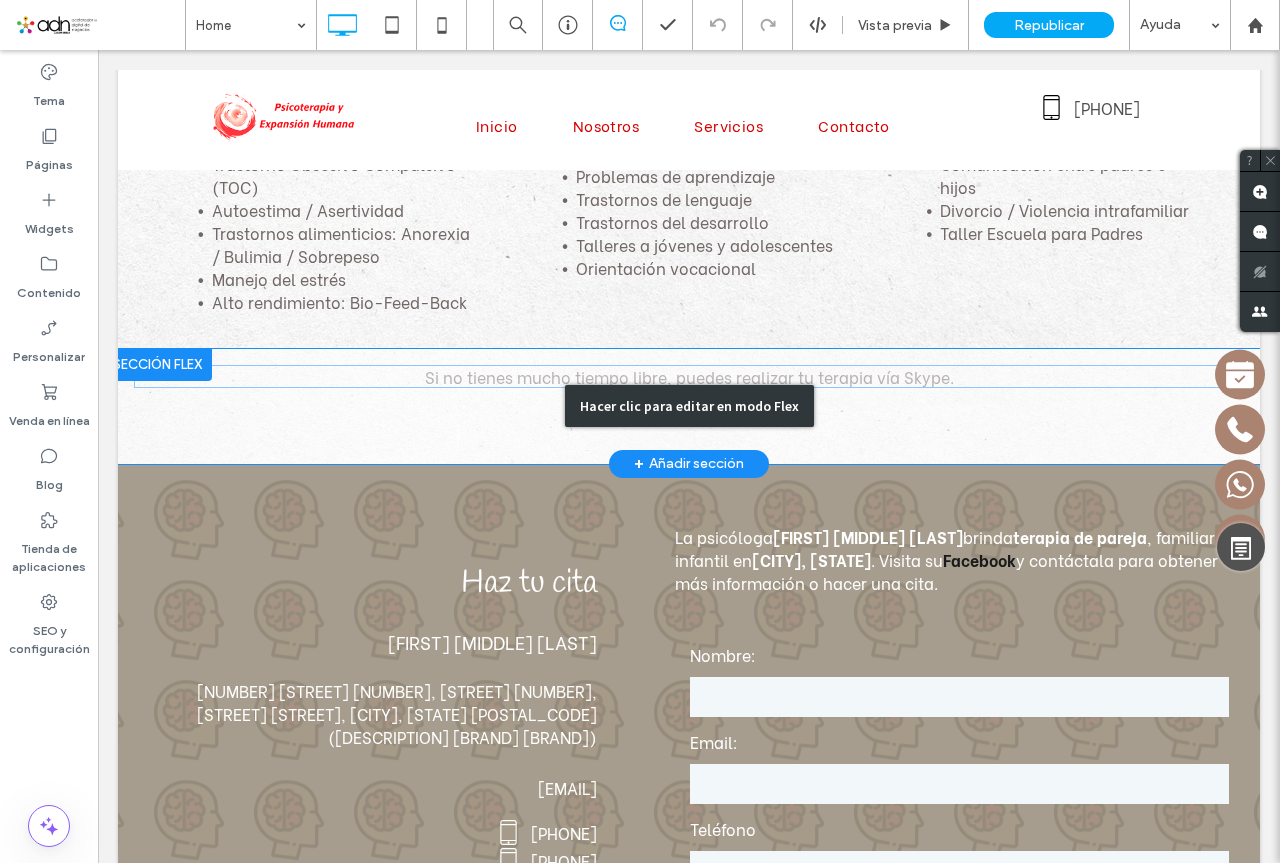 click on "Hacer clic para editar en modo Flex" at bounding box center (689, 406) 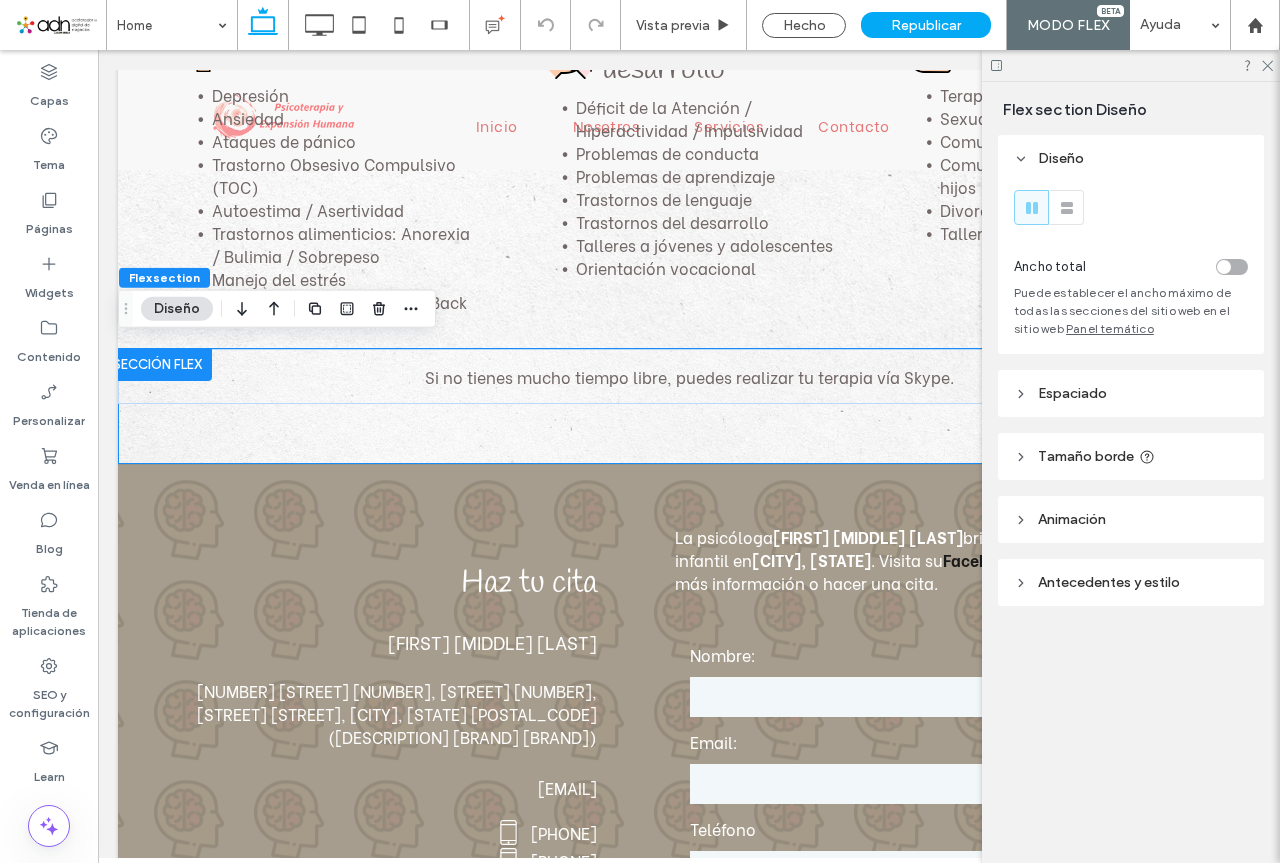 click at bounding box center [1131, 65] 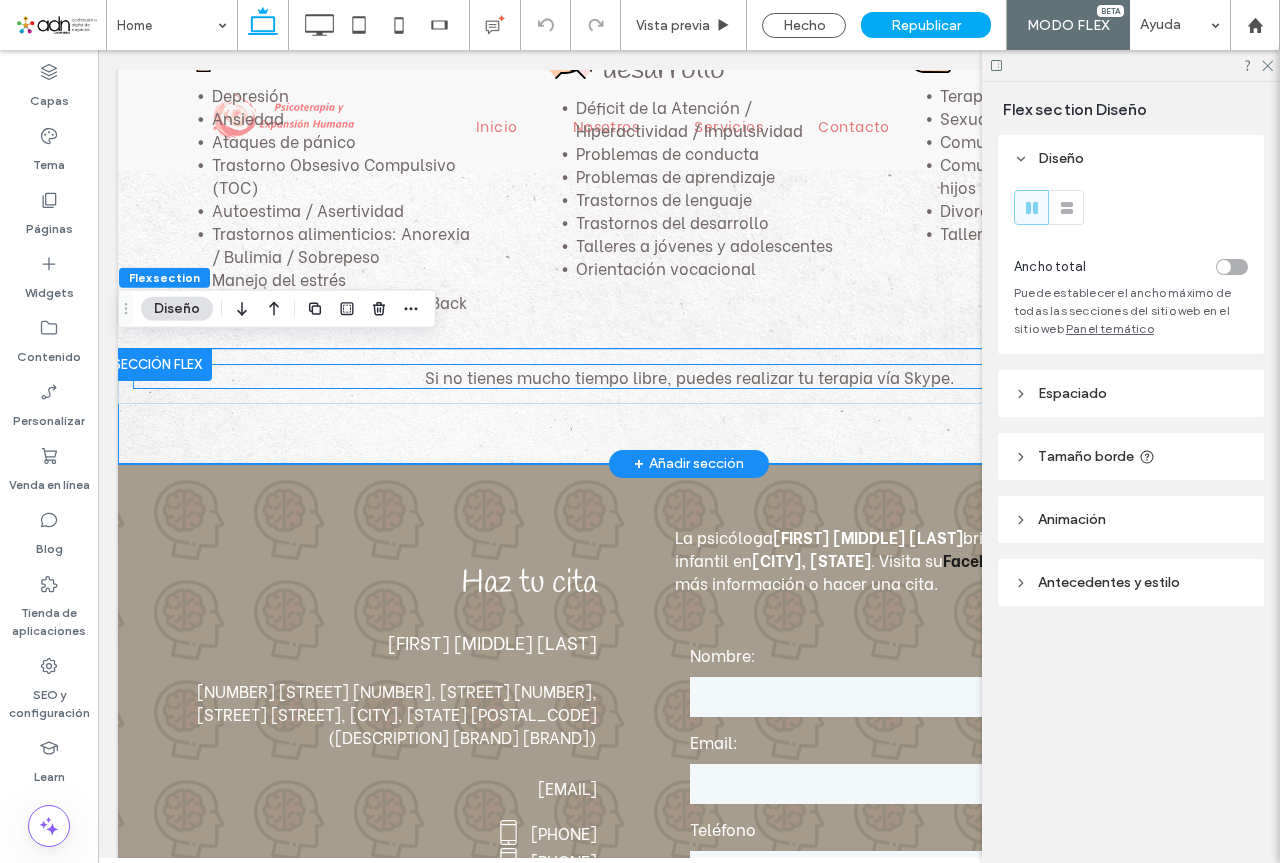 click on "Si no tienes mucho tiempo libre, puedes realizar tu terapia vía Skype." at bounding box center [689, 376] 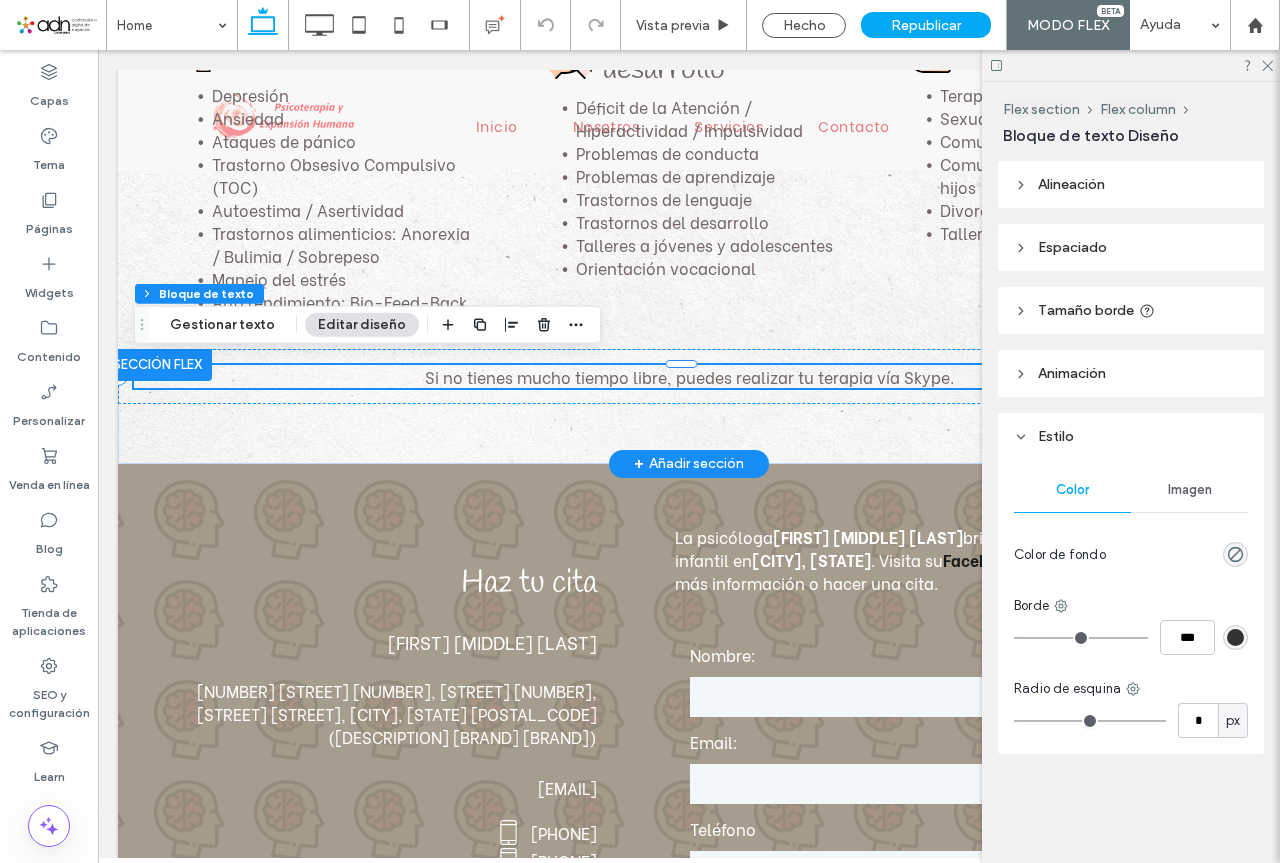 click on "Si no tienes mucho tiempo libre, puedes realizar tu terapia vía Skype." at bounding box center (689, 376) 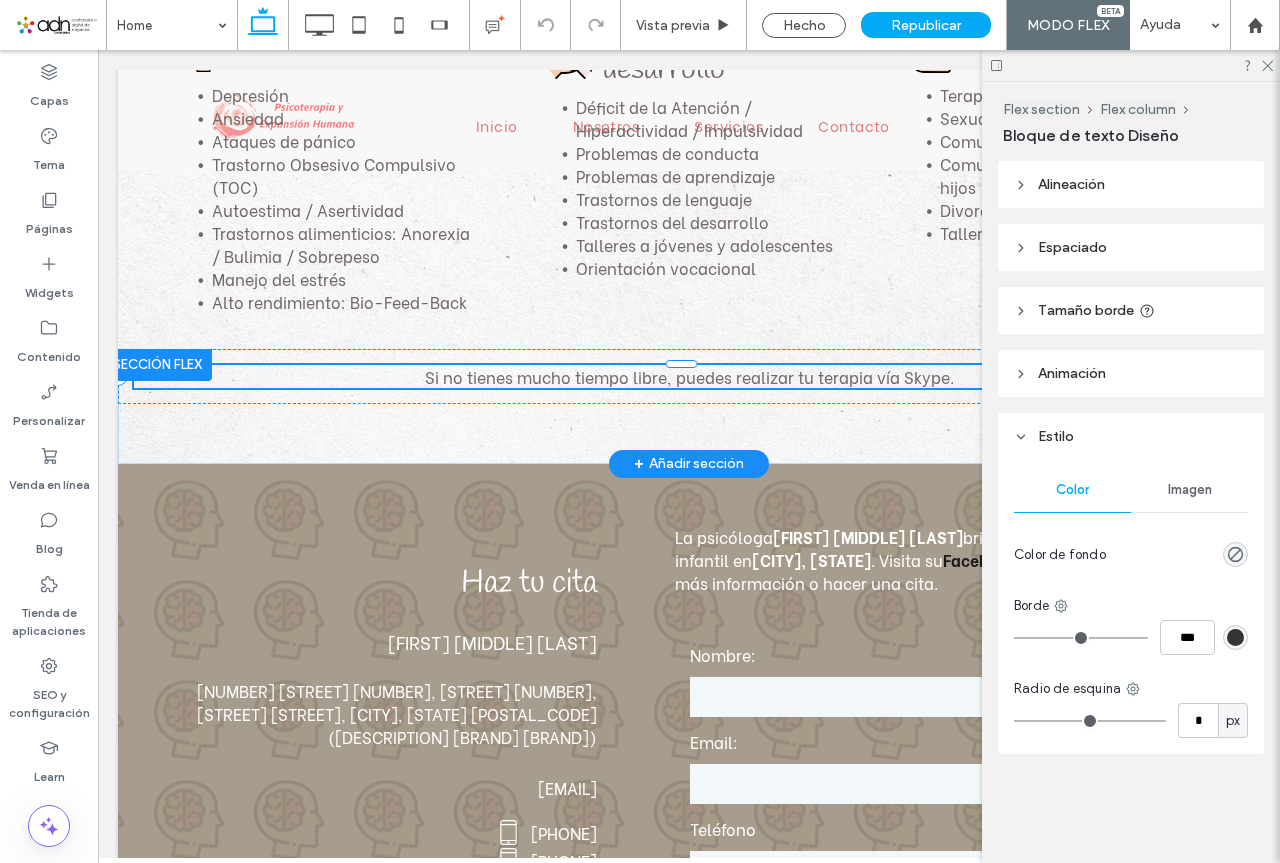 click on "Si no tienes mucho tiempo libre, puedes realizar tu terapia vía Skype." at bounding box center (689, 376) 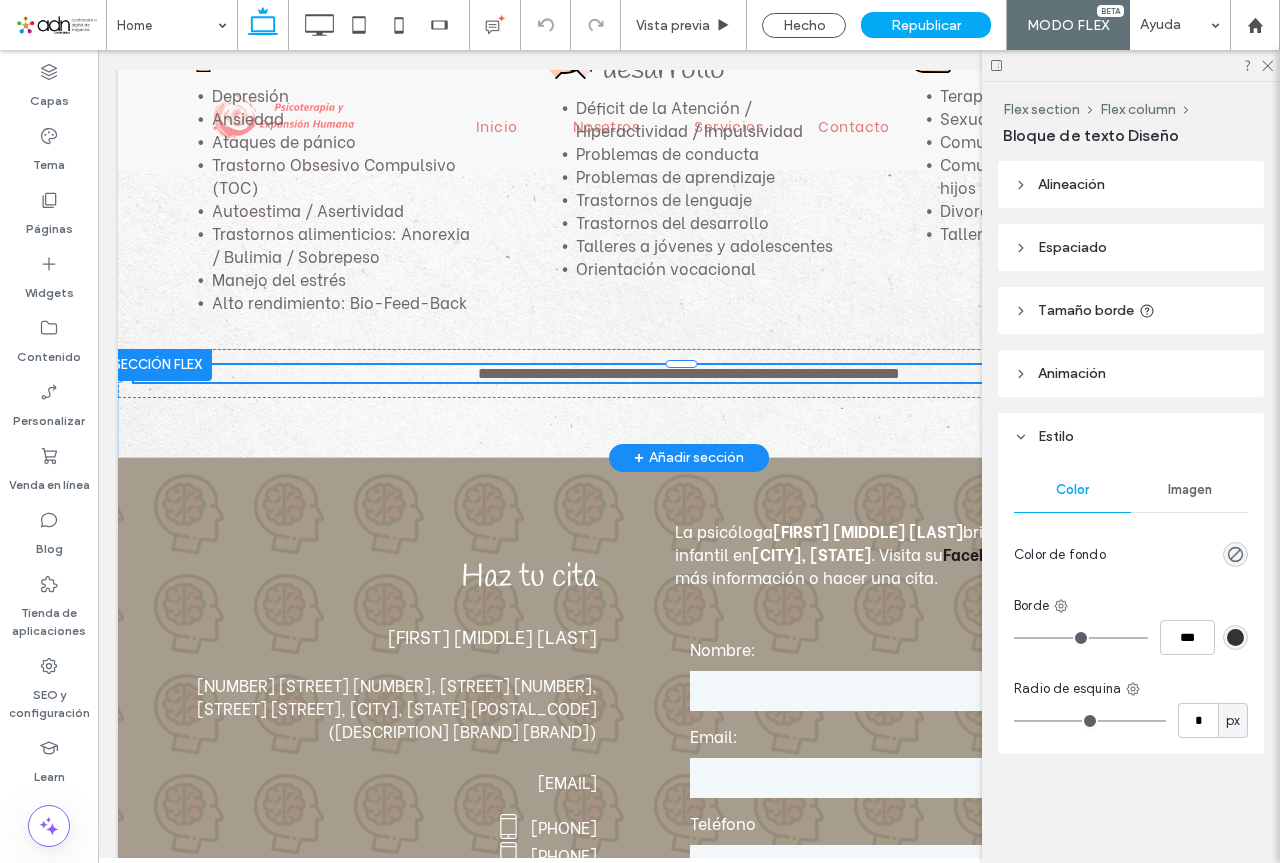 type on "**********" 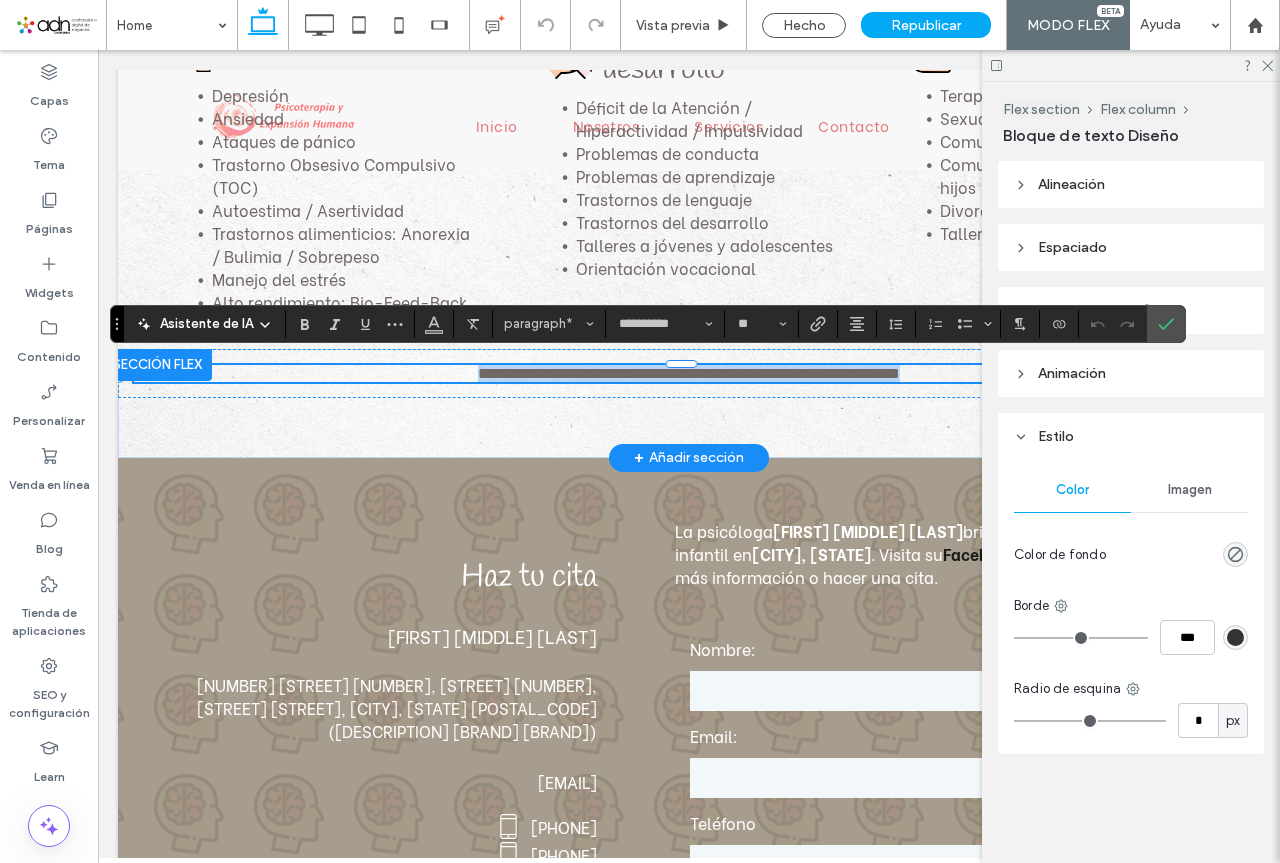 click on "**********" at bounding box center [689, 373] 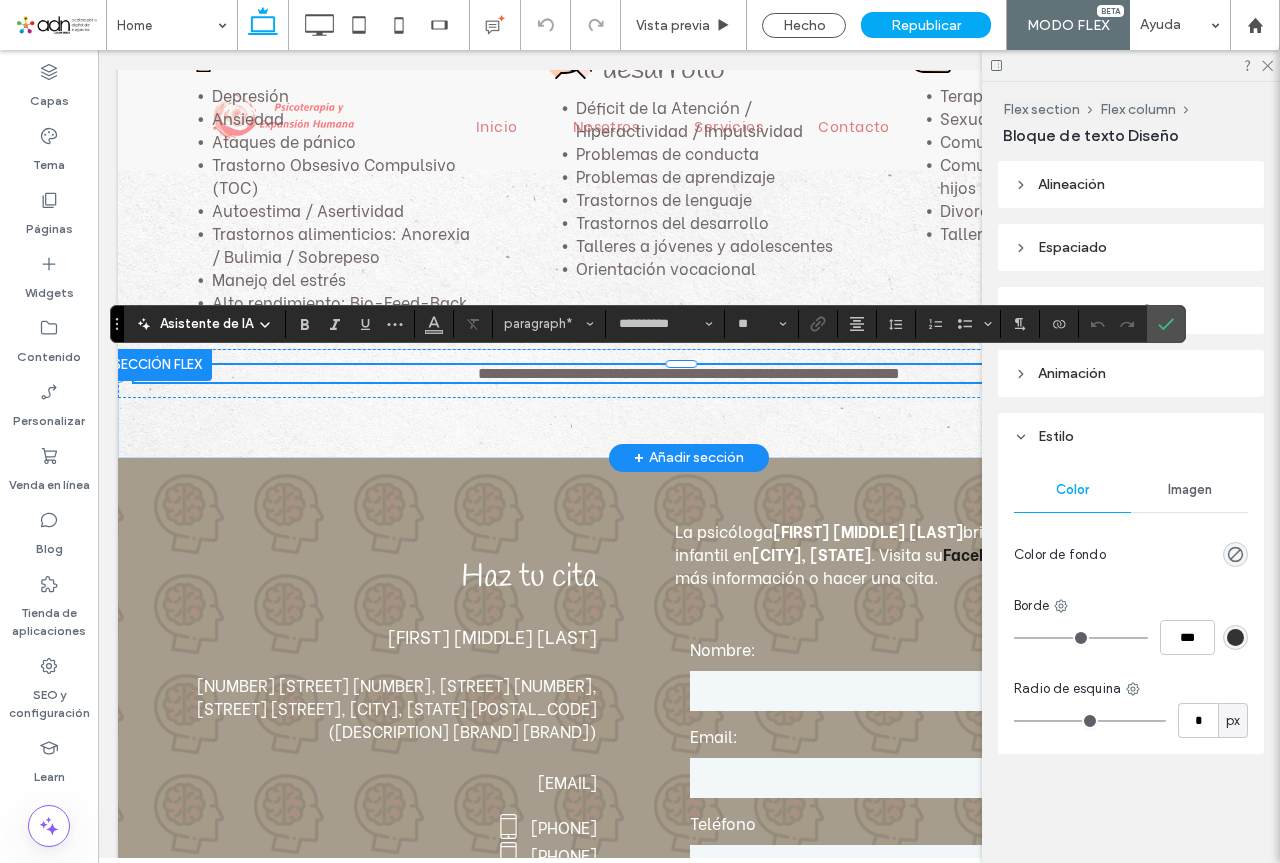 type 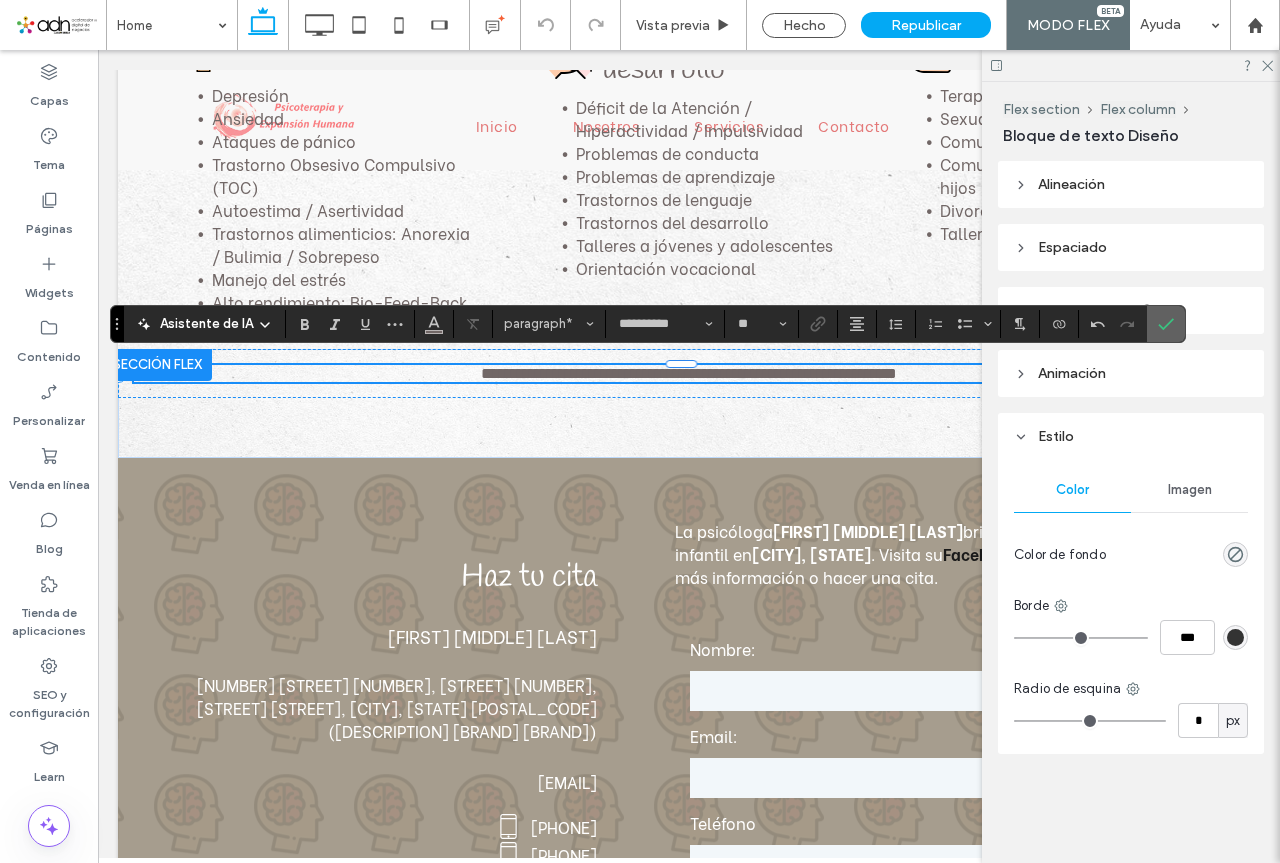 click 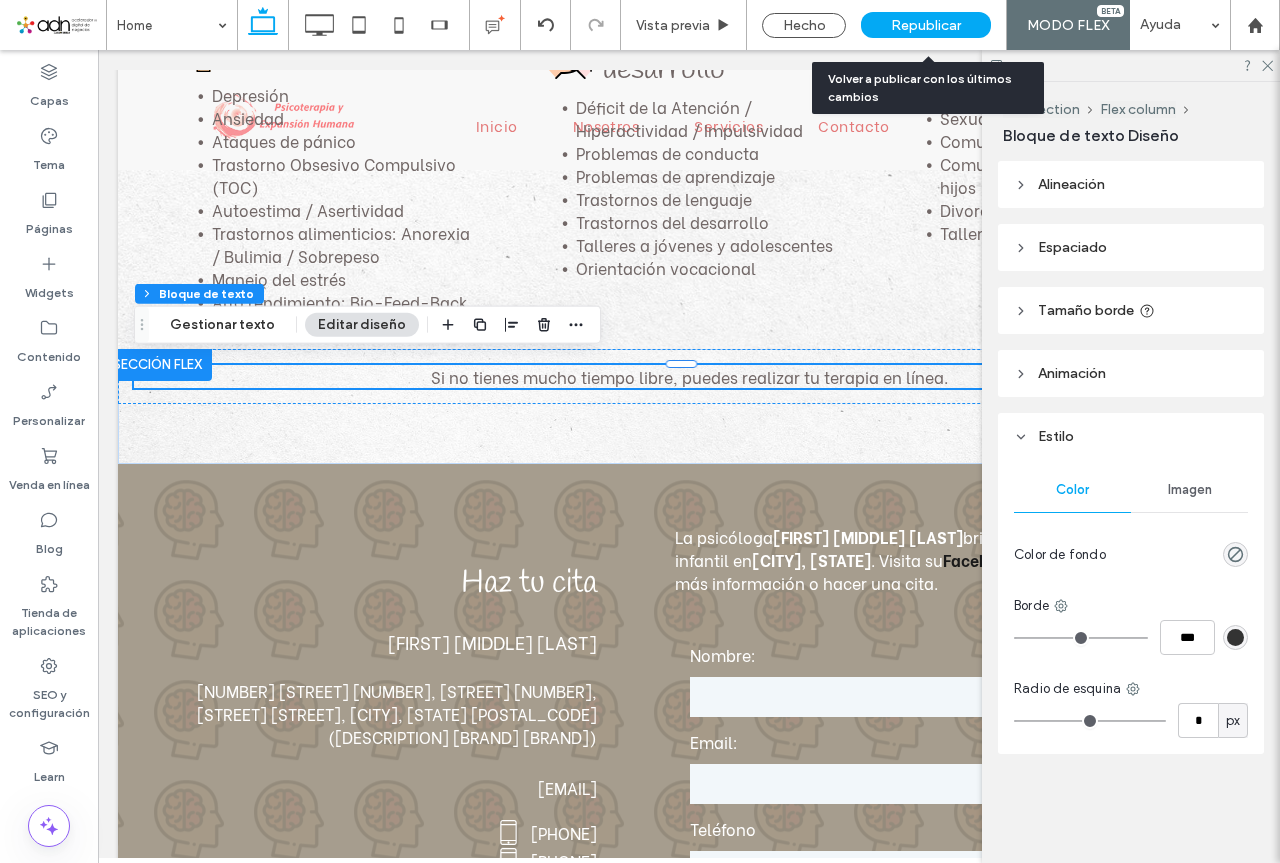 click on "Republicar" at bounding box center (926, 25) 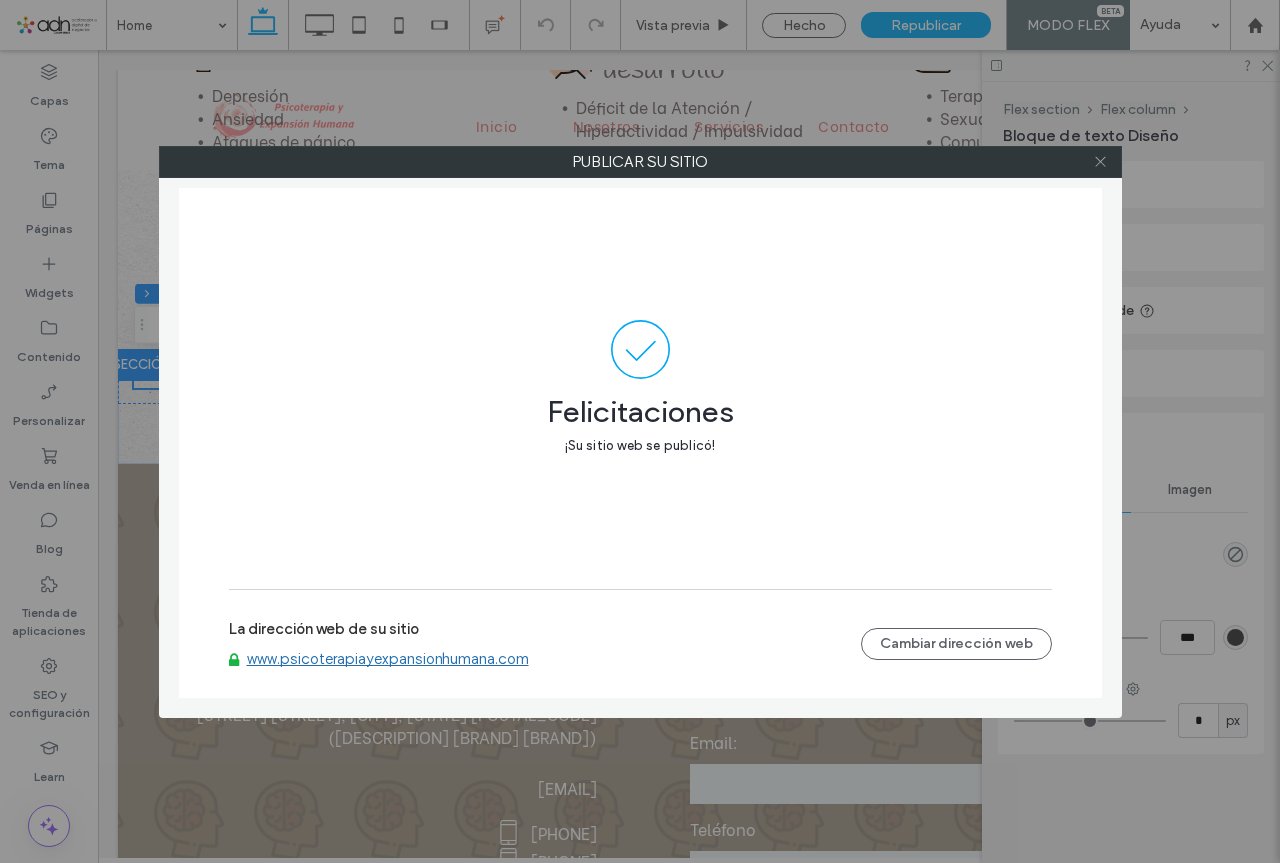 click 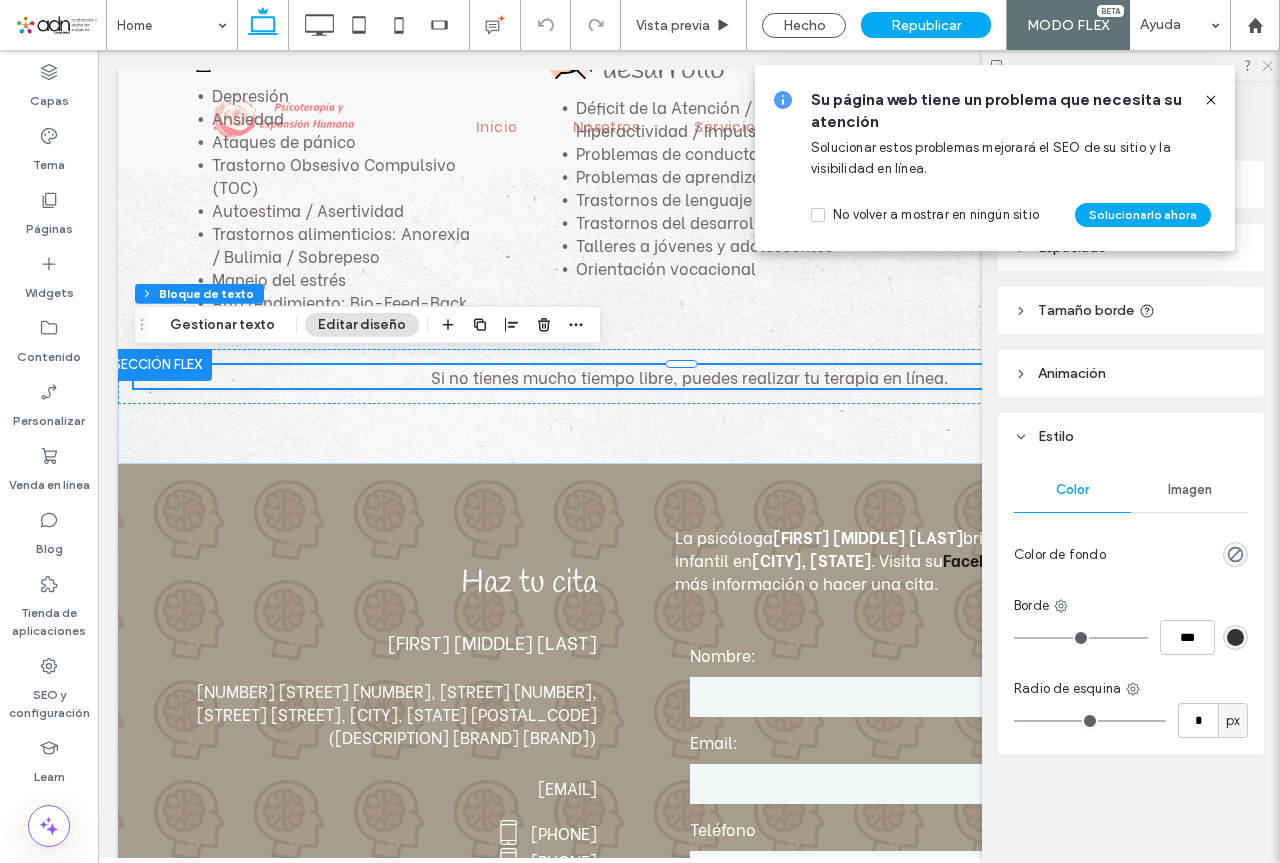 click 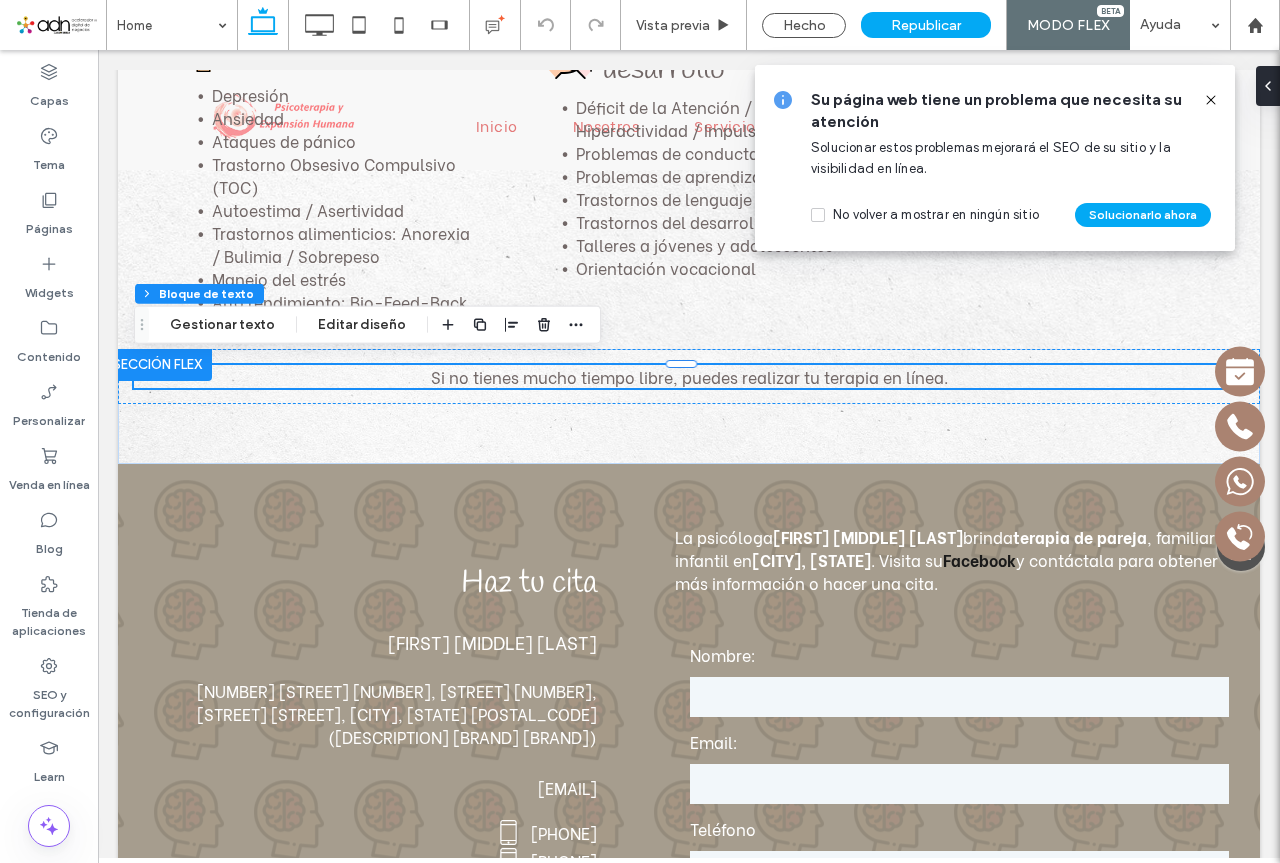 click 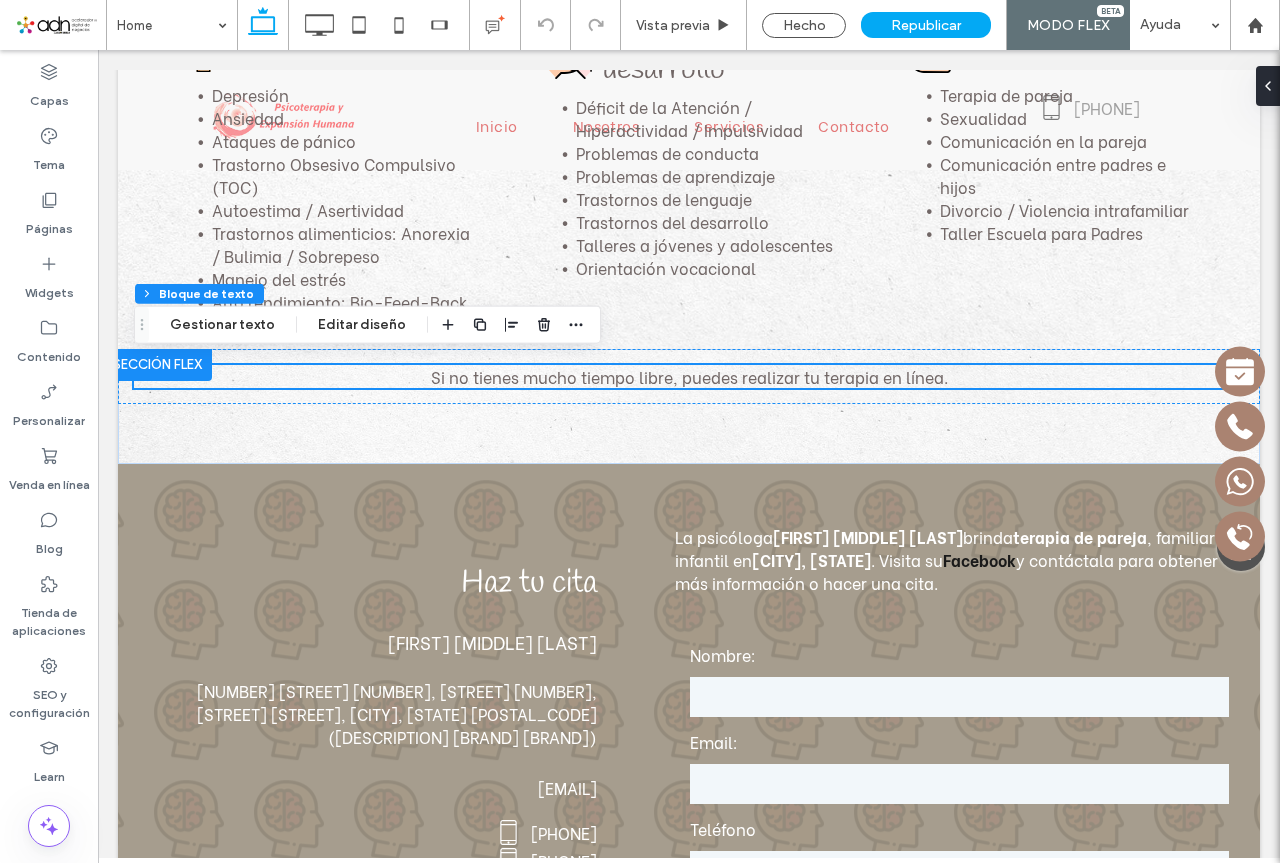 scroll, scrollTop: 4194, scrollLeft: 0, axis: vertical 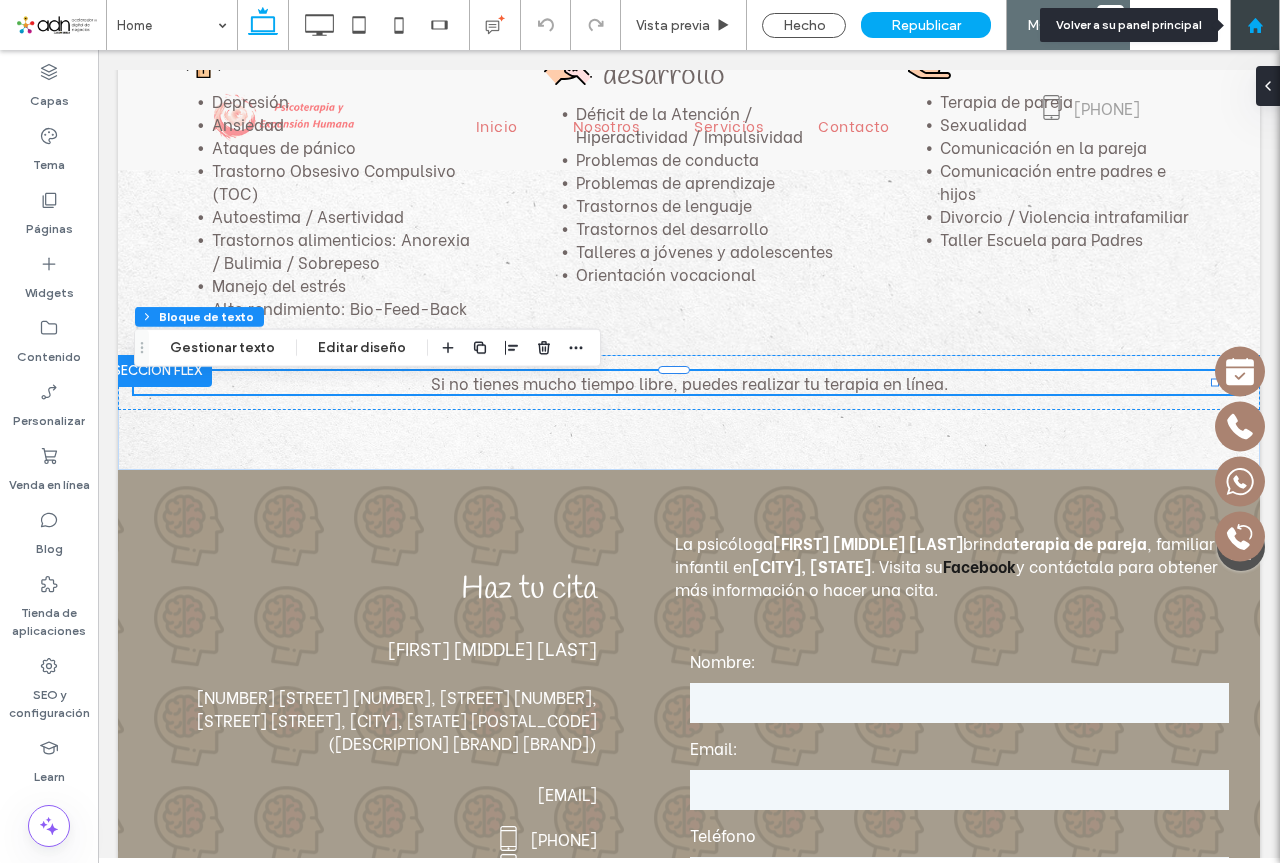 click 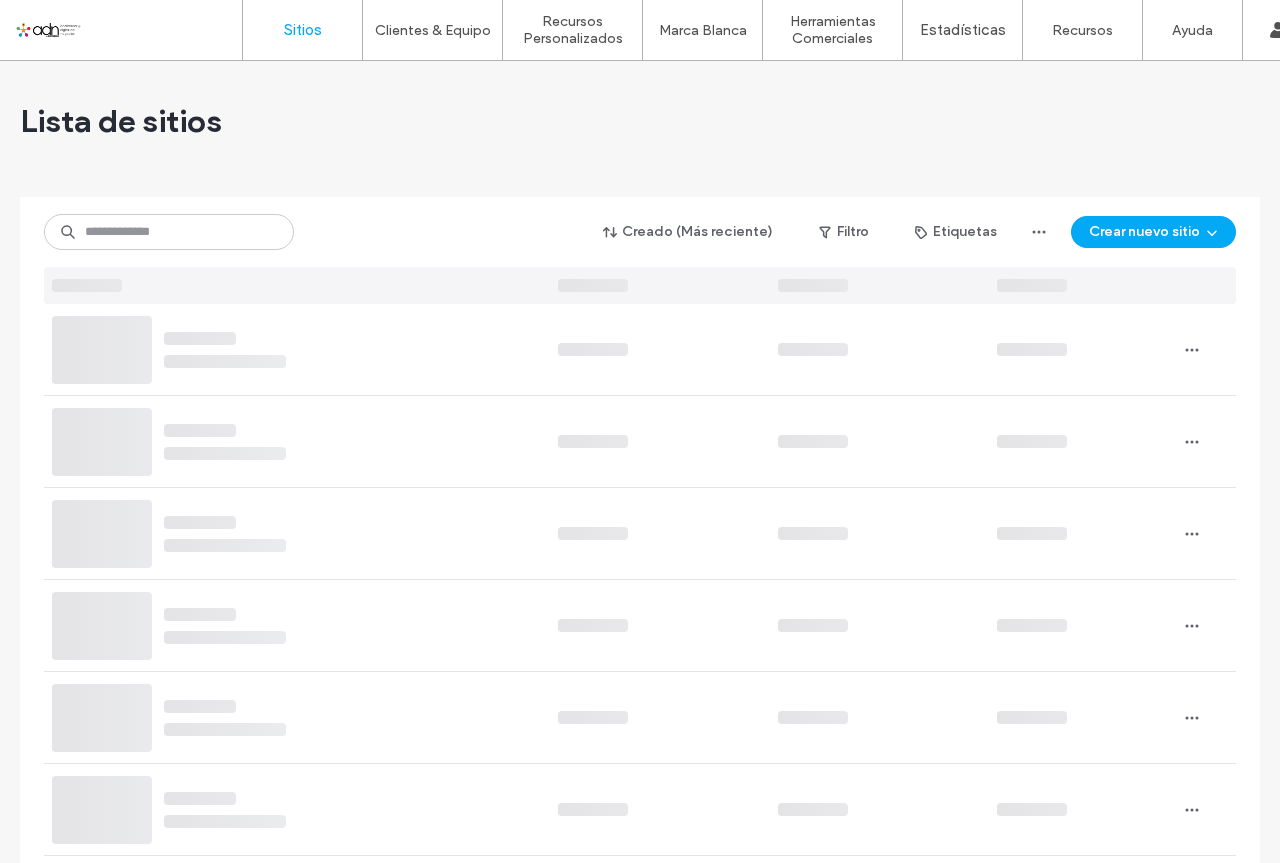 scroll, scrollTop: 0, scrollLeft: 0, axis: both 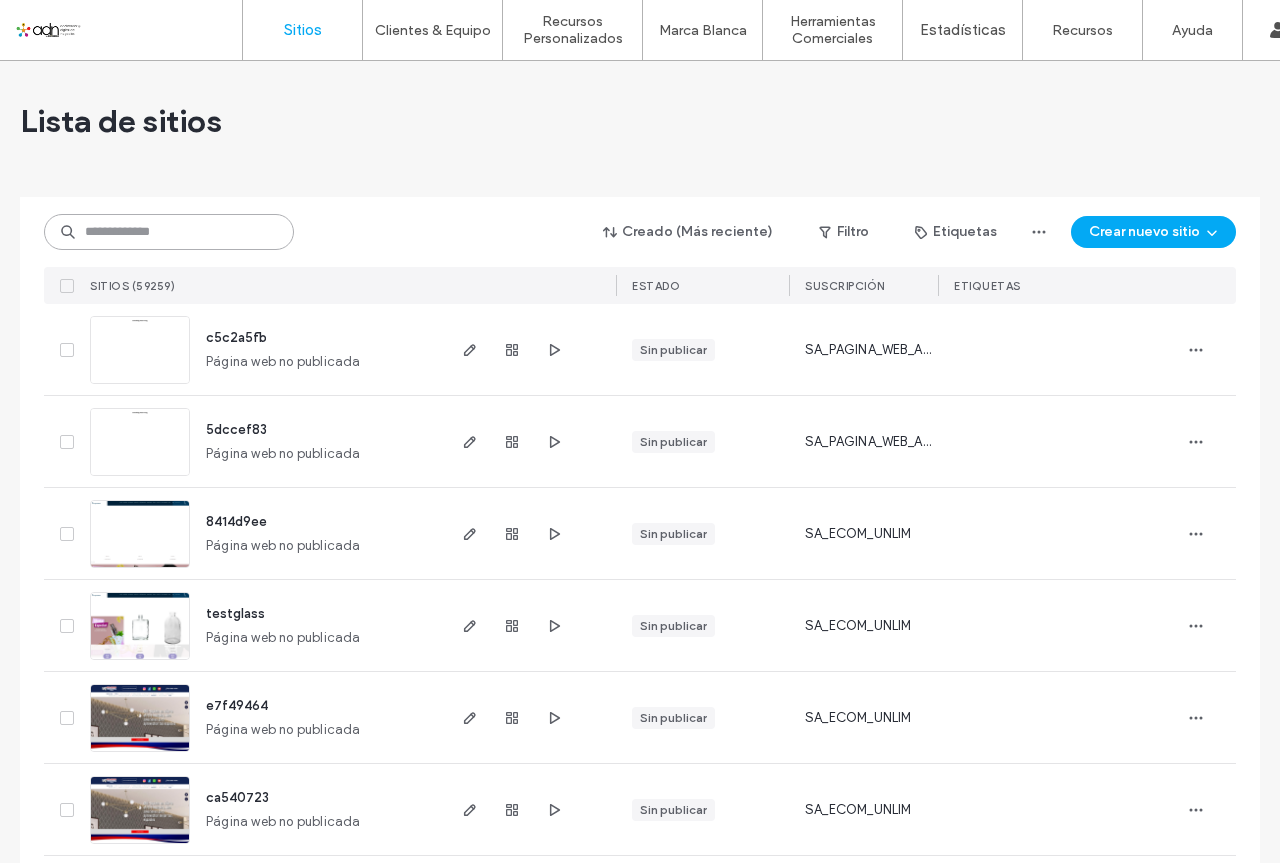click at bounding box center [169, 232] 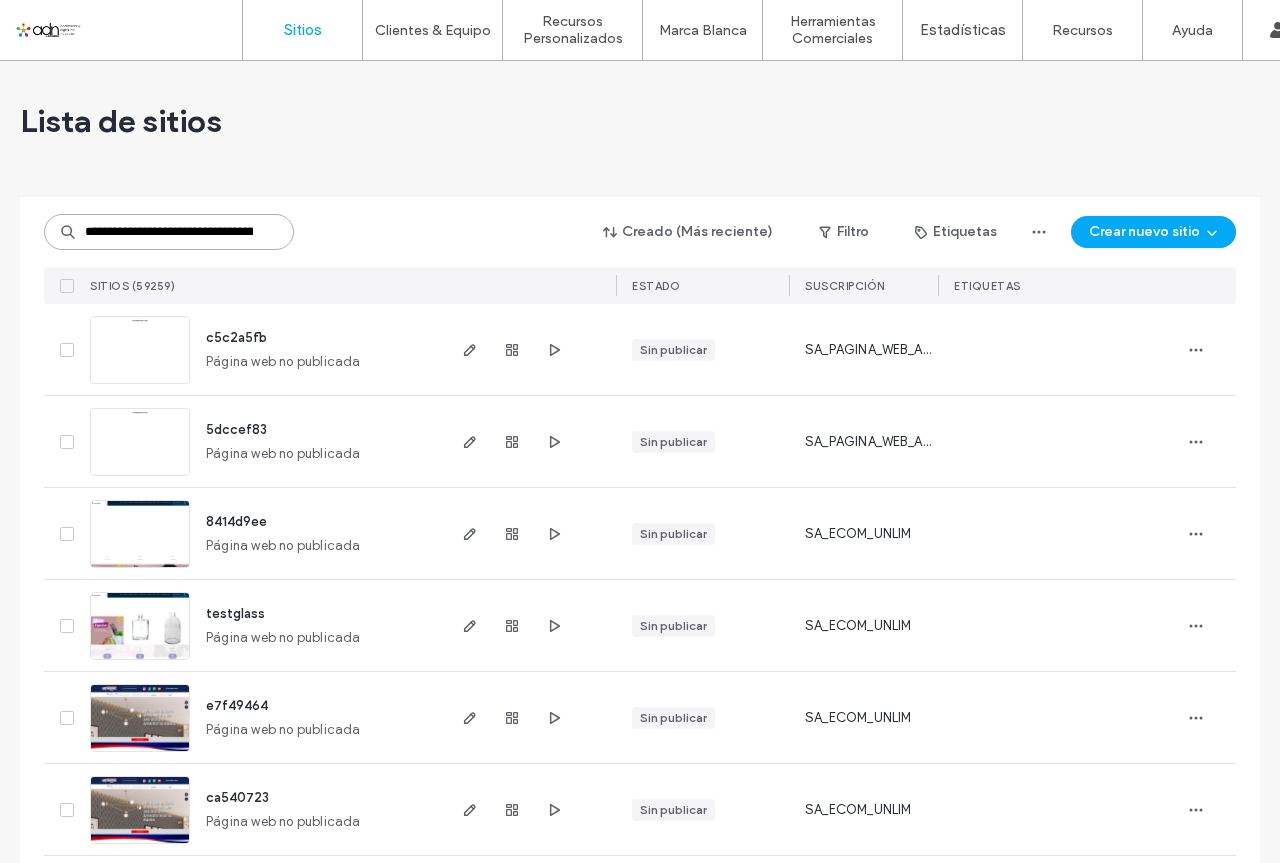 scroll, scrollTop: 0, scrollLeft: 181, axis: horizontal 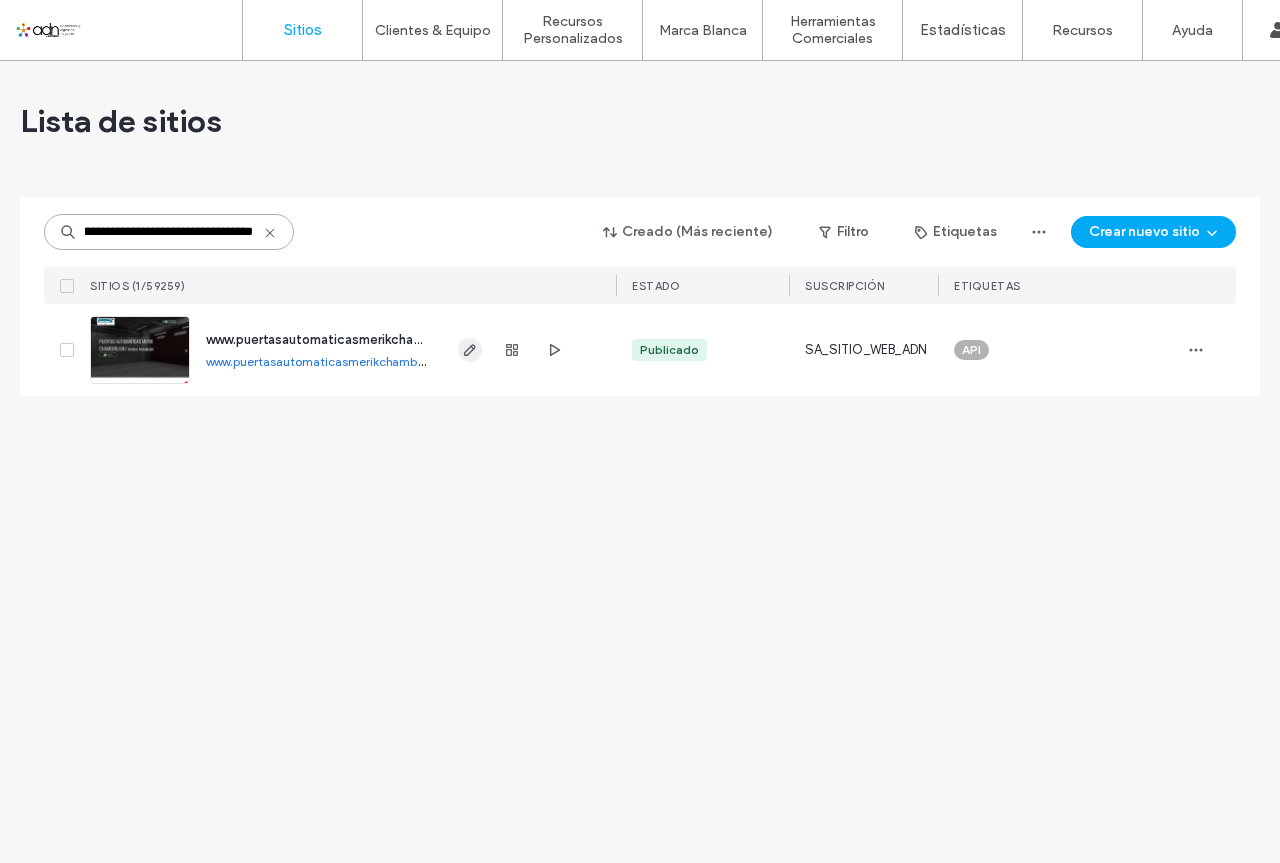 type on "**********" 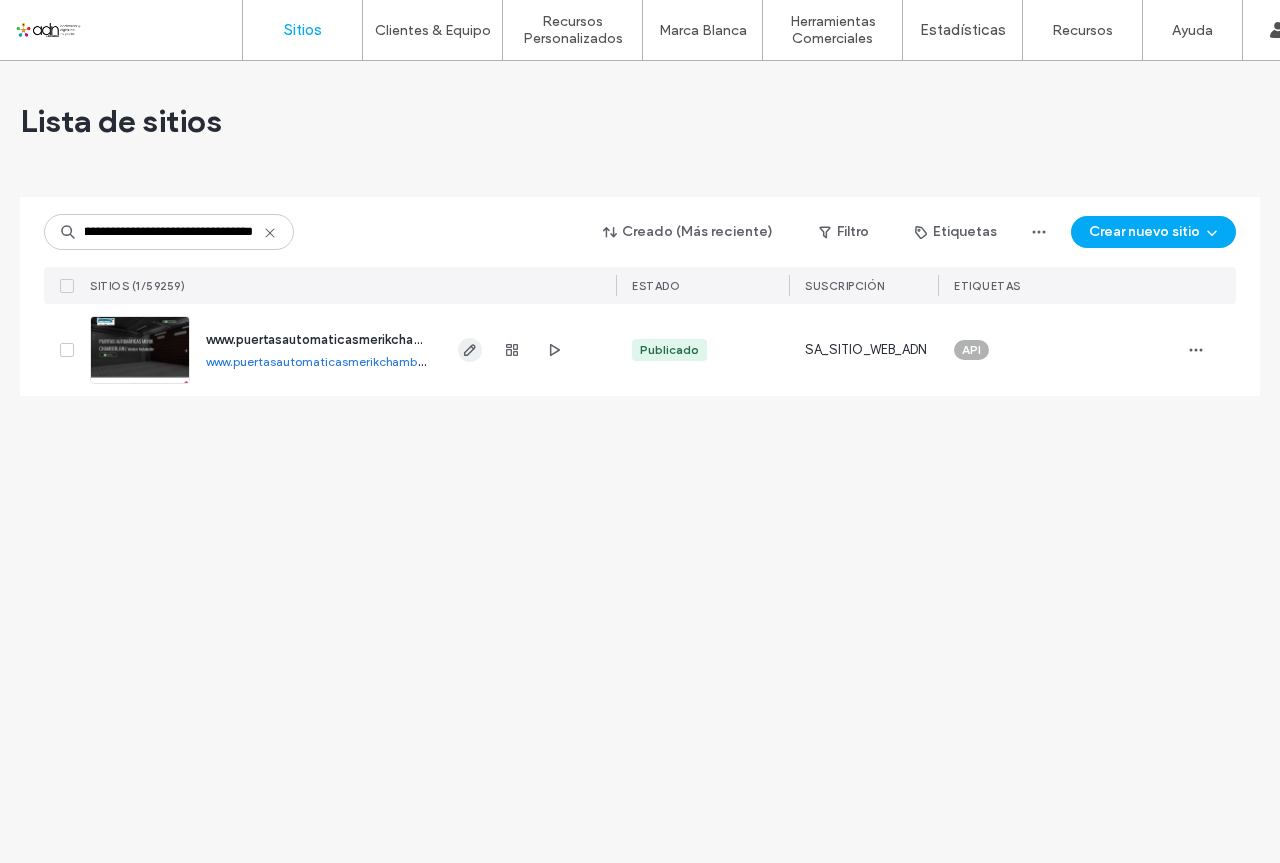 scroll, scrollTop: 0, scrollLeft: 0, axis: both 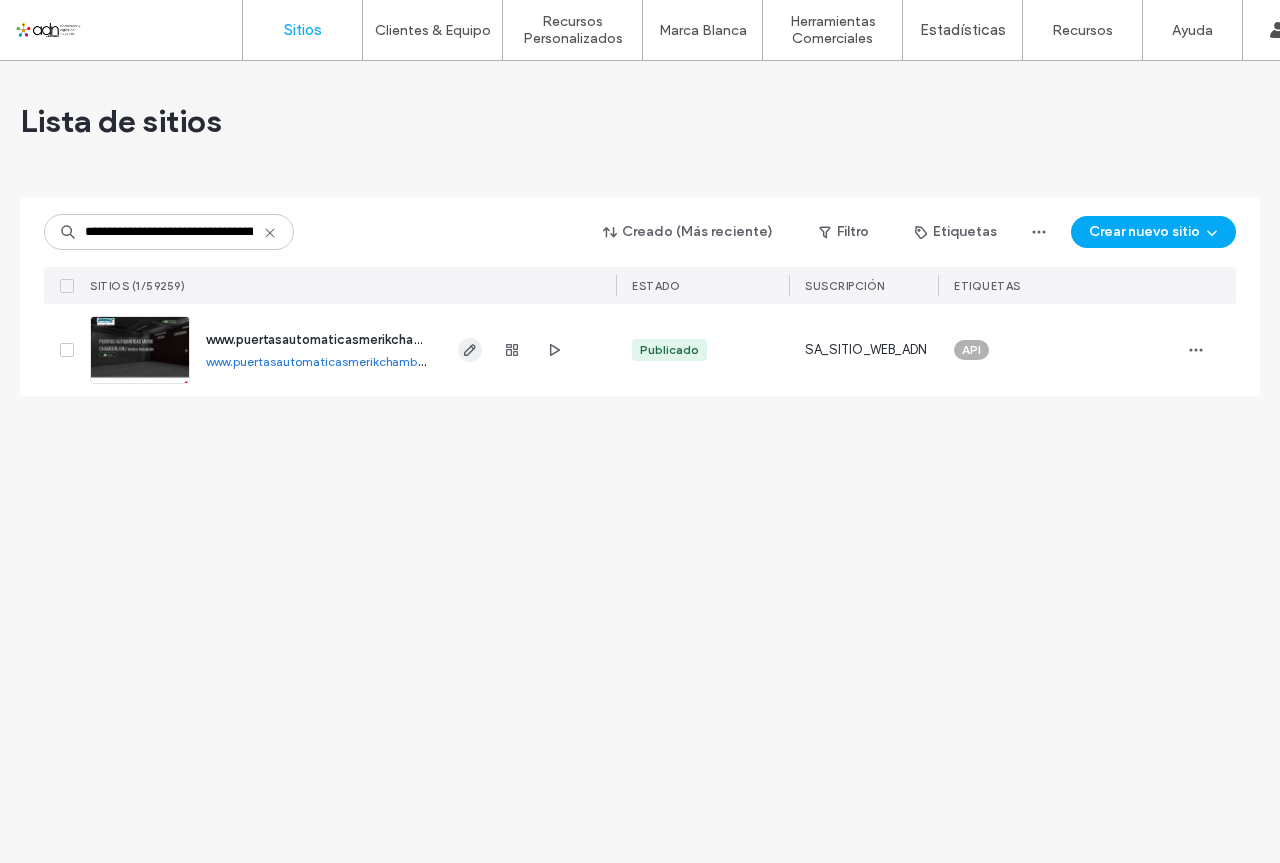 click 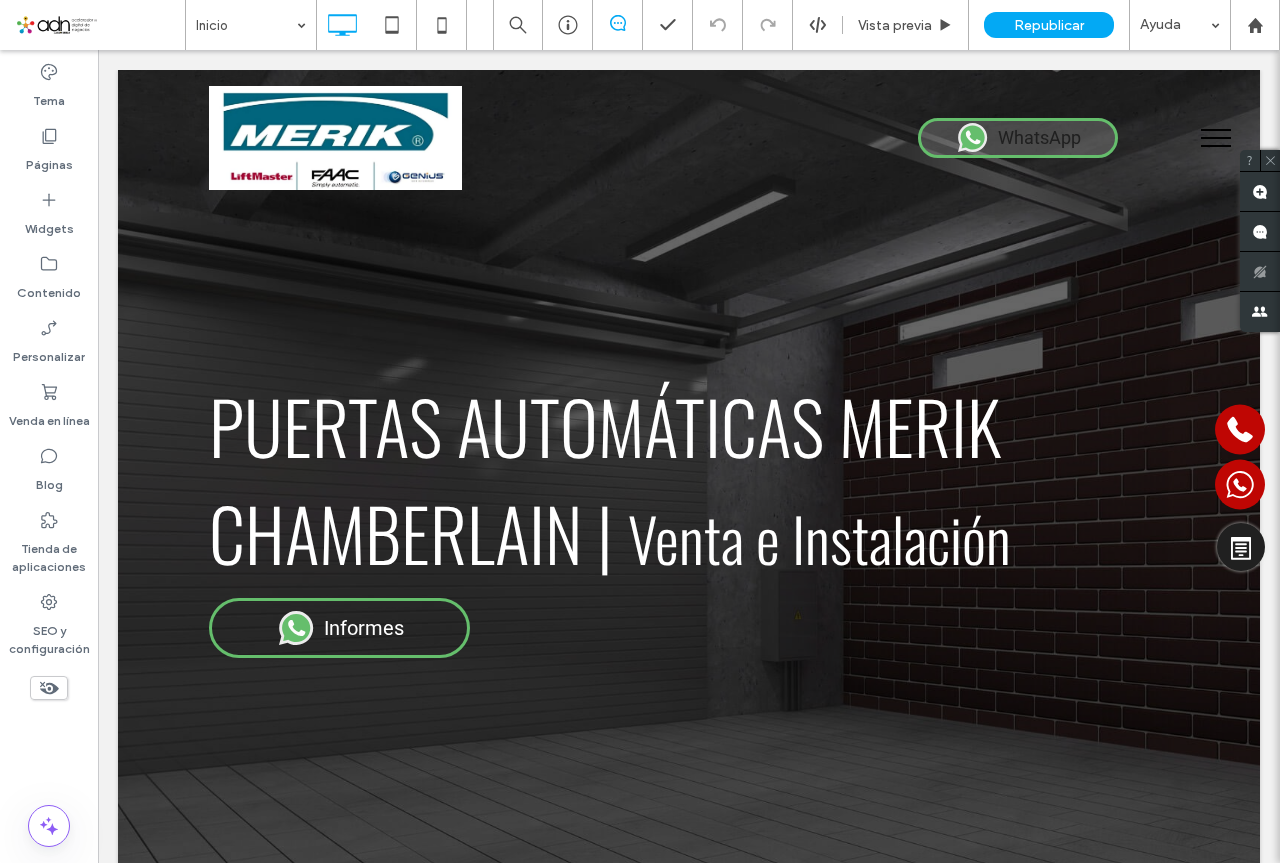 scroll, scrollTop: 0, scrollLeft: 0, axis: both 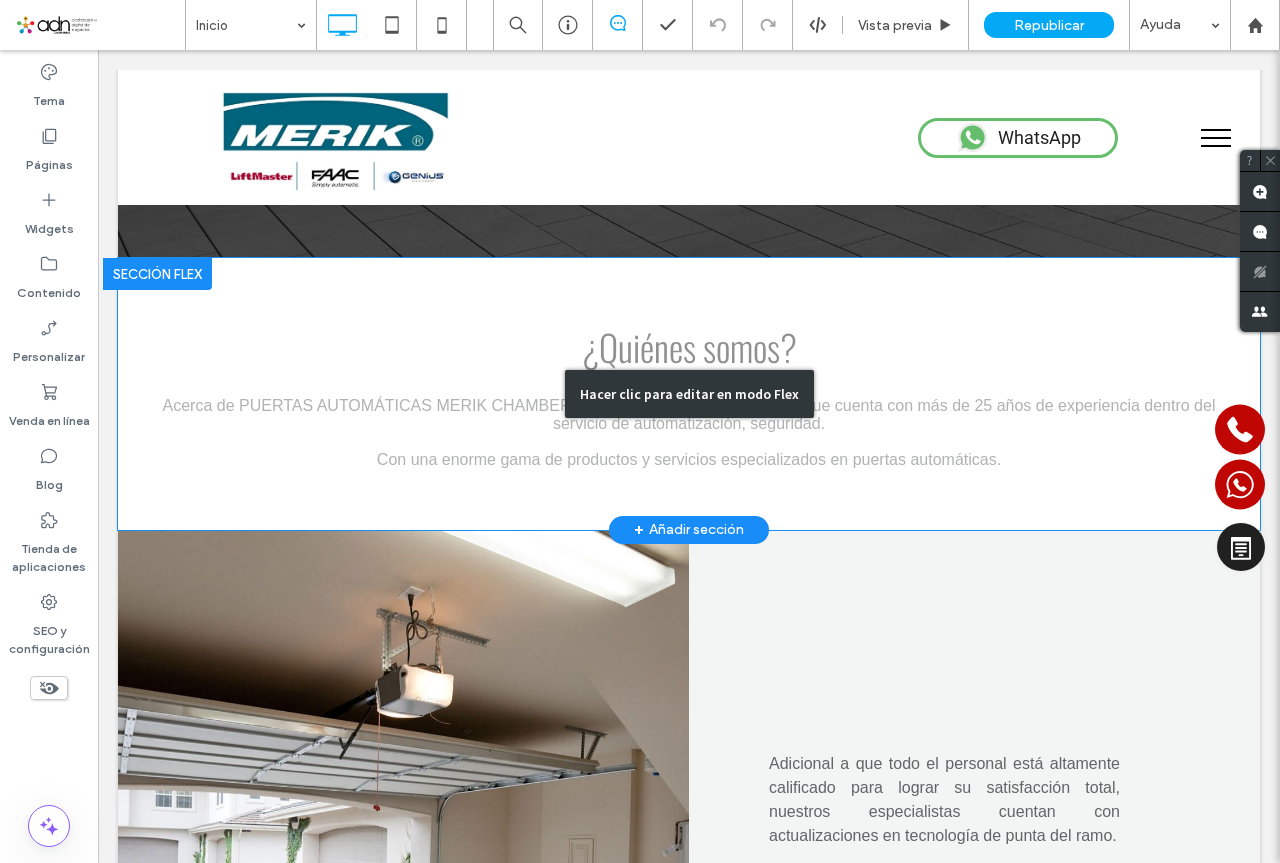 click on "Hacer clic para editar en modo Flex" at bounding box center [689, 394] 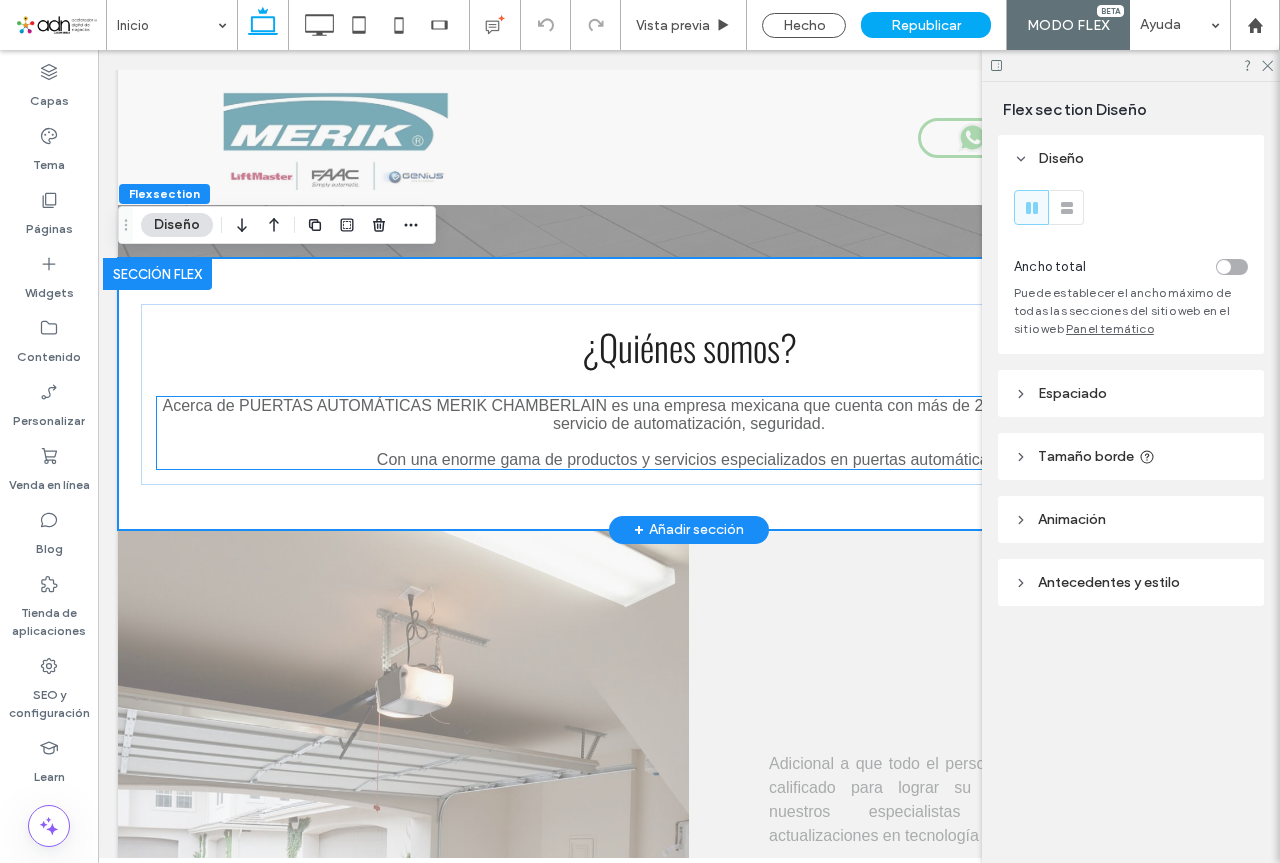 click on "Acerca de PUERTAS AUTOMÁTICAS MERIK CHAMBERLAIN es una empresa mexicana que cuenta con más de 25 años de experiencia dentro del servicio de automatización, seguridad." at bounding box center [689, 414] 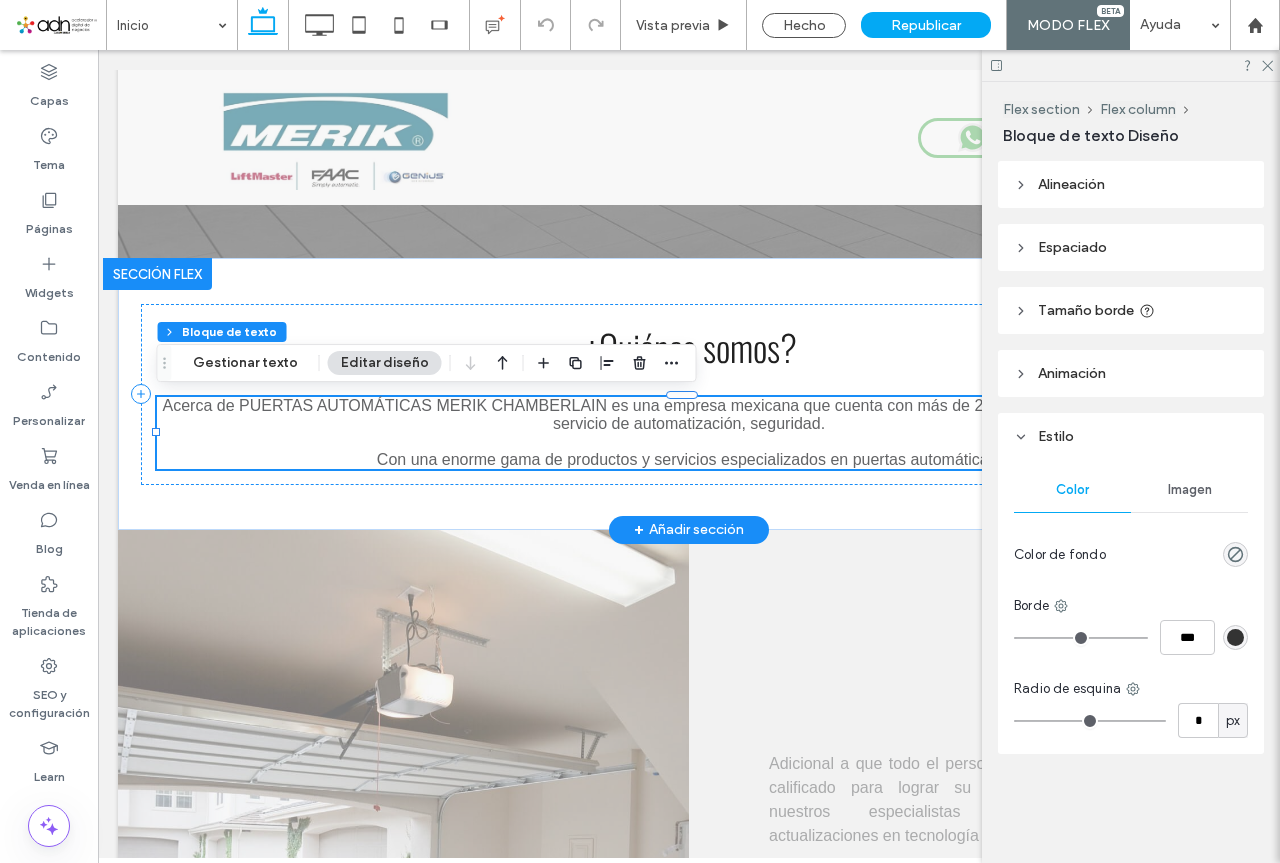 click on "Acerca de PUERTAS AUTOMÁTICAS MERIK CHAMBERLAIN es una empresa mexicana que cuenta con más de 25 años de experiencia dentro del servicio de automatización, seguridad." at bounding box center (689, 414) 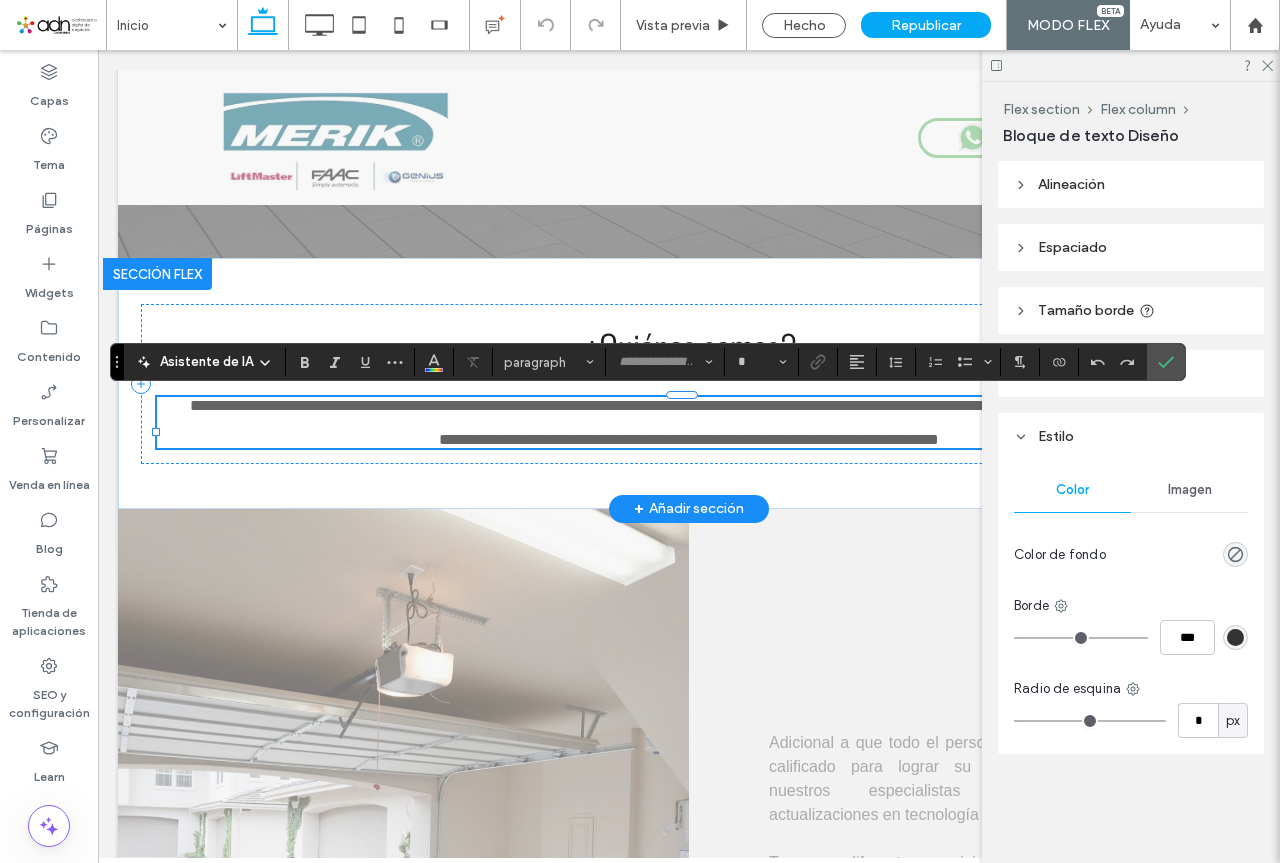 type on "*****" 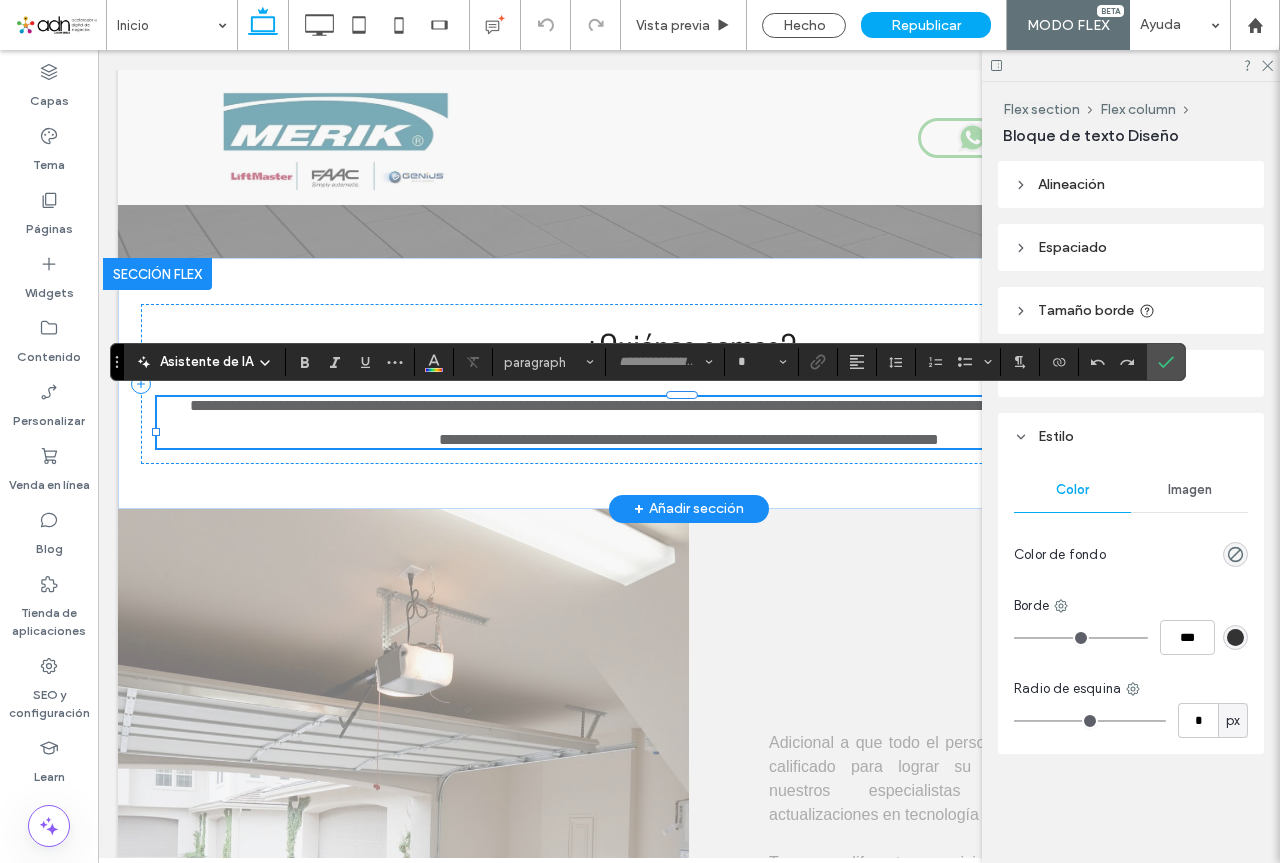 type on "**" 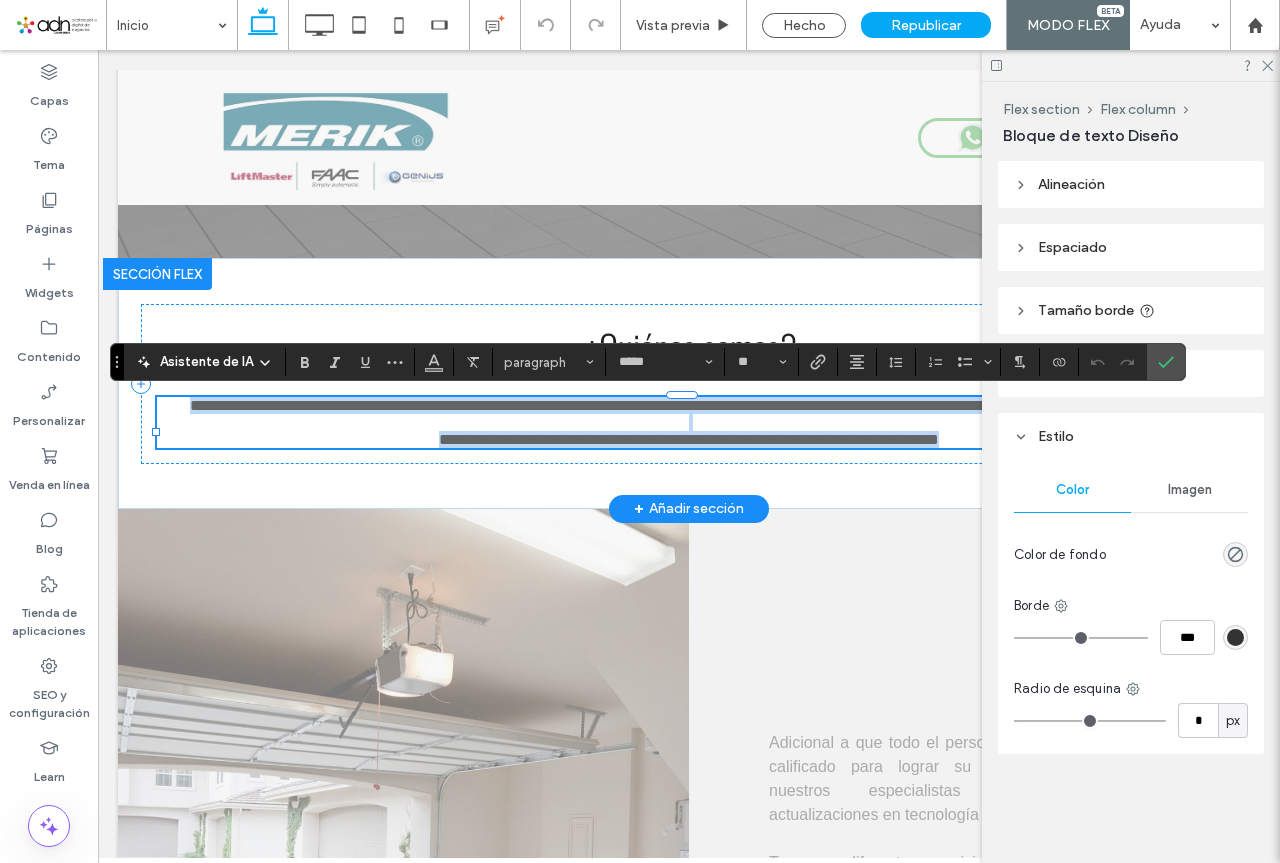 click on "**********" at bounding box center (689, 405) 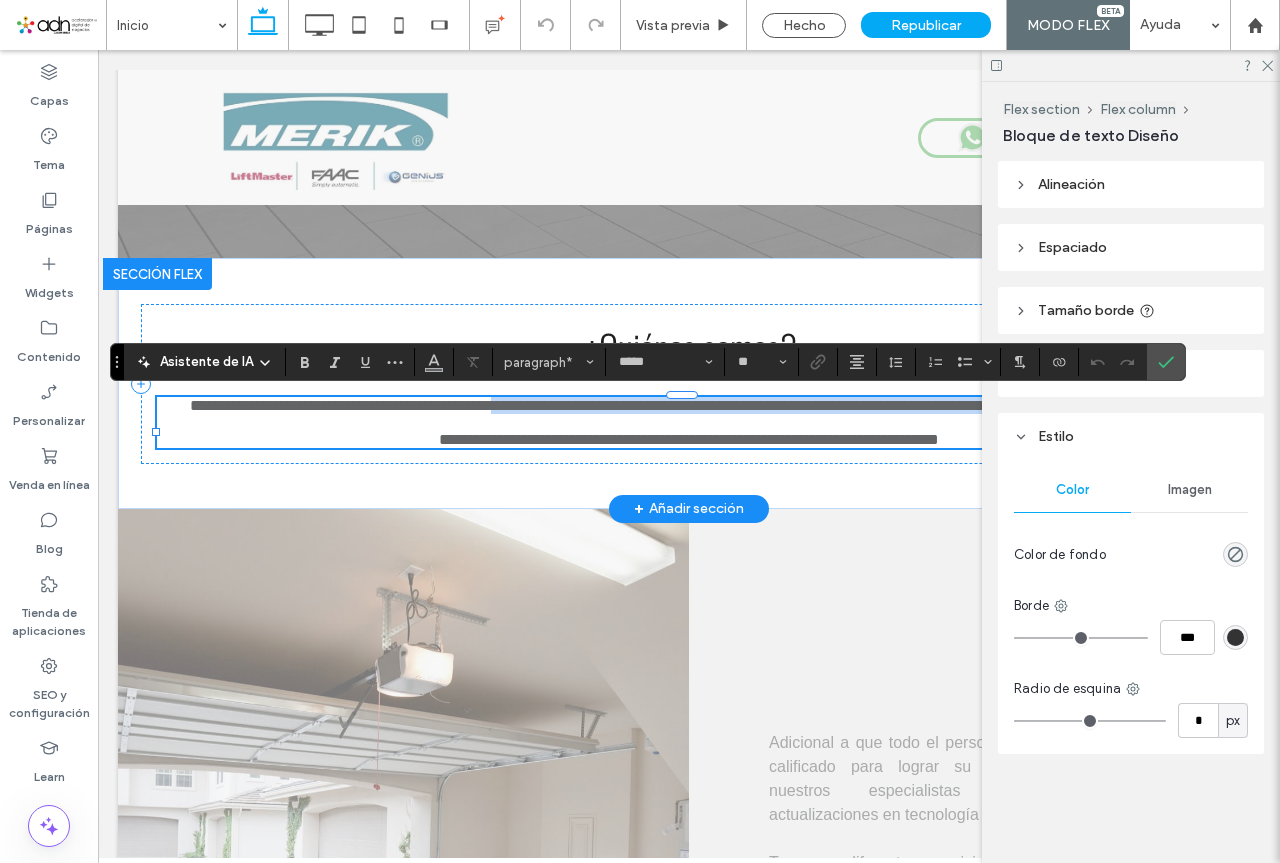 click on "**********" at bounding box center (689, 405) 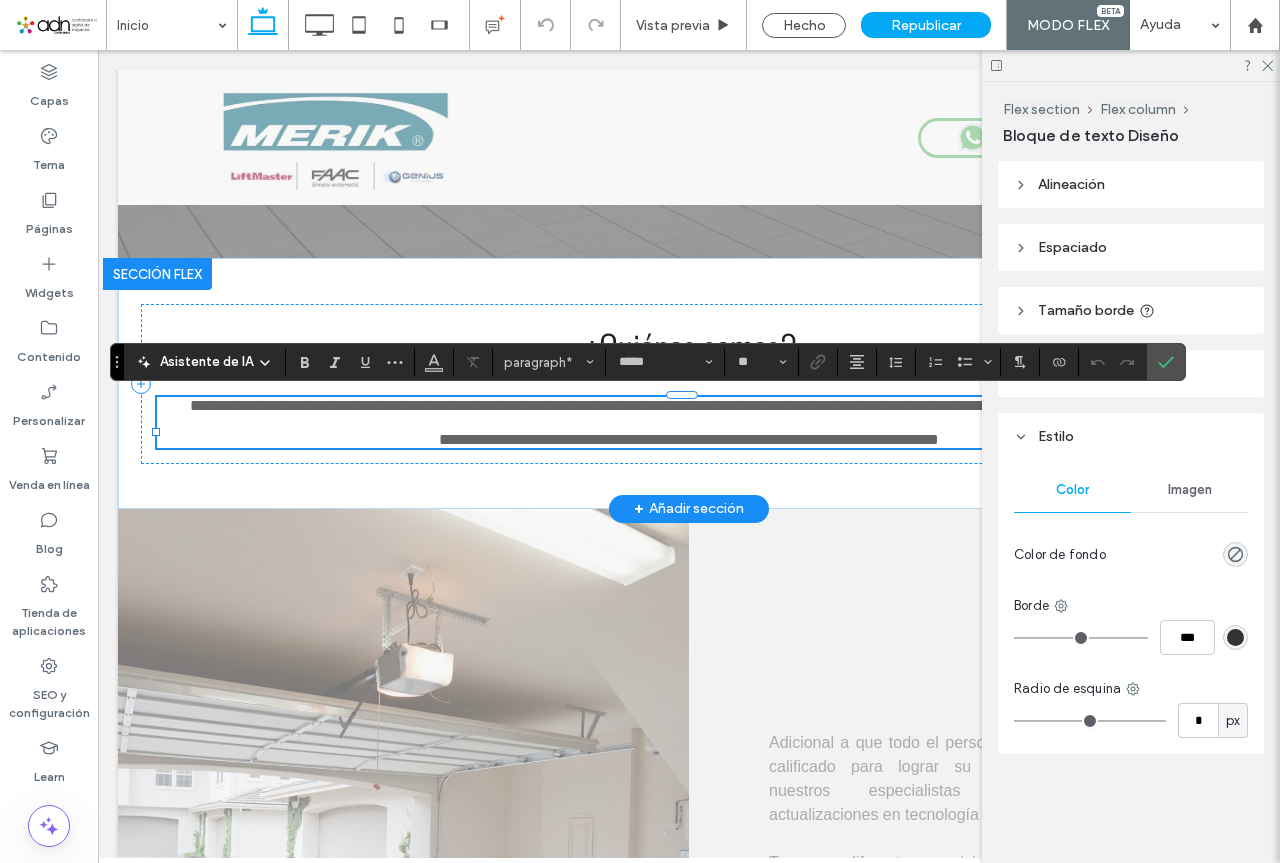 type 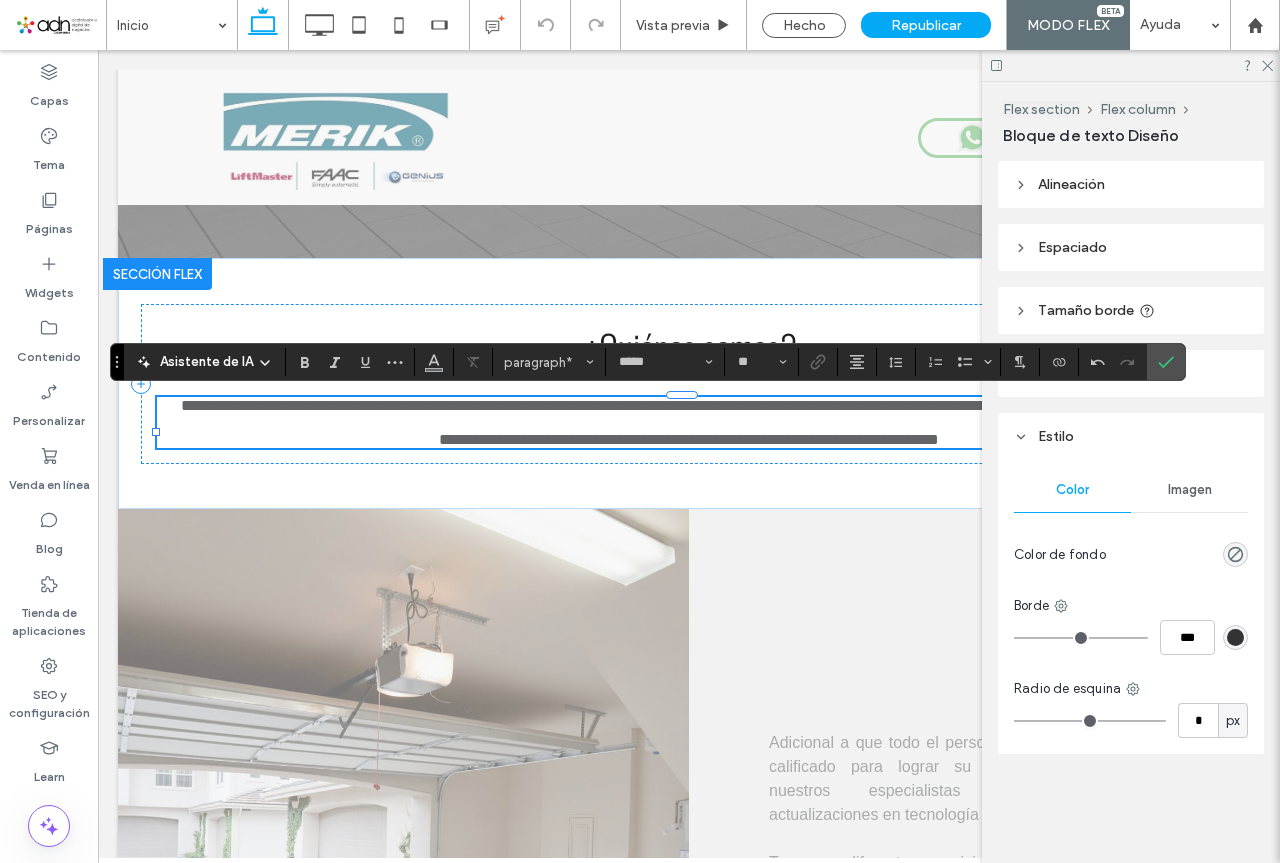 click 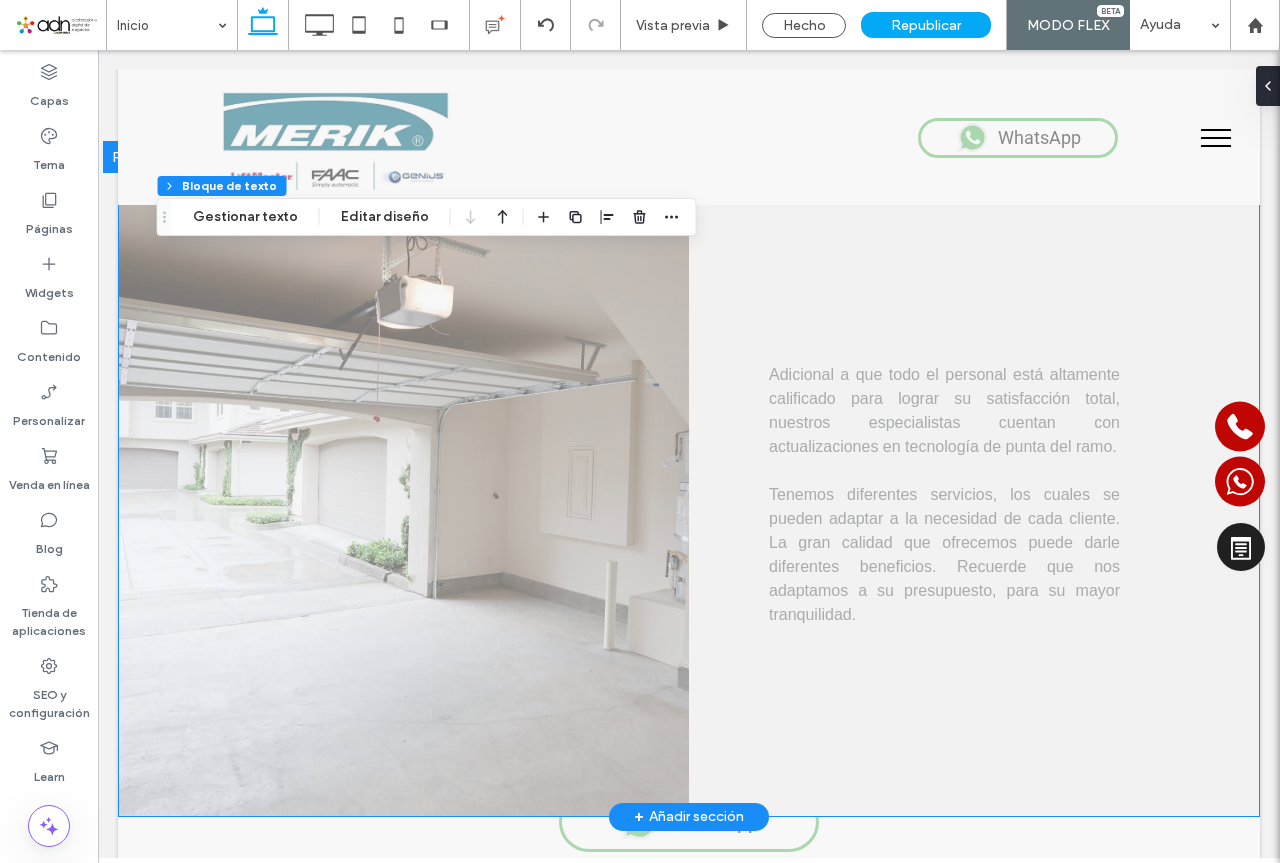 scroll, scrollTop: 1167, scrollLeft: 0, axis: vertical 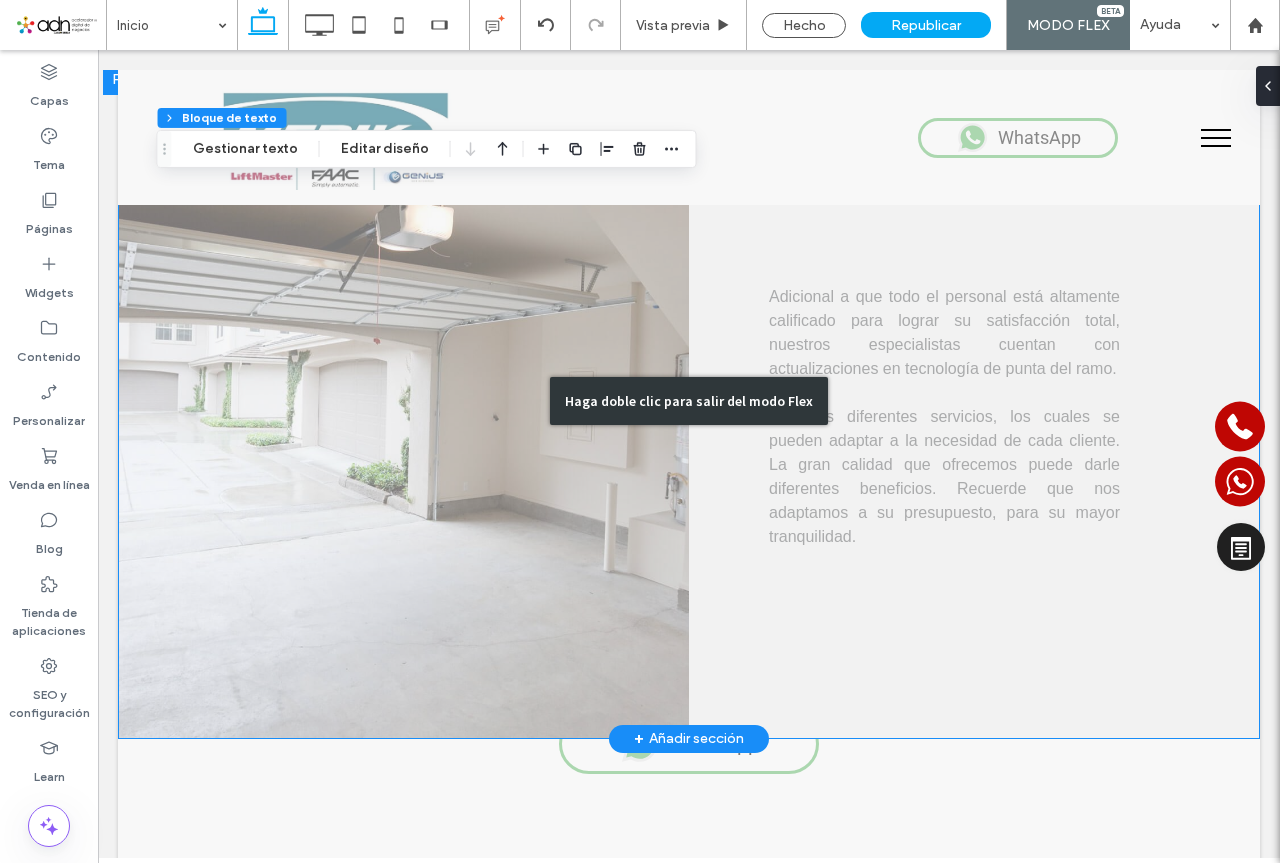 click on "Haga doble clic para salir del modo Flex" at bounding box center (689, 401) 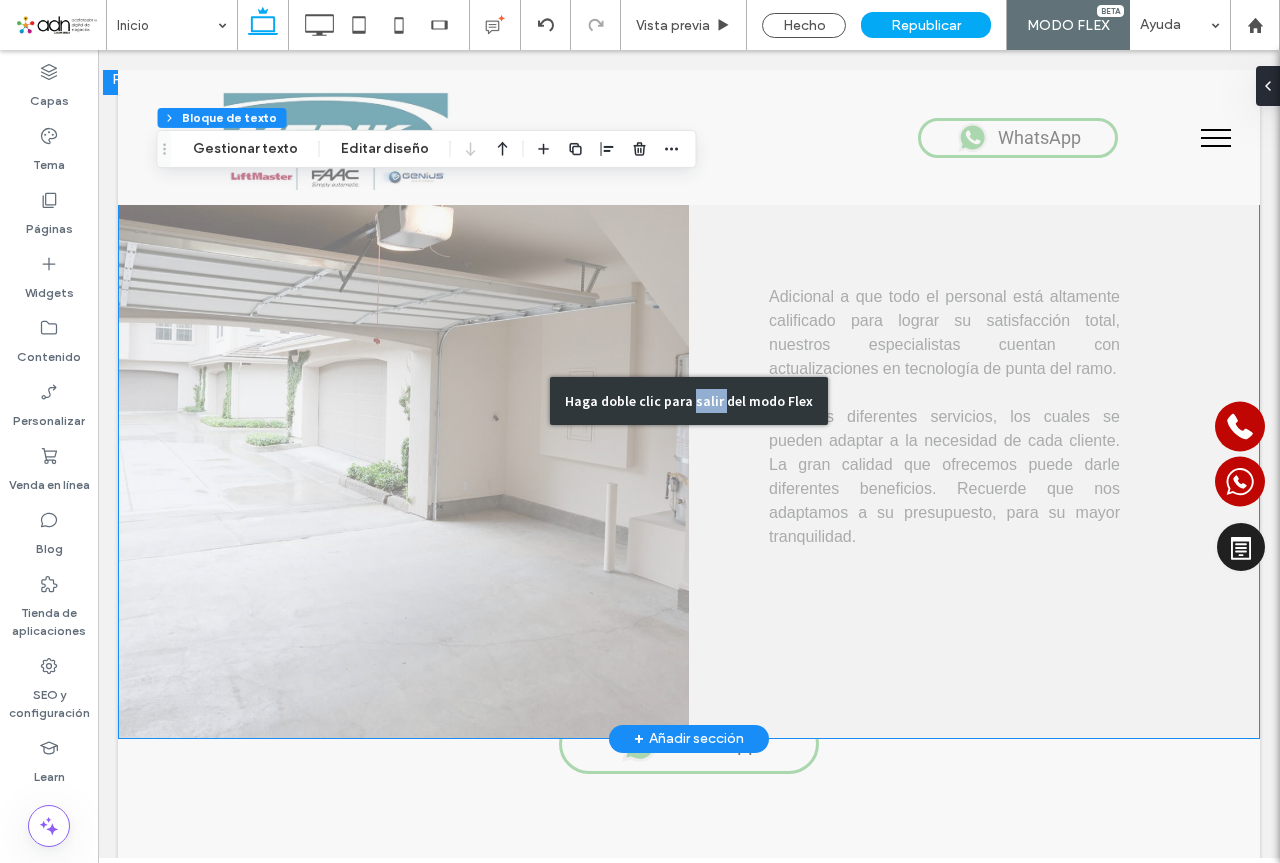 click on "Haga doble clic para salir del modo Flex" at bounding box center [689, 401] 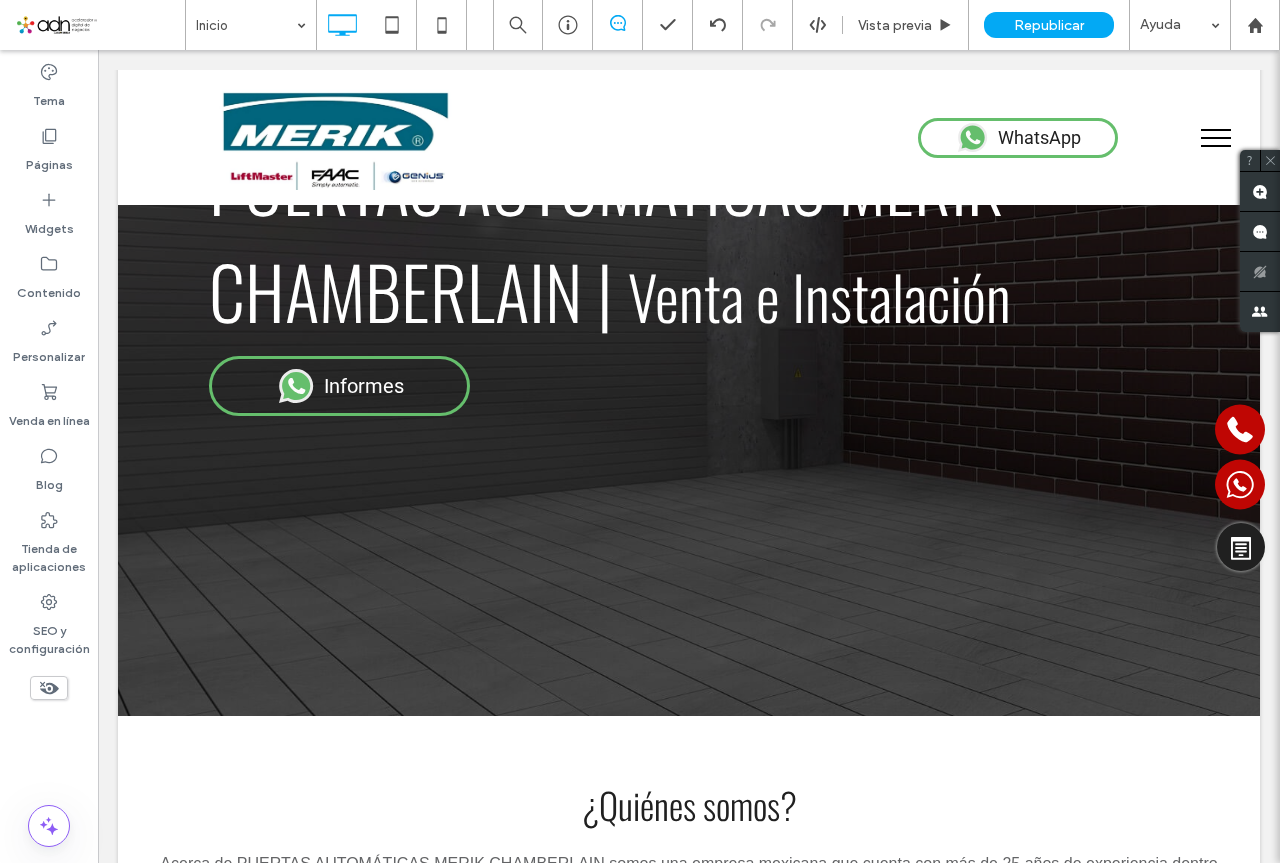 scroll, scrollTop: 0, scrollLeft: 0, axis: both 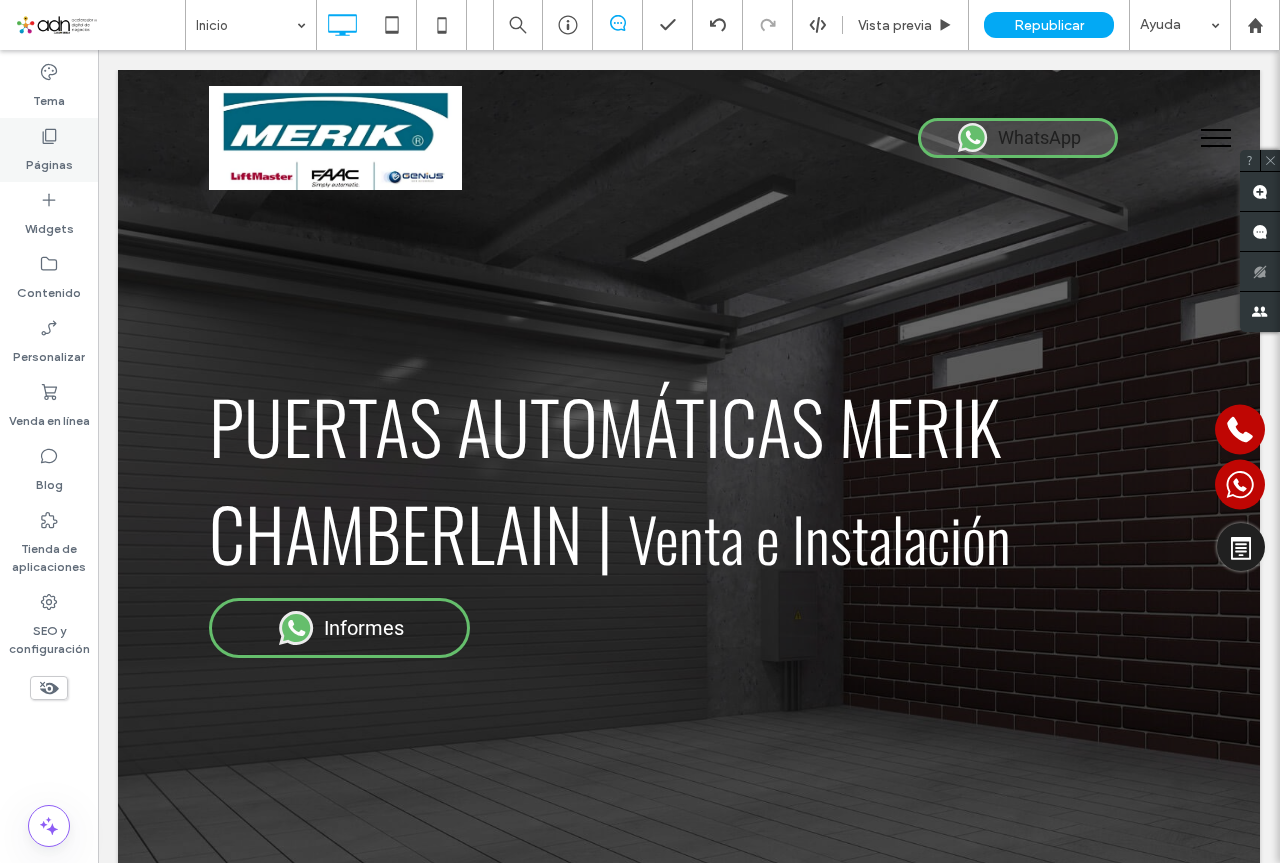 click on "Páginas" at bounding box center [49, 160] 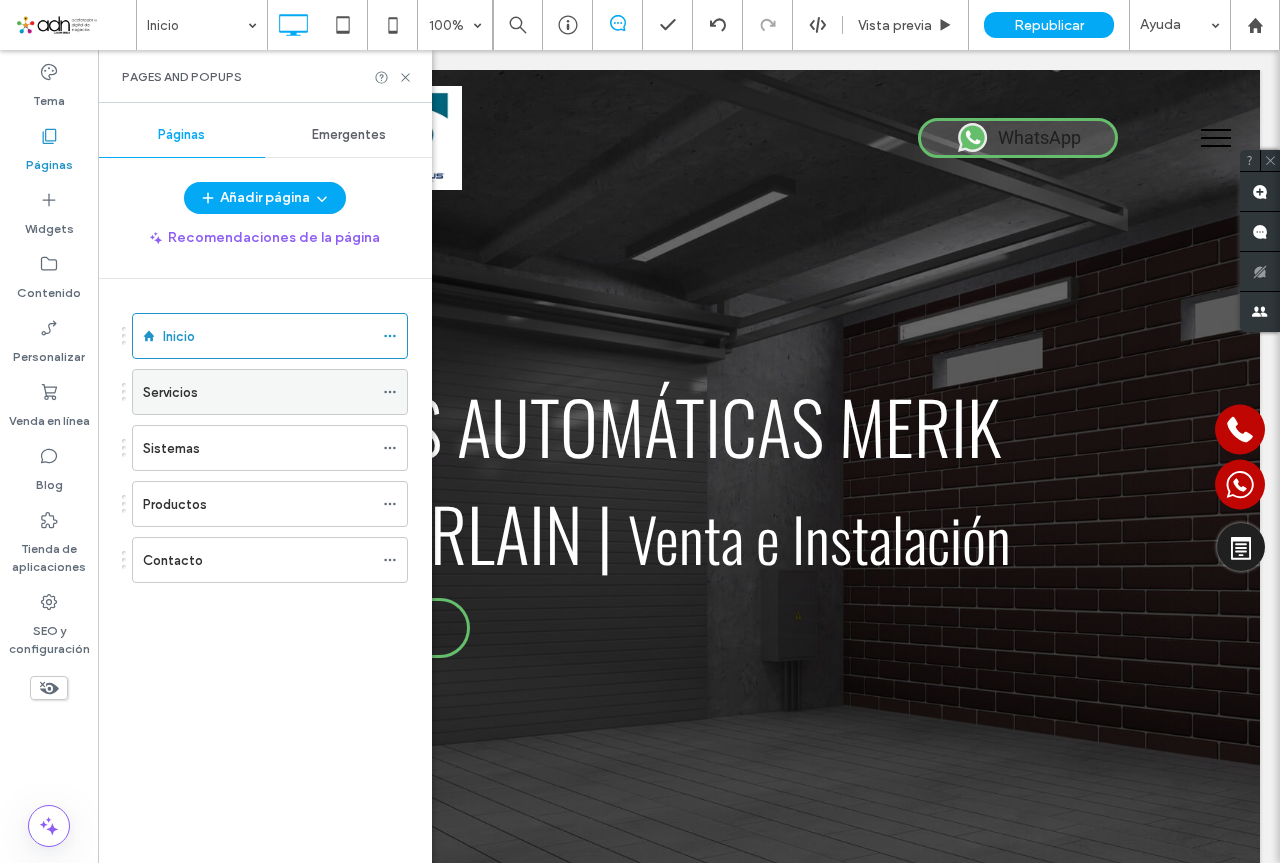 click on "Servicios" at bounding box center (170, 392) 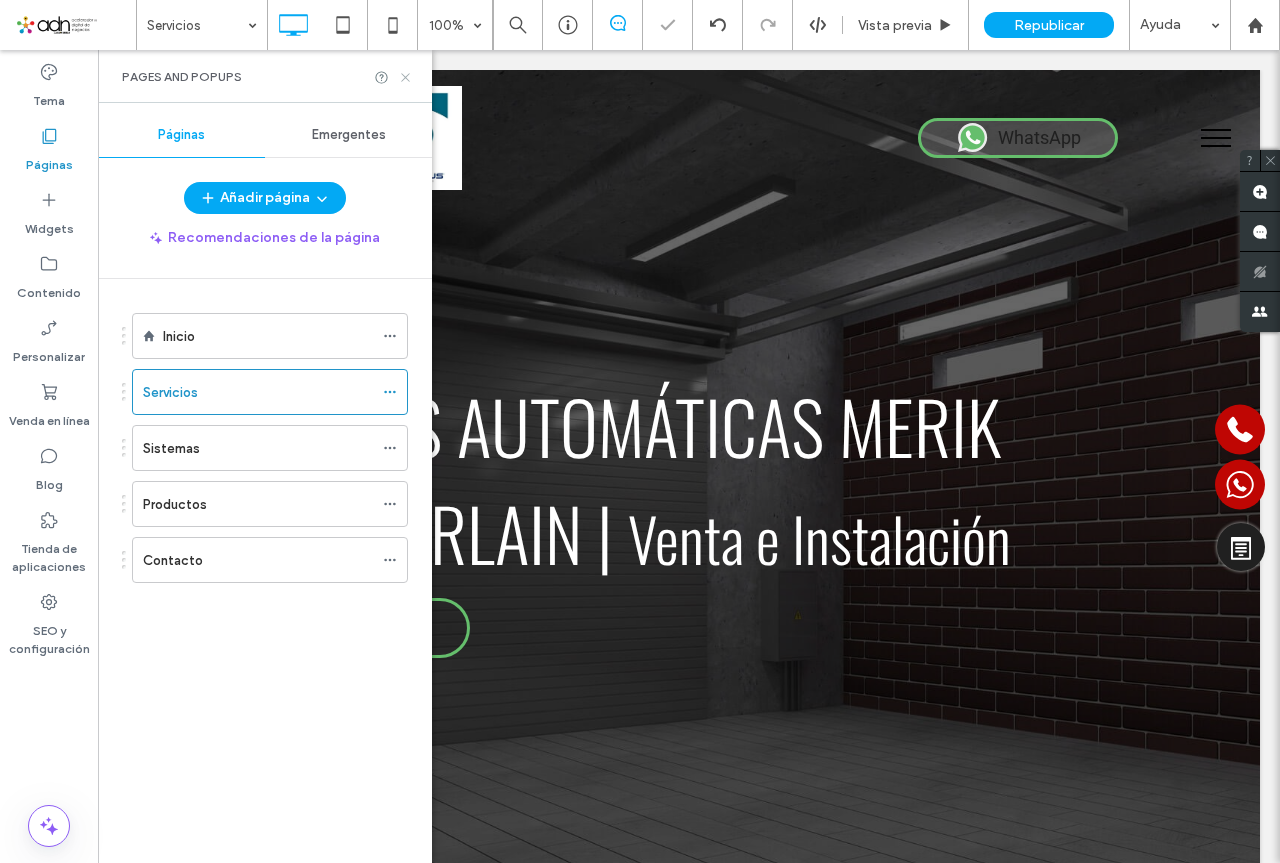 click 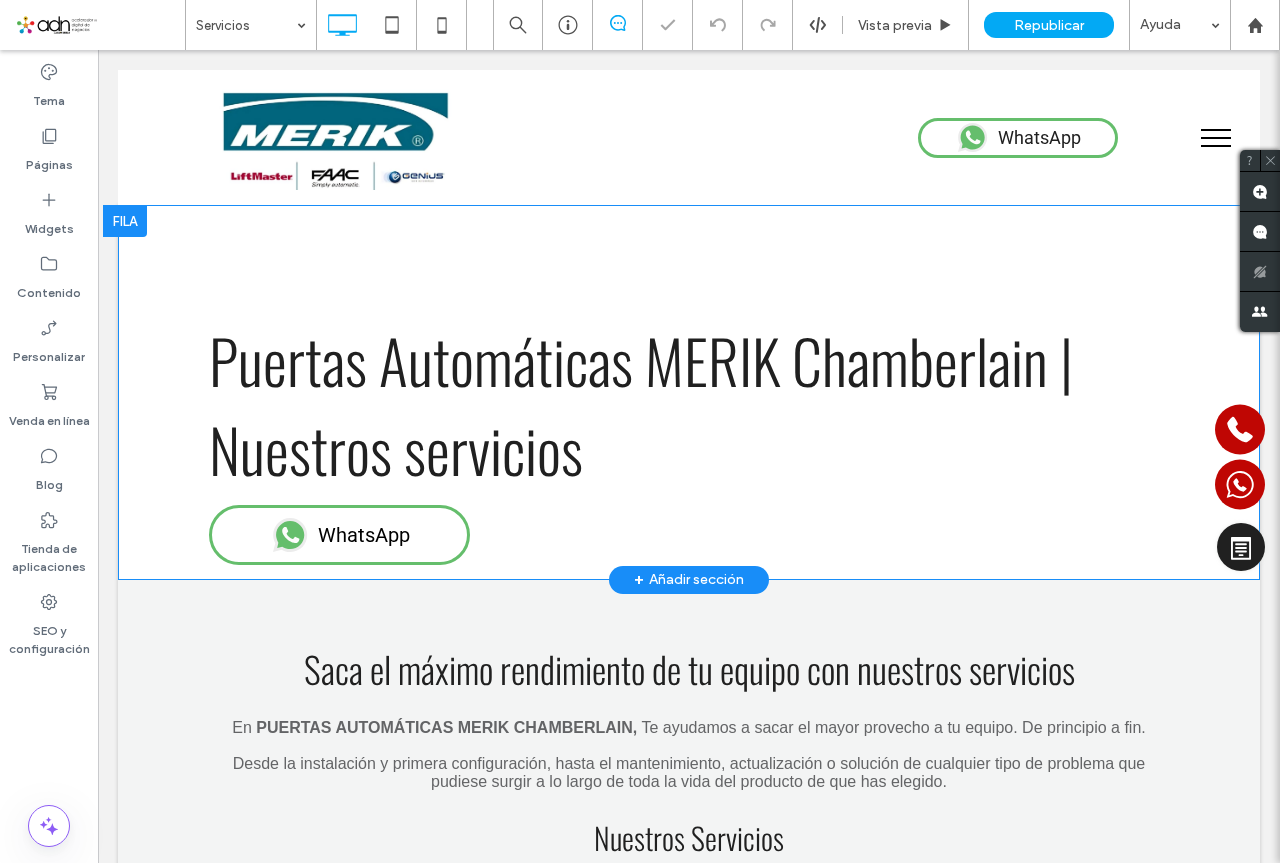 scroll, scrollTop: 0, scrollLeft: 0, axis: both 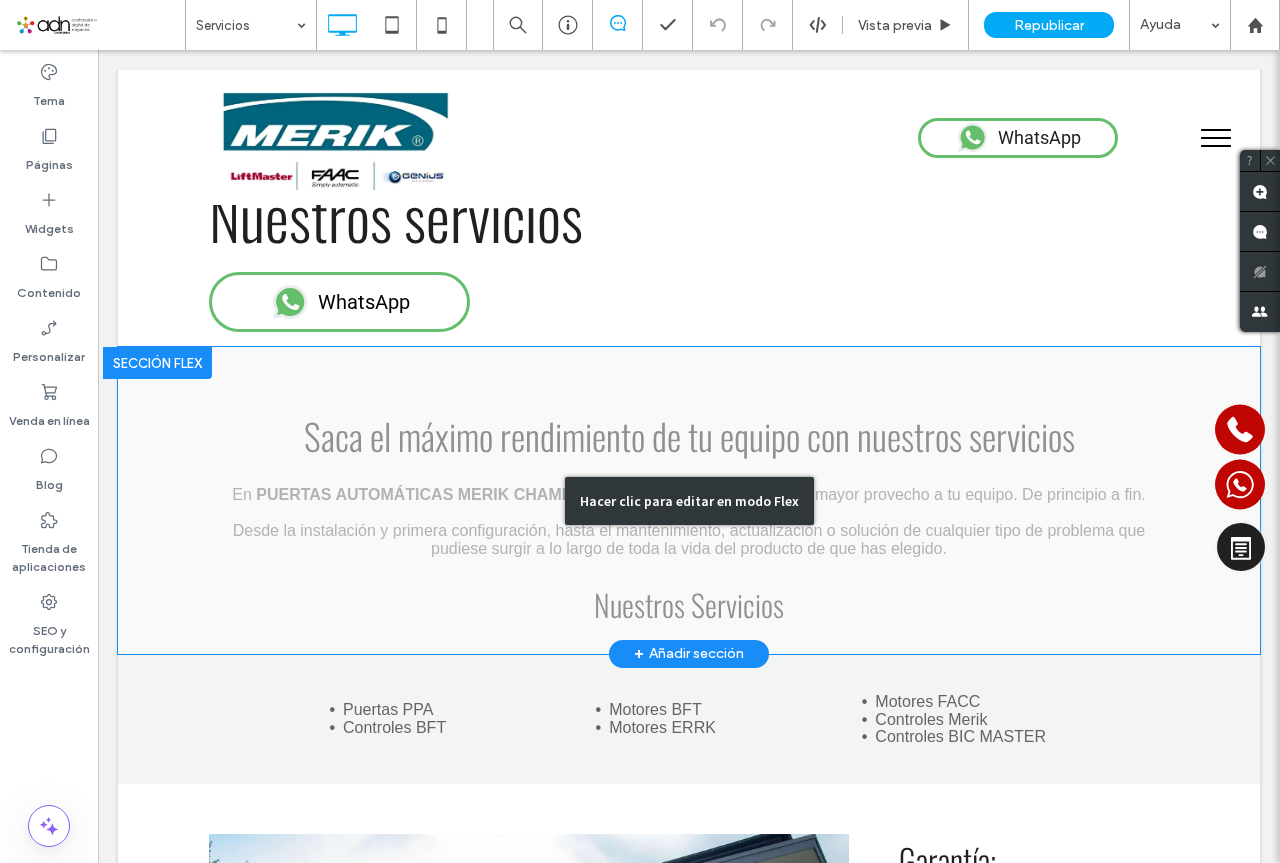 click on "Hacer clic para editar en modo Flex" at bounding box center (689, 500) 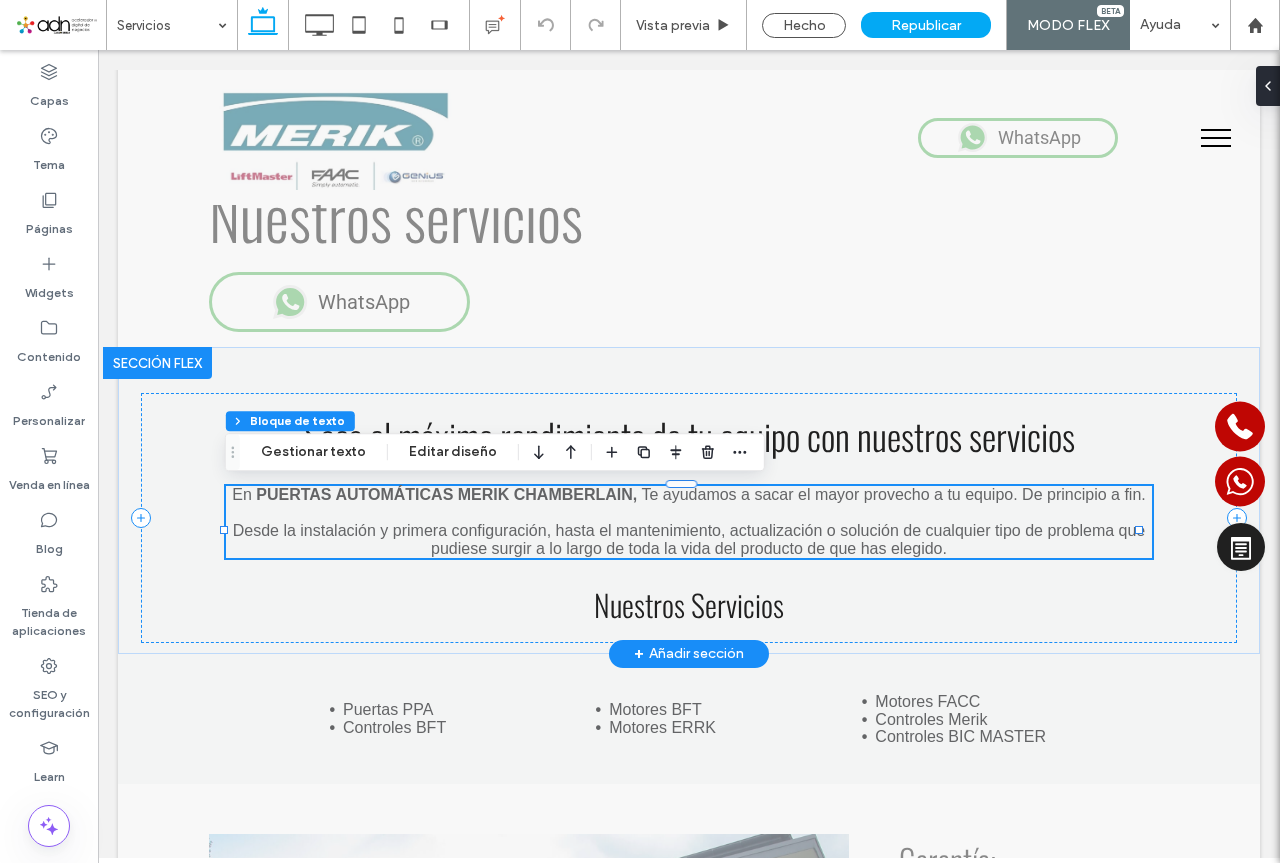 click on "En
PUERTAS AUTOMÁTICAS MERIK CHAMBERLAIN,   Te ayudamos a sacar el mayor provecho a tu equipo. De principio a fin." at bounding box center [689, 495] 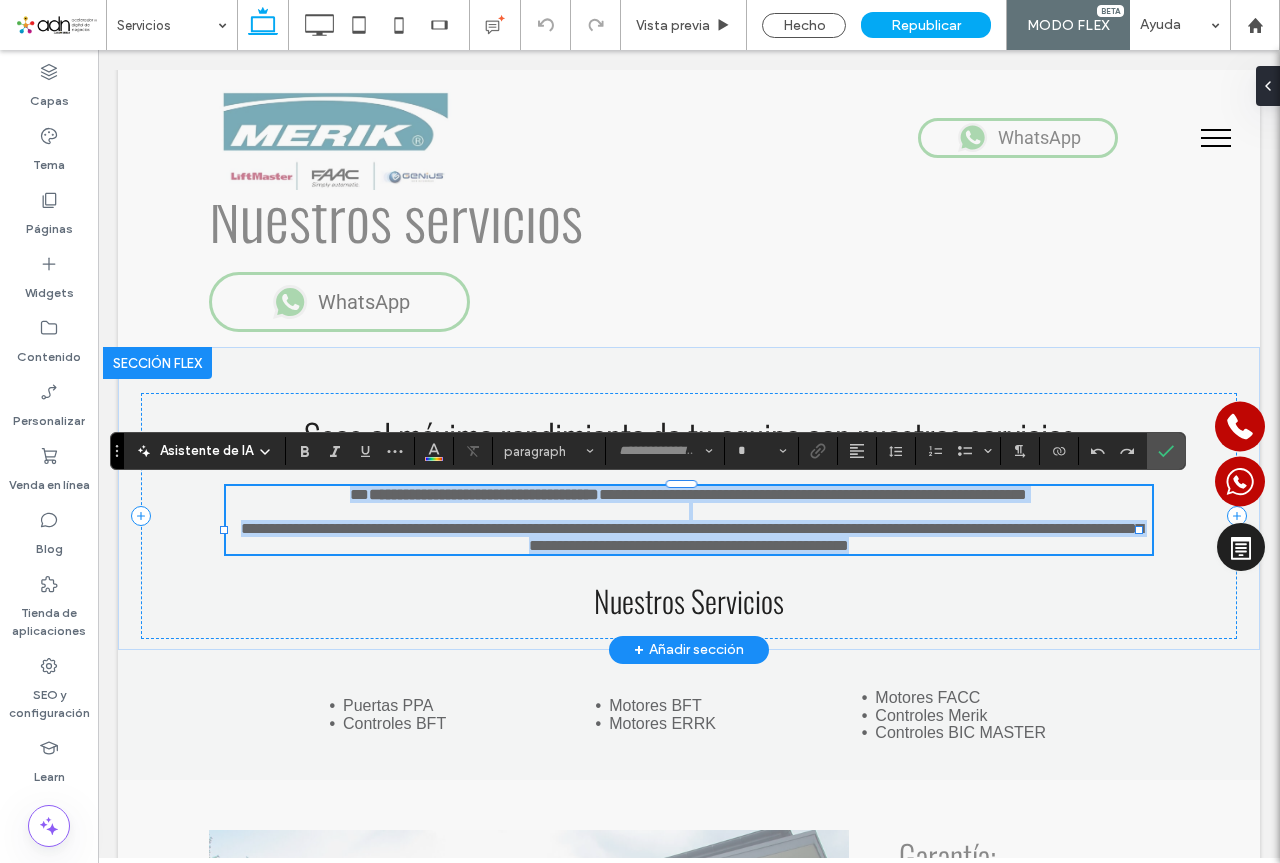 type on "*****" 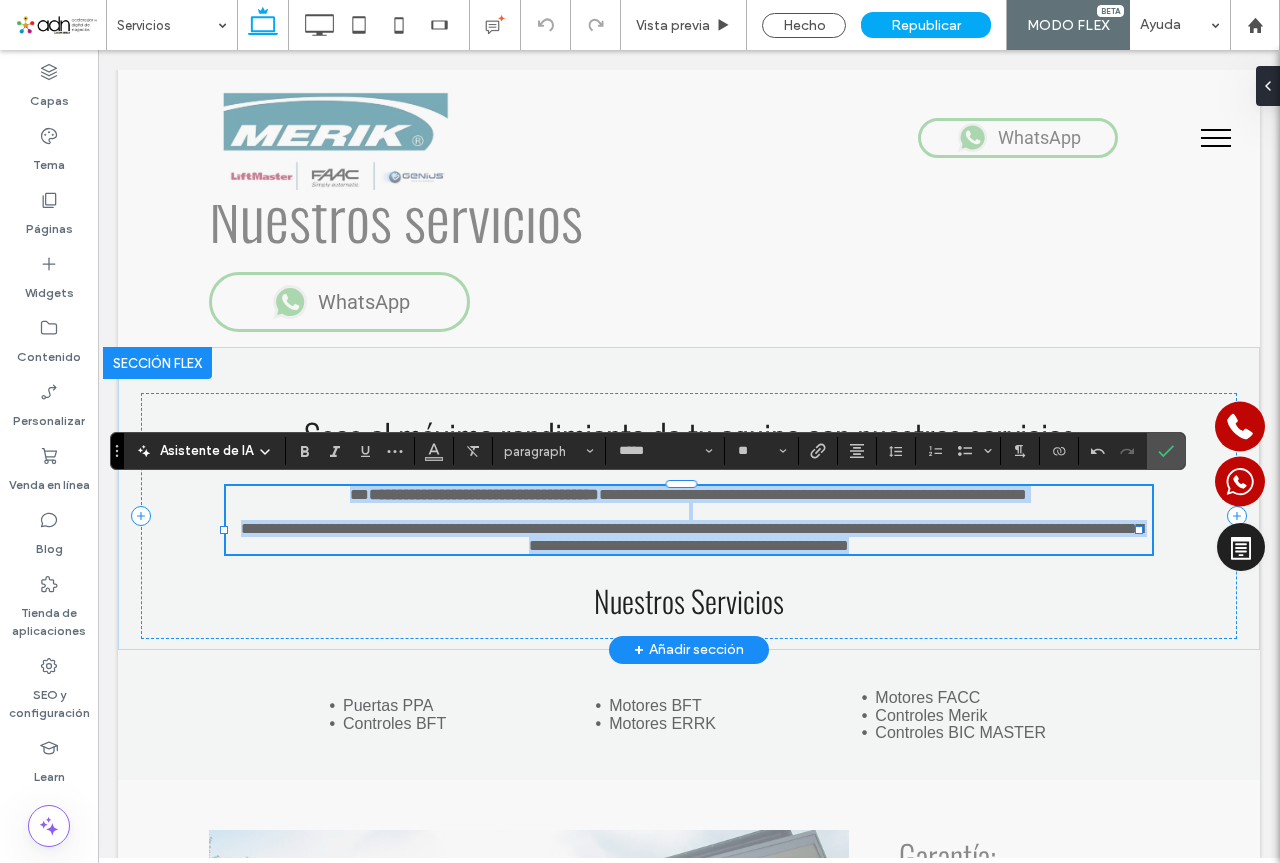 click on "**********" at bounding box center [813, 494] 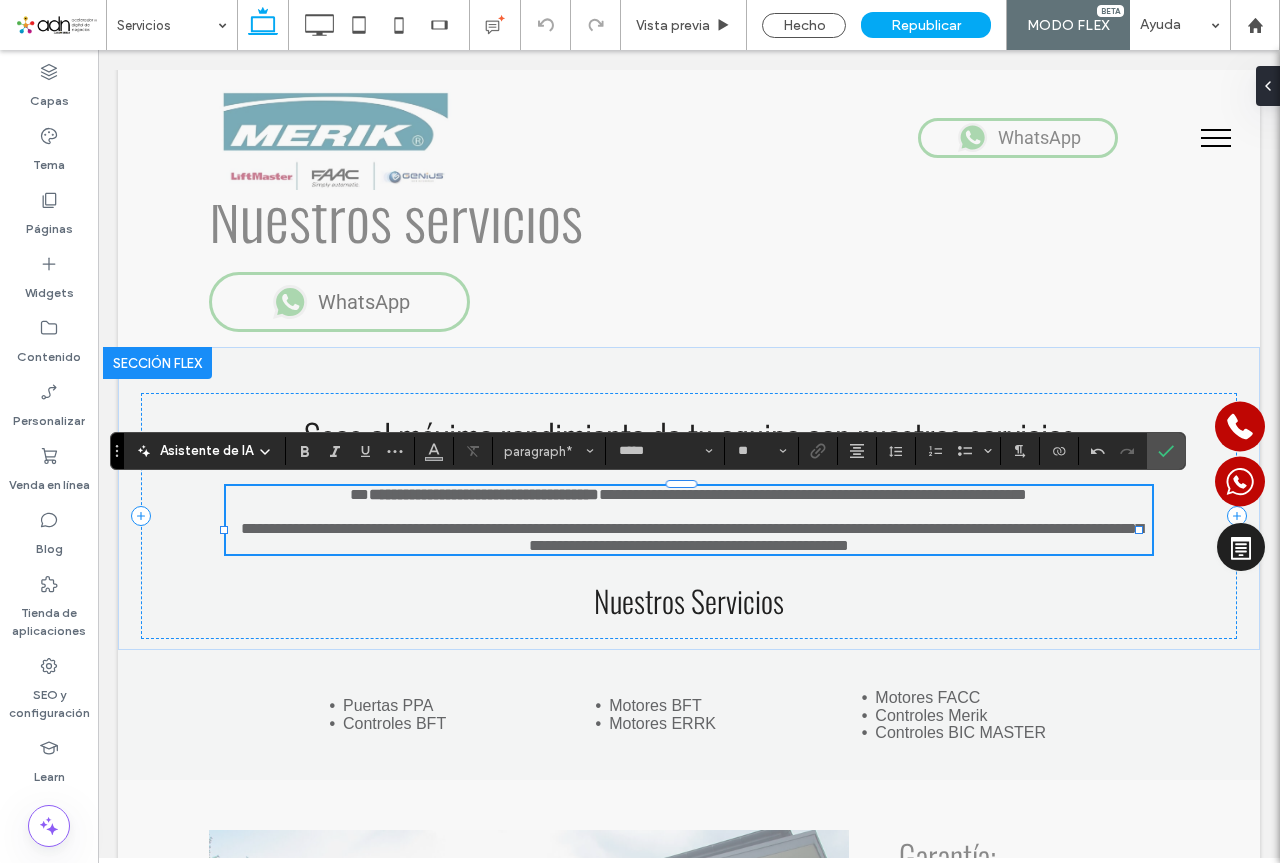 type 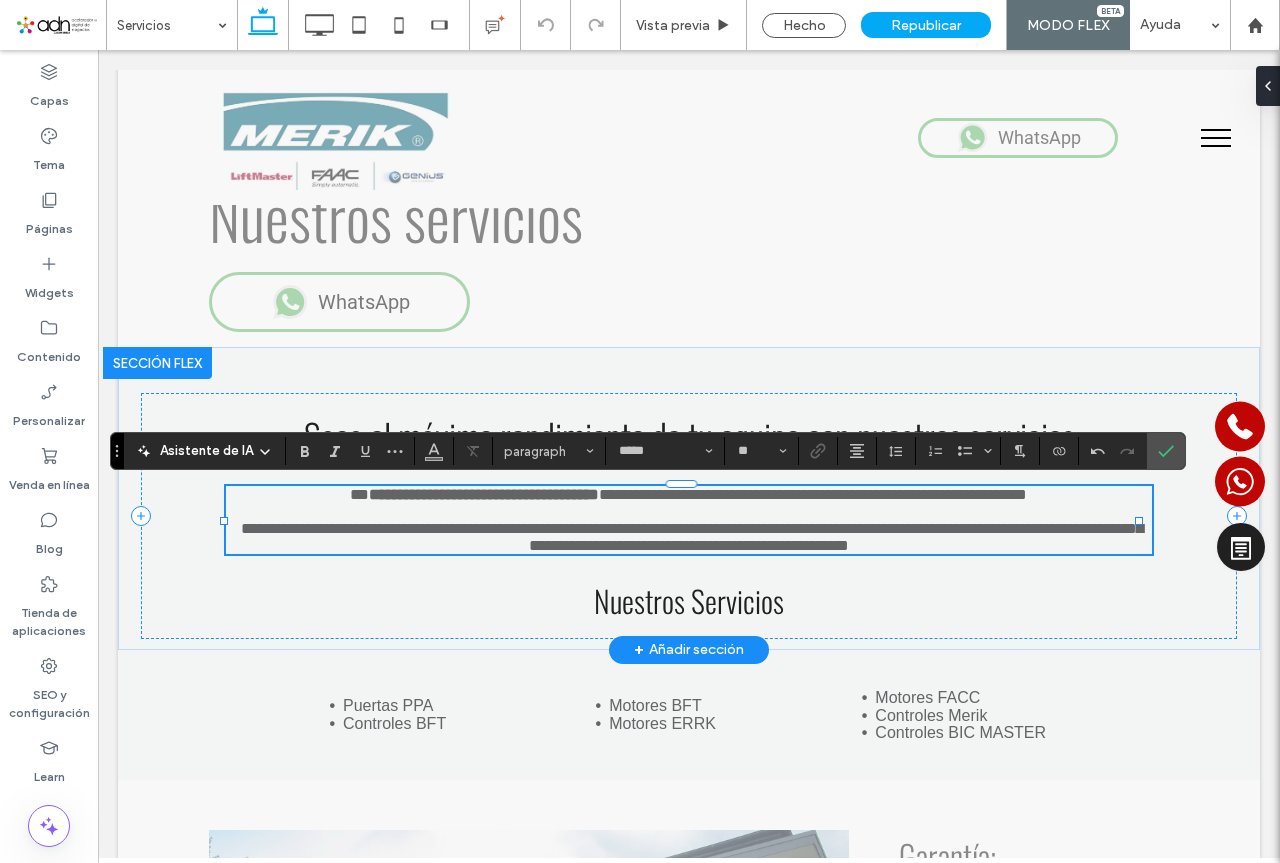 click at bounding box center [689, 511] 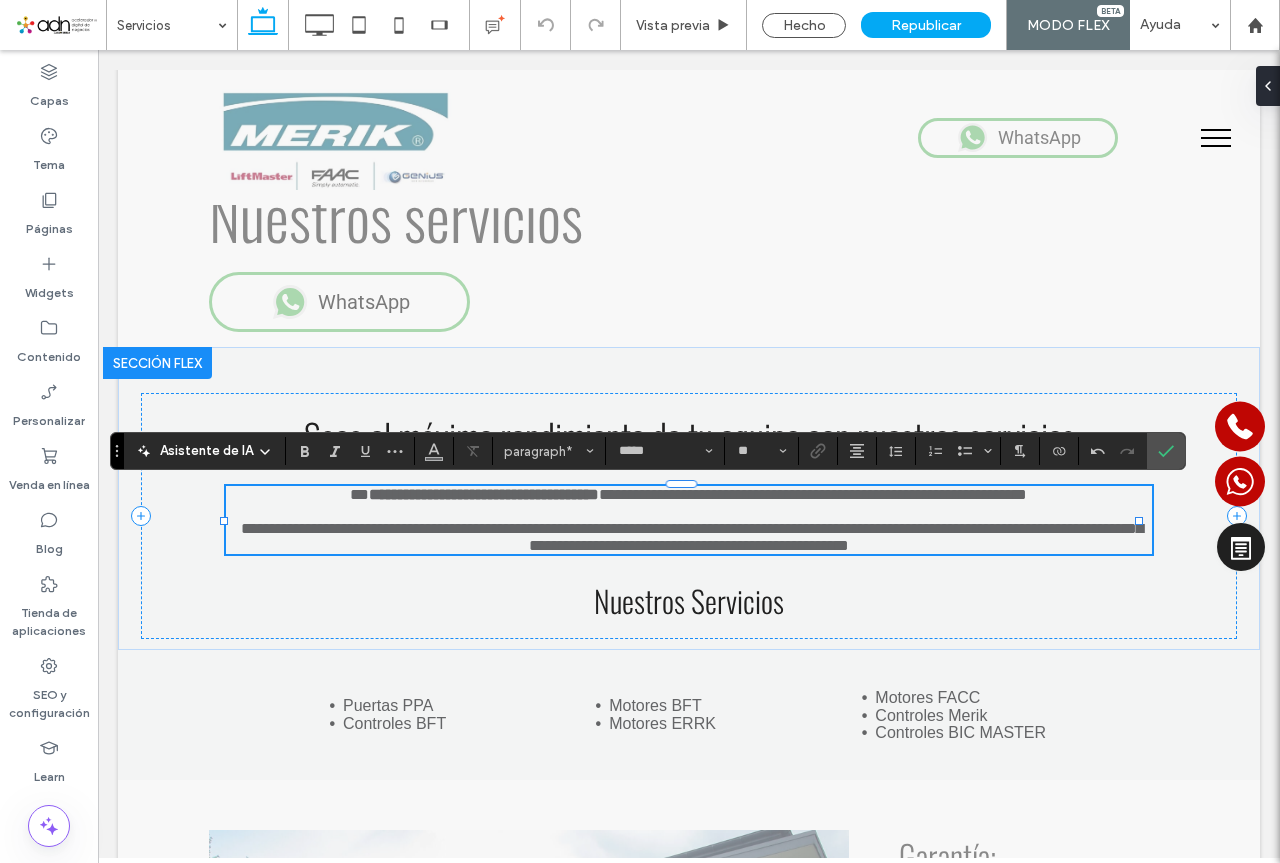 drag, startPoint x: 1038, startPoint y: 495, endPoint x: 1279, endPoint y: 581, distance: 255.88474 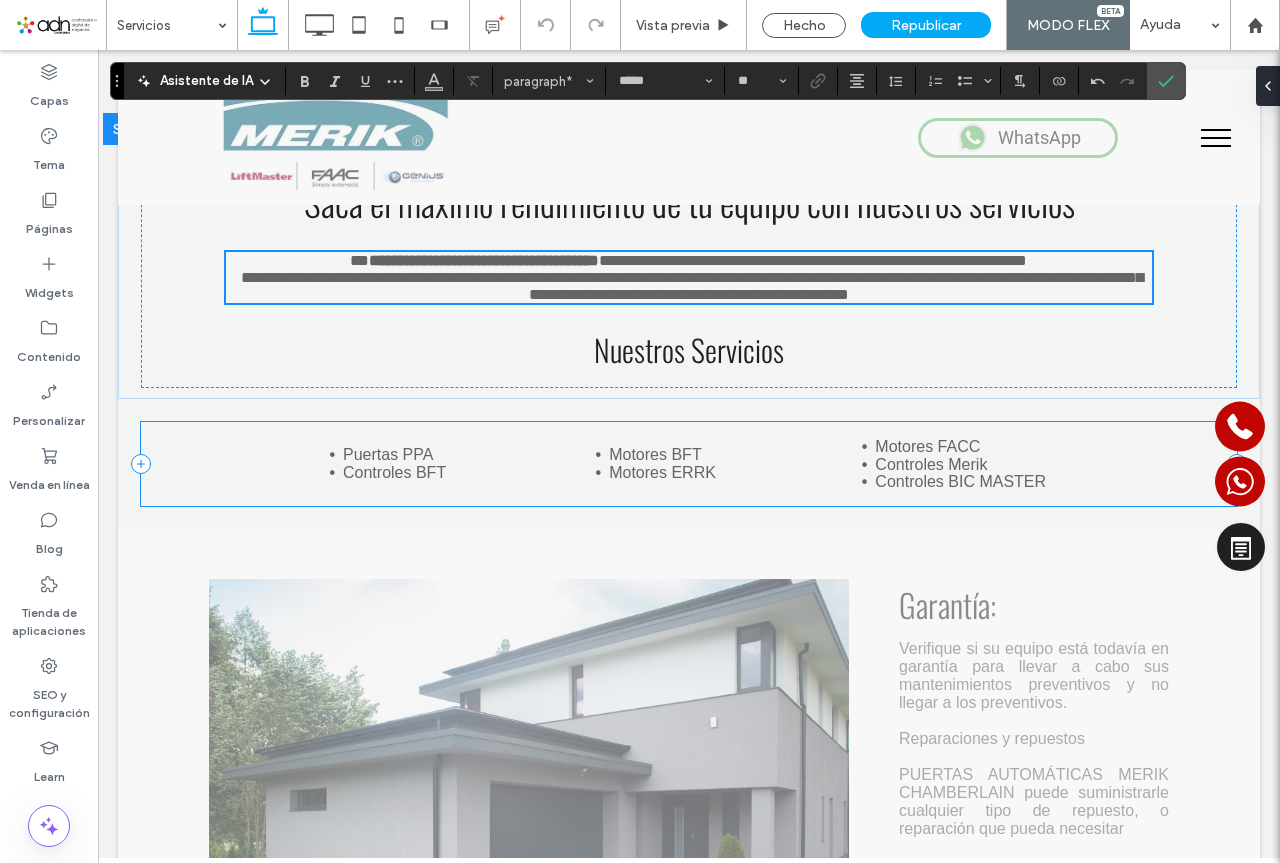 scroll, scrollTop: 700, scrollLeft: 0, axis: vertical 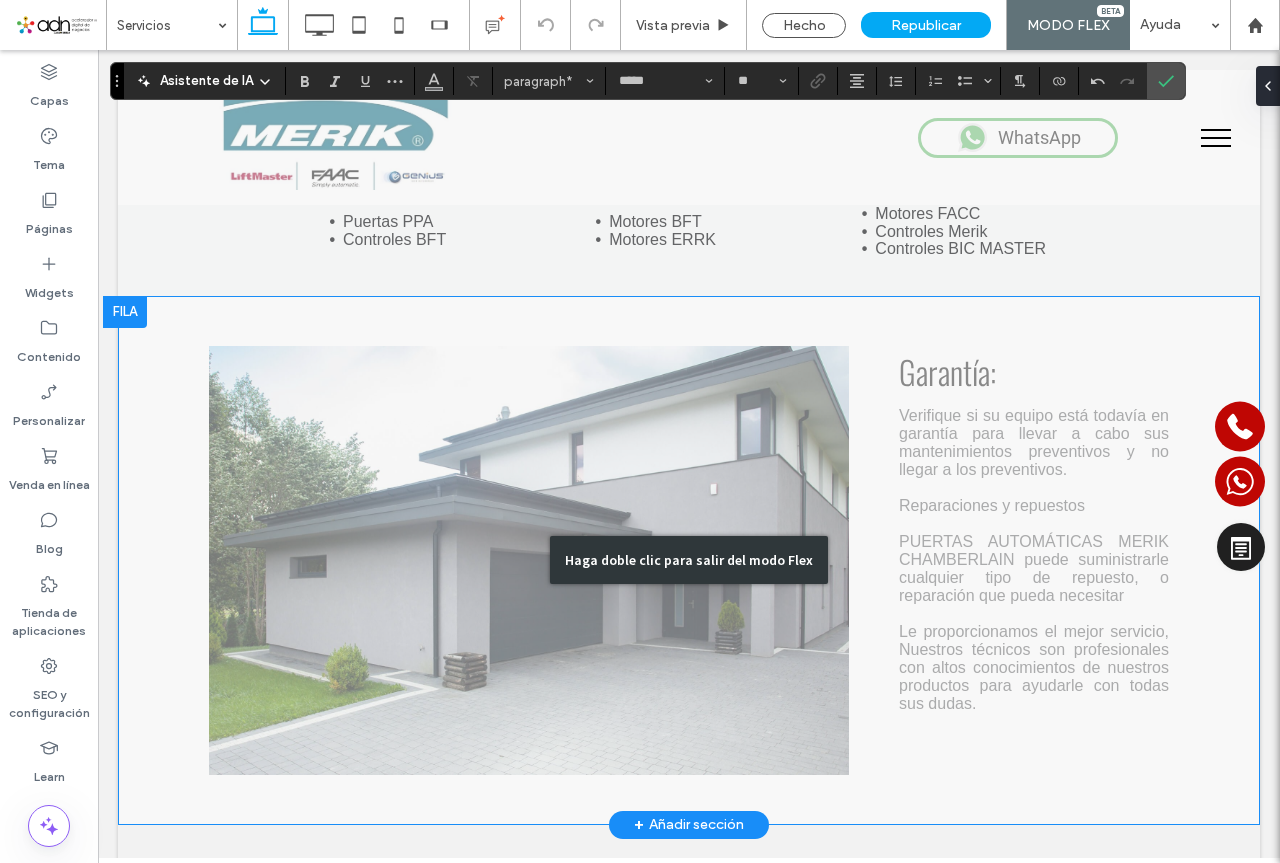 click on "Haga doble clic para salir del modo Flex" at bounding box center [689, 560] 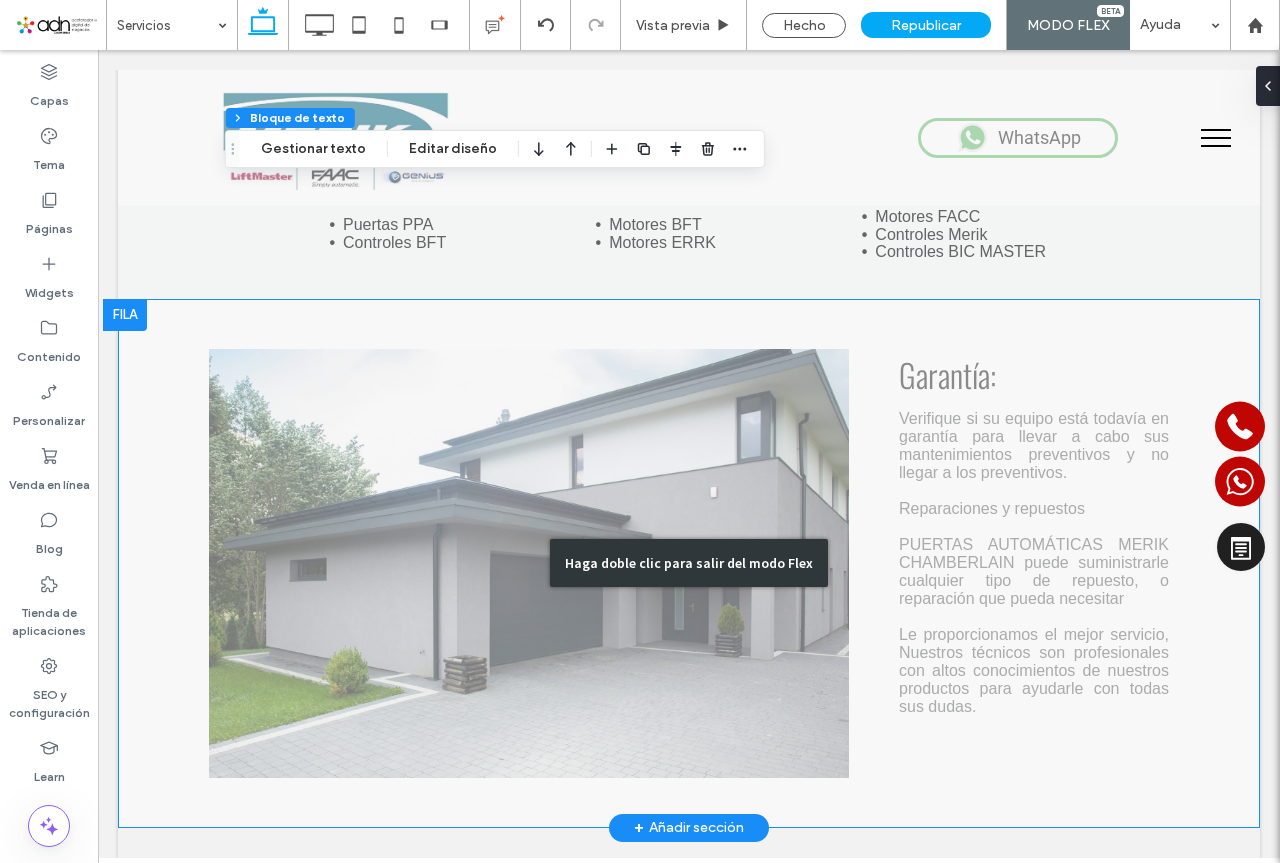 click on "Haga doble clic para salir del modo Flex" at bounding box center [689, 563] 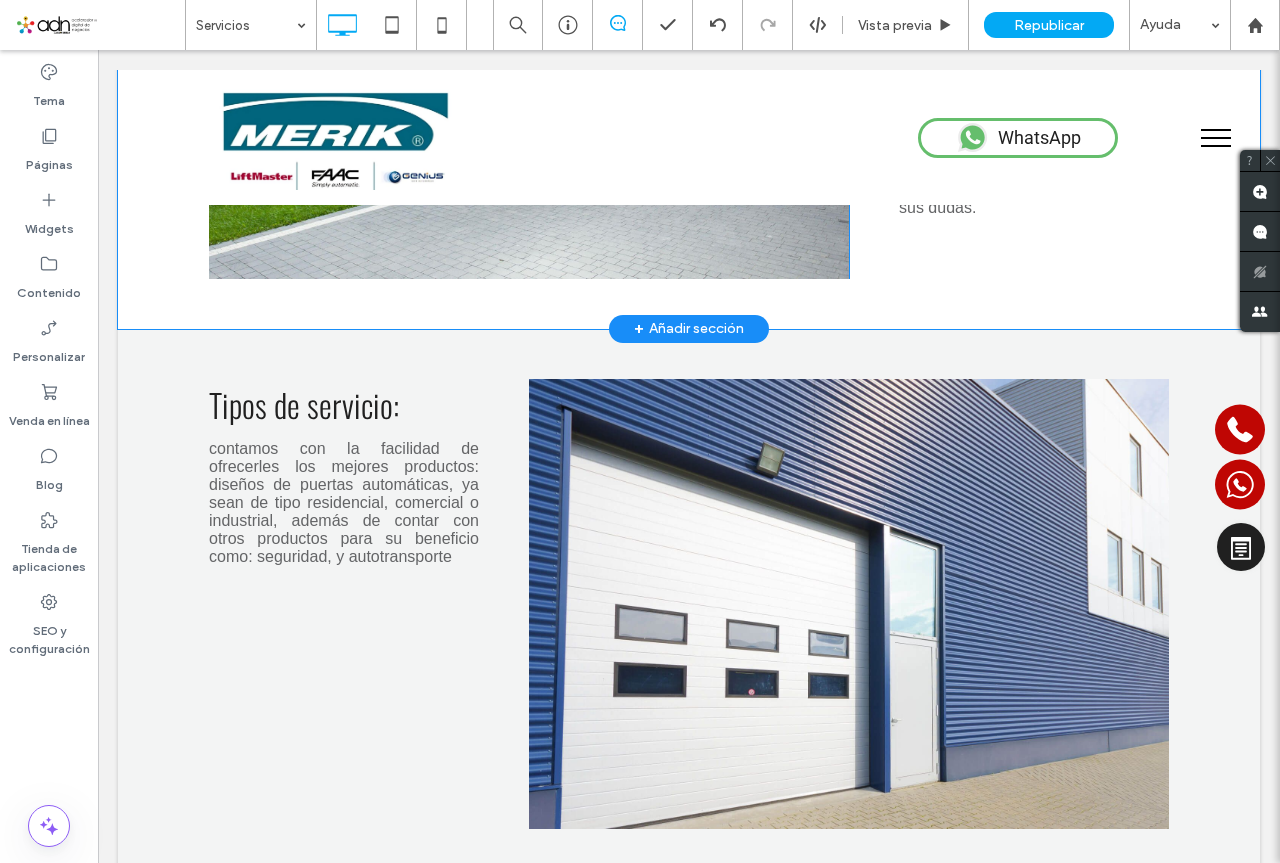 scroll, scrollTop: 1167, scrollLeft: 0, axis: vertical 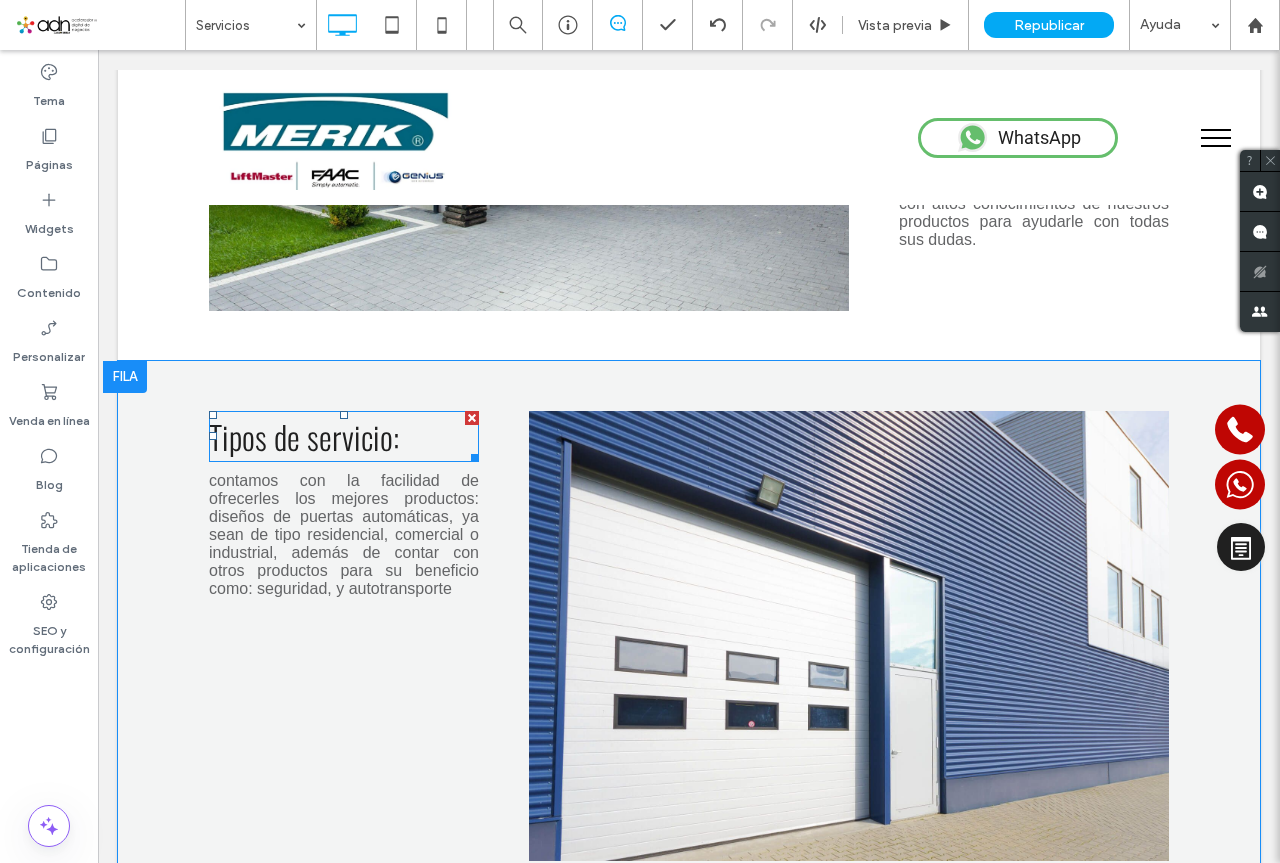 click on "Tipos de servicio:" at bounding box center [304, 436] 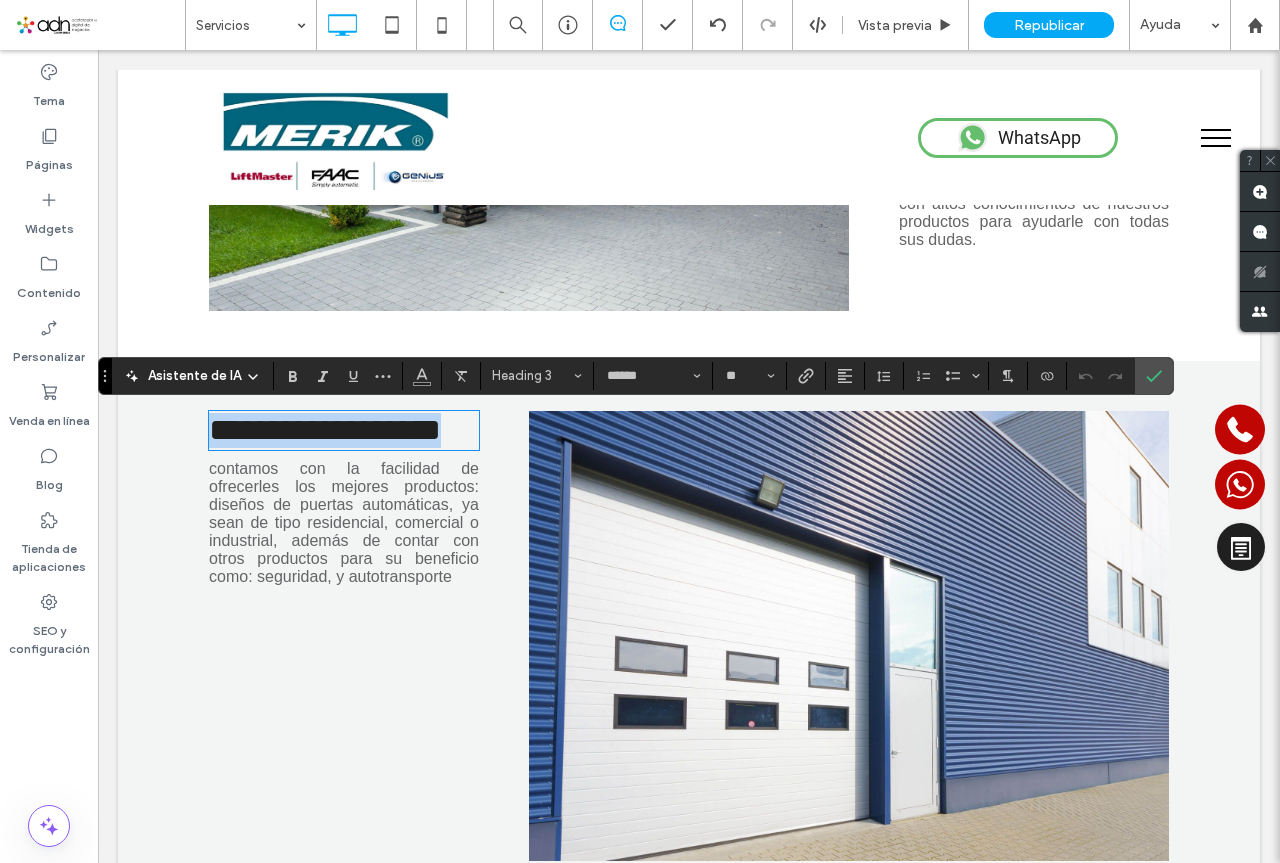 drag, startPoint x: 382, startPoint y: 439, endPoint x: 417, endPoint y: 445, distance: 35.510563 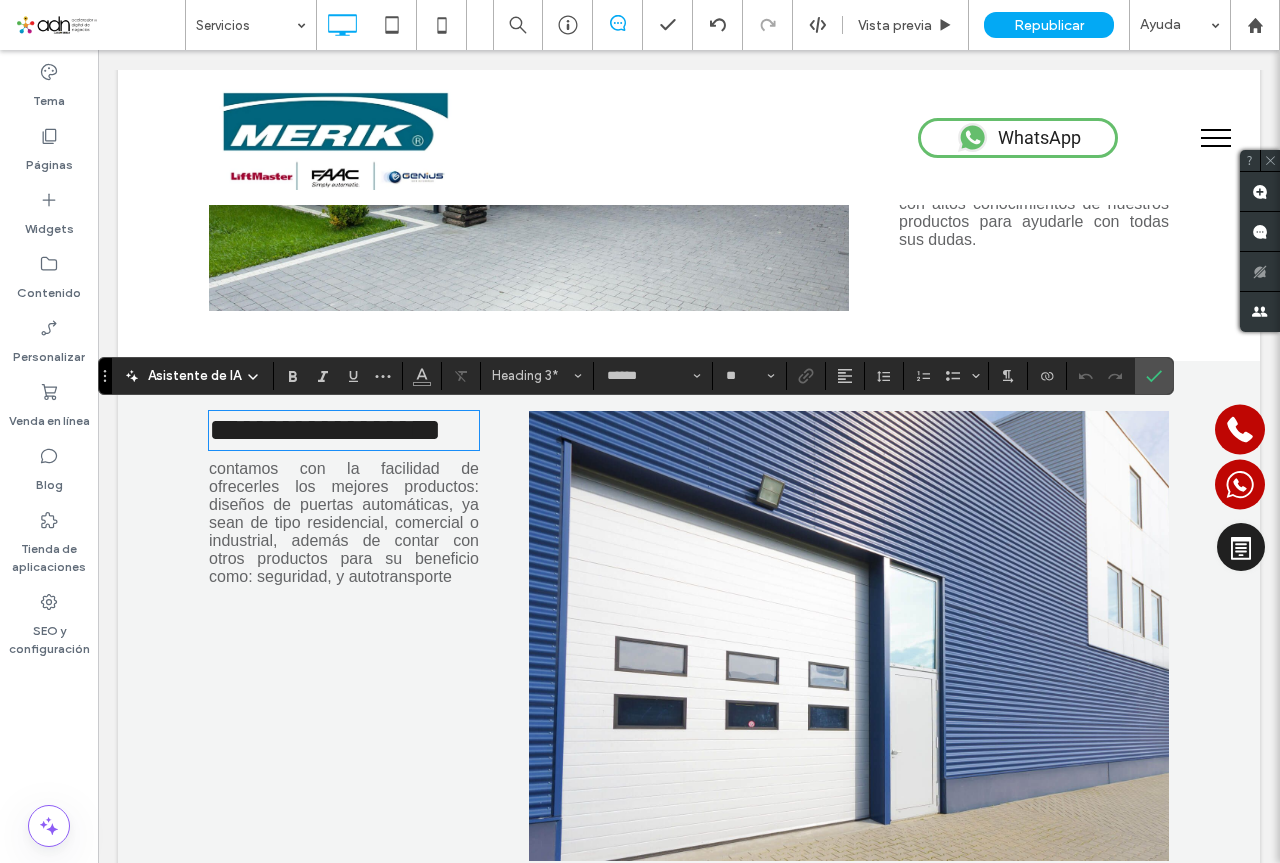 type 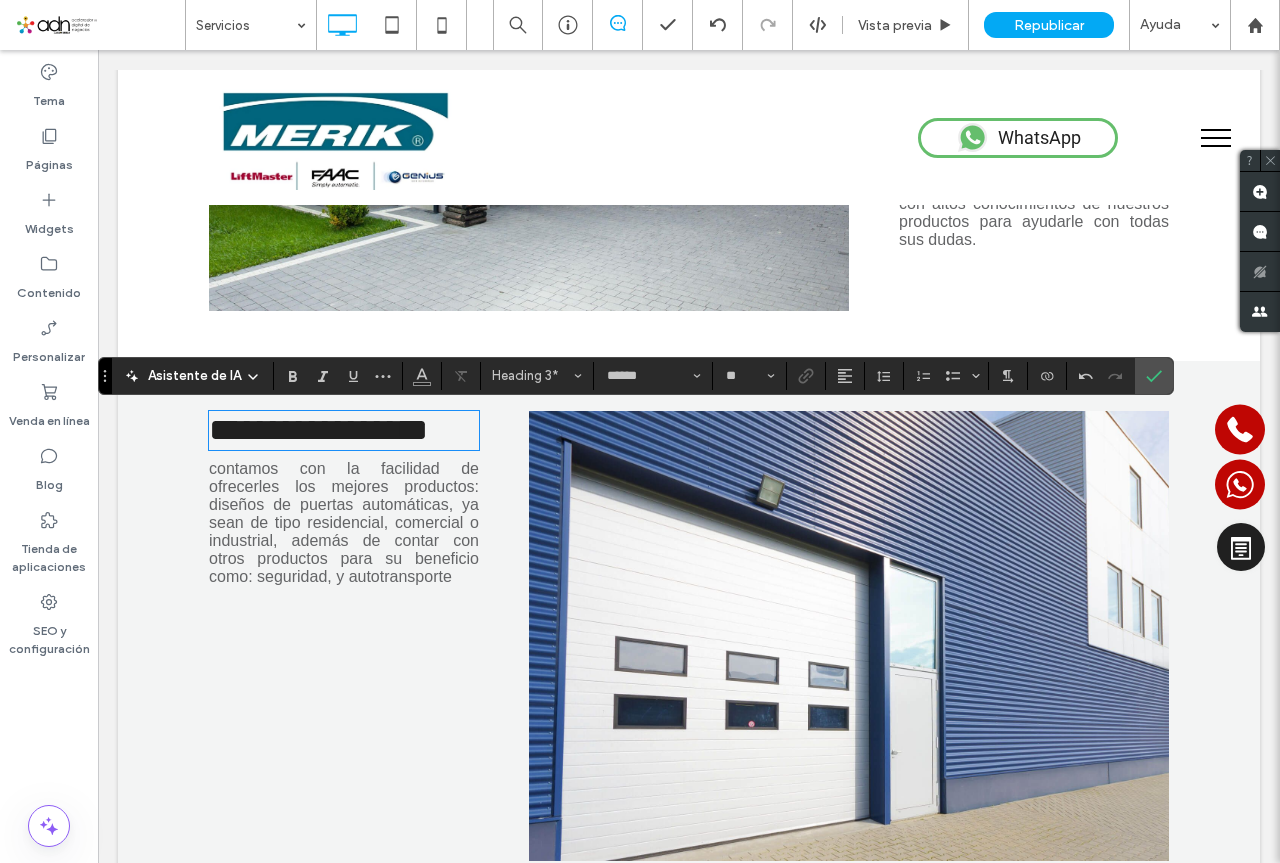 click on "contamos con la facilidad de ofrecerles los mejores productos: diseños de puertas automáticas, ya sean de tipo residencial, comercial o industrial, además de contar con otros productos para su beneficio como: seguridad, y autotransporte" at bounding box center (344, 522) 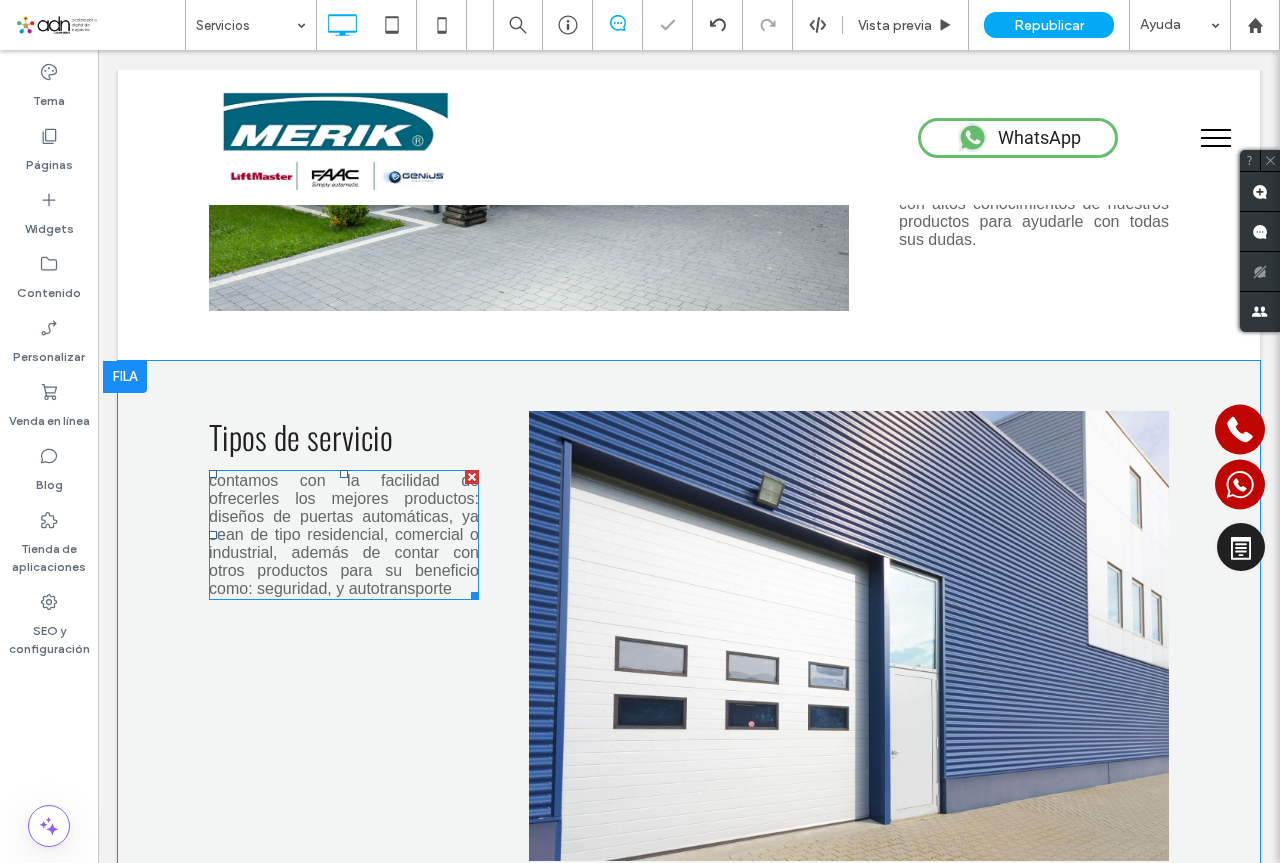 click on "contamos con la facilidad de ofrecerles los mejores productos: diseños de puertas automáticas, ya sean de tipo residencial, comercial o industrial, además de contar con otros productos para su beneficio como: seguridad, y autotransporte" at bounding box center [344, 534] 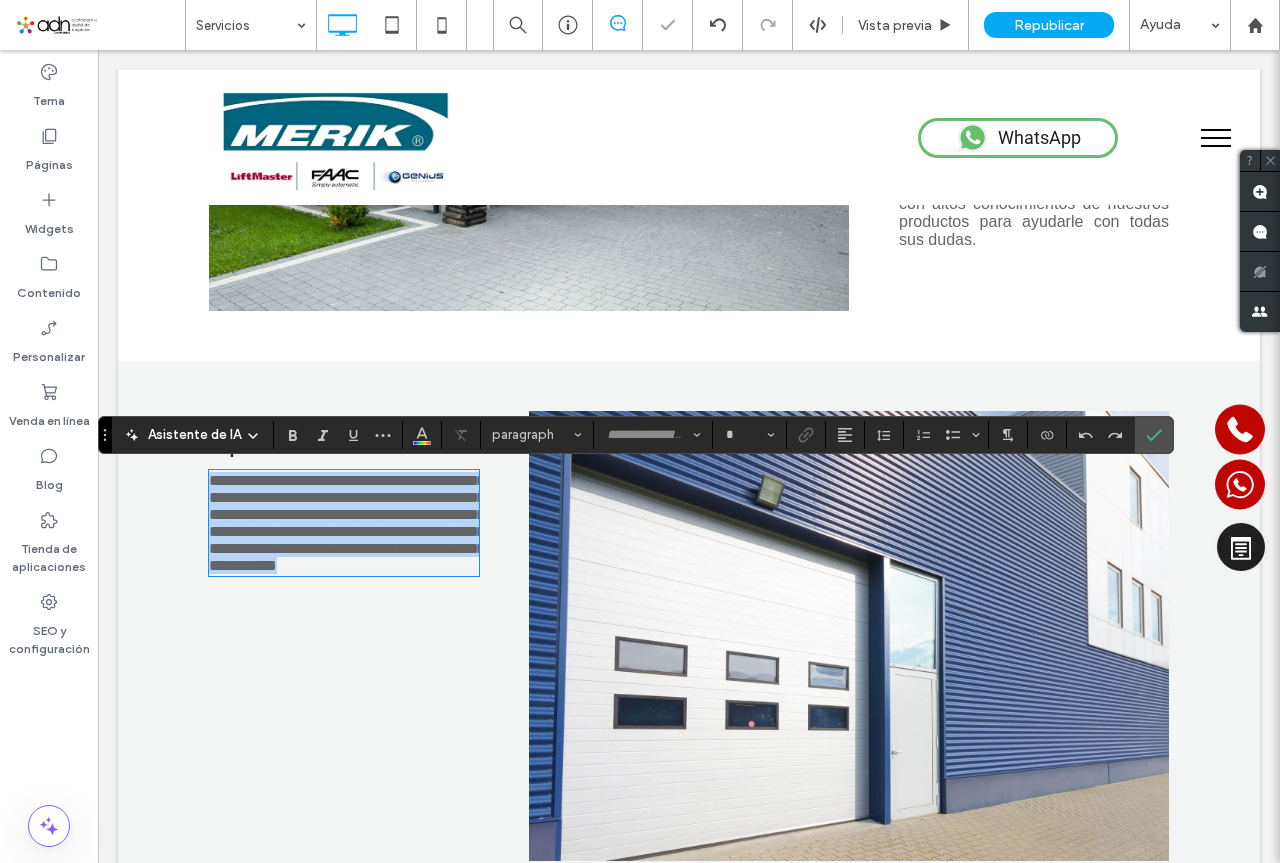 type on "*****" 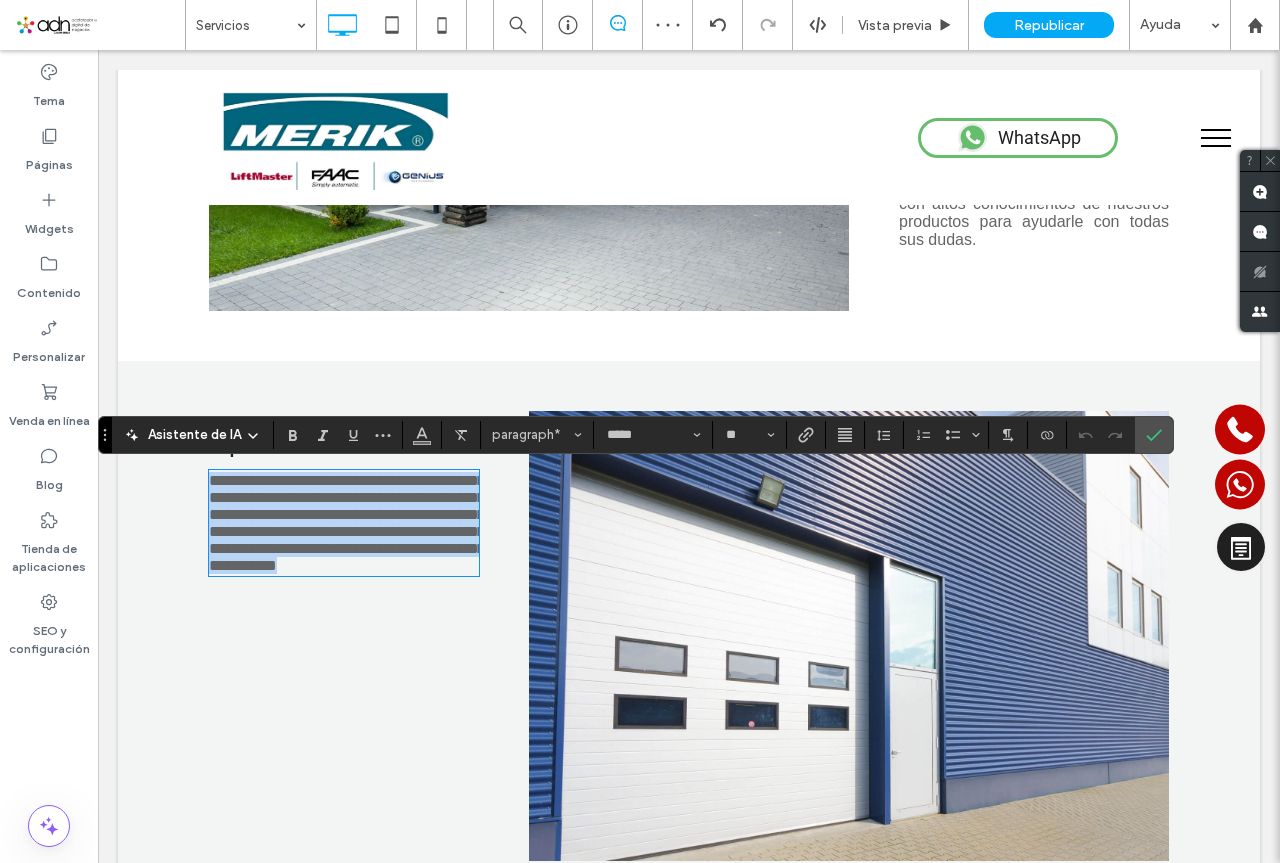click on "**********" at bounding box center [347, 523] 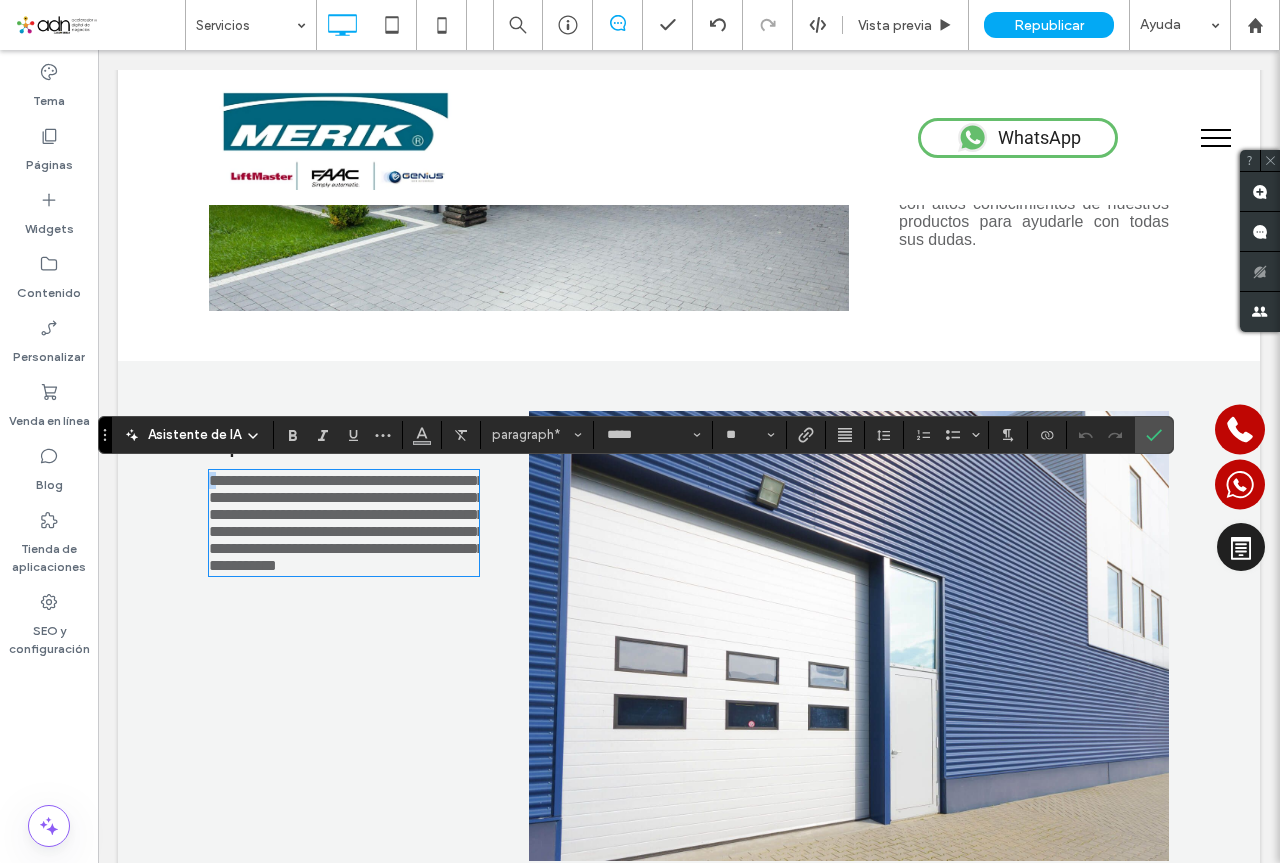 type 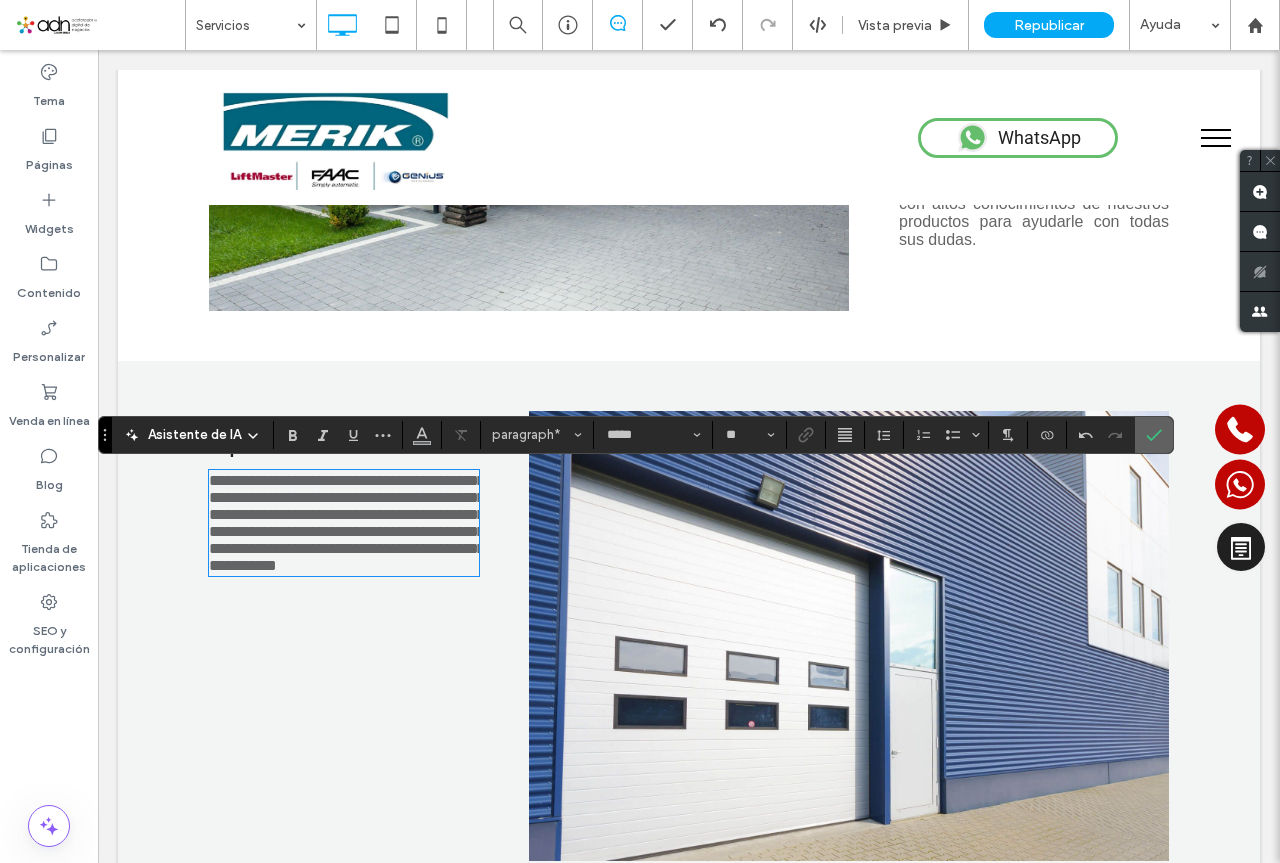 drag, startPoint x: 1162, startPoint y: 428, endPoint x: 931, endPoint y: 377, distance: 236.56288 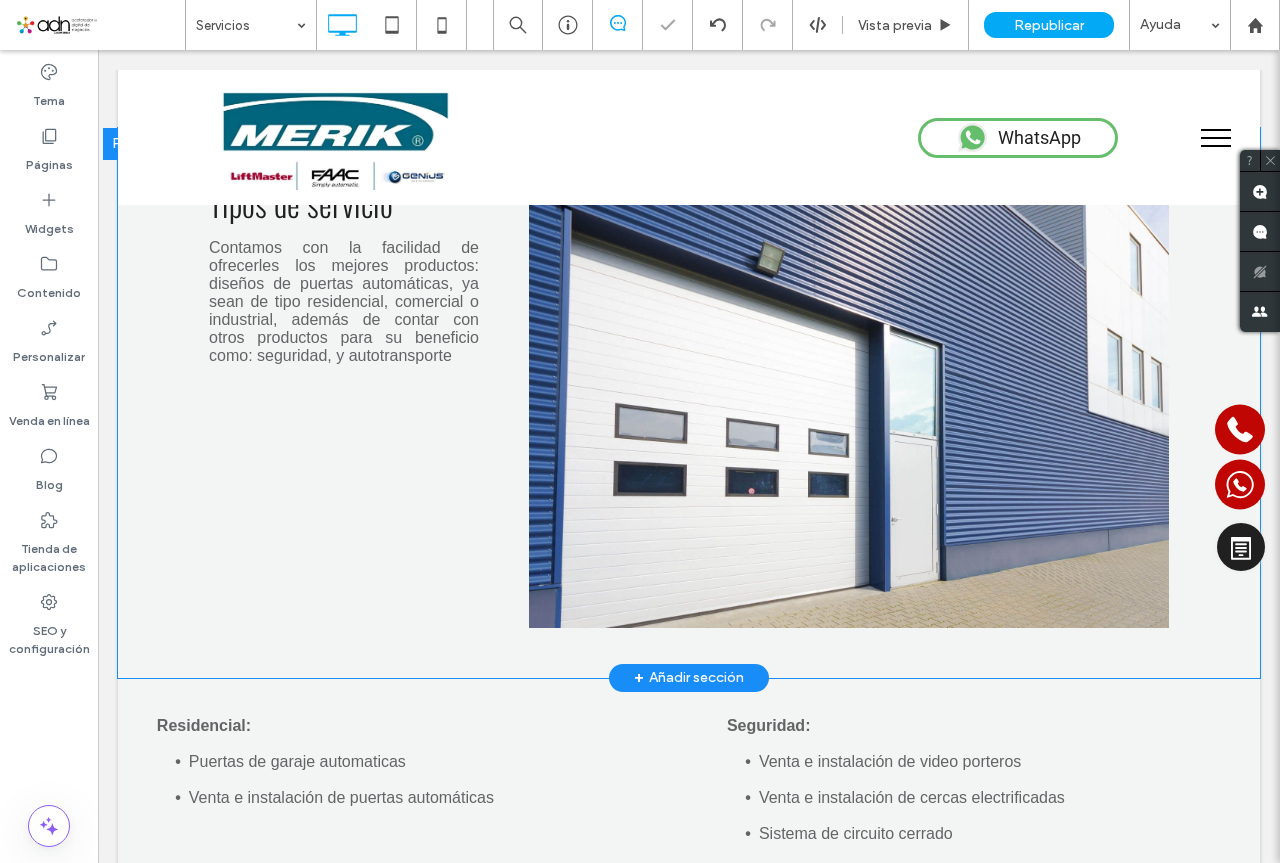 scroll, scrollTop: 1633, scrollLeft: 0, axis: vertical 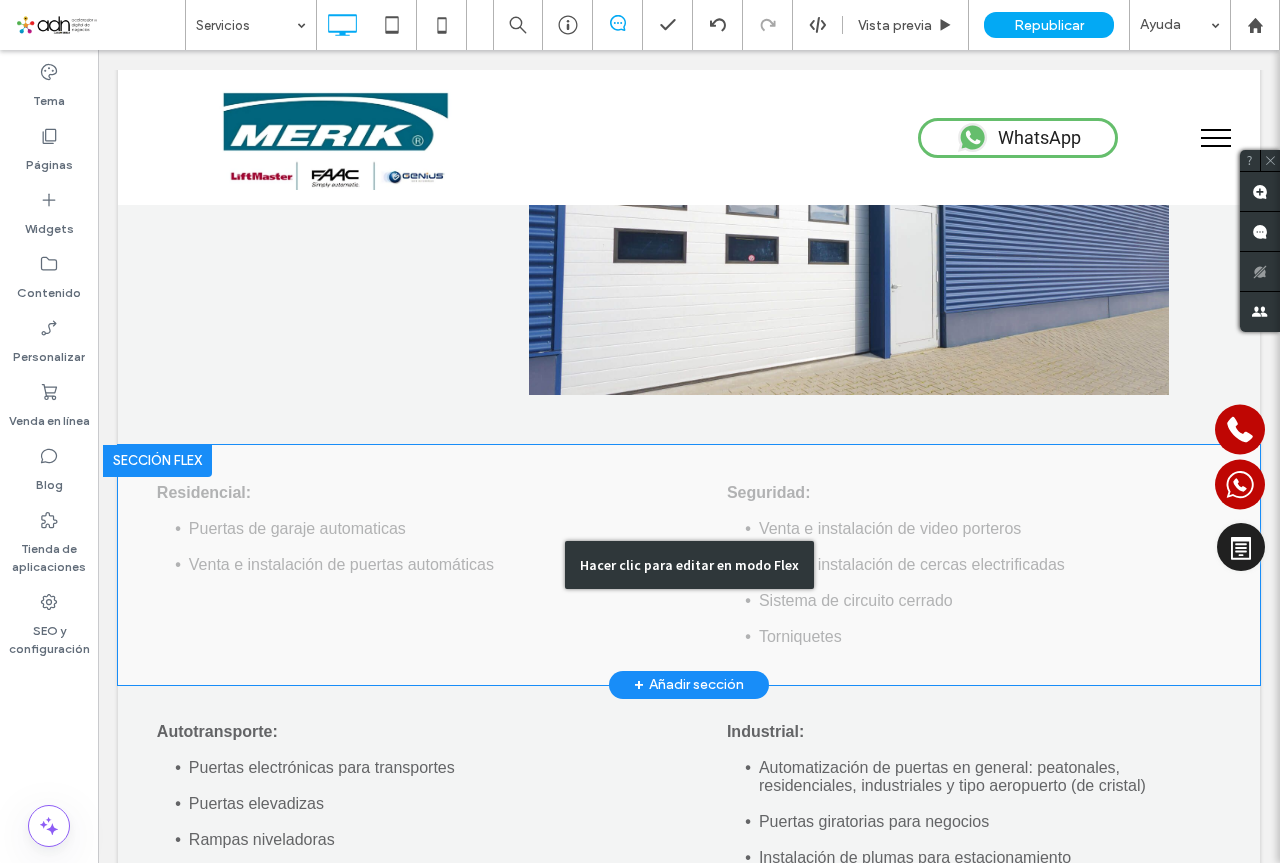 click on "Hacer clic para editar en modo Flex" at bounding box center (689, 565) 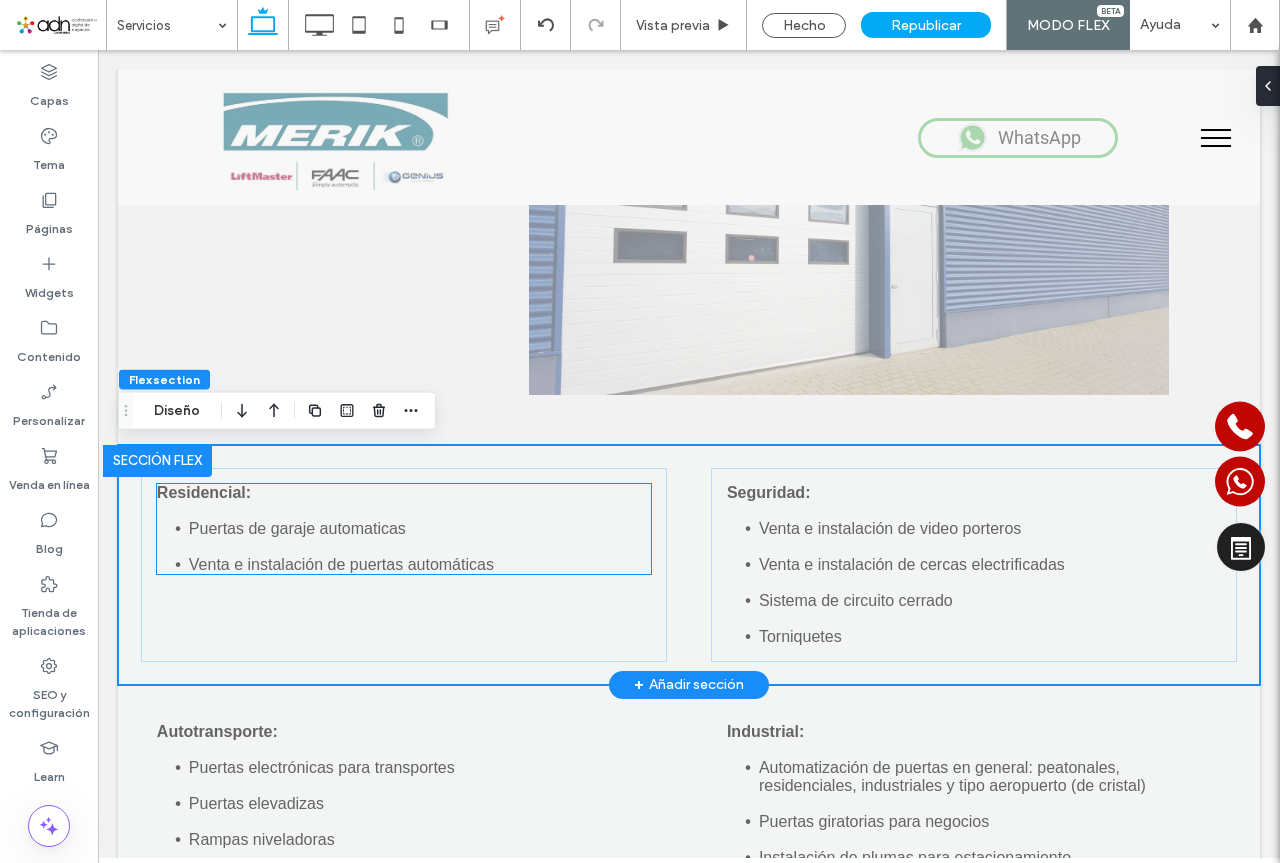click at bounding box center [404, 511] 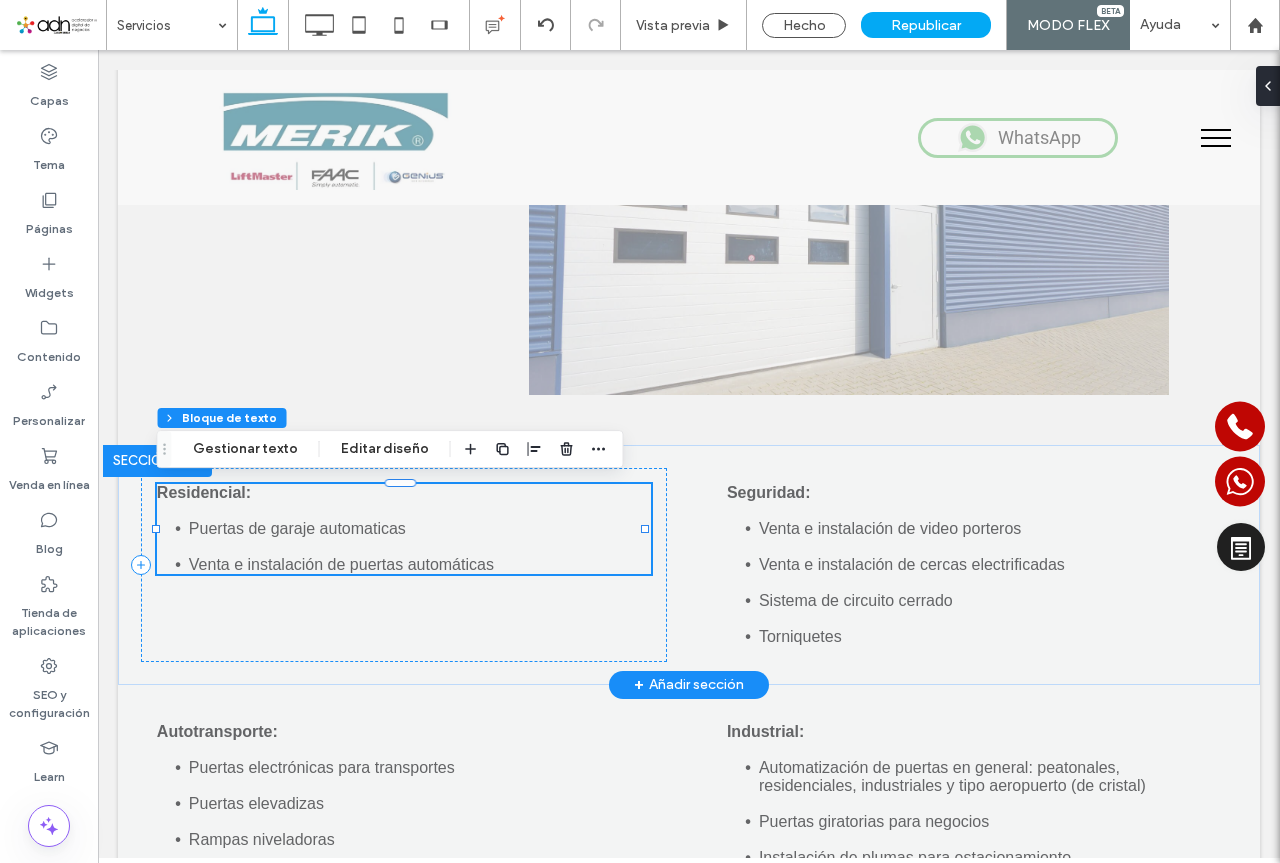 click at bounding box center (404, 511) 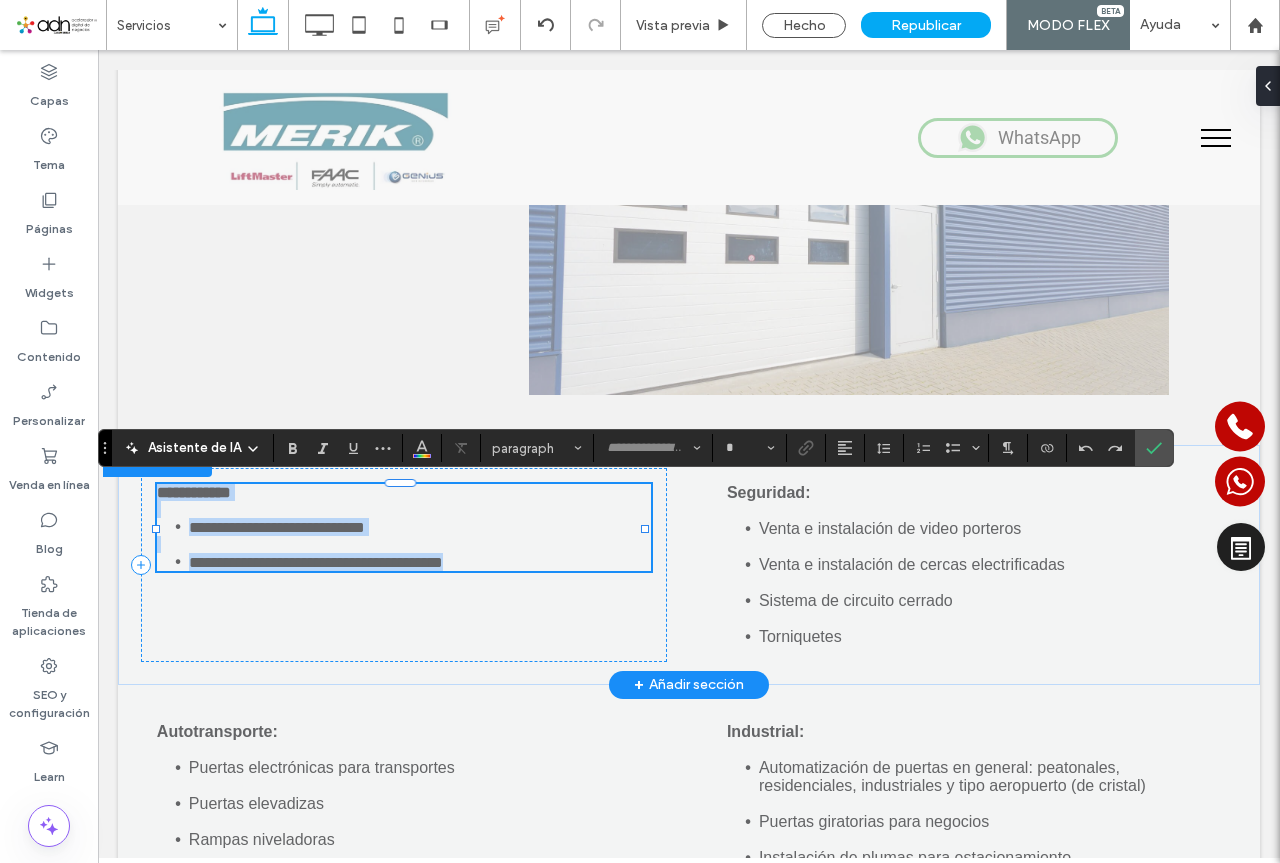 type on "*****" 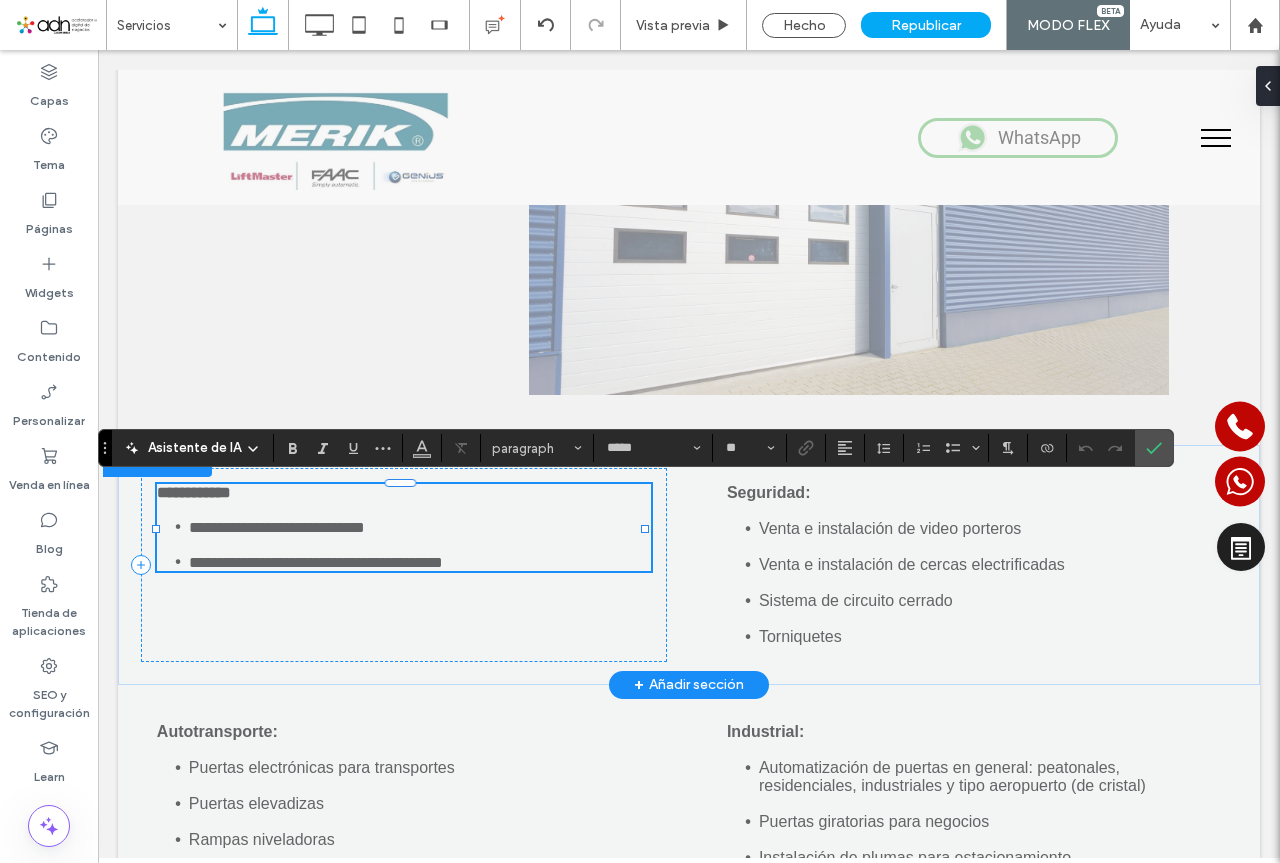 click on "**********" at bounding box center (404, 492) 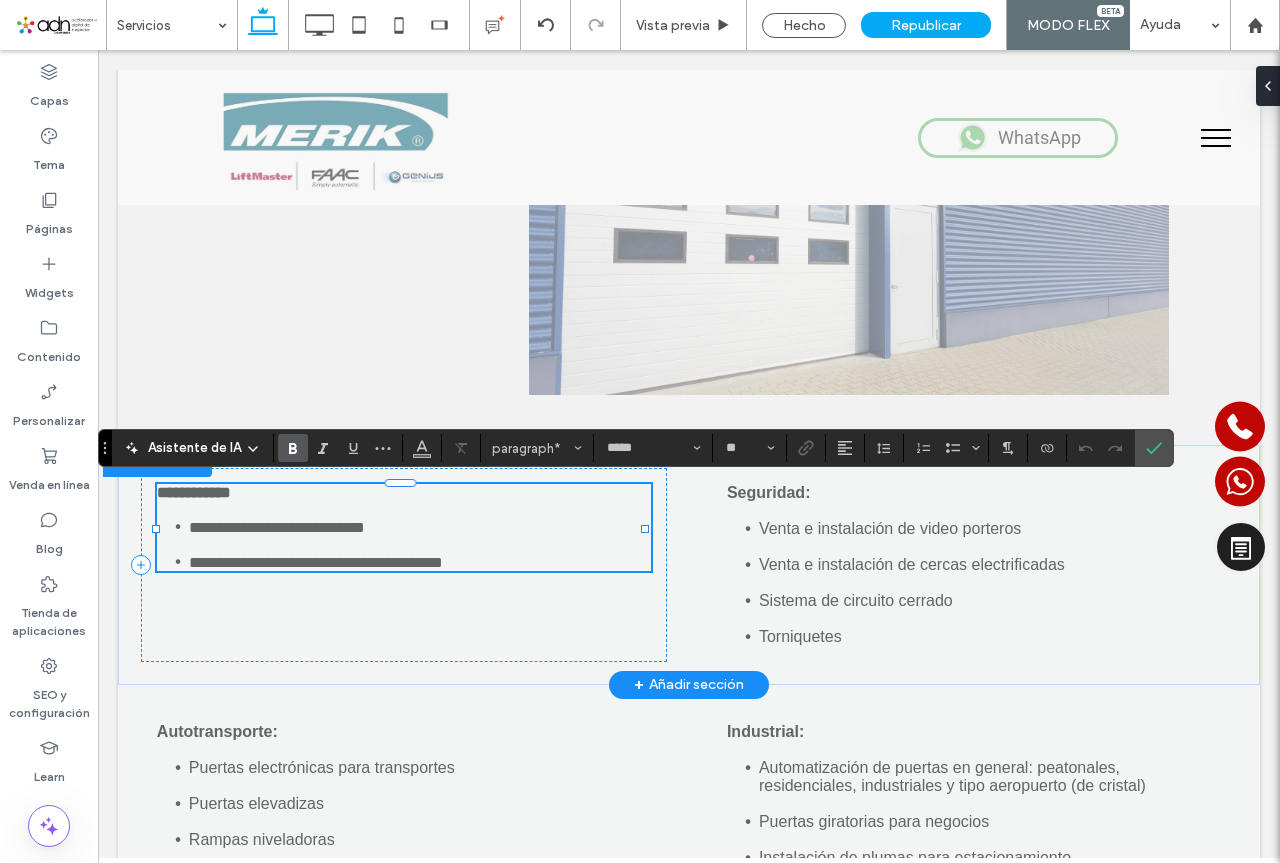 type 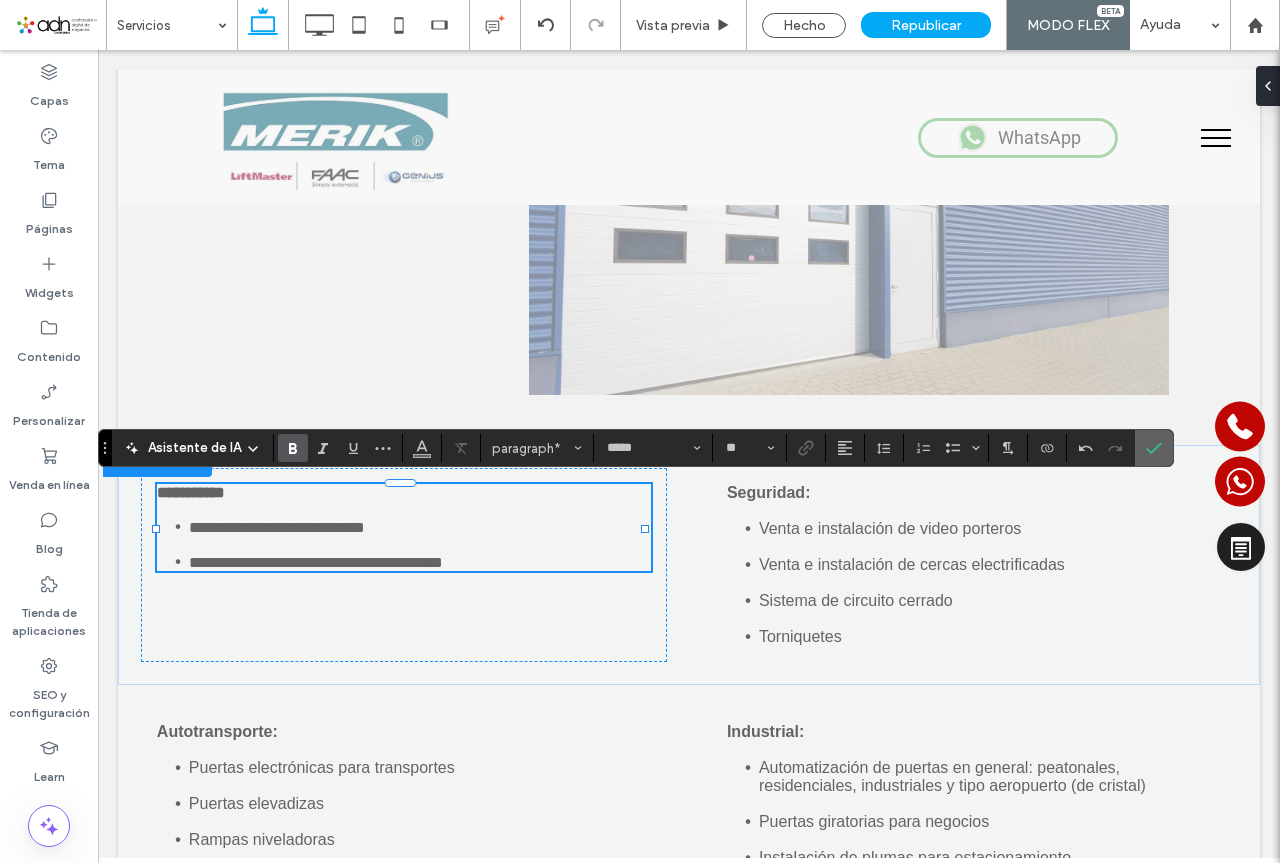 click at bounding box center (1150, 448) 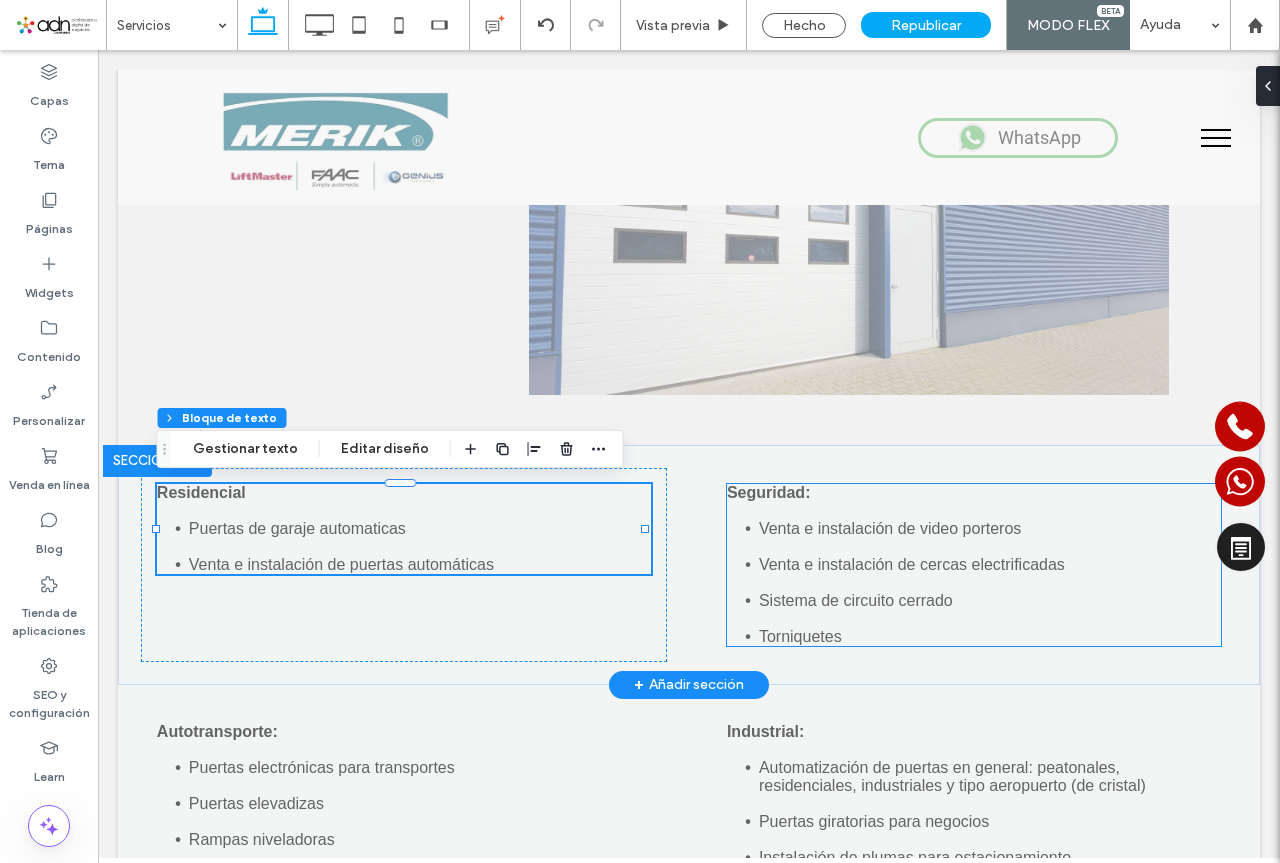 click on "Venta e instalación de video porteros" at bounding box center [890, 528] 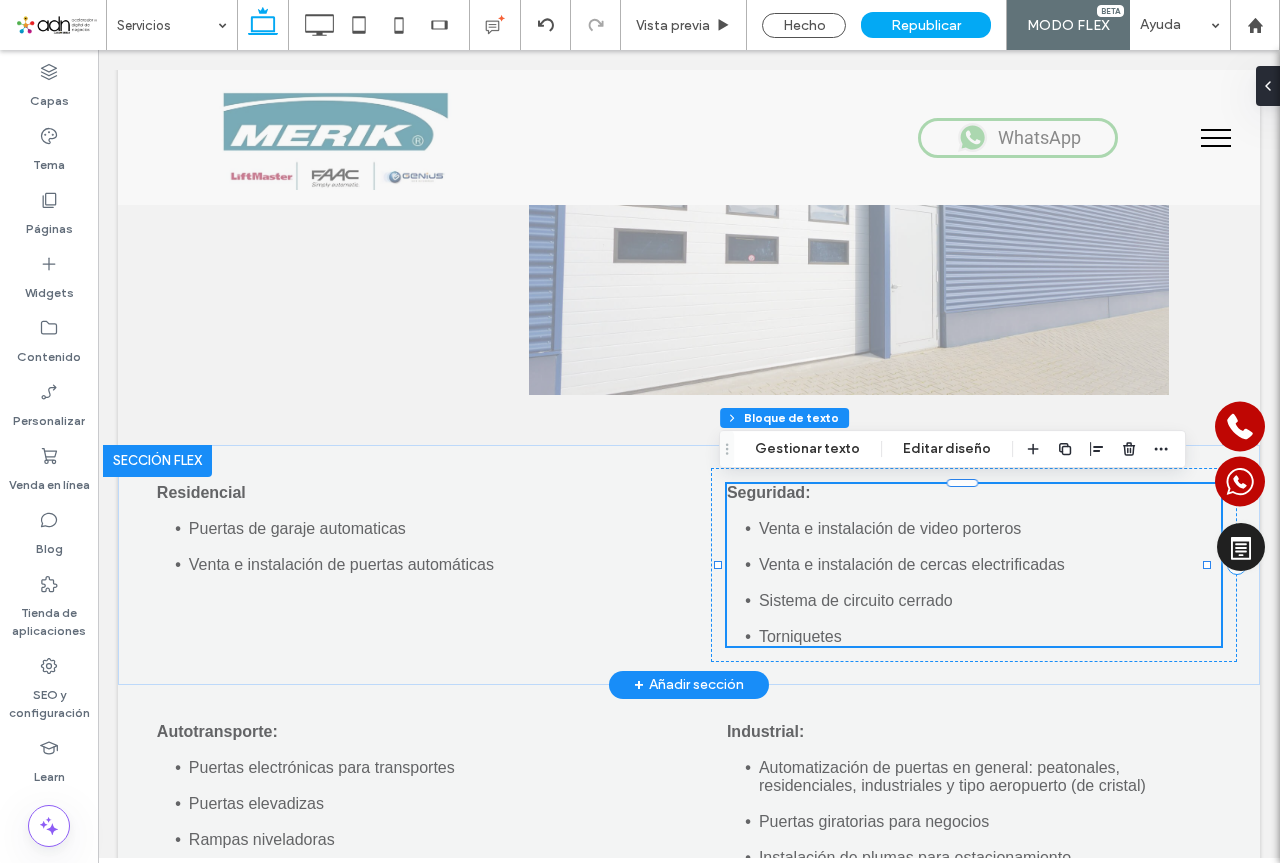 click on "Venta e instalación de video porteros" at bounding box center [890, 528] 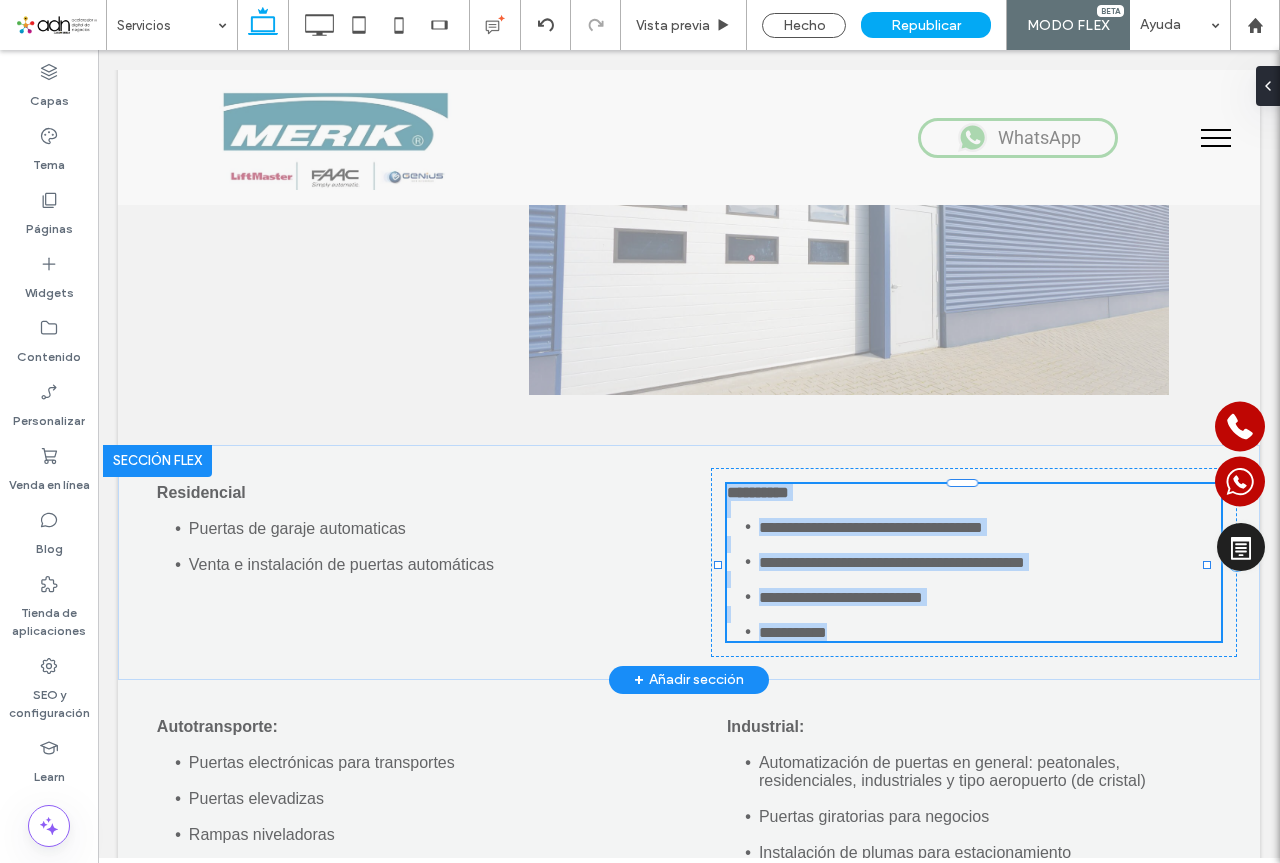 type on "*****" 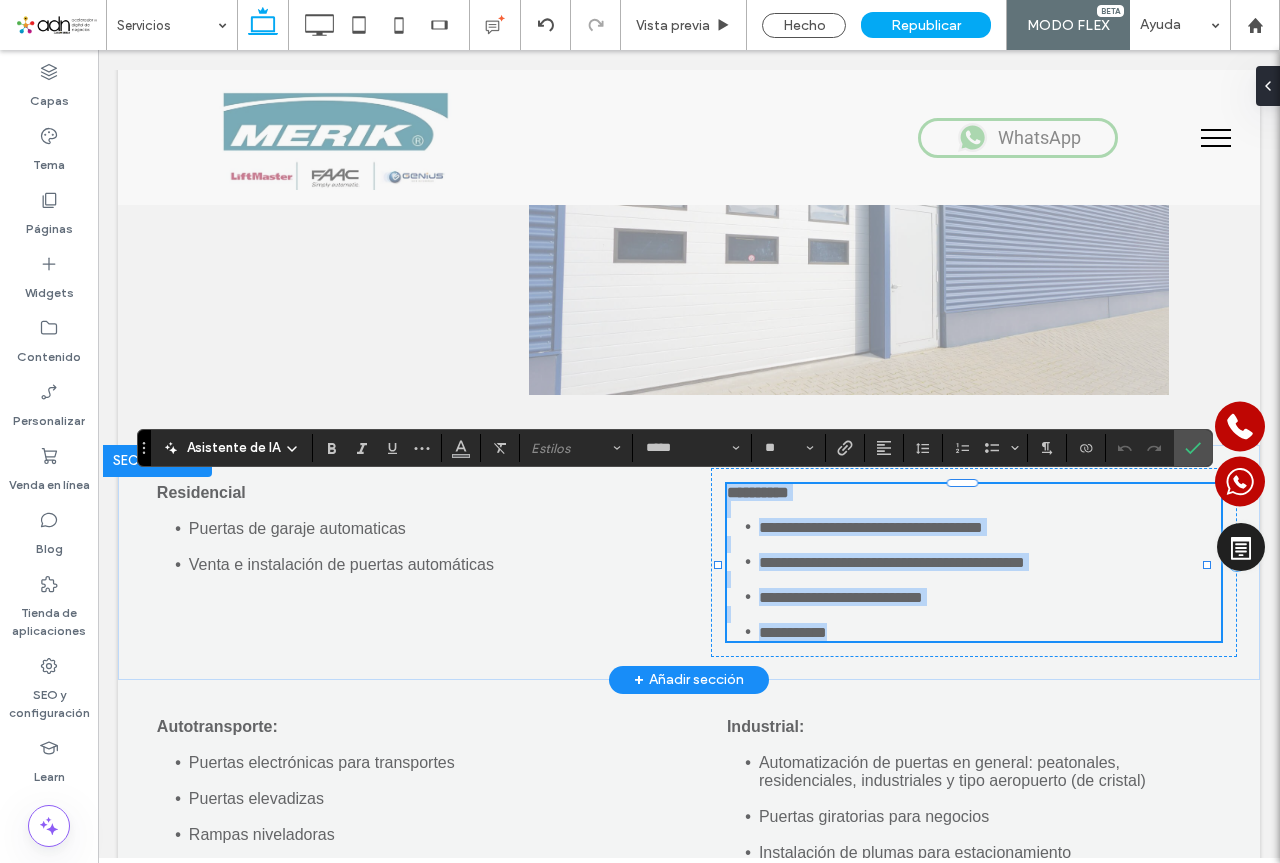click at bounding box center [974, 509] 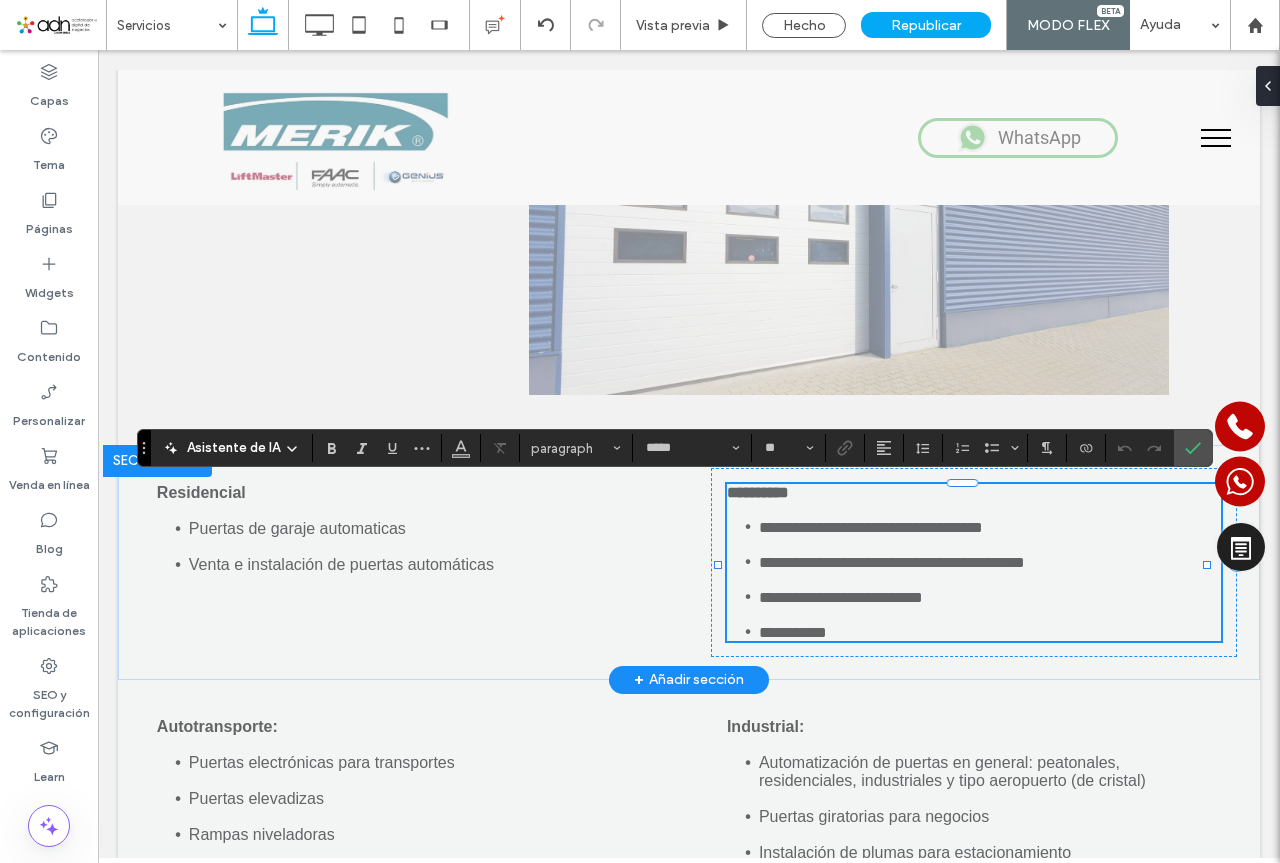 click on "**********" at bounding box center [974, 492] 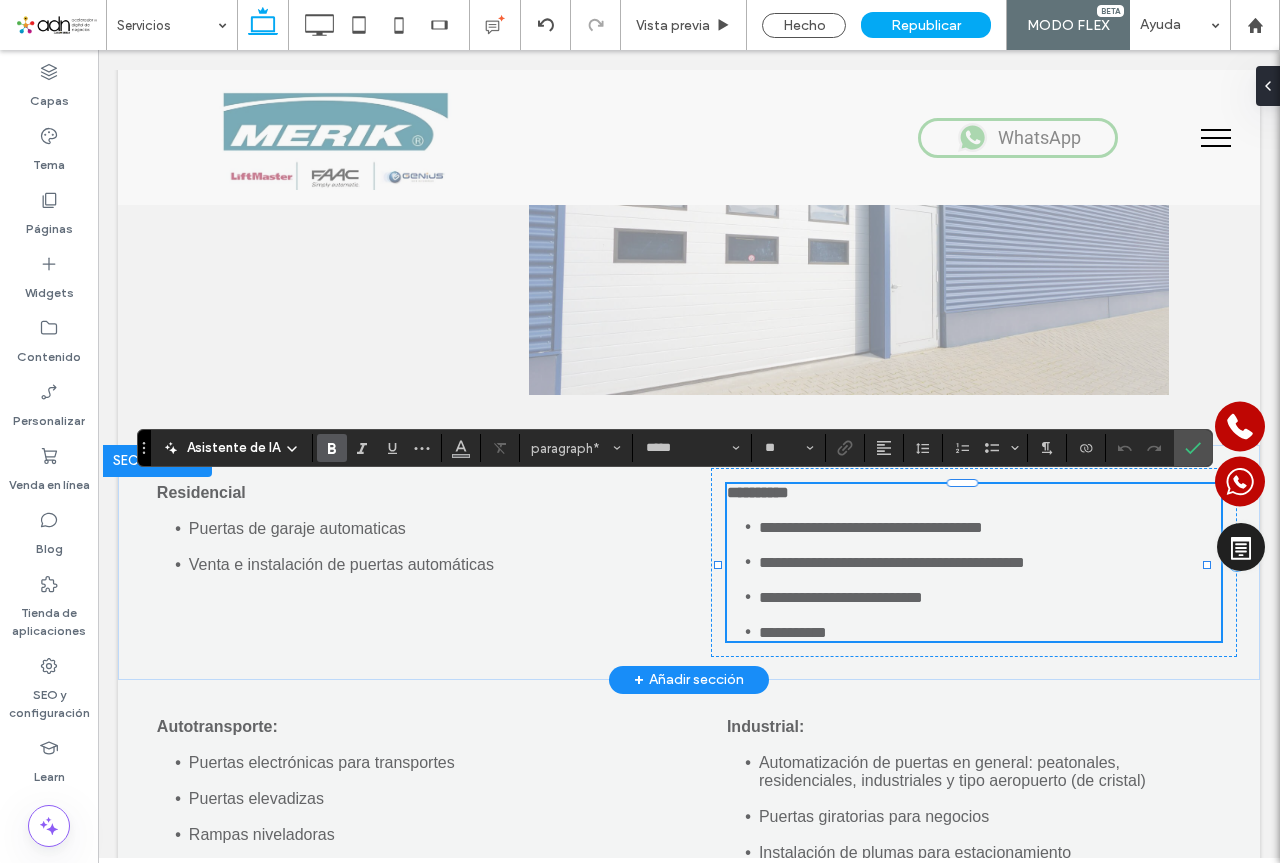 type 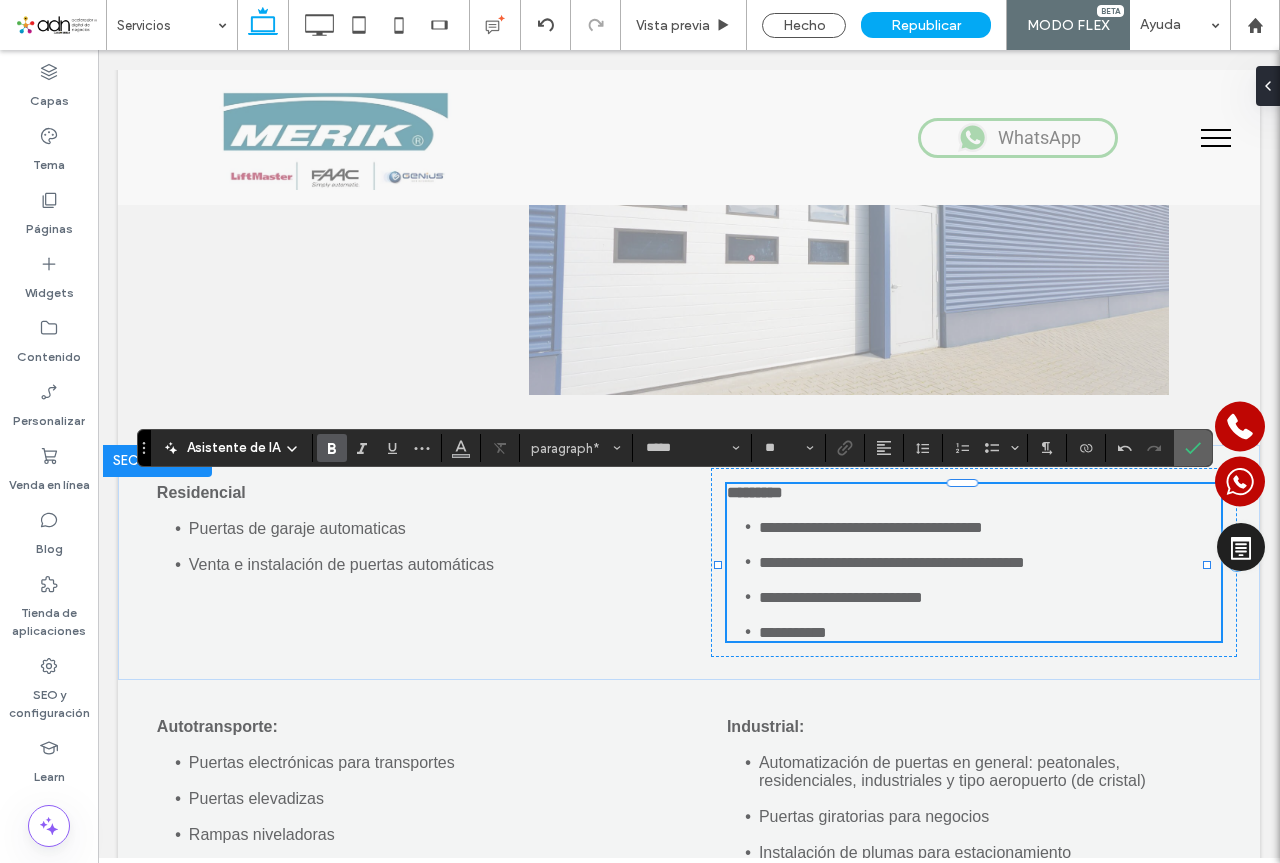 click 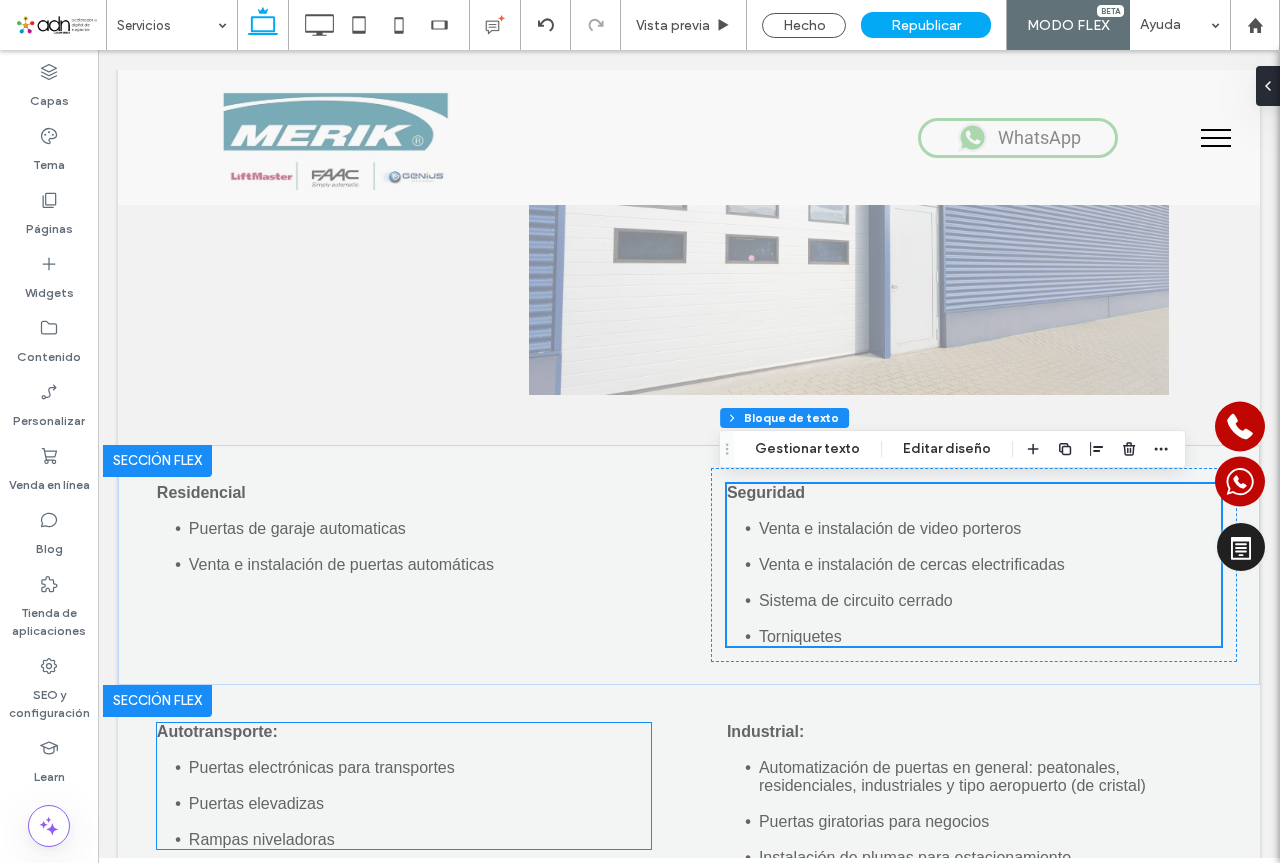 scroll, scrollTop: 1867, scrollLeft: 0, axis: vertical 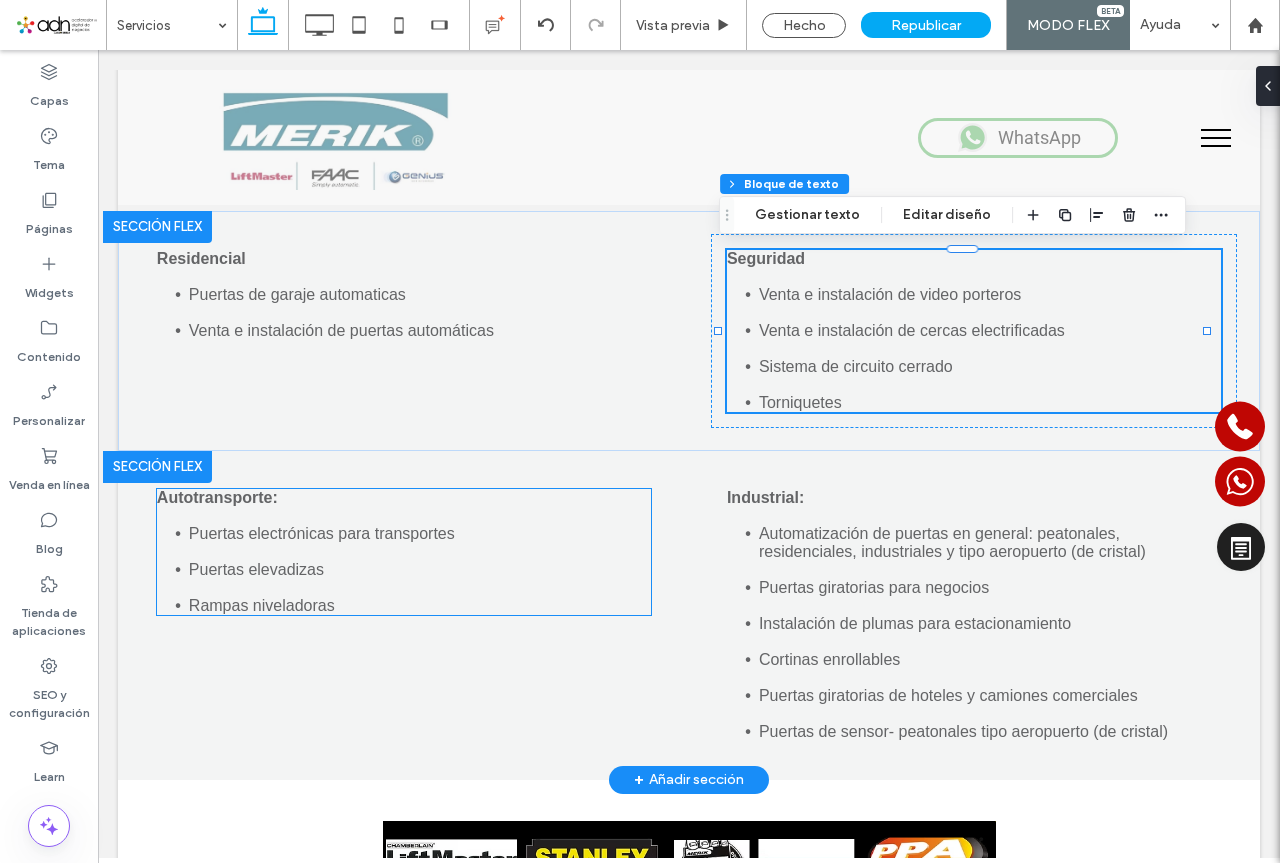 click on "Puertas electrónicas para transportes" at bounding box center [420, 534] 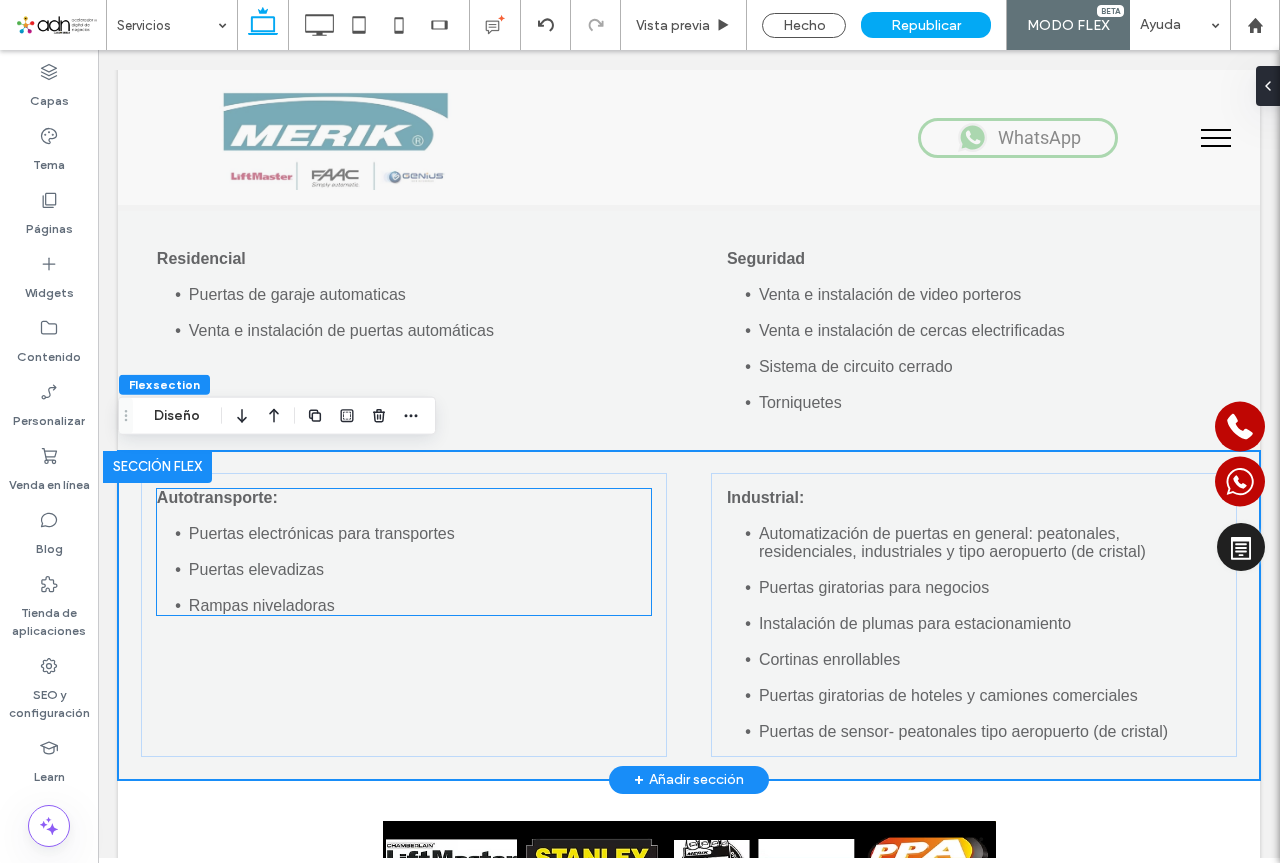 click on "Puertas electrónicas para transportes" at bounding box center (420, 534) 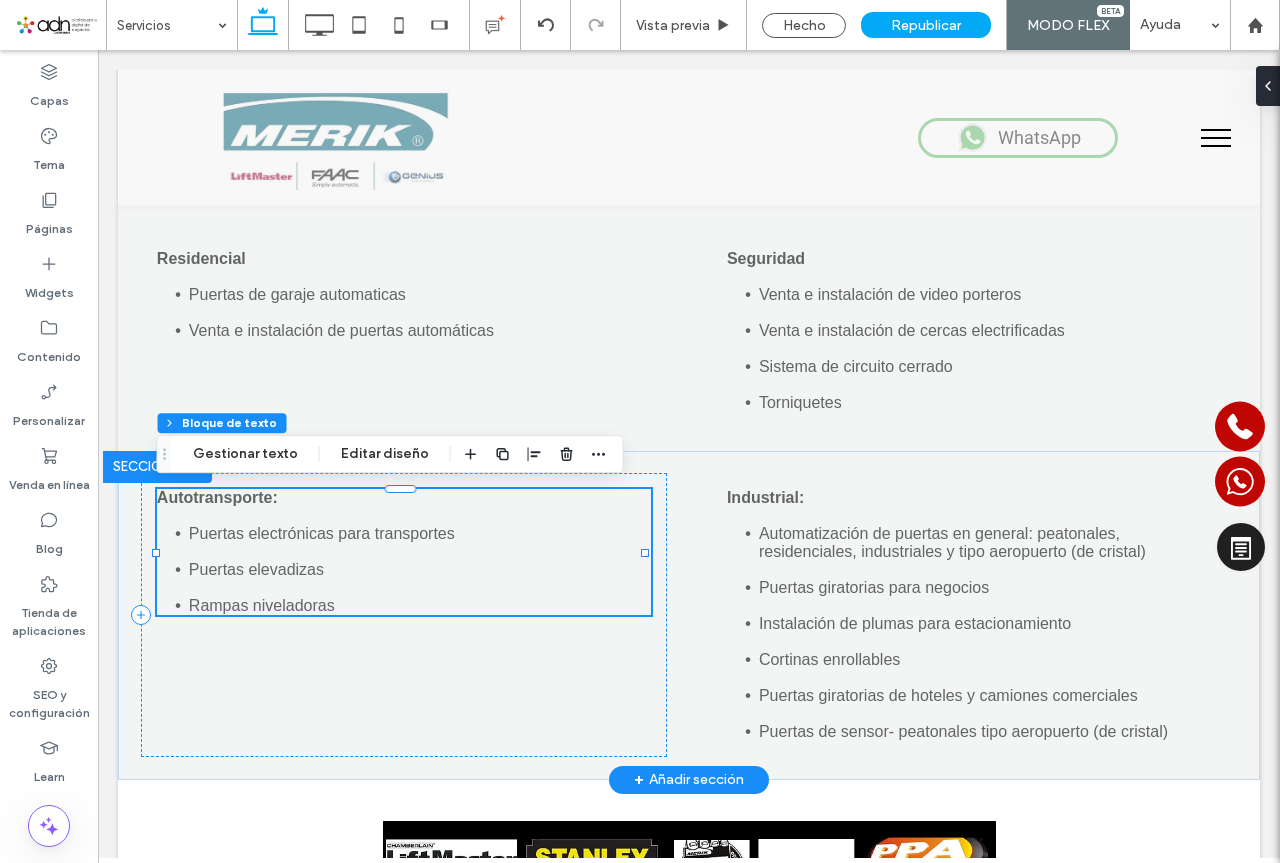 click on "Puertas electrónicas para transportes" at bounding box center [322, 533] 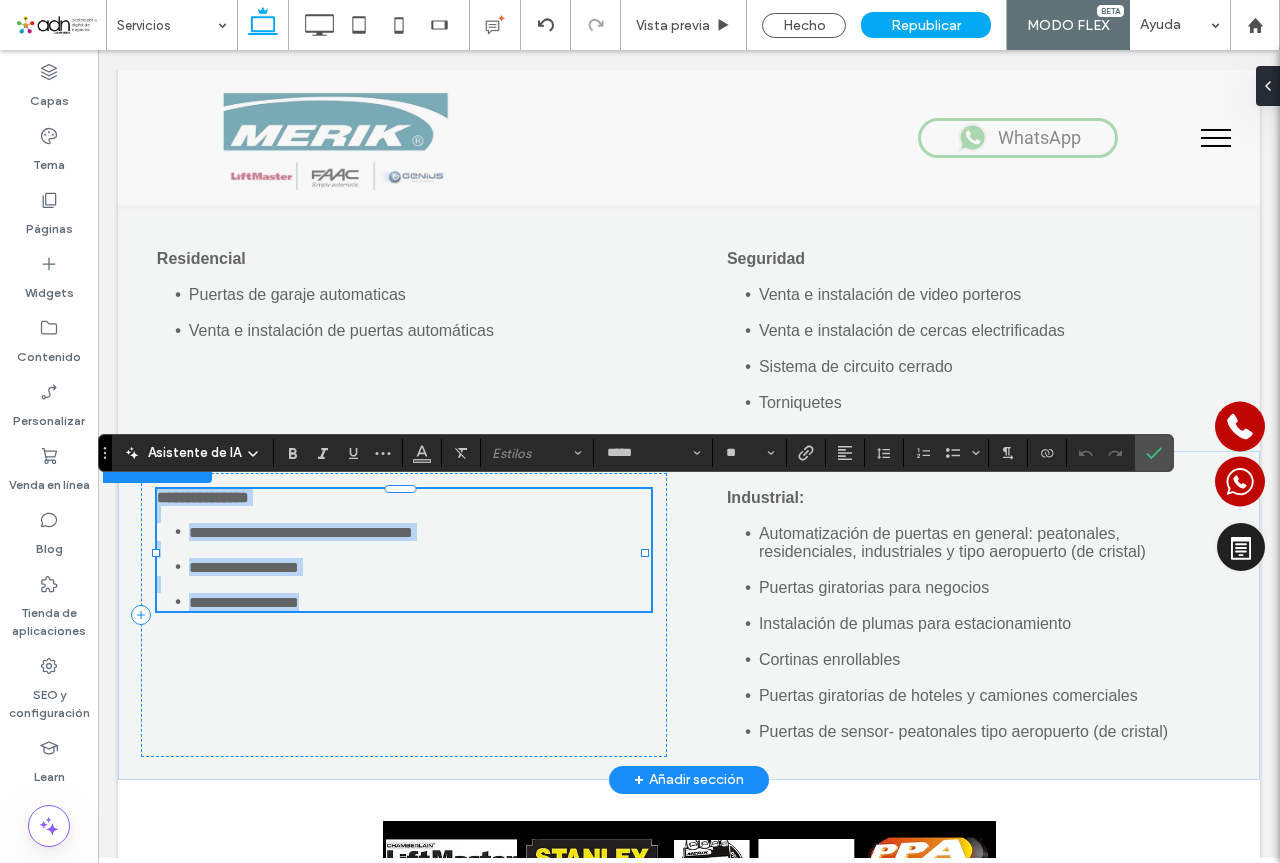 click at bounding box center [404, 514] 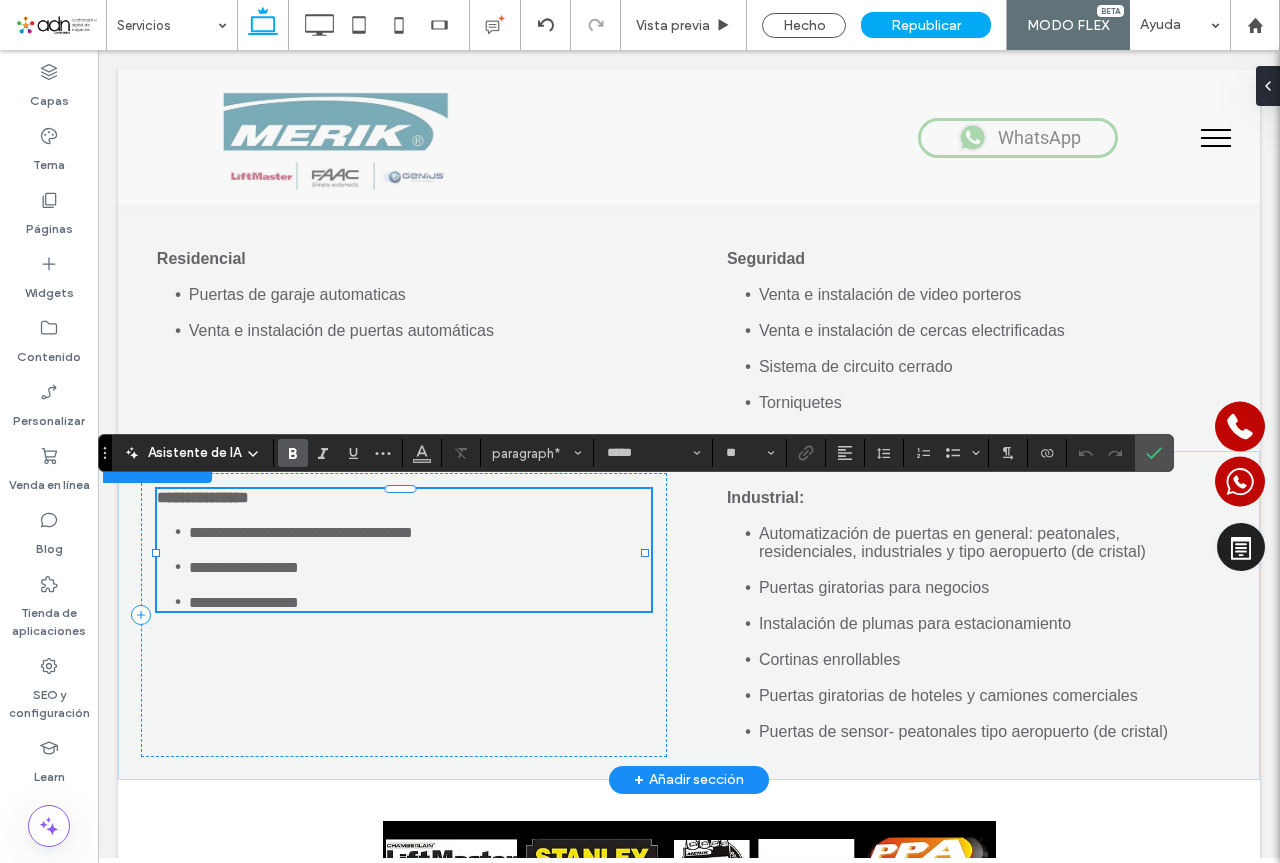click on "**********" at bounding box center [404, 497] 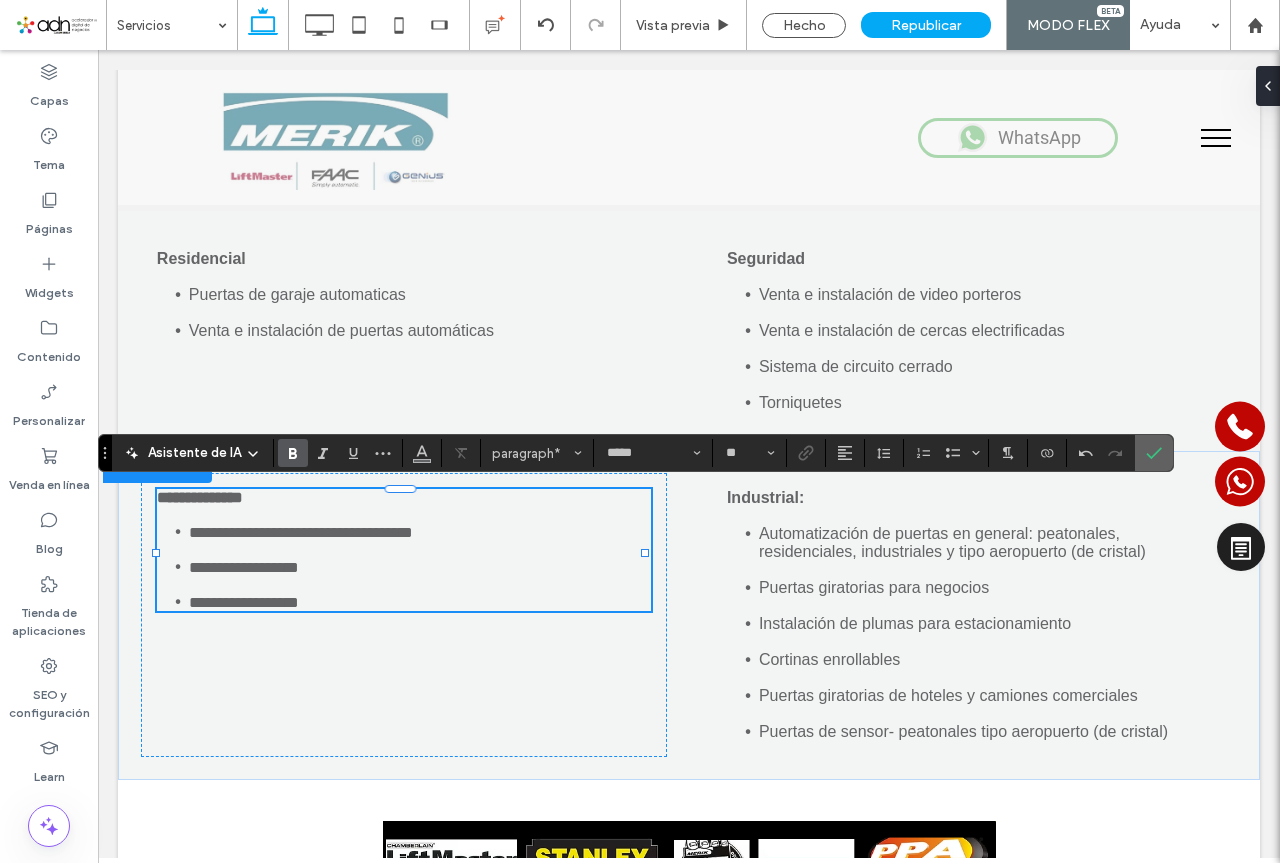 click 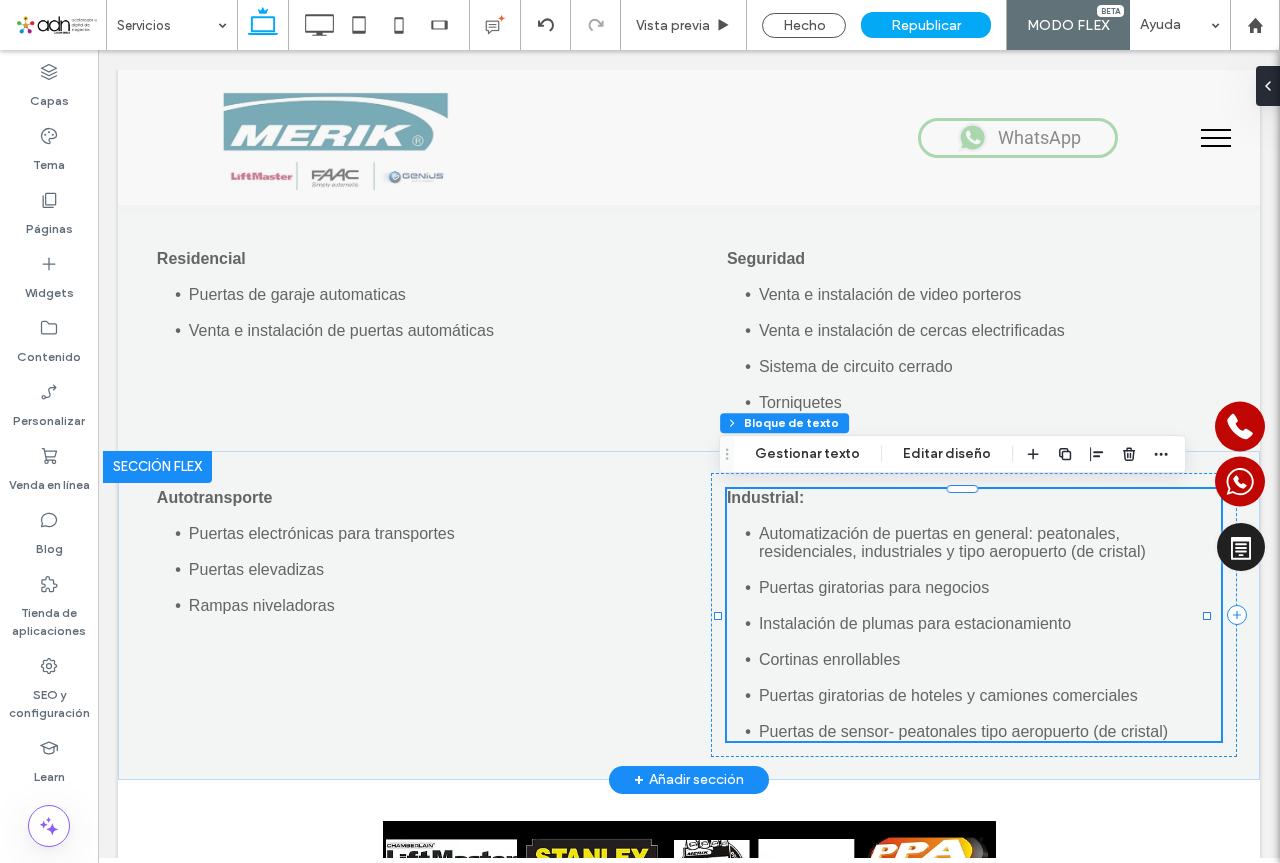 click on "Automatización de puertas en general: peatonales, residenciales, industriales y tipo aeropuerto (de cristal)" at bounding box center [952, 542] 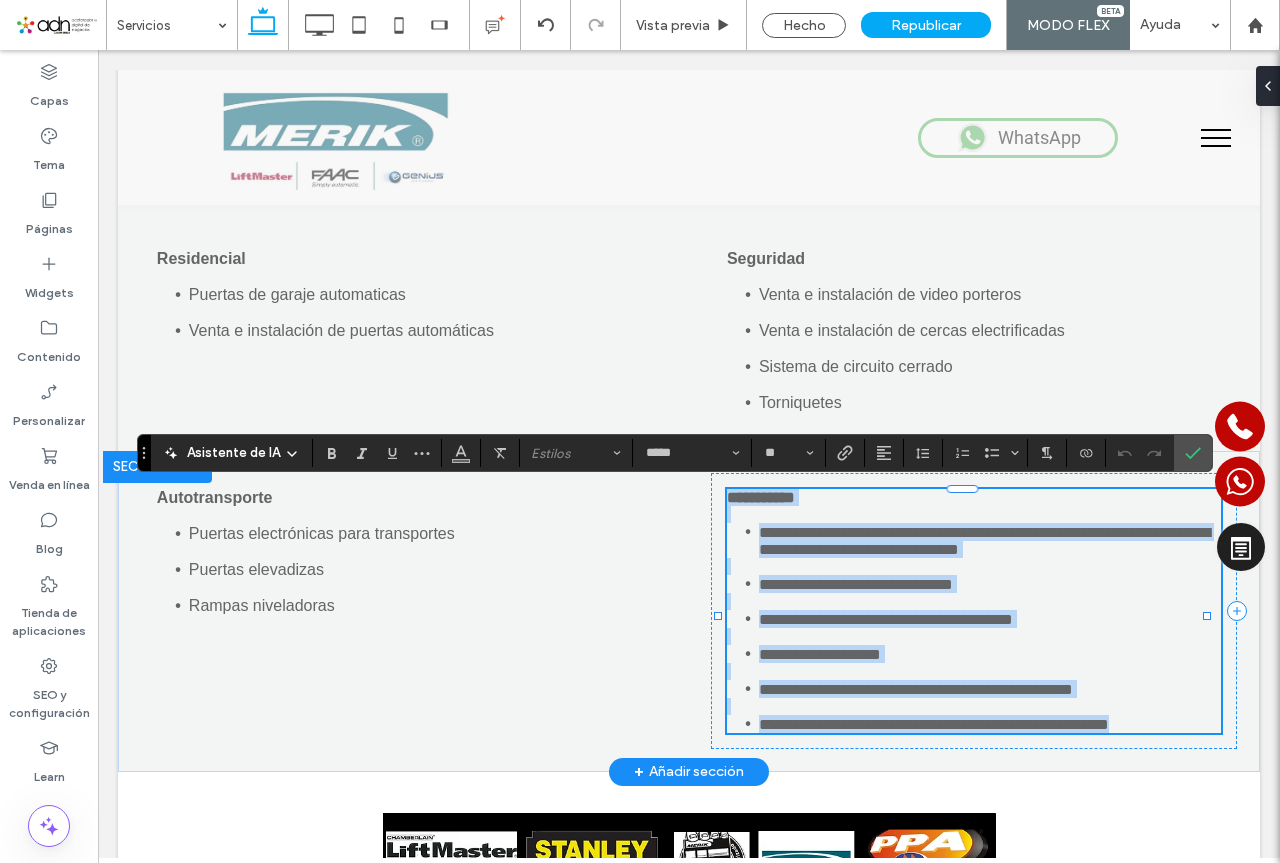 click at bounding box center [974, 514] 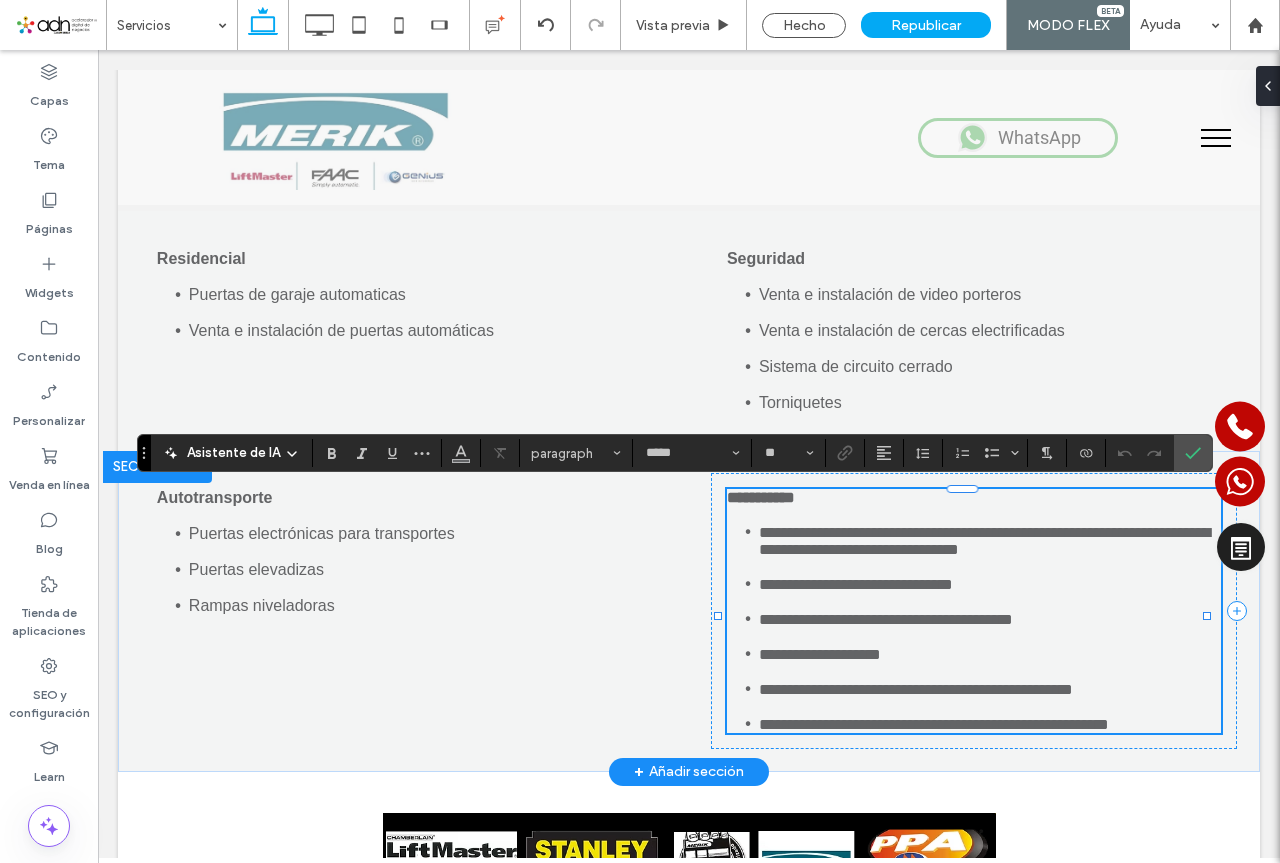 click on "**********" at bounding box center (974, 497) 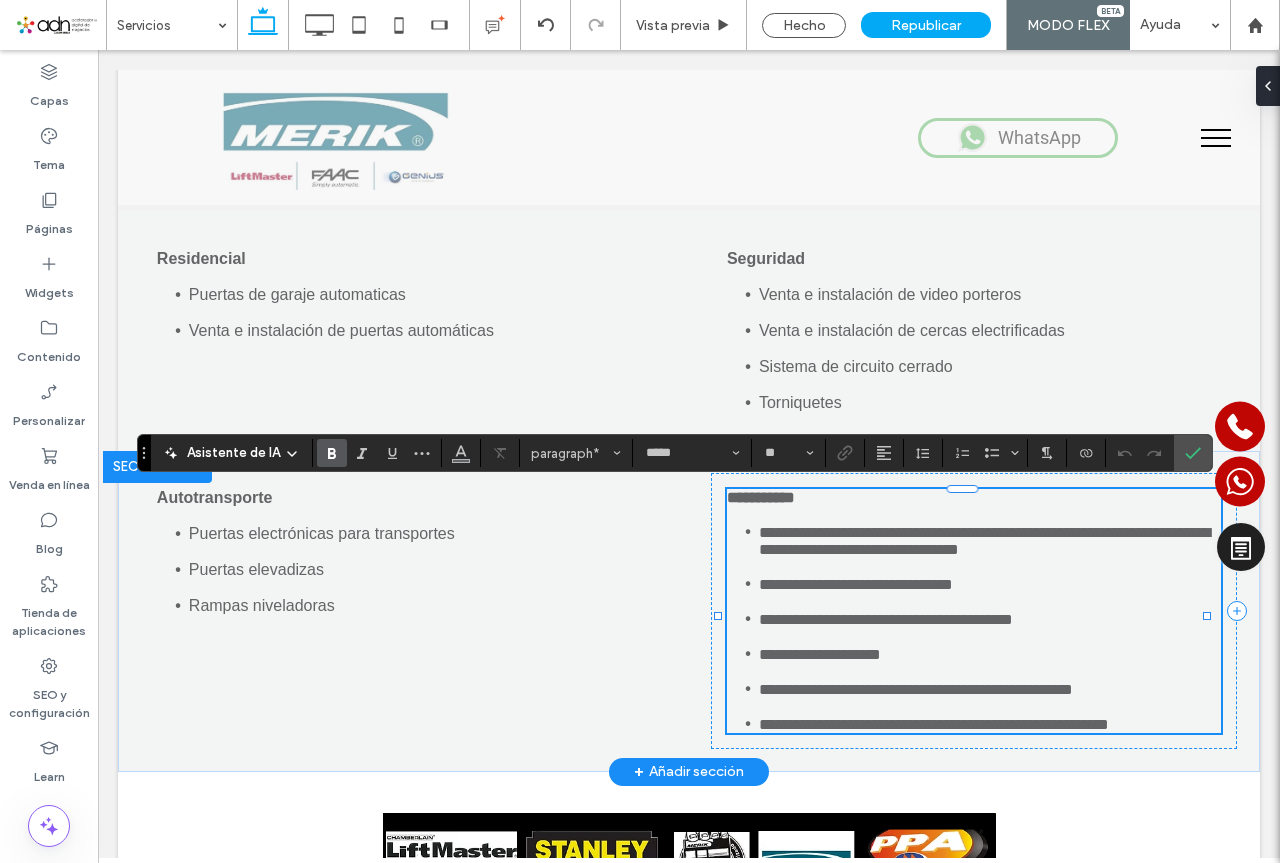 type 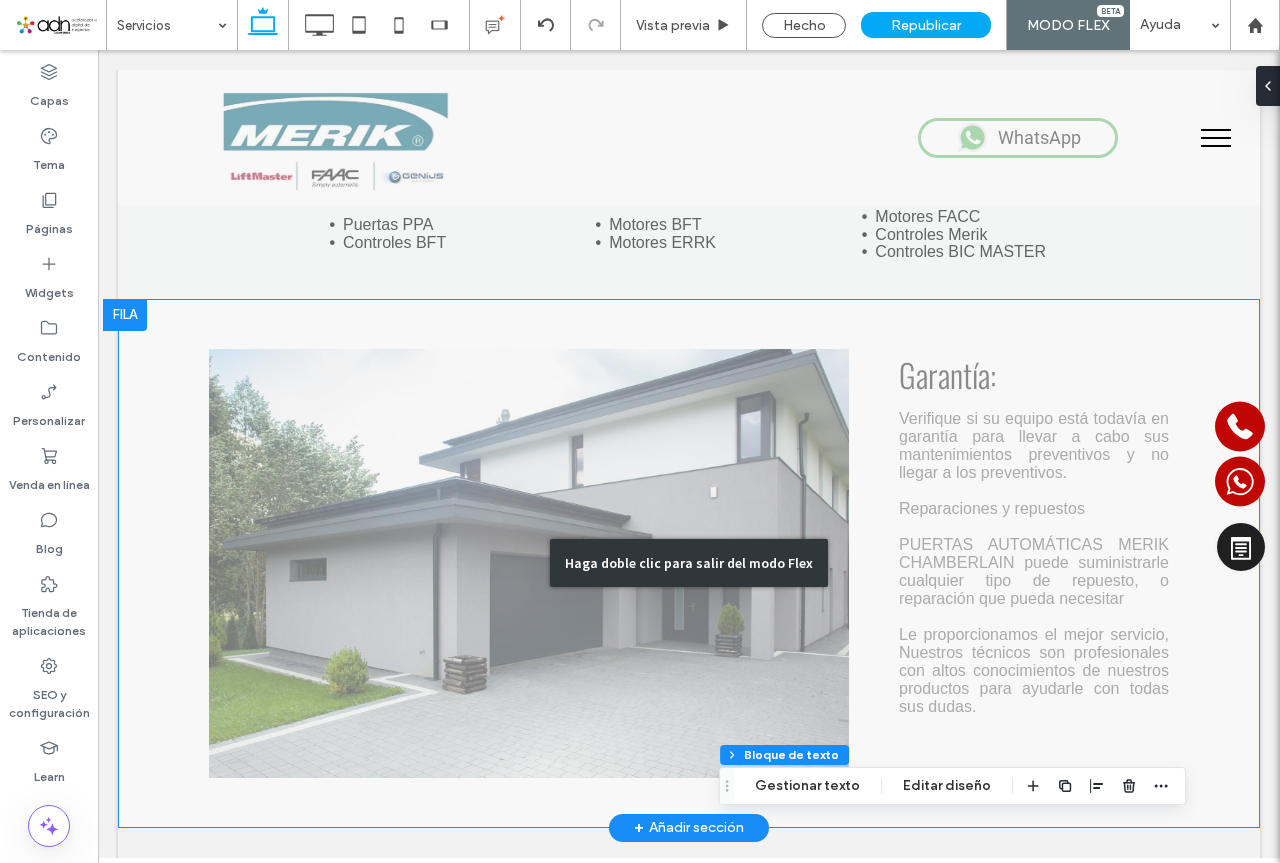 scroll, scrollTop: 0, scrollLeft: 0, axis: both 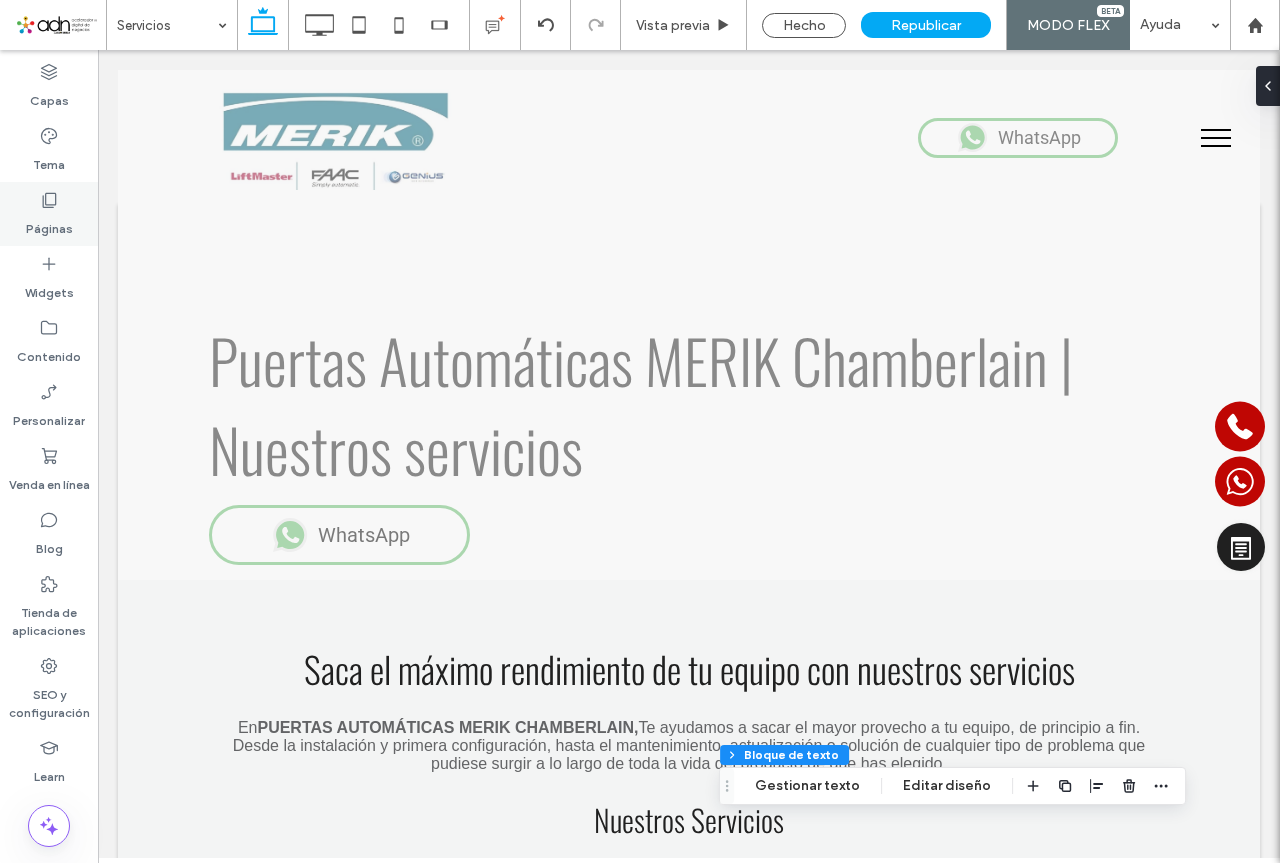 click on "Páginas" at bounding box center [49, 224] 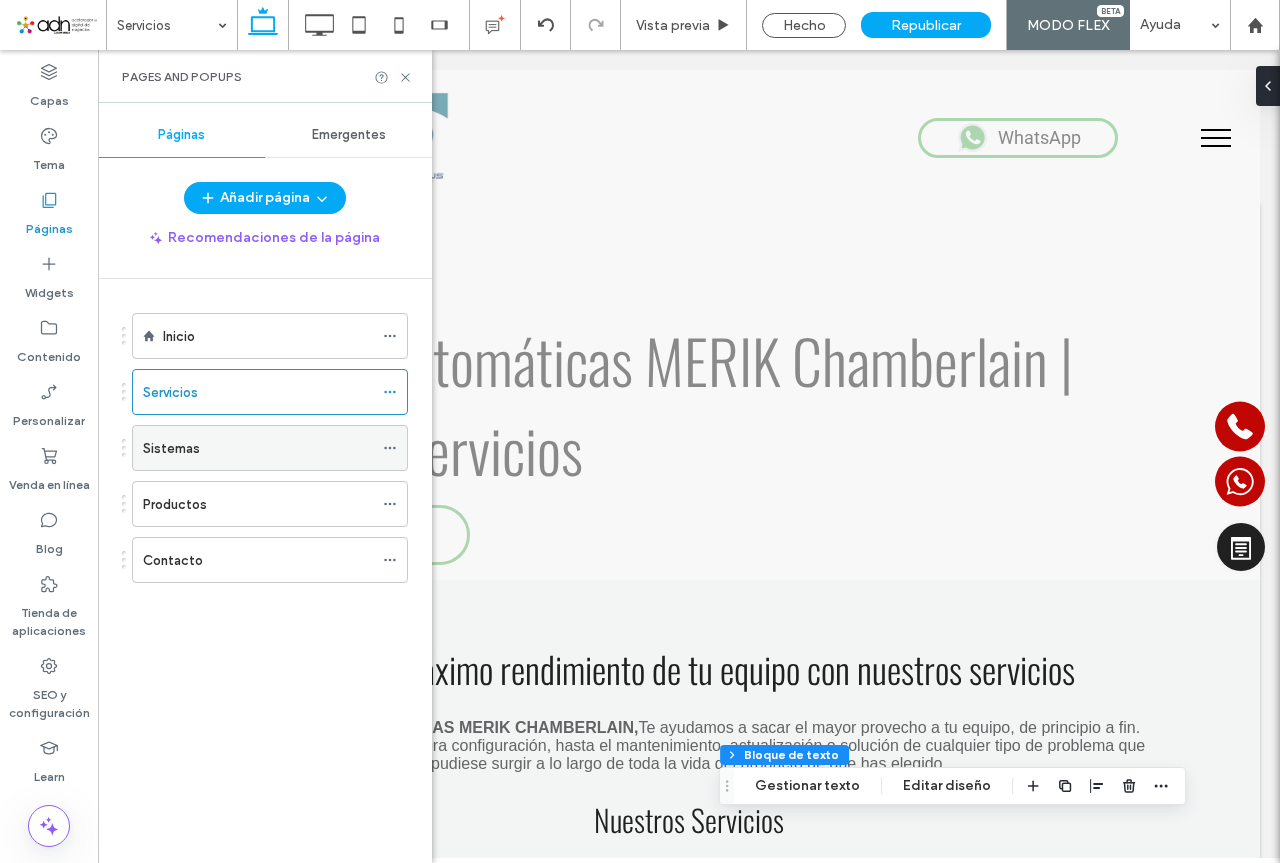 click on "Sistemas" at bounding box center (258, 448) 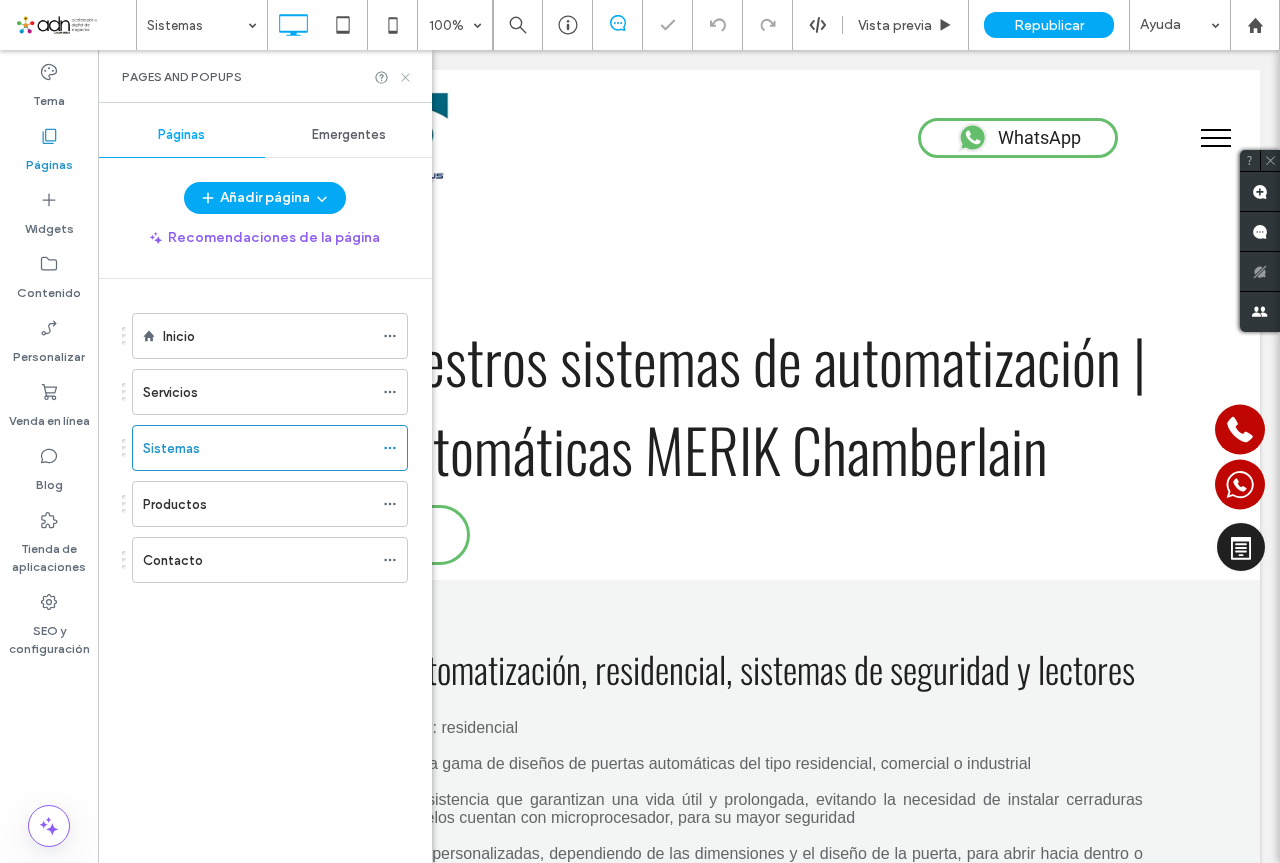 scroll, scrollTop: 0, scrollLeft: 0, axis: both 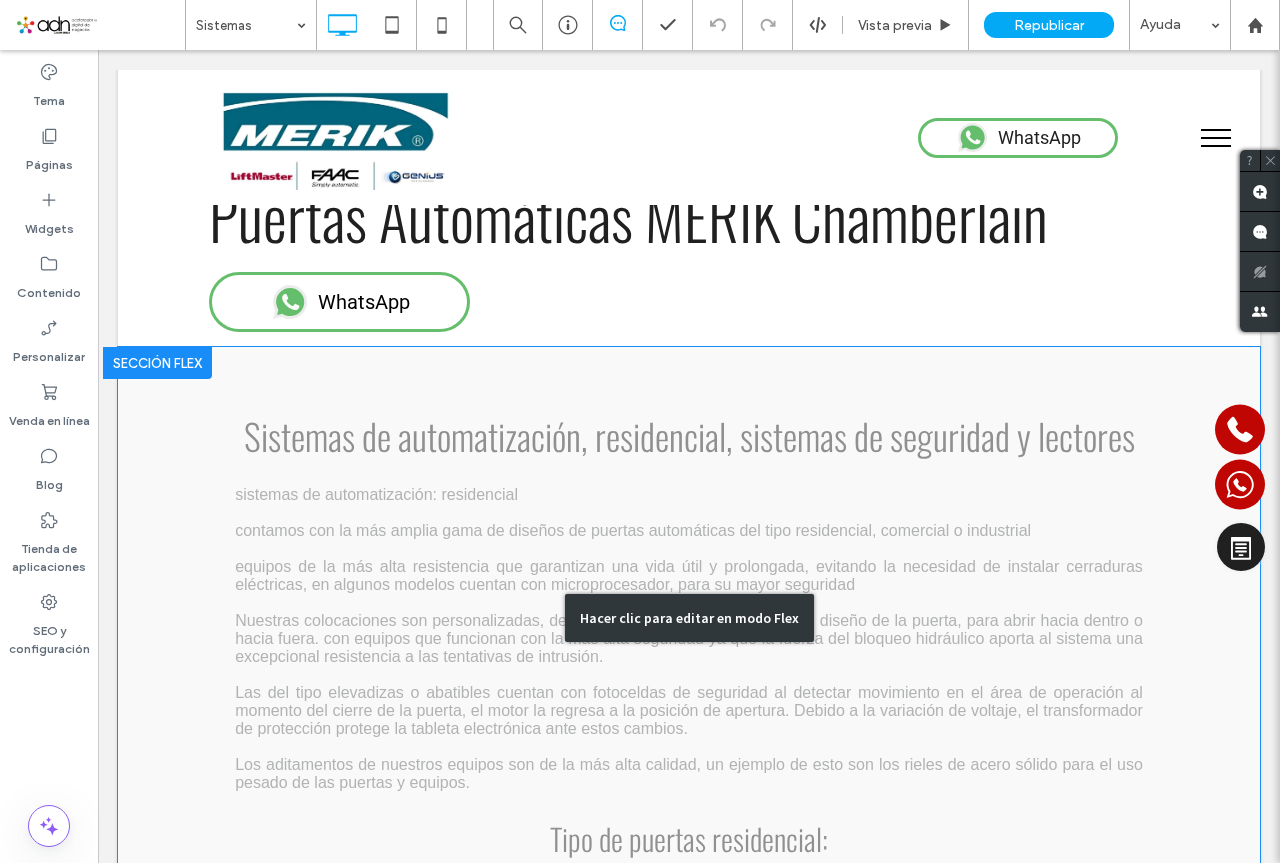 click on "Hacer clic para editar en modo Flex" at bounding box center (689, 617) 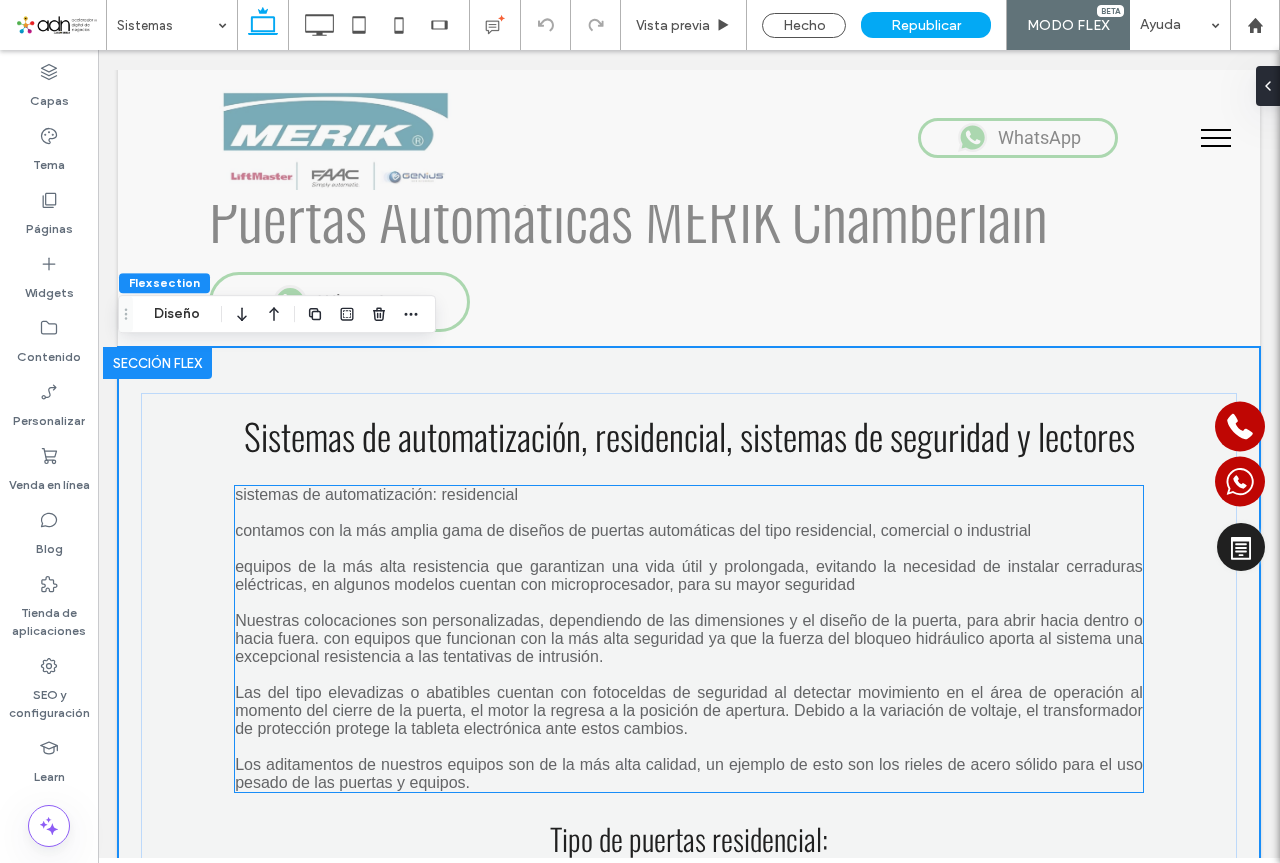click on "contamos con la más amplia gama de diseños de puertas automáticas del tipo residencial, comercial o industrial" at bounding box center [633, 530] 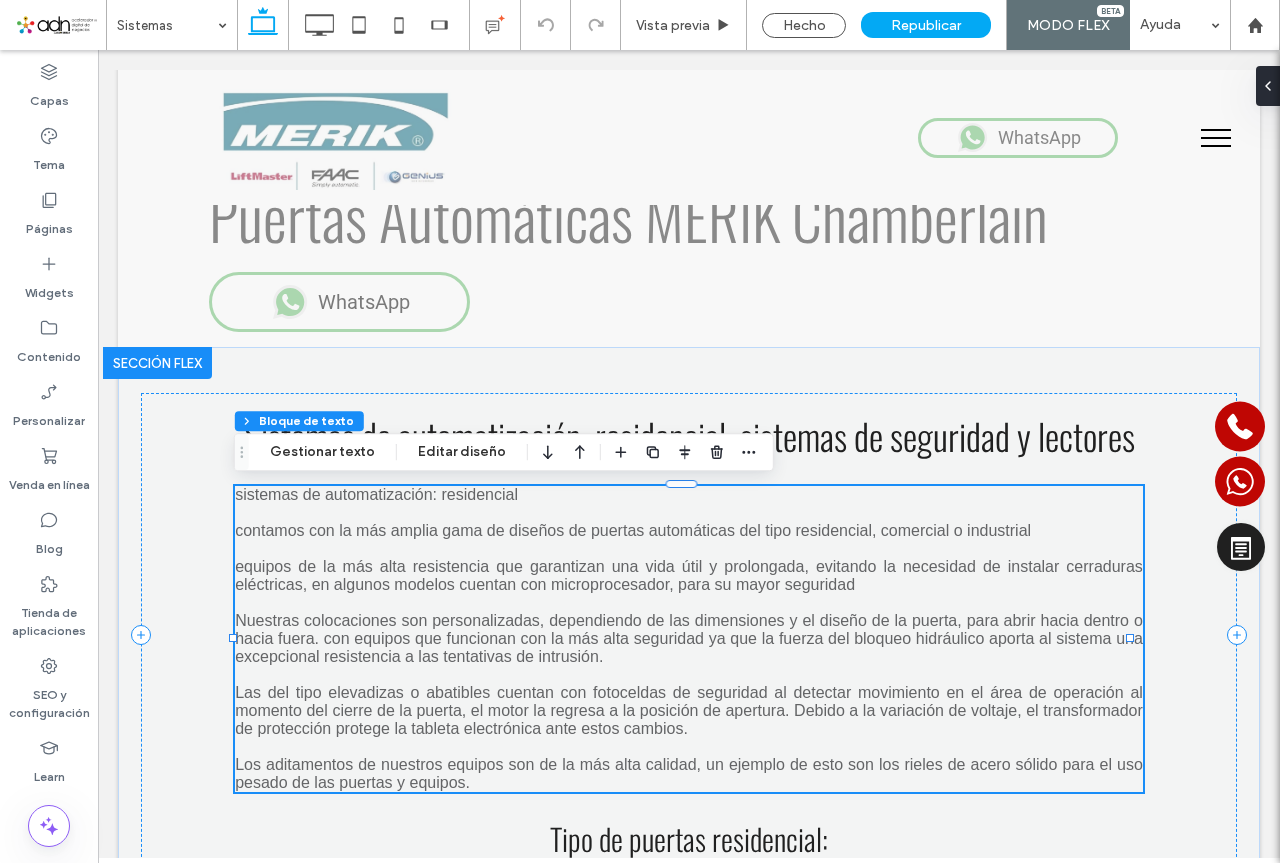 click on "contamos con la más amplia gama de diseños de puertas automáticas del tipo residencial, comercial o industrial" at bounding box center (633, 530) 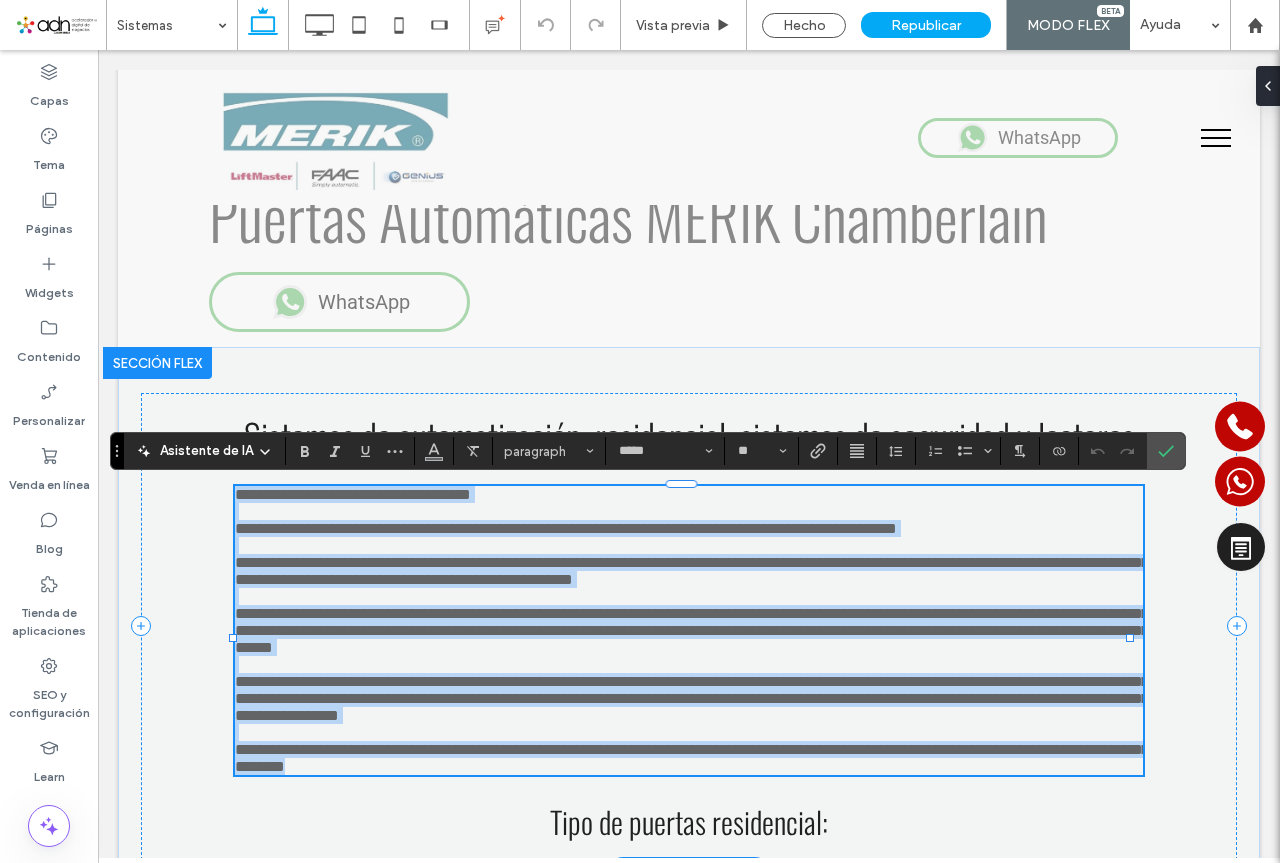 click at bounding box center (689, 511) 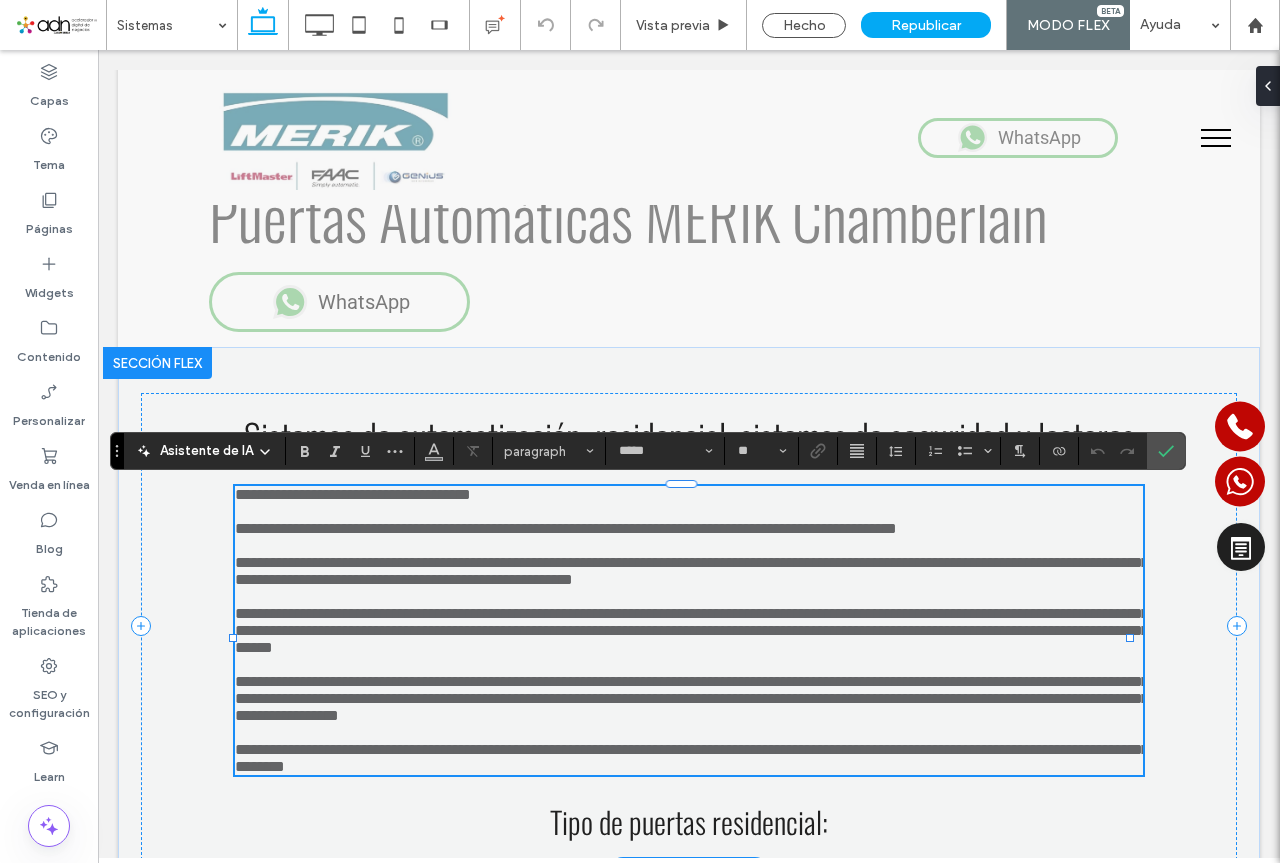 click on "**********" at bounding box center (689, 528) 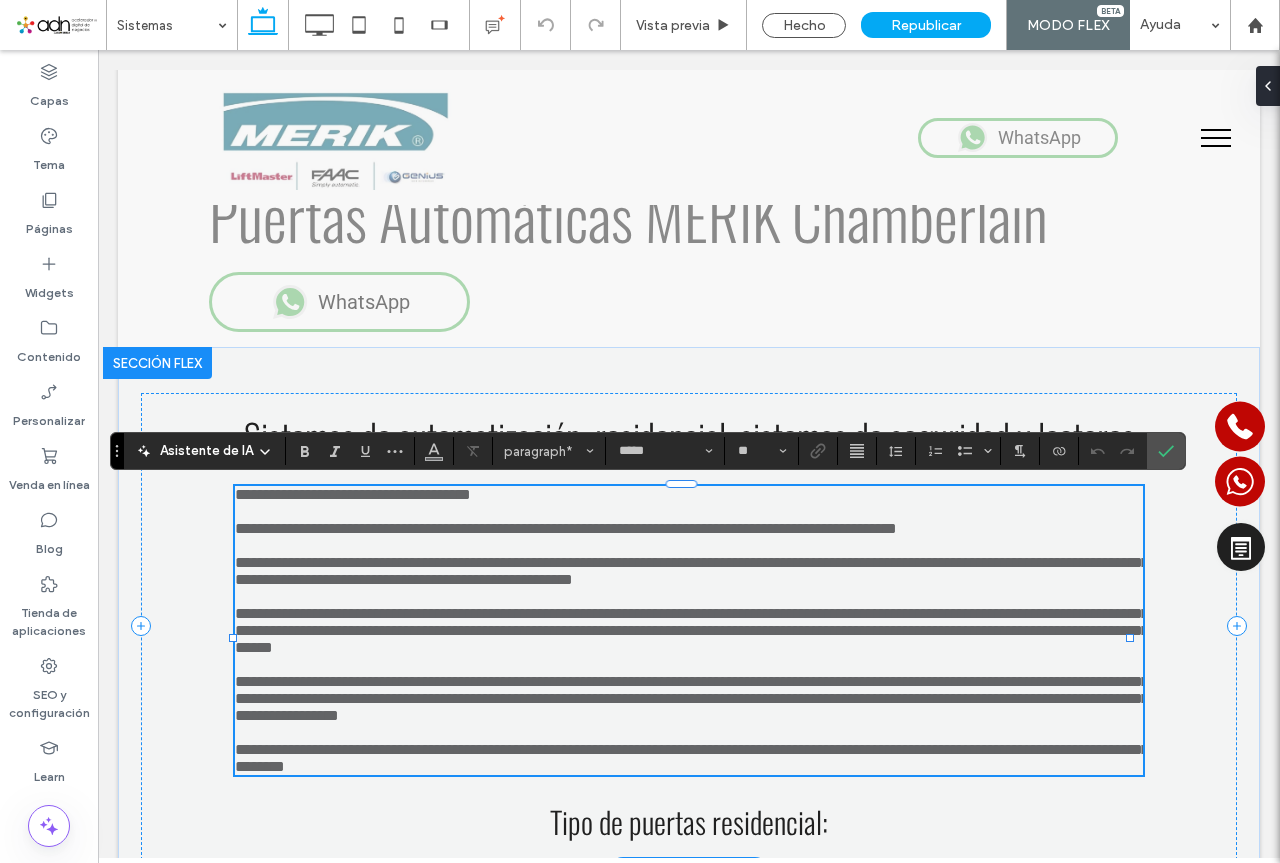 click on "**********" at bounding box center [689, 571] 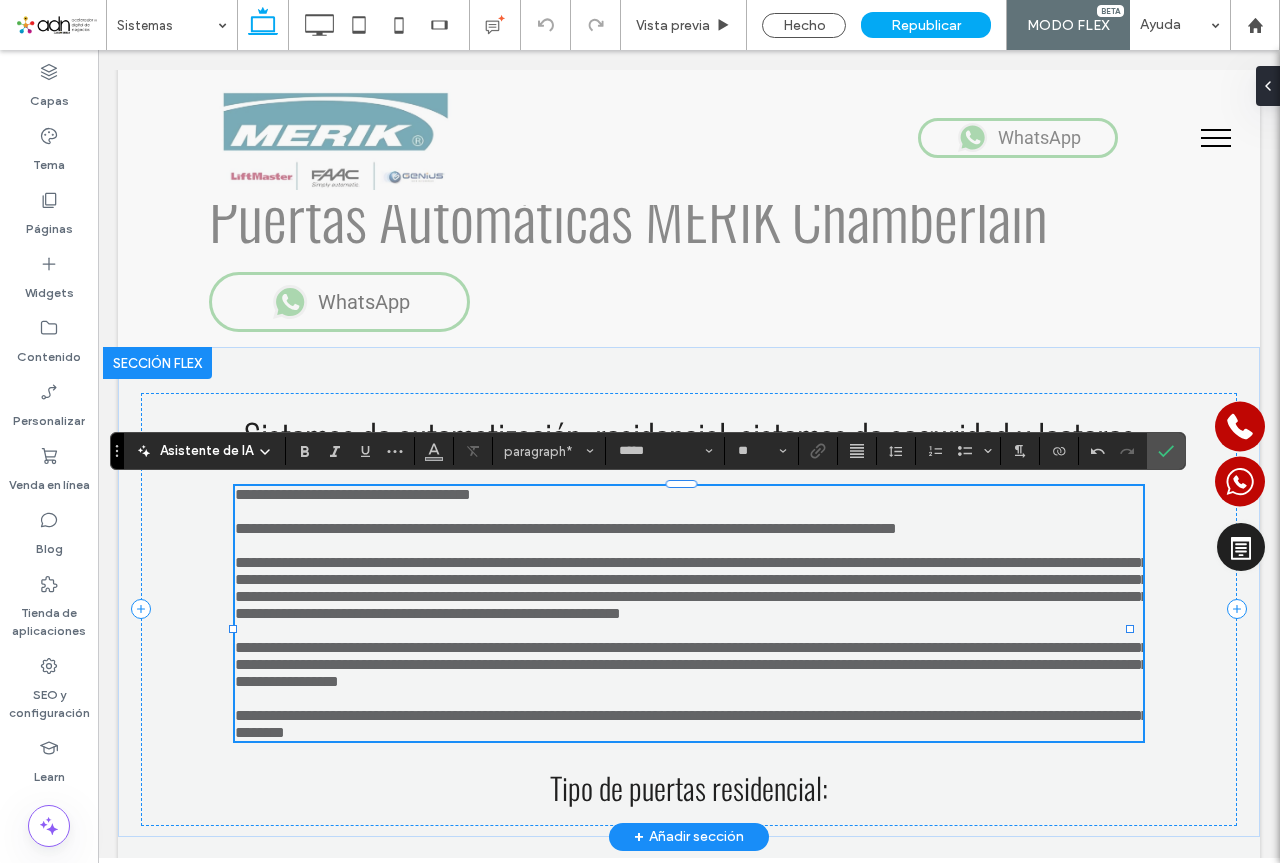 click on "**********" at bounding box center [566, 528] 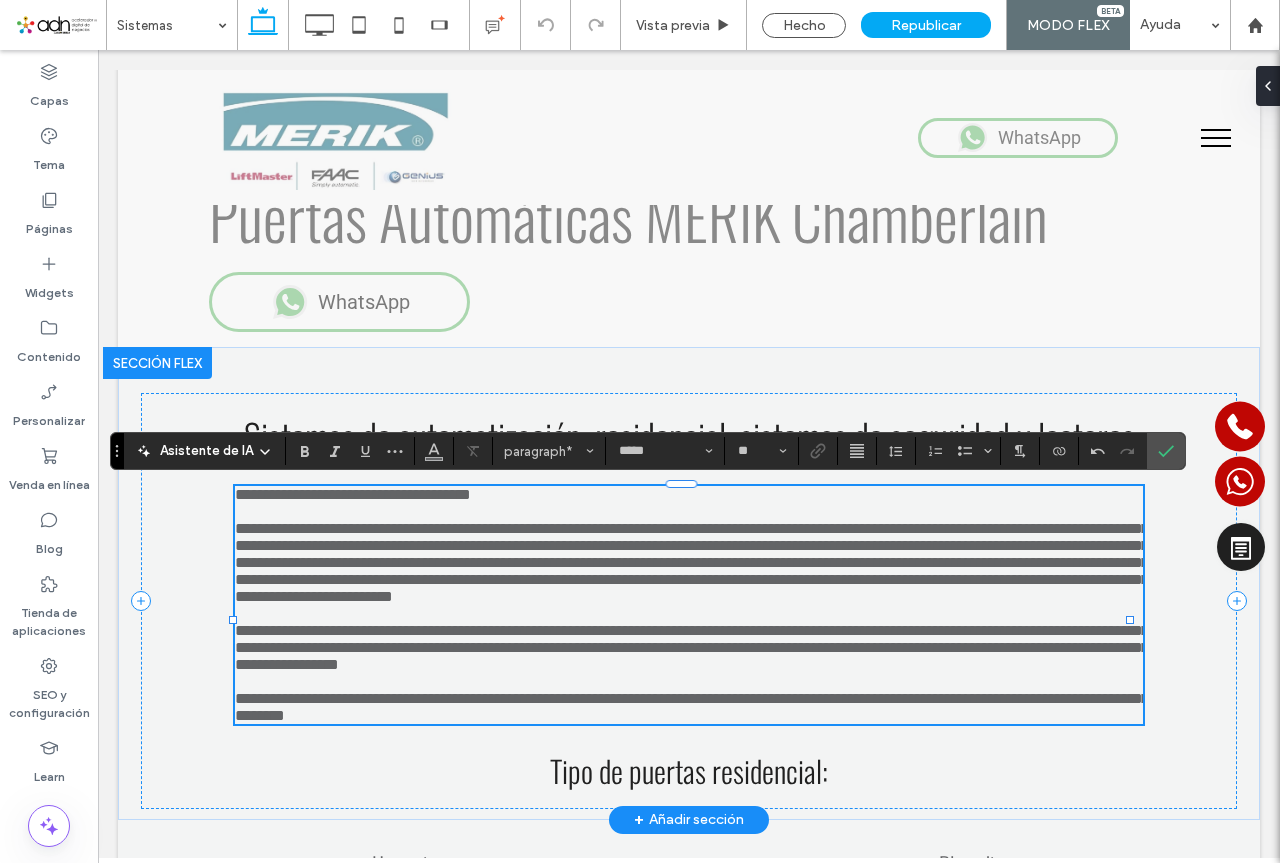 click on "**********" at bounding box center [689, 647] 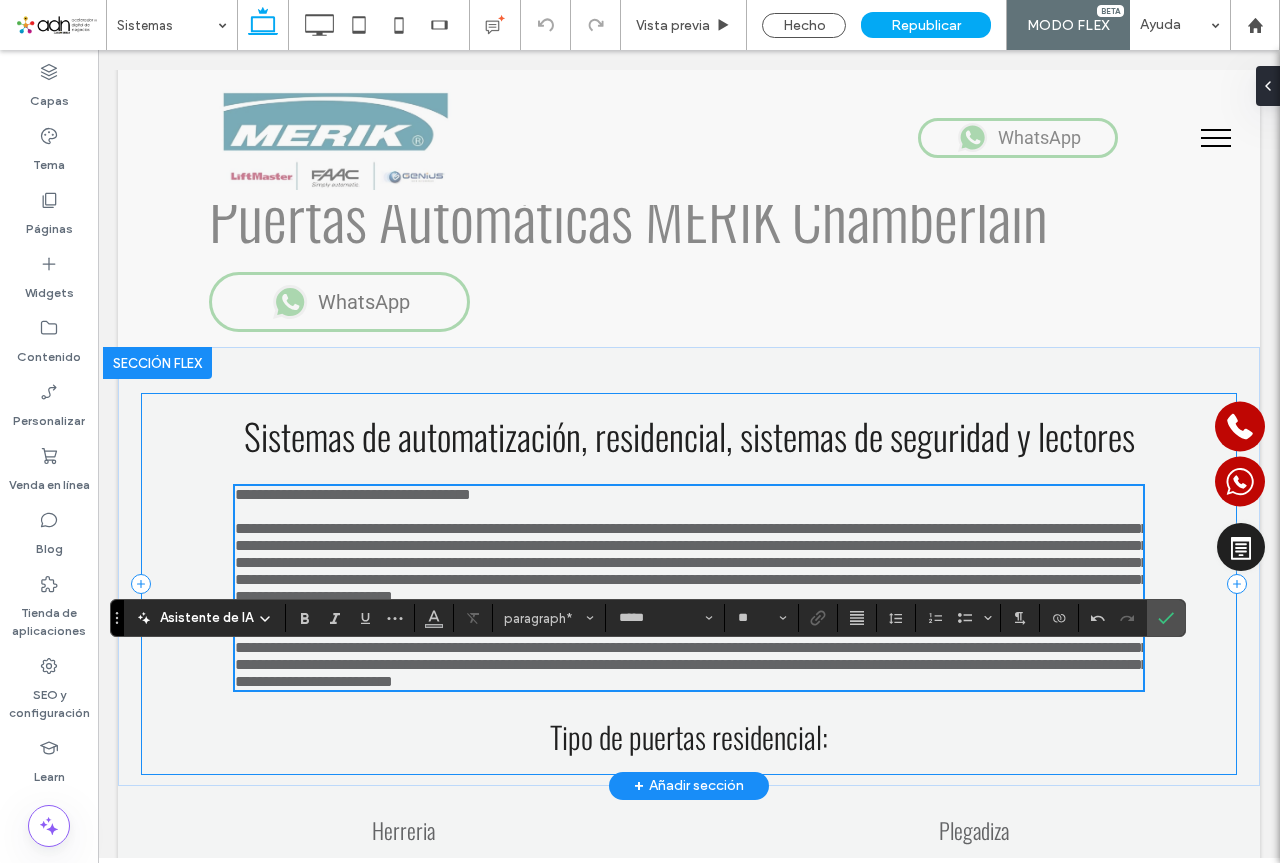 scroll, scrollTop: 0, scrollLeft: 0, axis: both 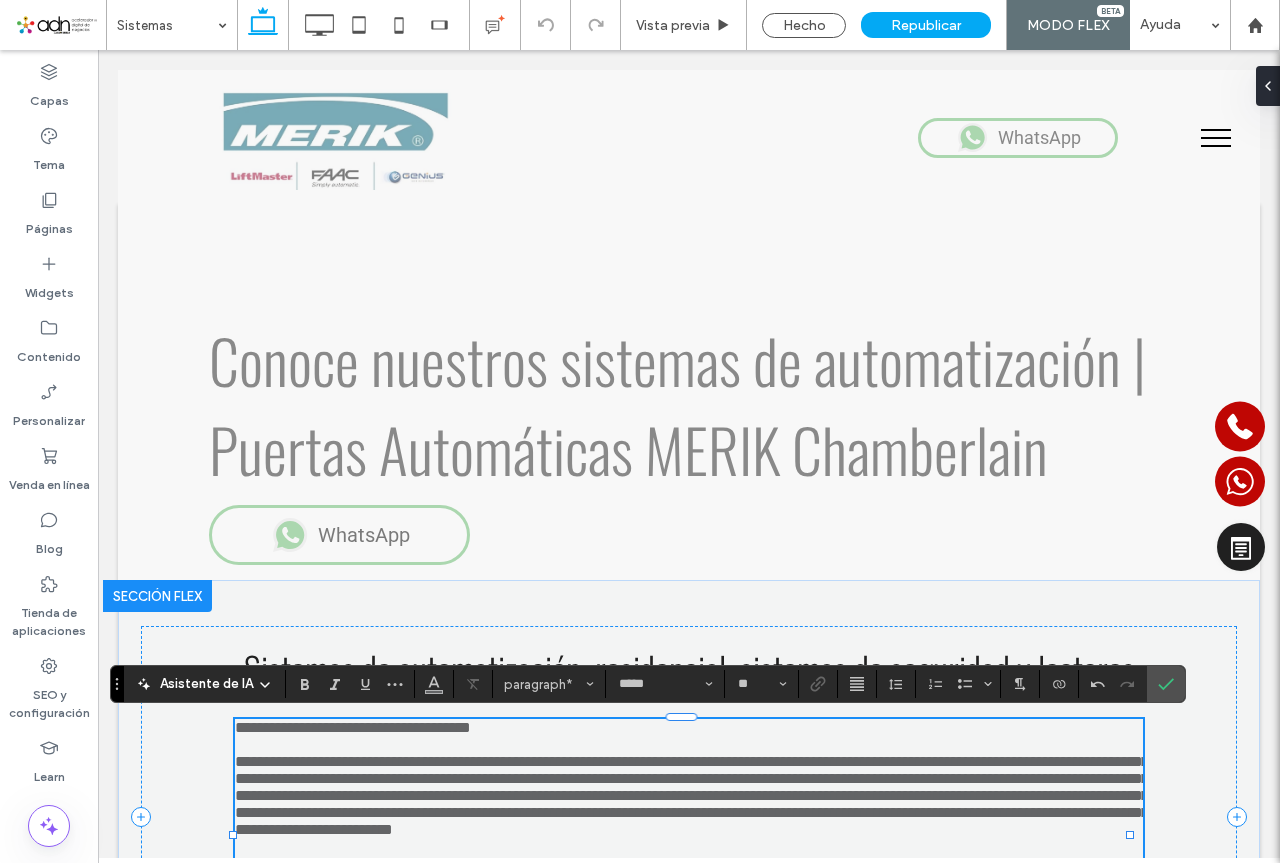 click on "**********" at bounding box center [689, 727] 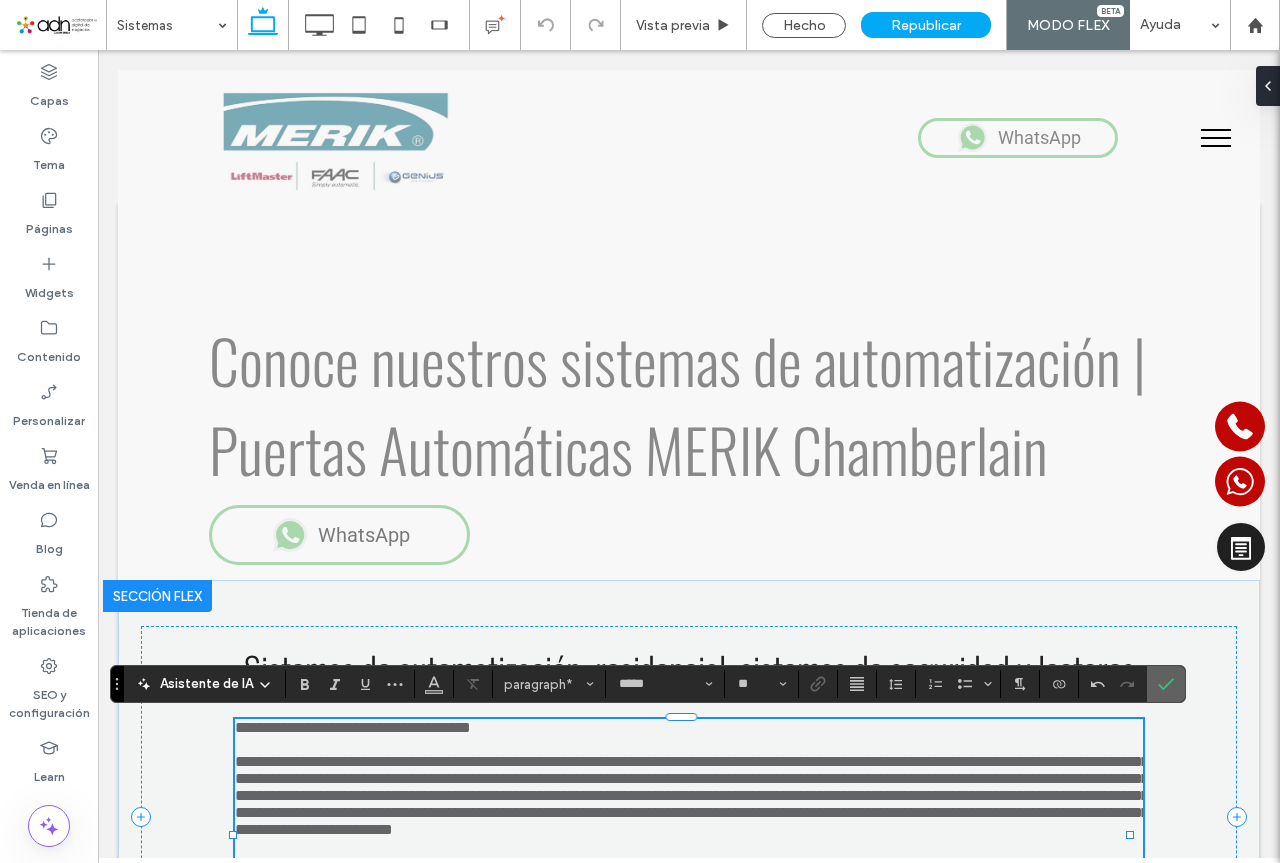 click 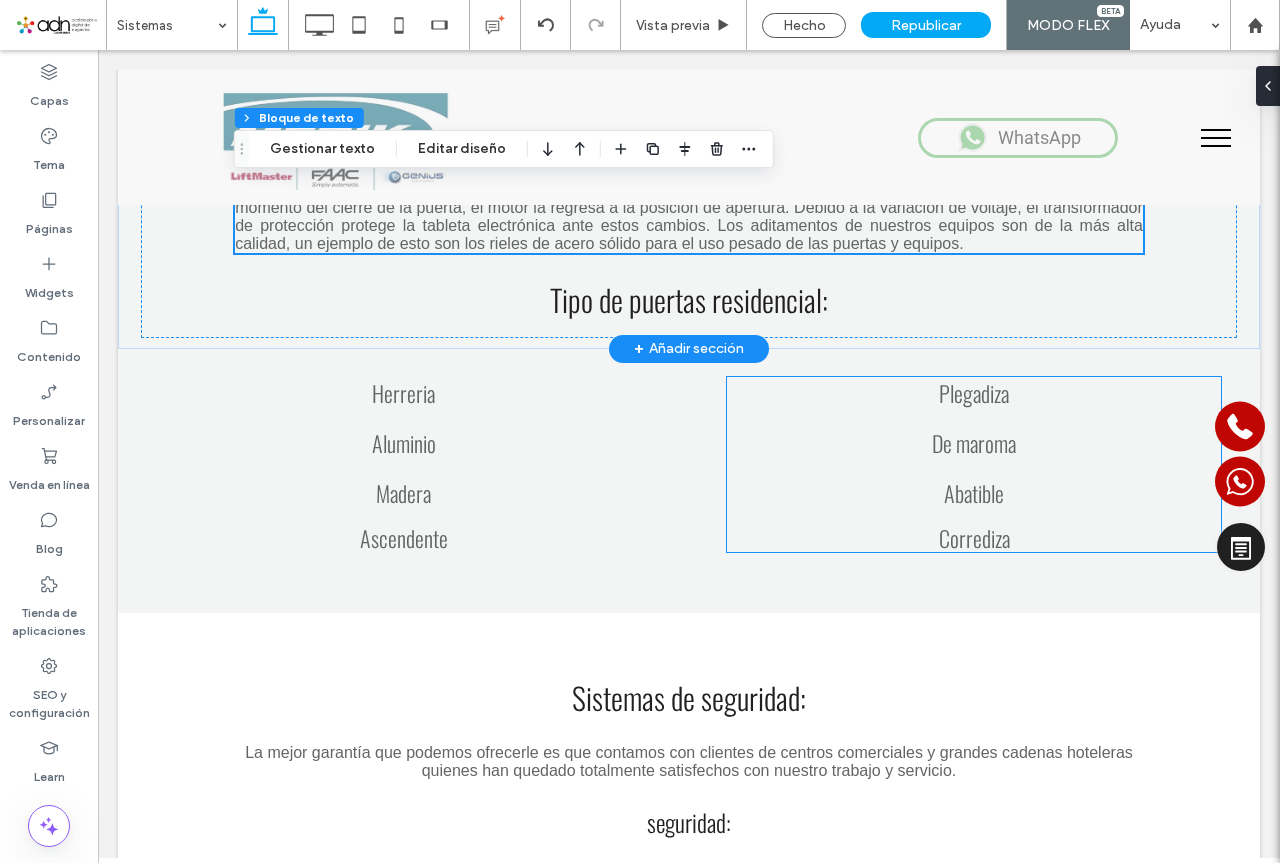scroll, scrollTop: 933, scrollLeft: 0, axis: vertical 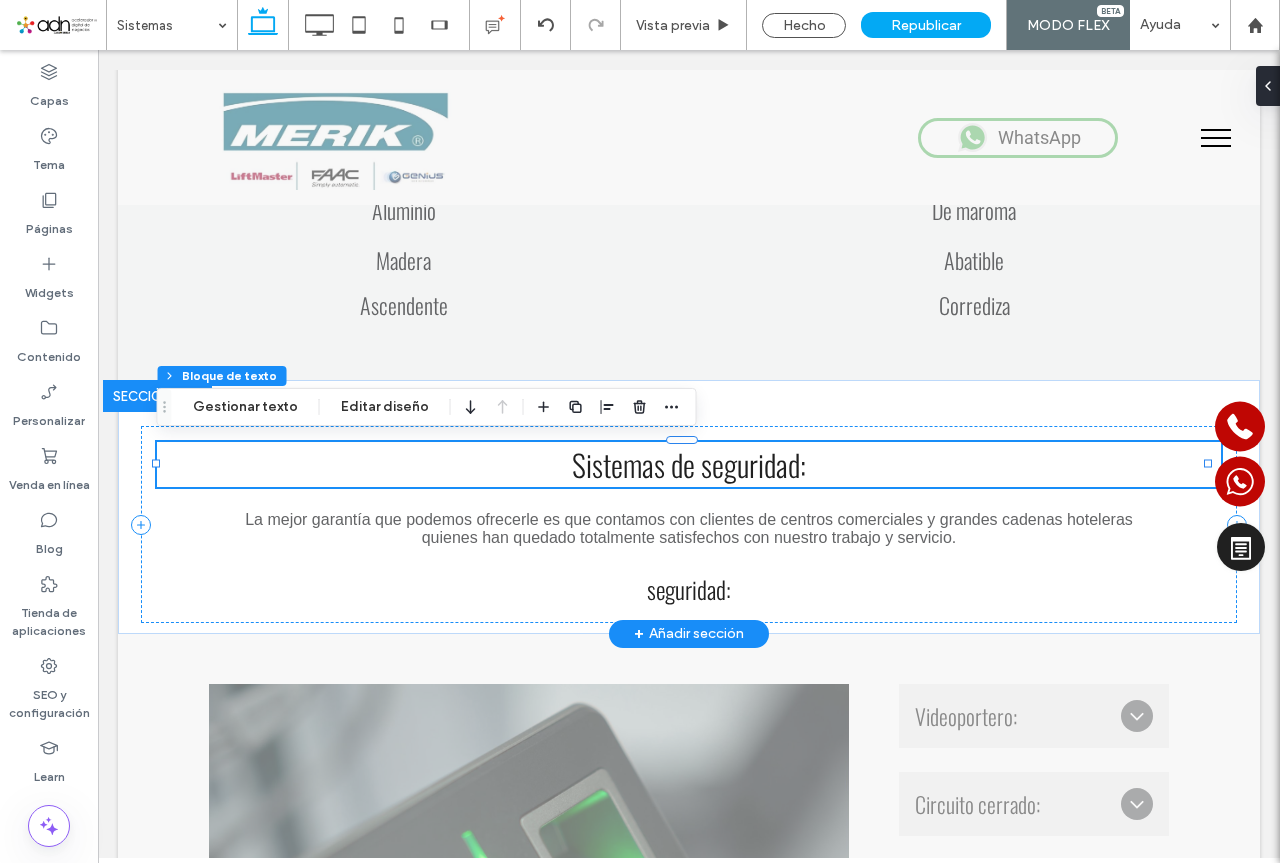 click on "Sistemas de seguridad:" at bounding box center [689, 464] 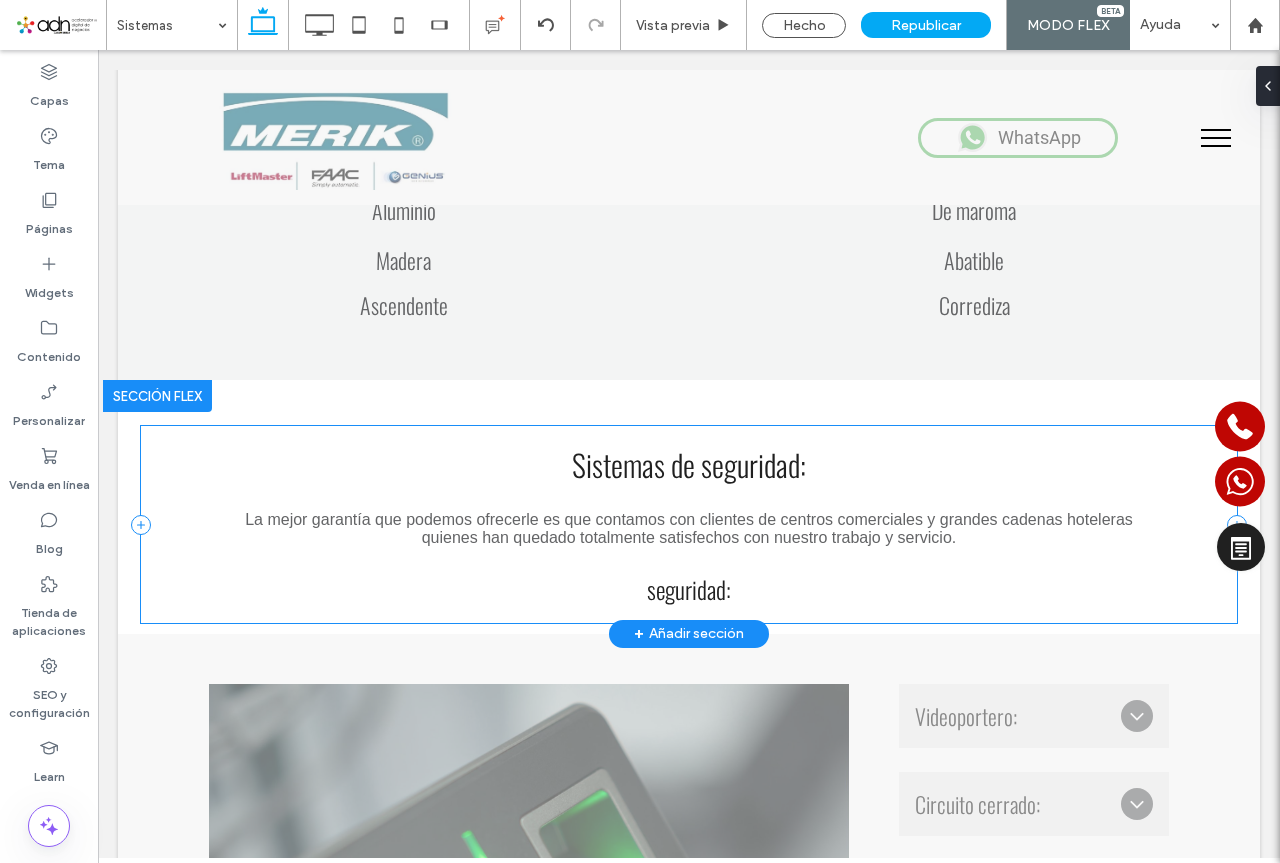 scroll, scrollTop: 233, scrollLeft: 0, axis: vertical 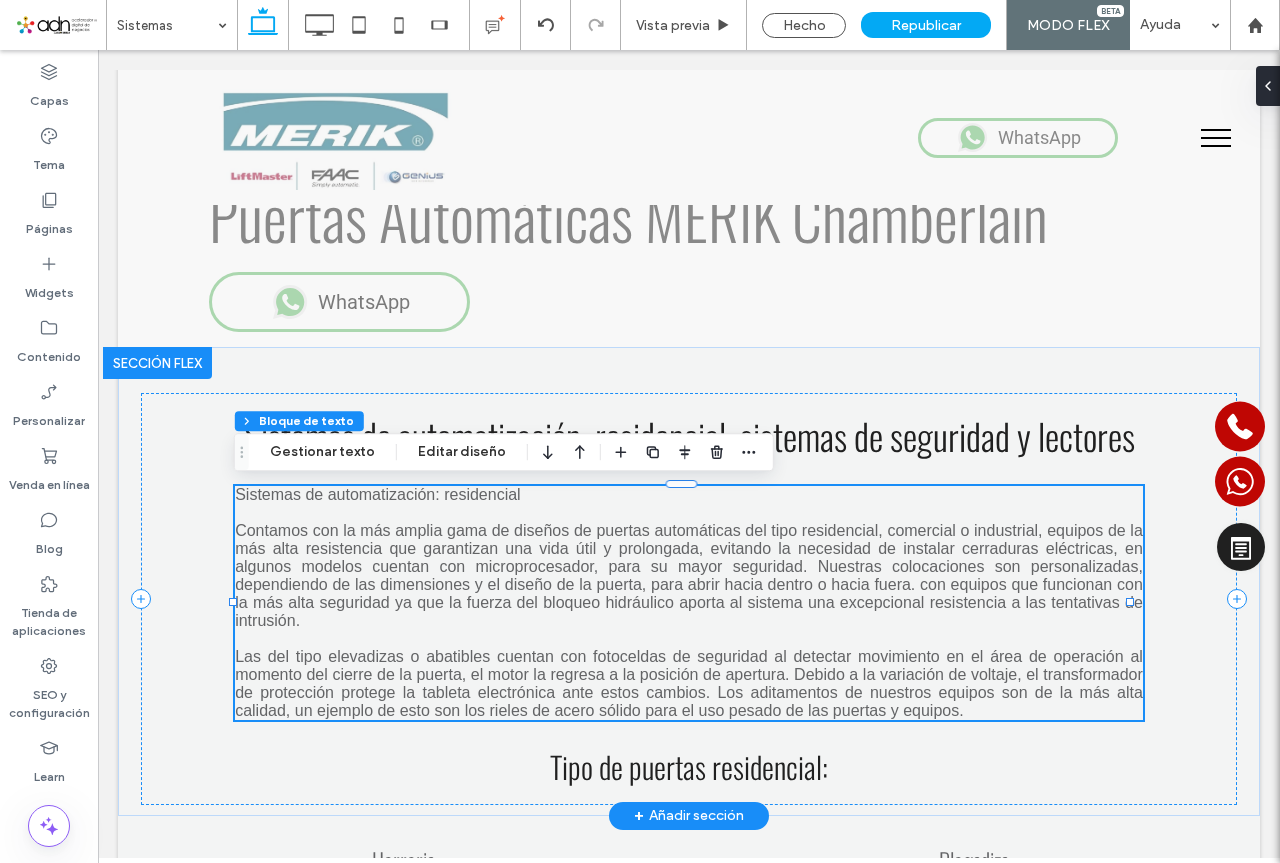 click at bounding box center (689, 513) 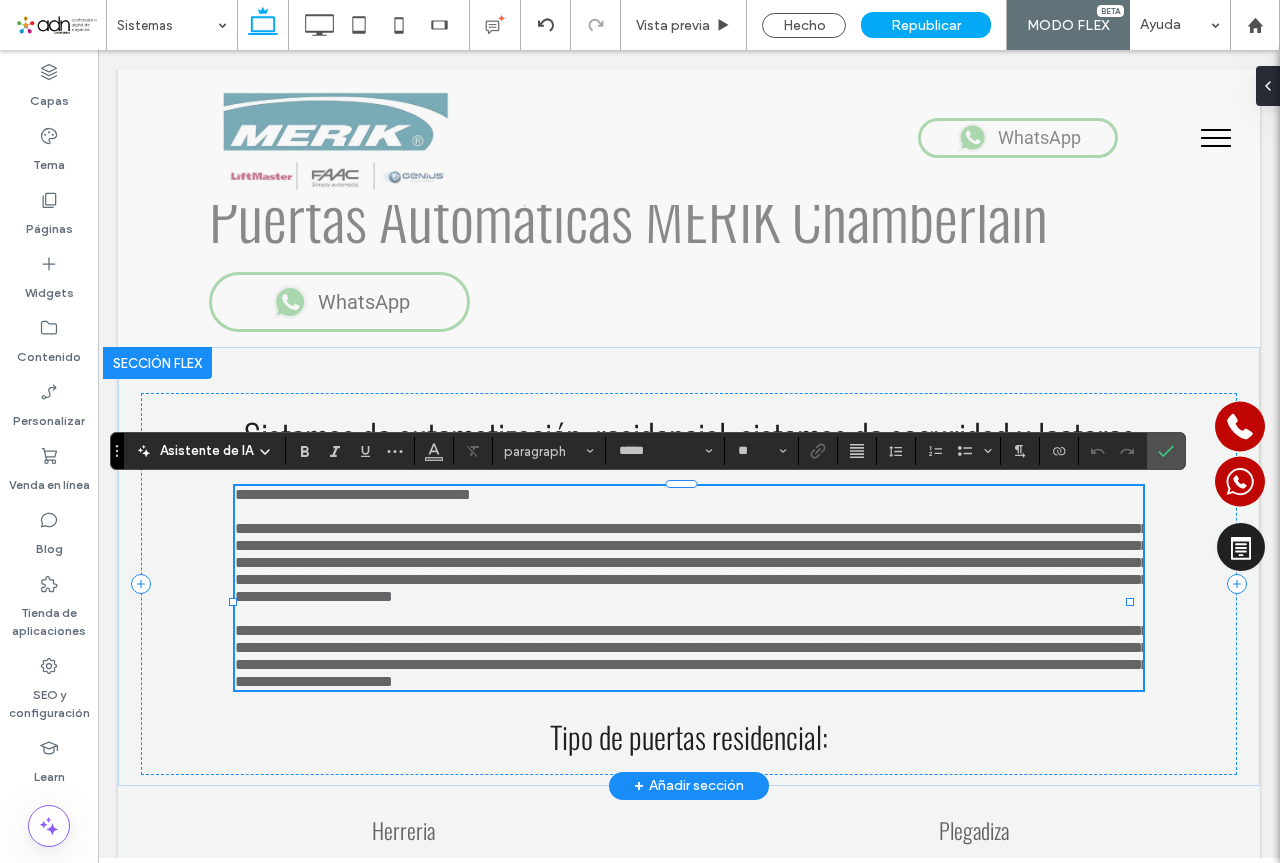 click at bounding box center [689, 511] 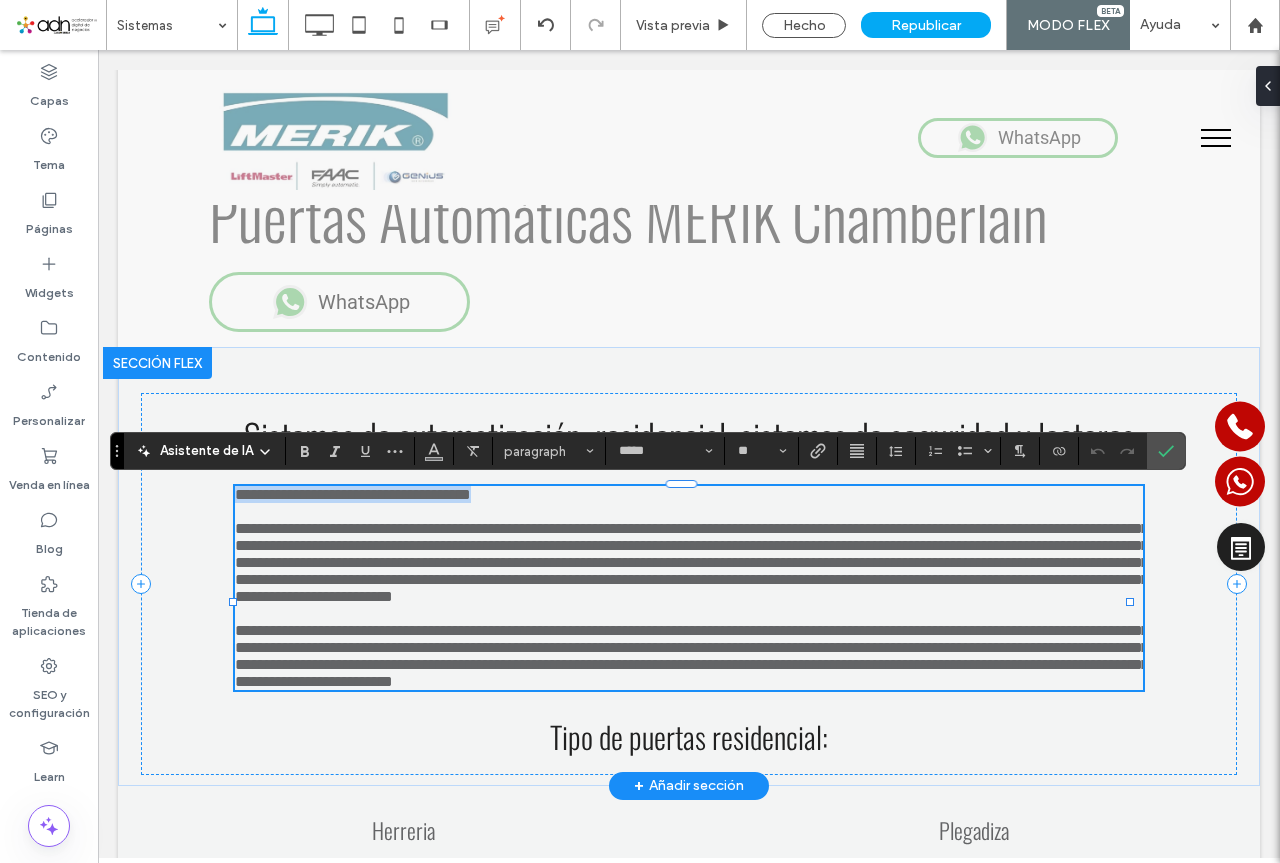drag, startPoint x: 545, startPoint y: 501, endPoint x: 234, endPoint y: 496, distance: 311.0402 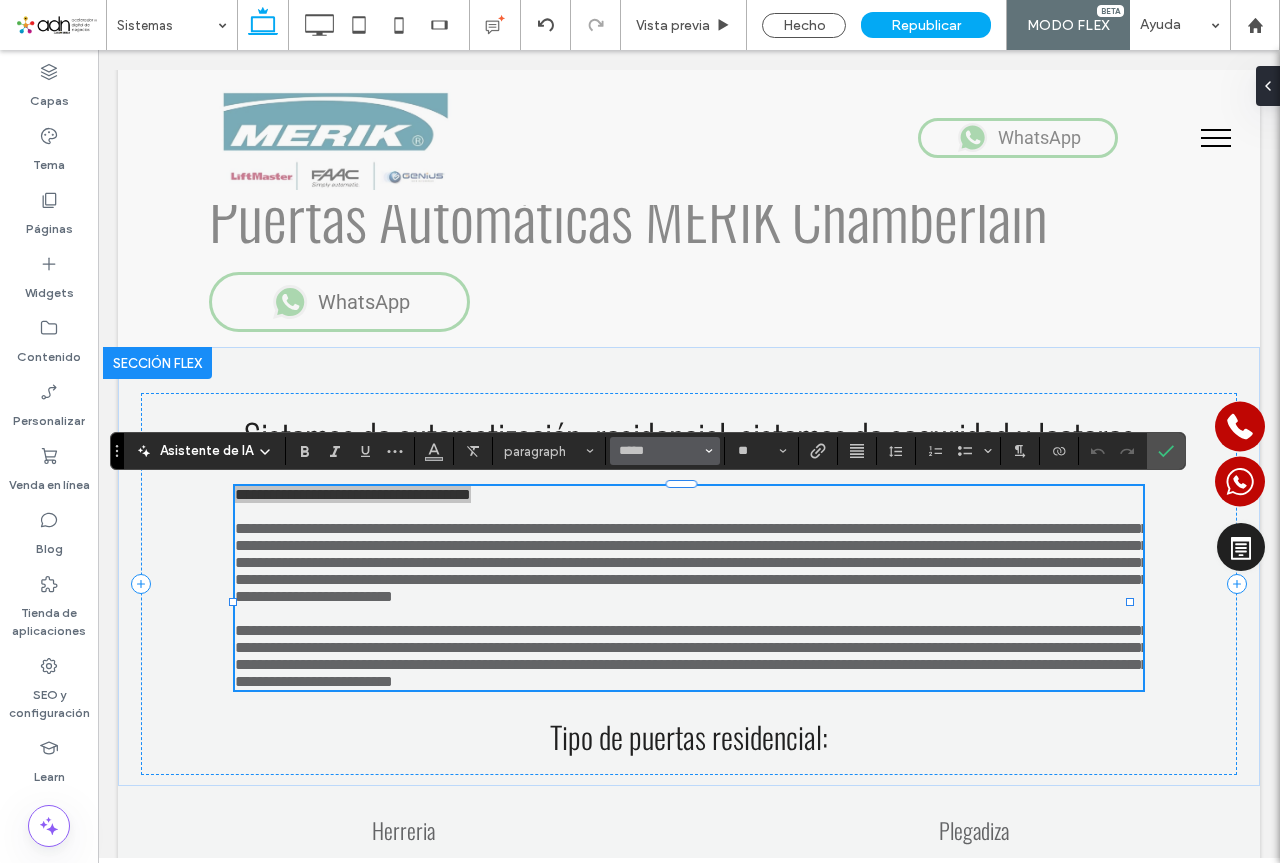 click 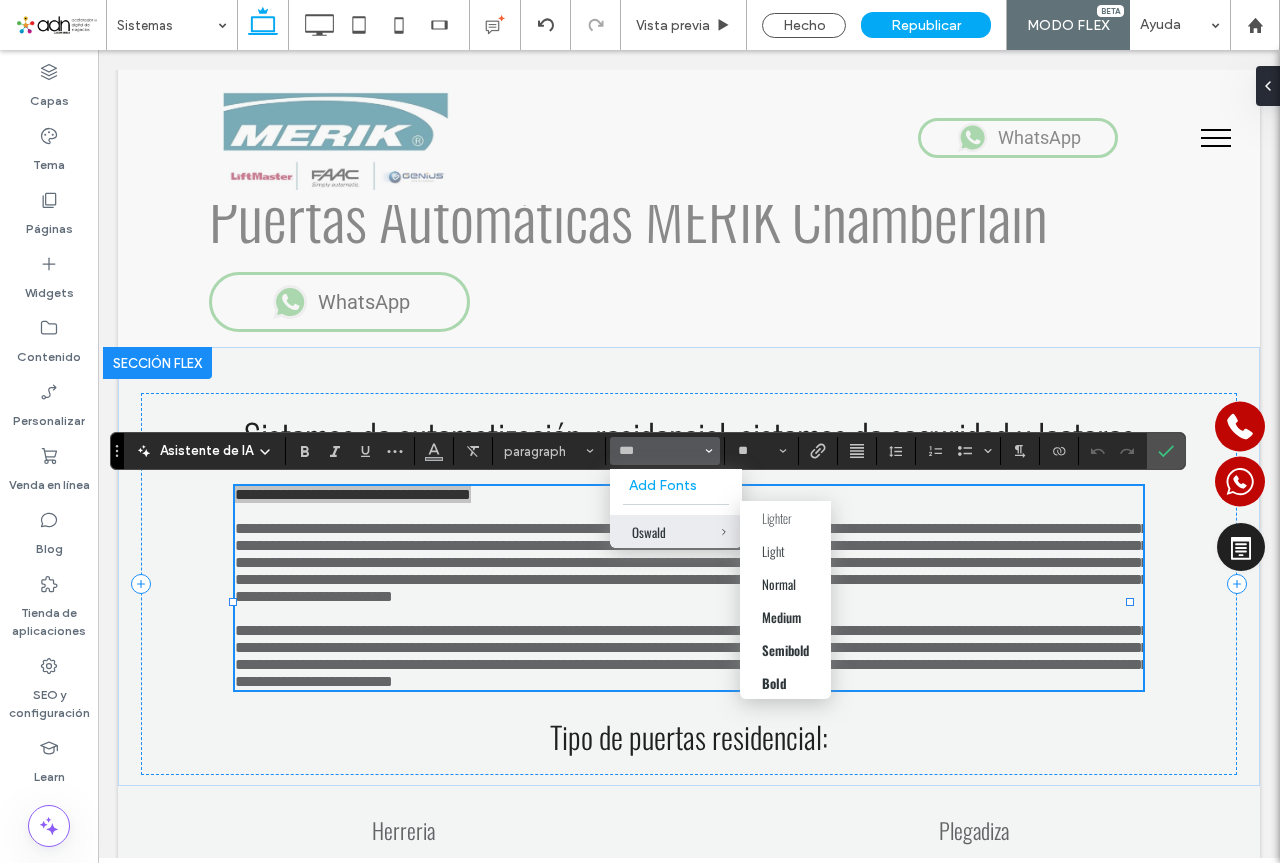 click on "Oswald" at bounding box center [676, 532] 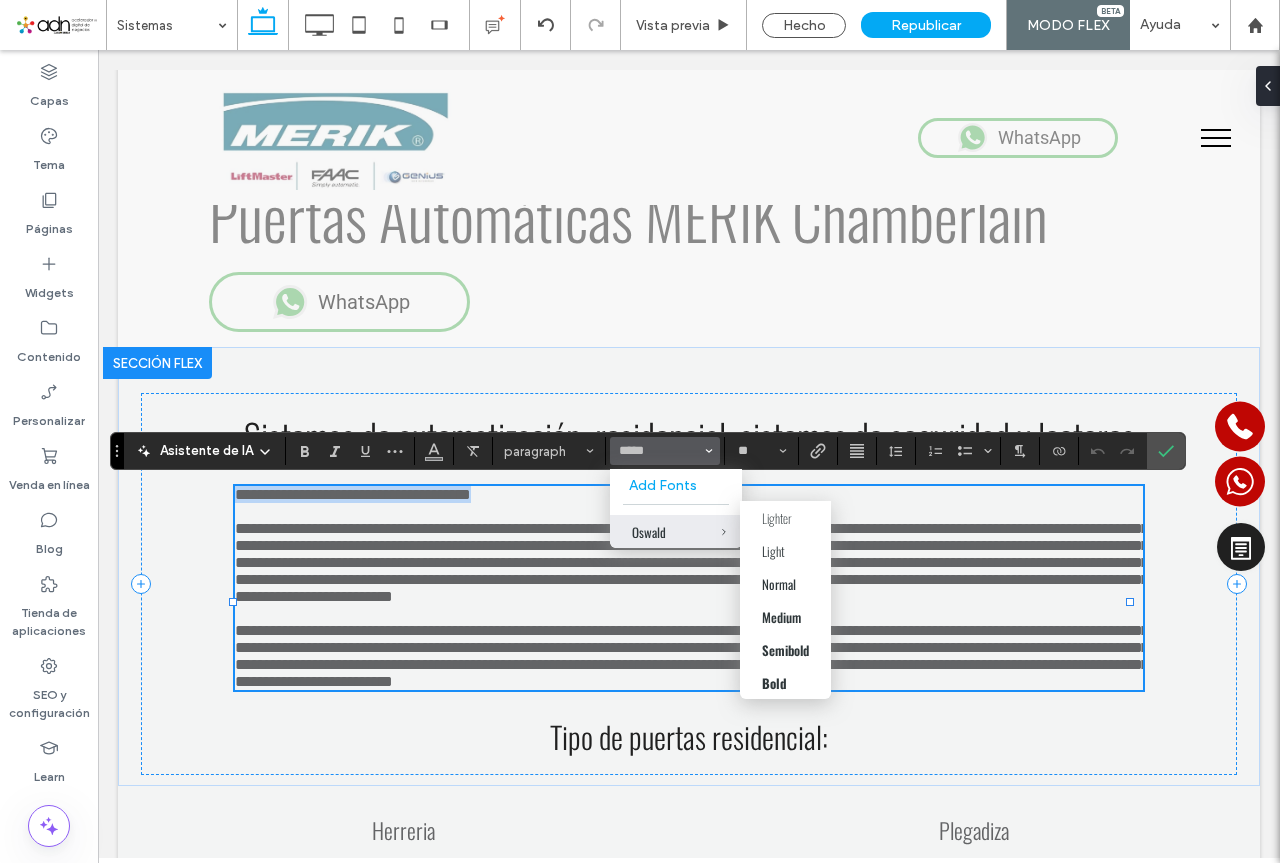 type on "******" 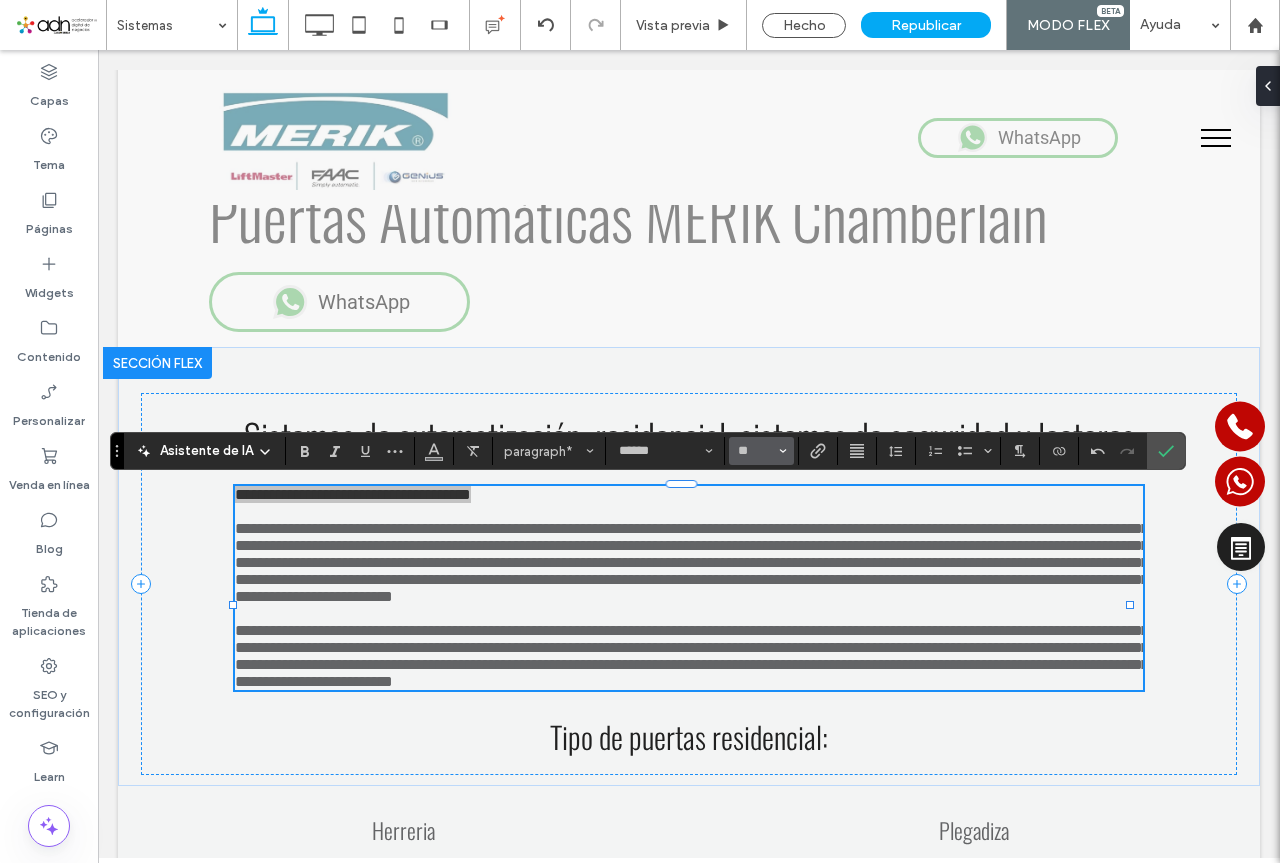 click on "**" at bounding box center [761, 451] 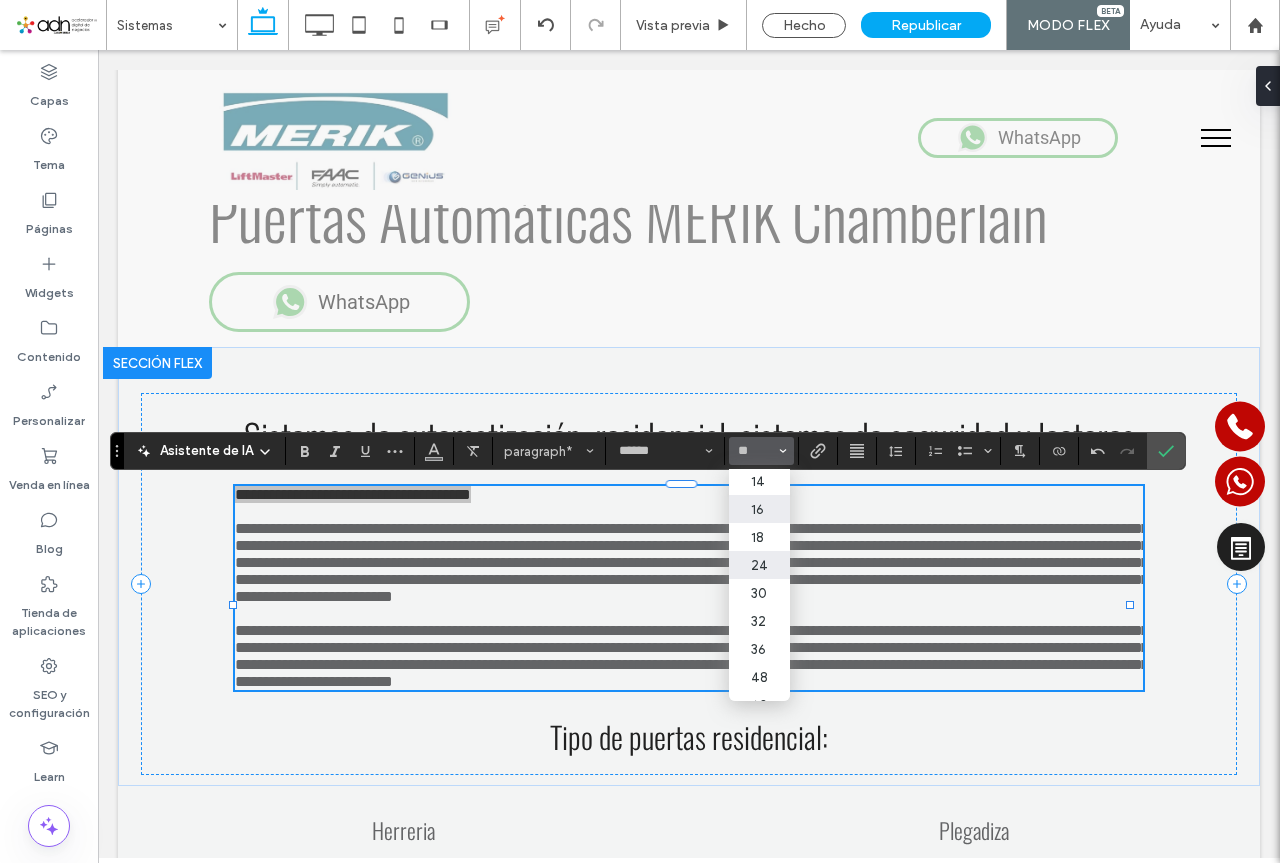 scroll, scrollTop: 216, scrollLeft: 0, axis: vertical 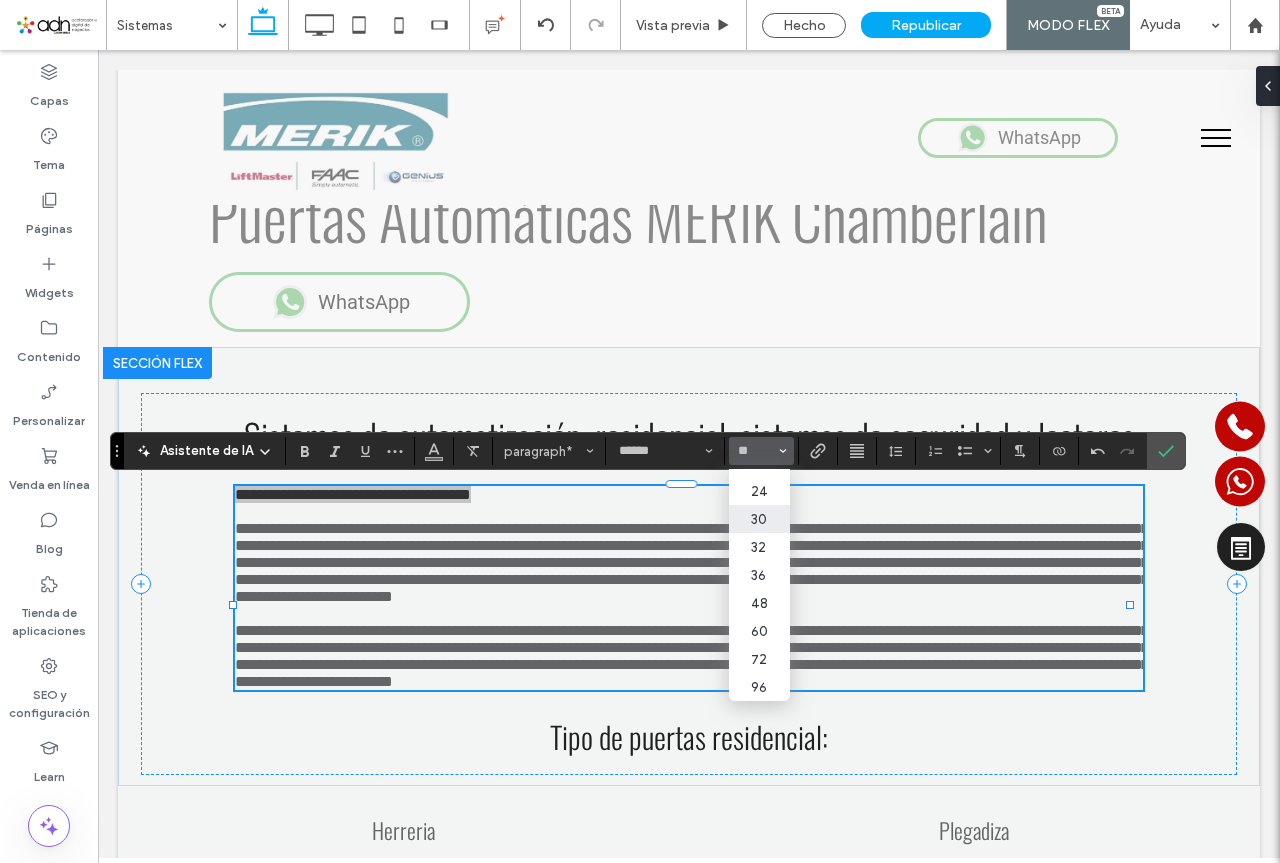 click on "30" at bounding box center [759, 519] 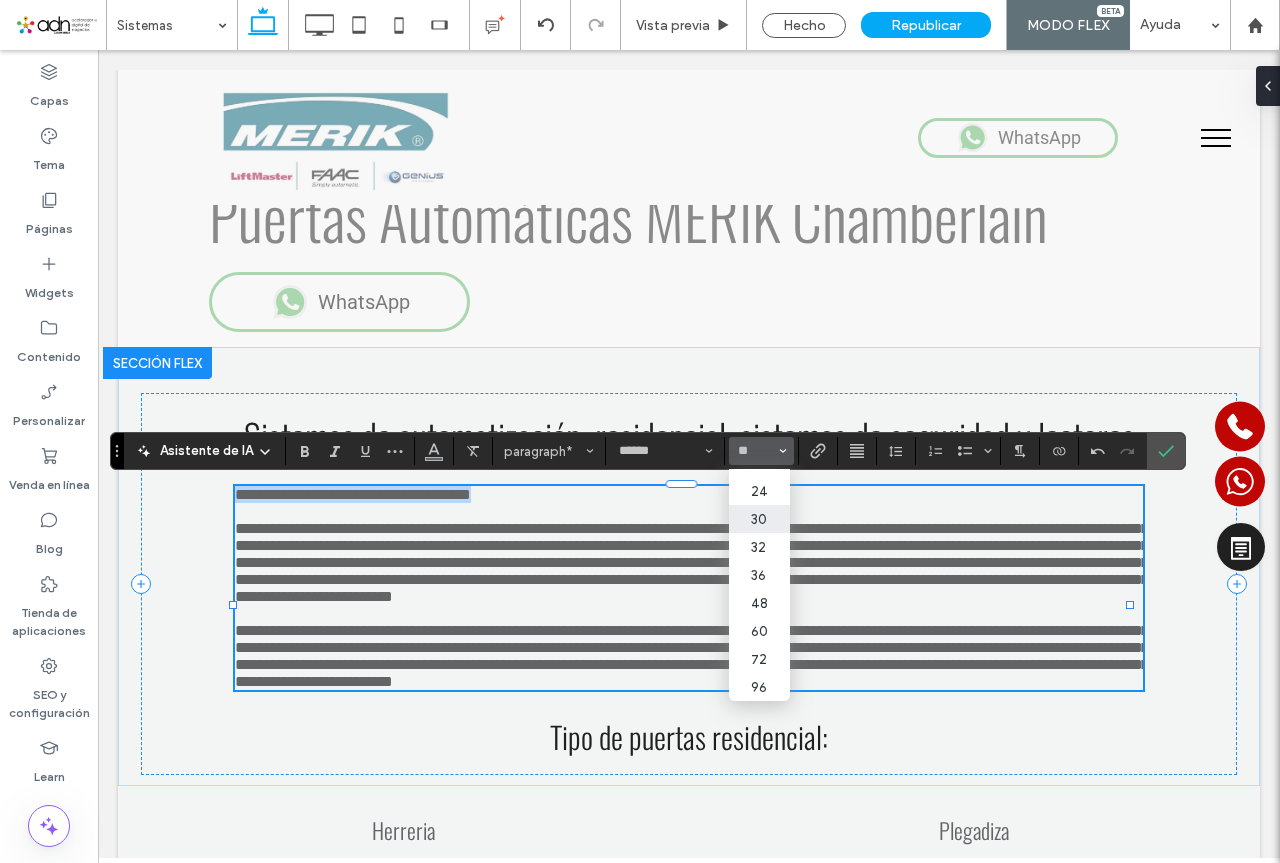 type on "**" 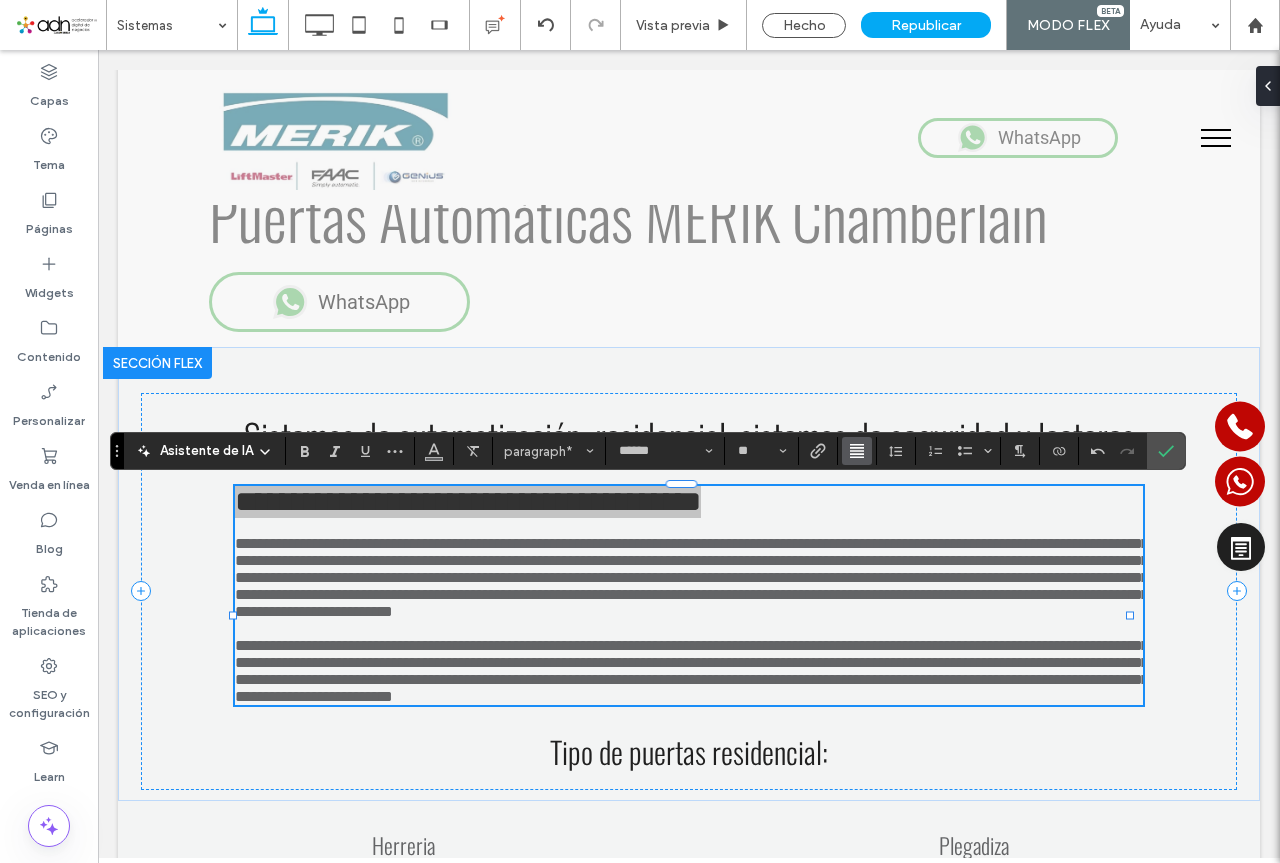click 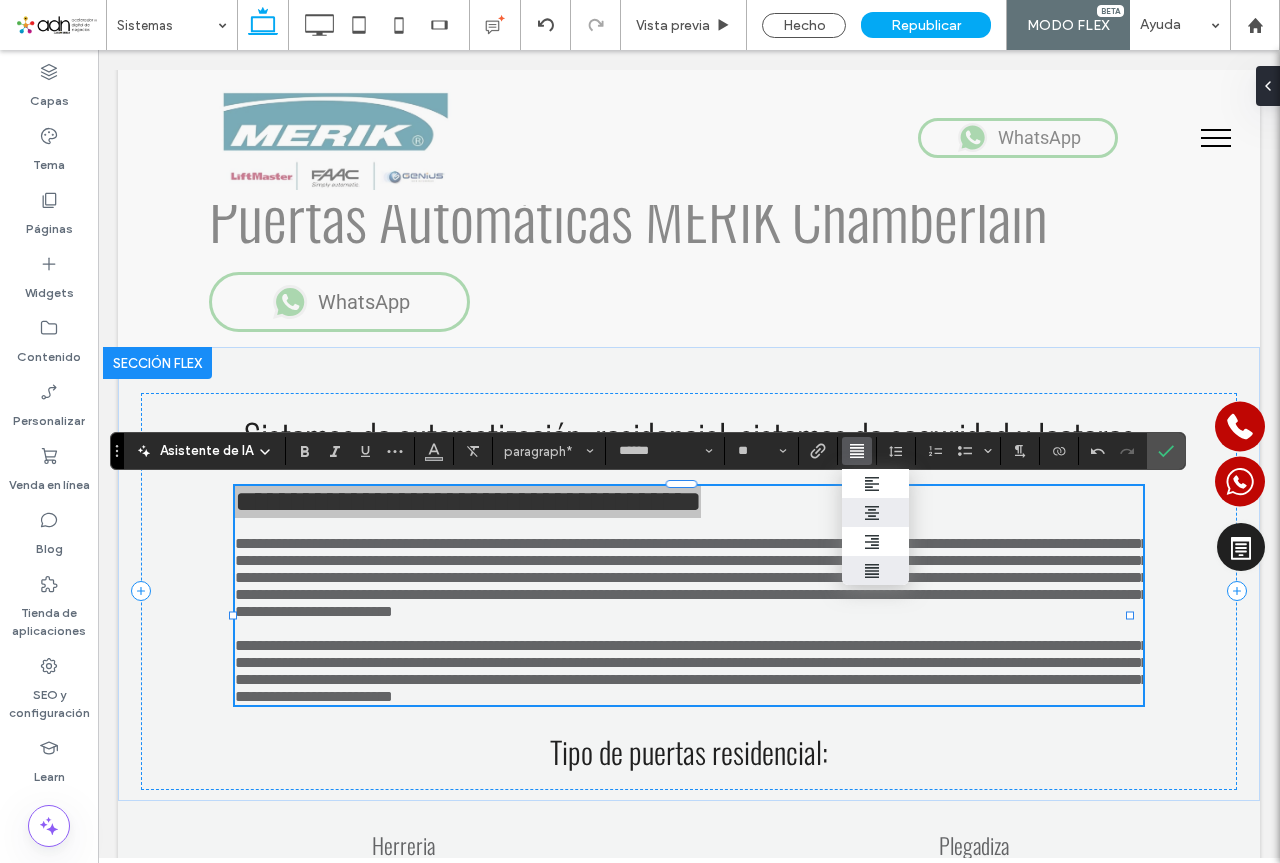 click 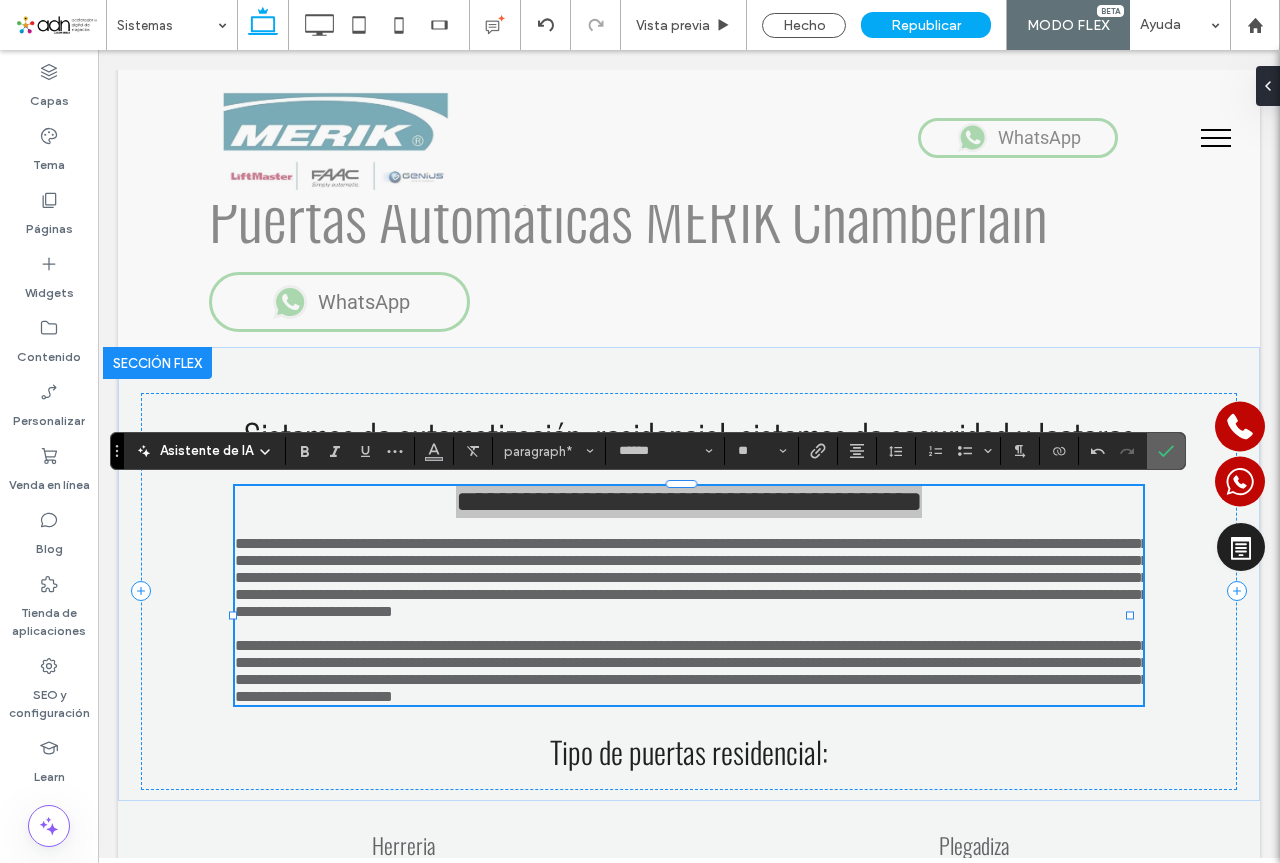 click 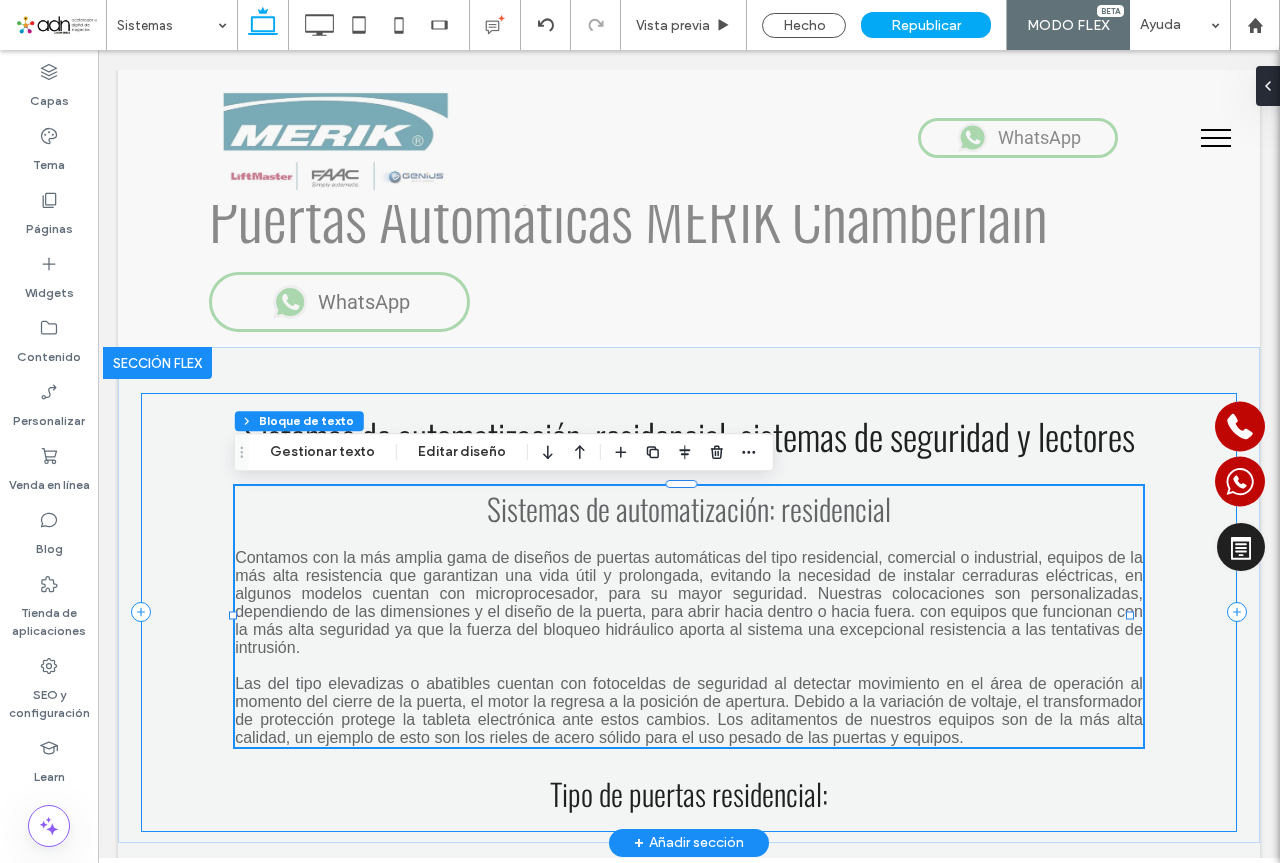 click on "Sistemas de automatización, residencial, sistemas de seguridad y lectores
Sistemas de automatización: residencial Contamos con la más amplia gama de diseños de puertas automáticas del tipo residencial, comercial o industrial, equipos de la más alta resistencia que garantizan una vida útil y prolongada, evitando la necesidad de instalar cerraduras eléctricas, en algunos modelos cuentan con microprocesador, para su mayor seguridad. Nuestras colocaciones son personalizadas, dependiendo de las dimensiones y el diseño de la puerta, para abrir hacia dentro o hacia fuera. con equipos que funcionan con la más alta seguridad ya que la fuerza del bloqueo hidráulico aporta al sistema una excepcional resistencia a las tentativas de intrusión.
Tipo de puertas residencial:" at bounding box center (689, 612) 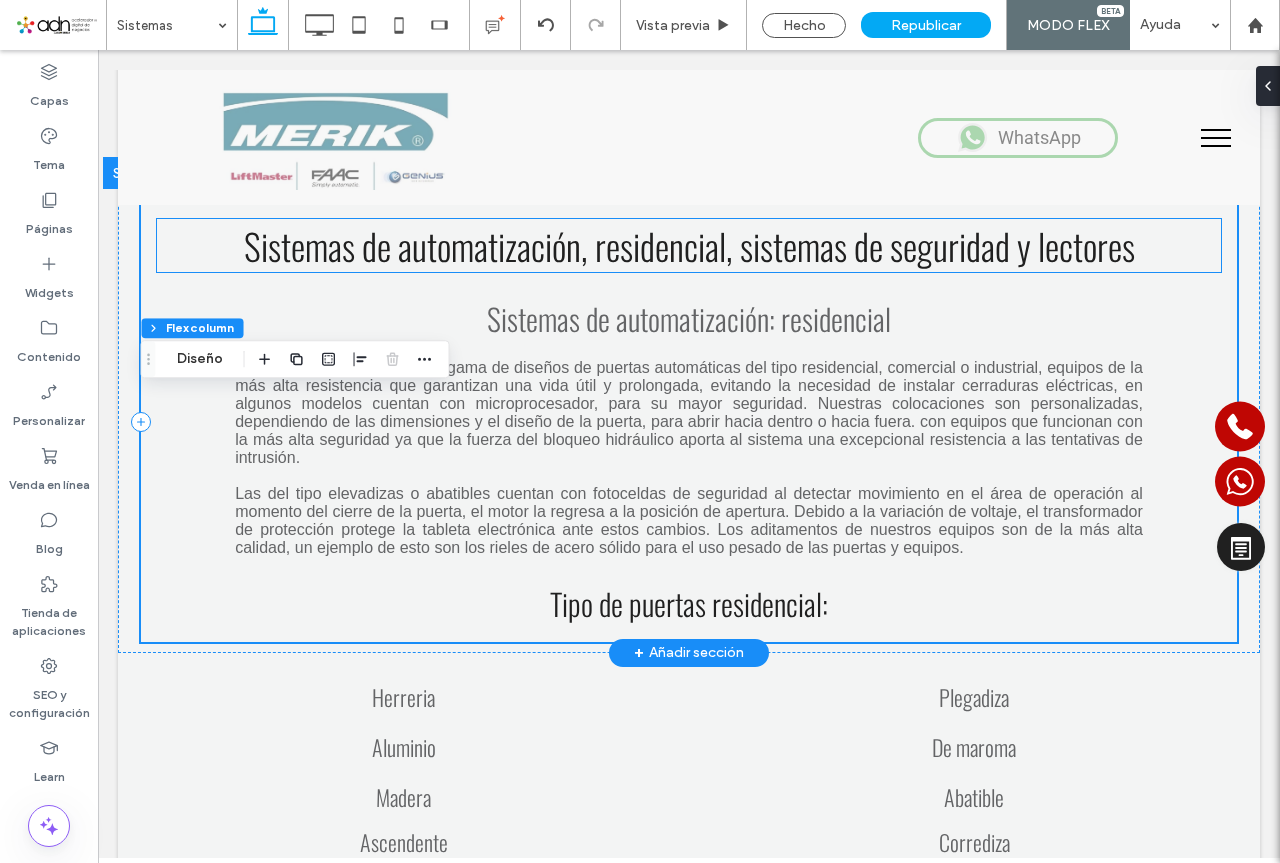 scroll, scrollTop: 467, scrollLeft: 0, axis: vertical 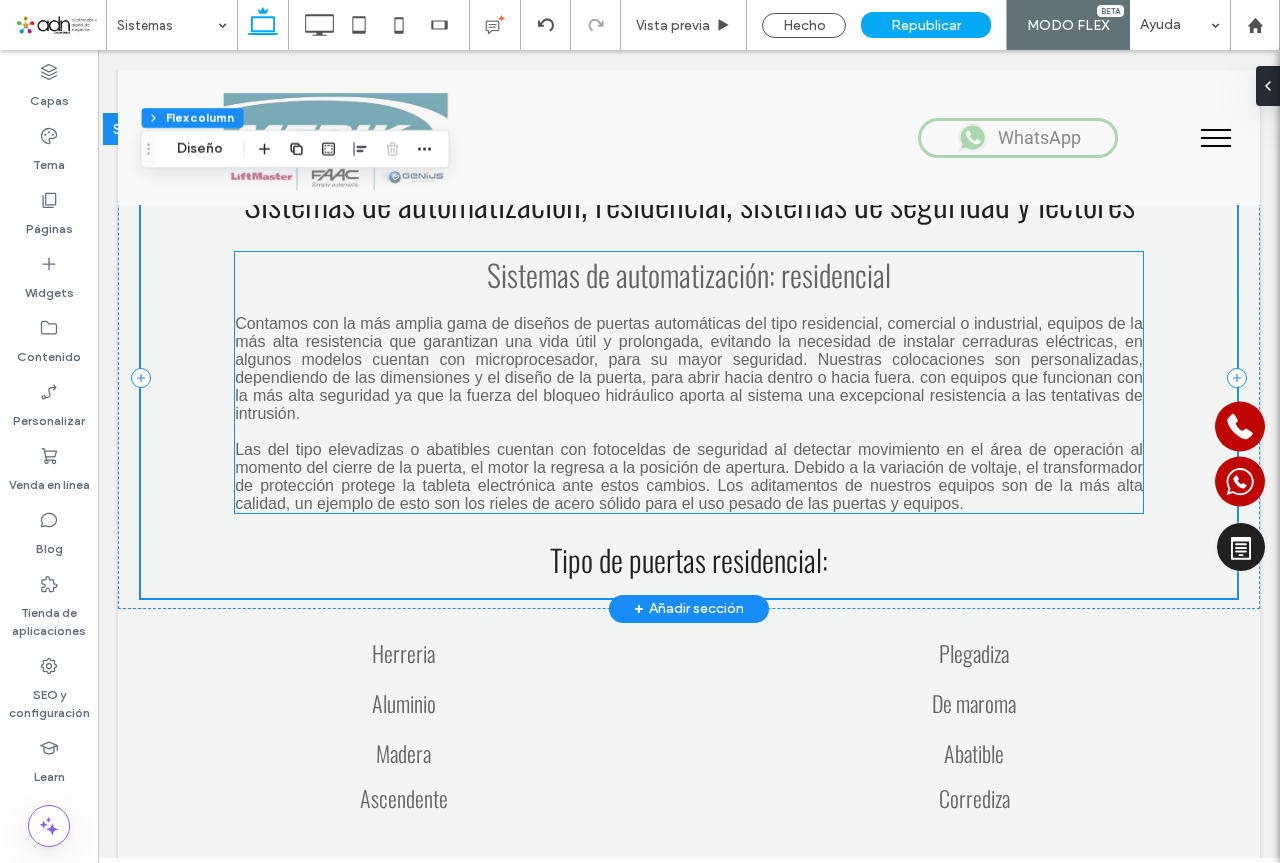 click on "Sistemas de automatización: residencial" at bounding box center (689, 274) 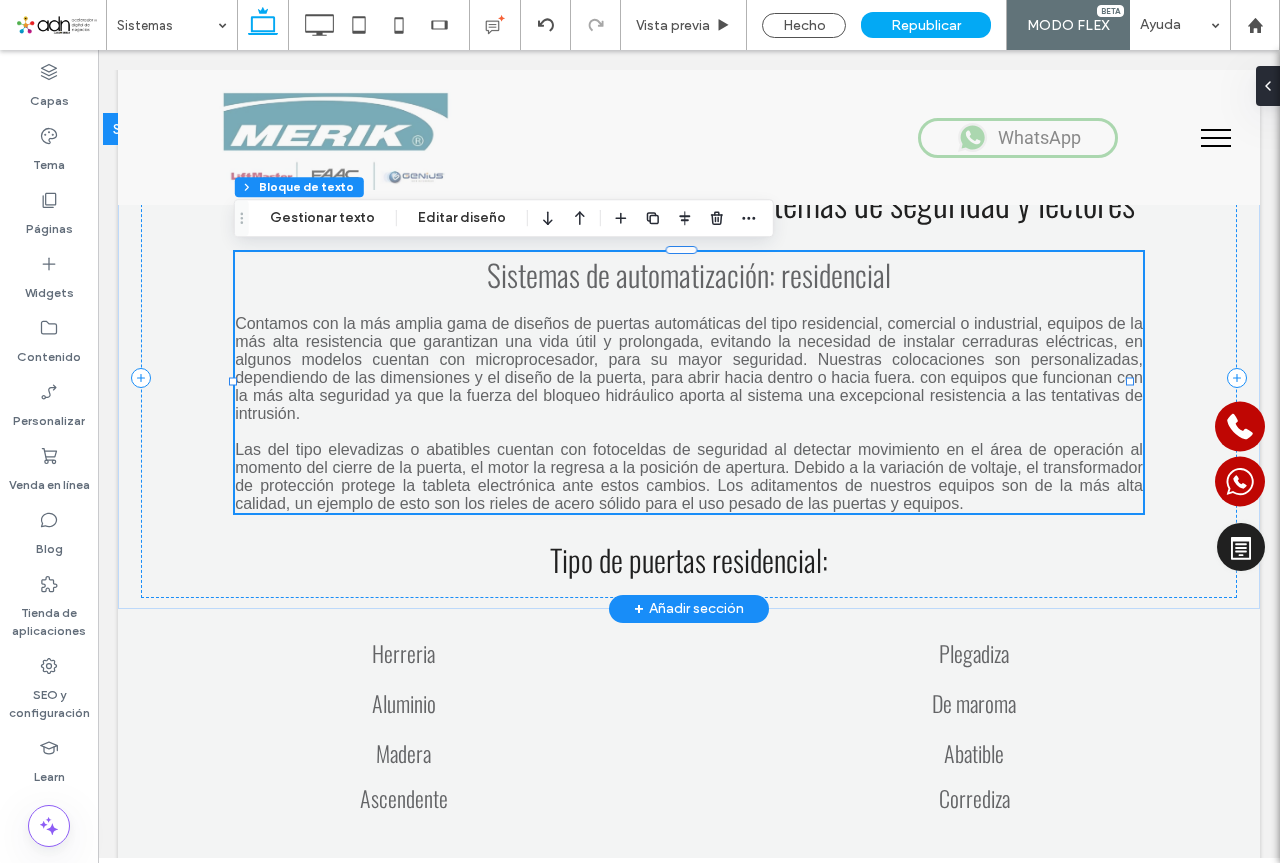 click on "Sistemas de automatización: residencial" at bounding box center (689, 274) 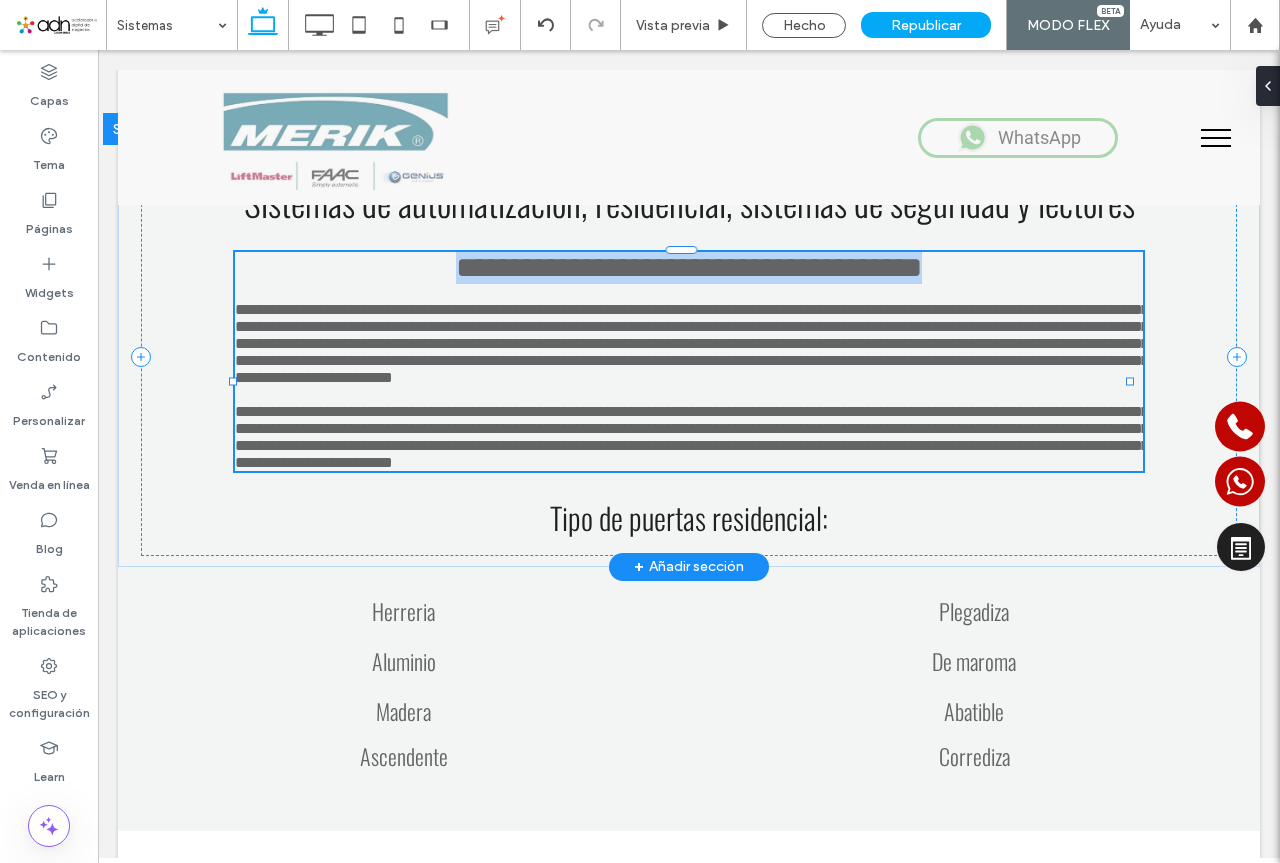 type on "******" 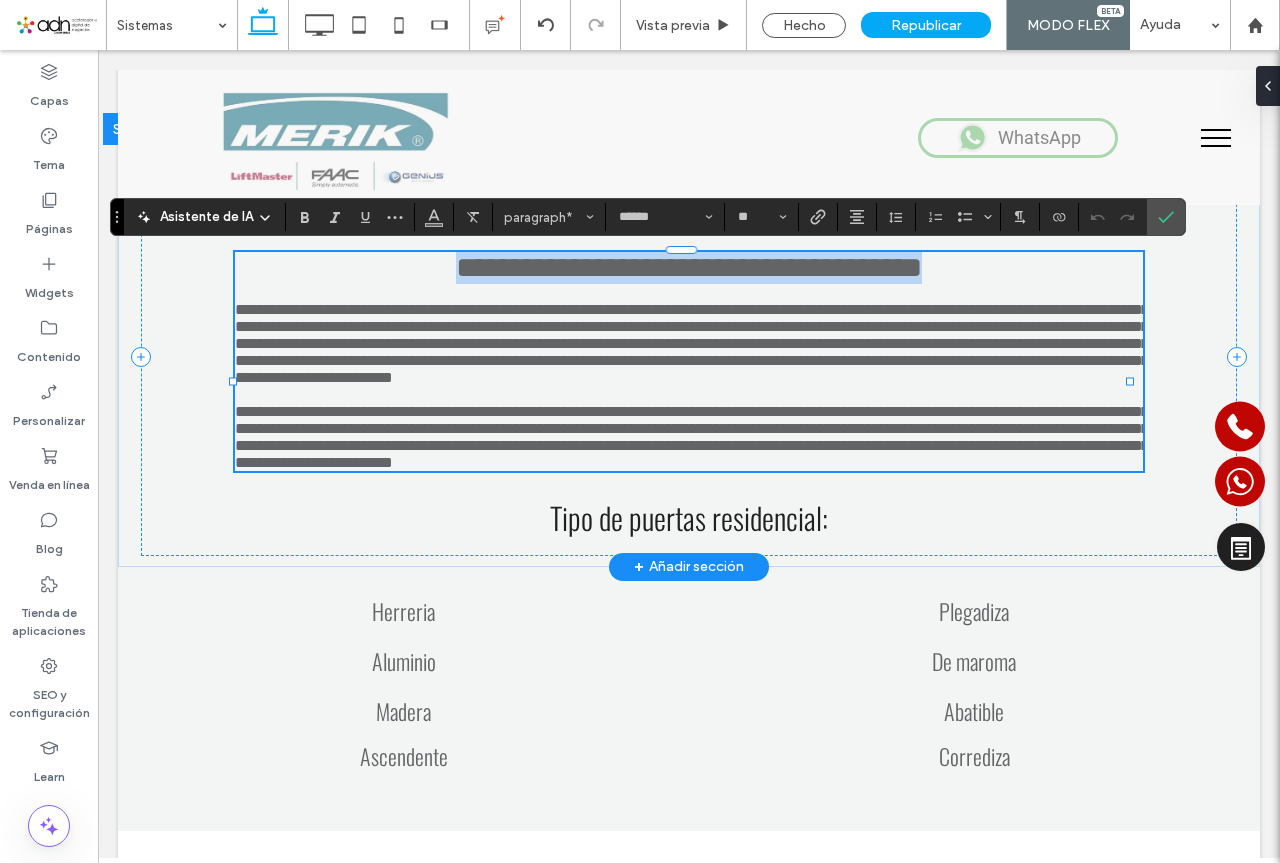 click on "**********" at bounding box center (689, 267) 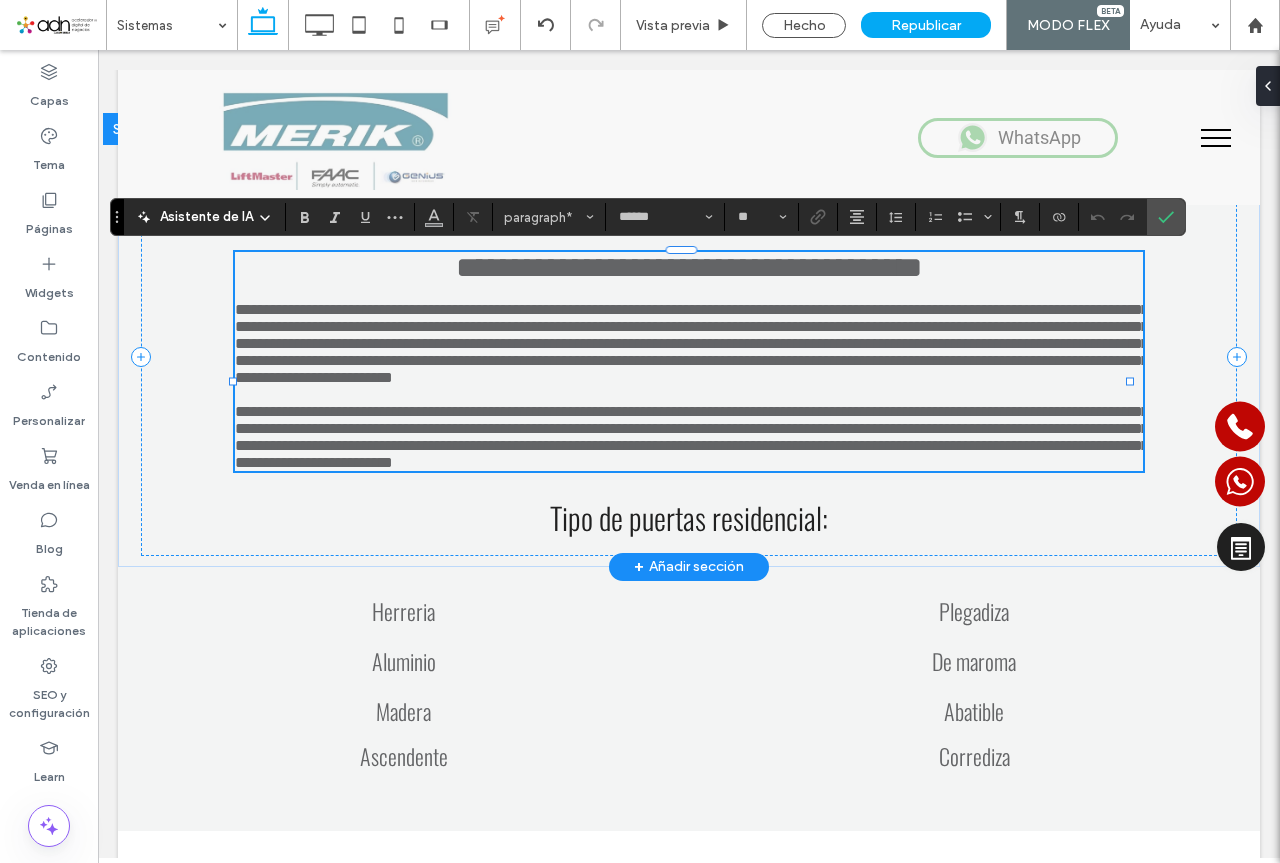 type 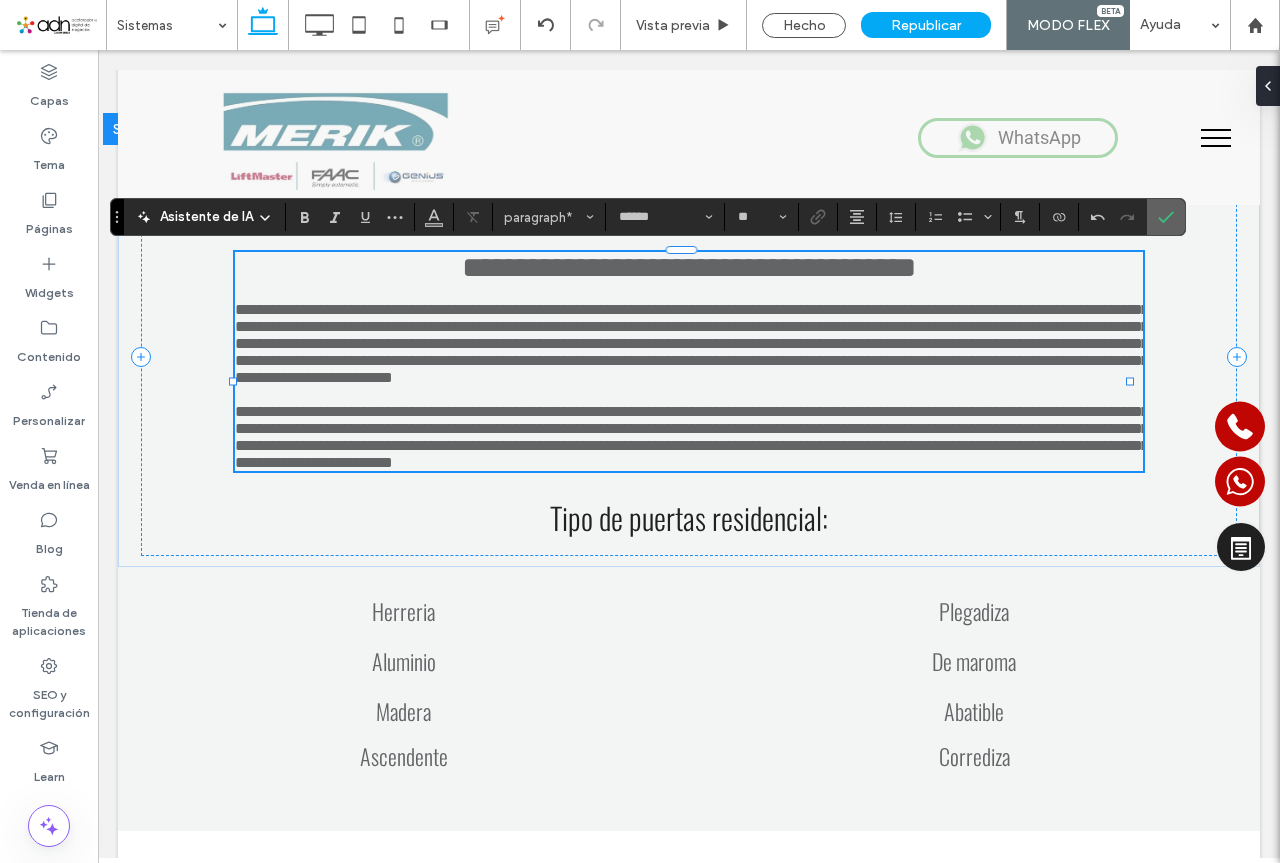 click 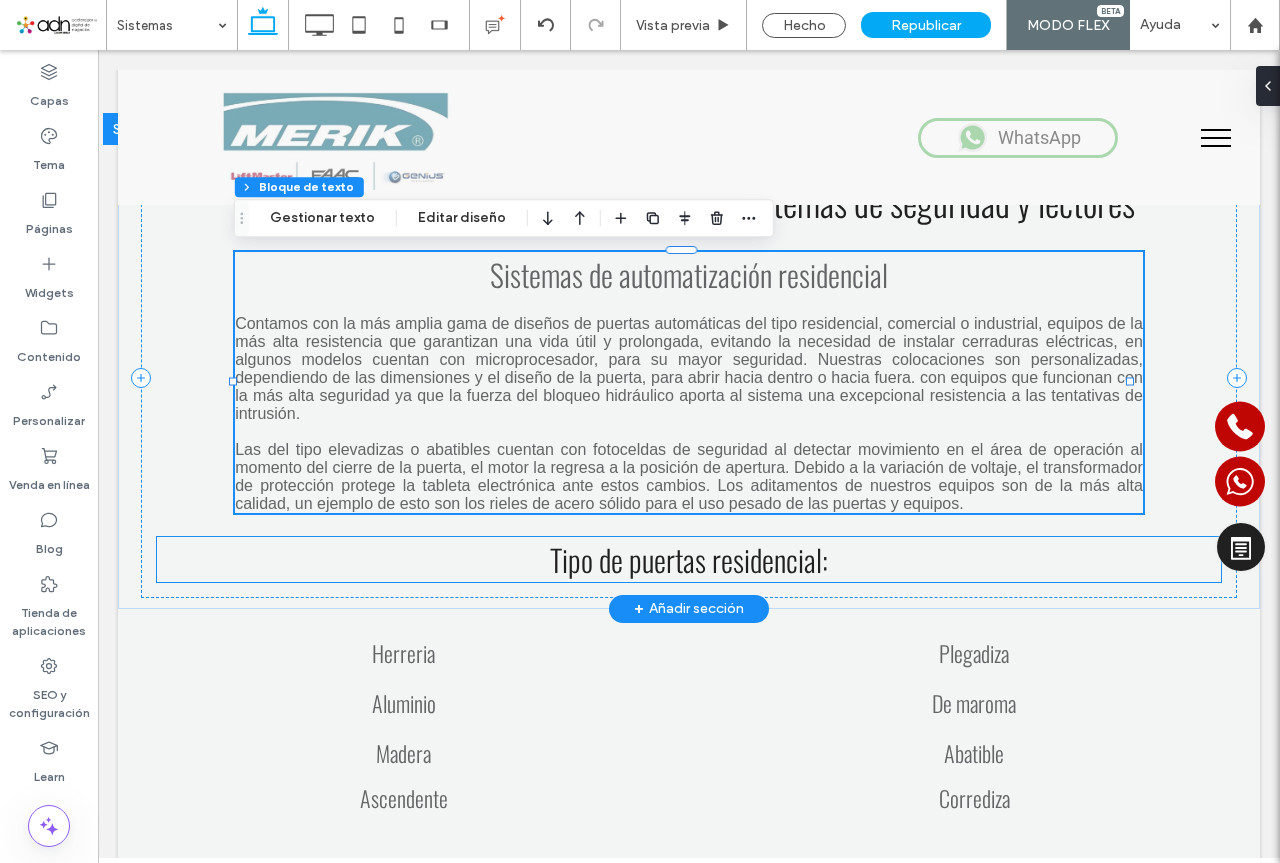click on "Tipo de puertas residencial:" at bounding box center [689, 559] 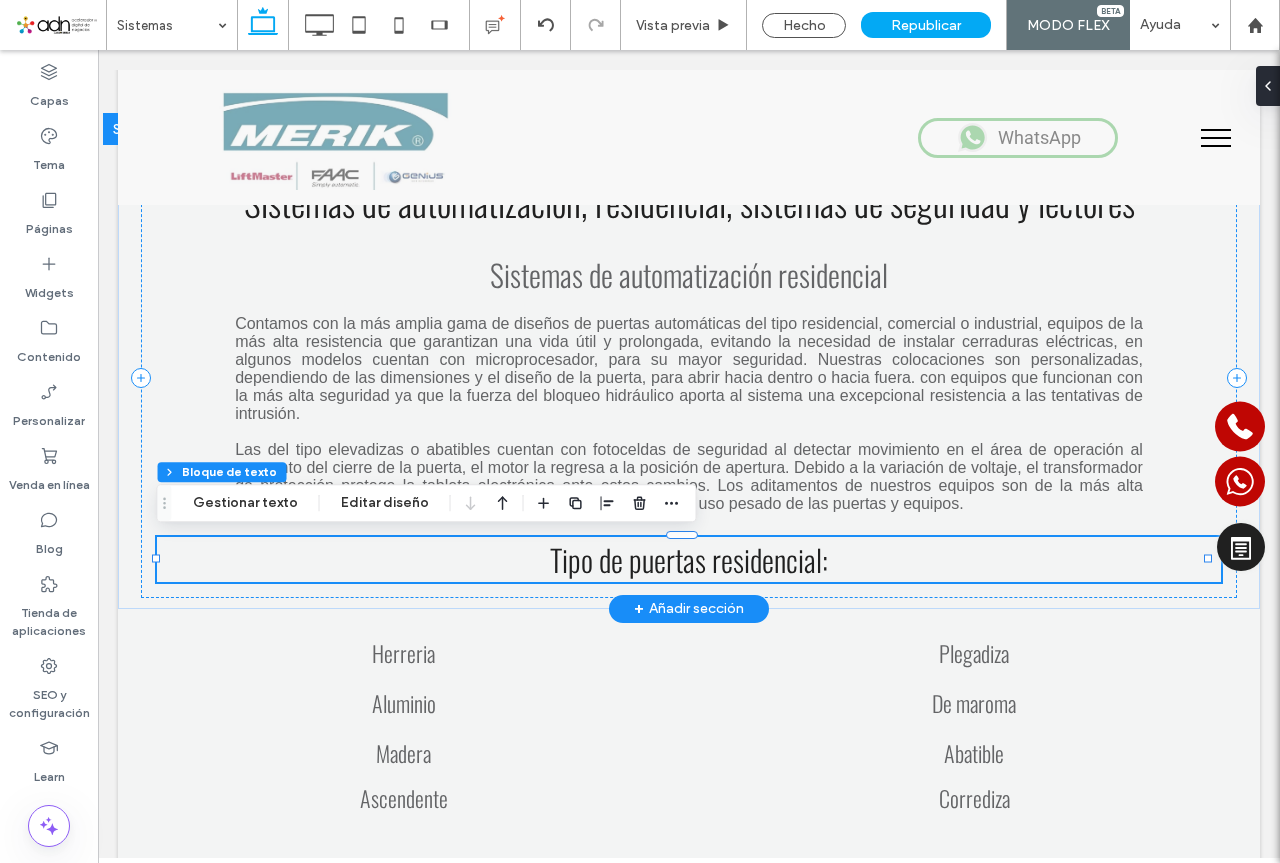click on "Tipo de puertas residencial:" at bounding box center (689, 559) 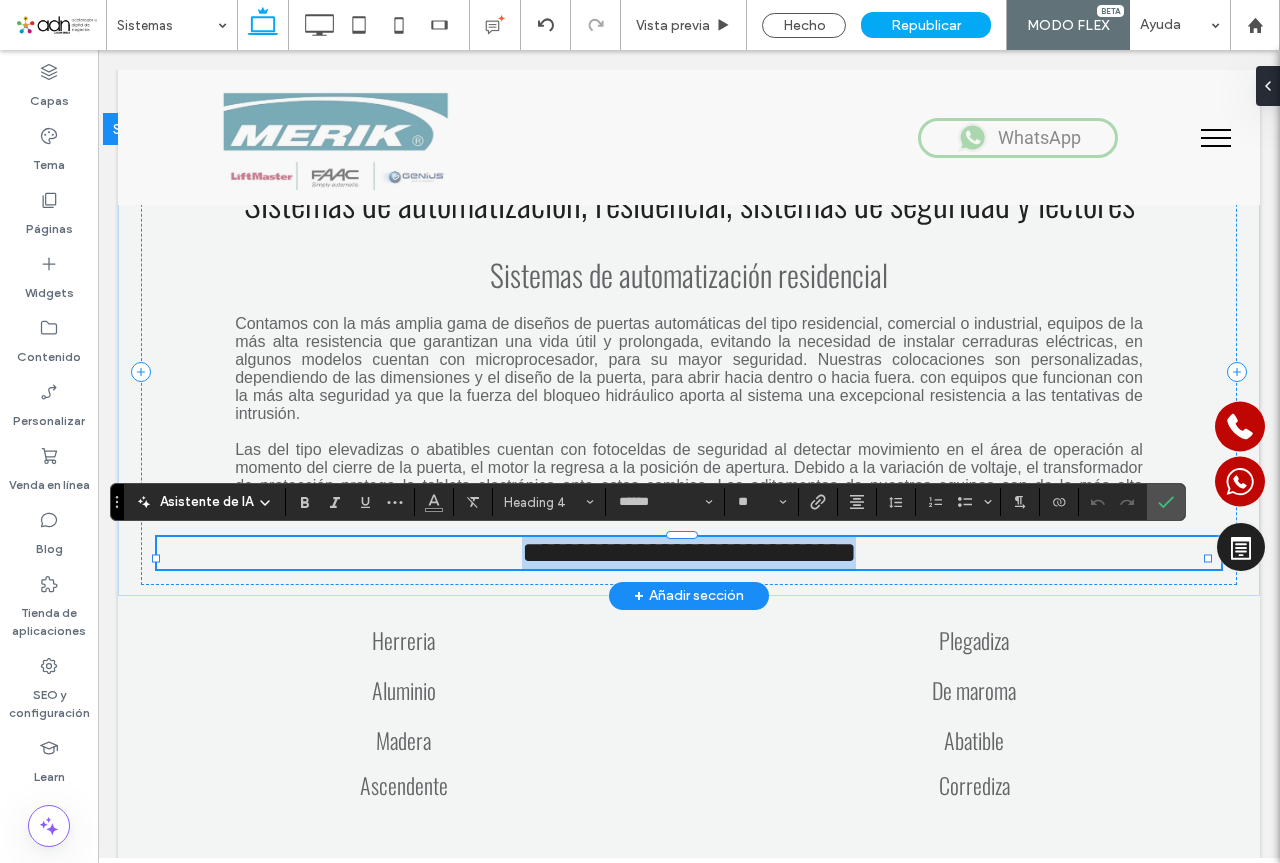 click on "**********" at bounding box center [689, 553] 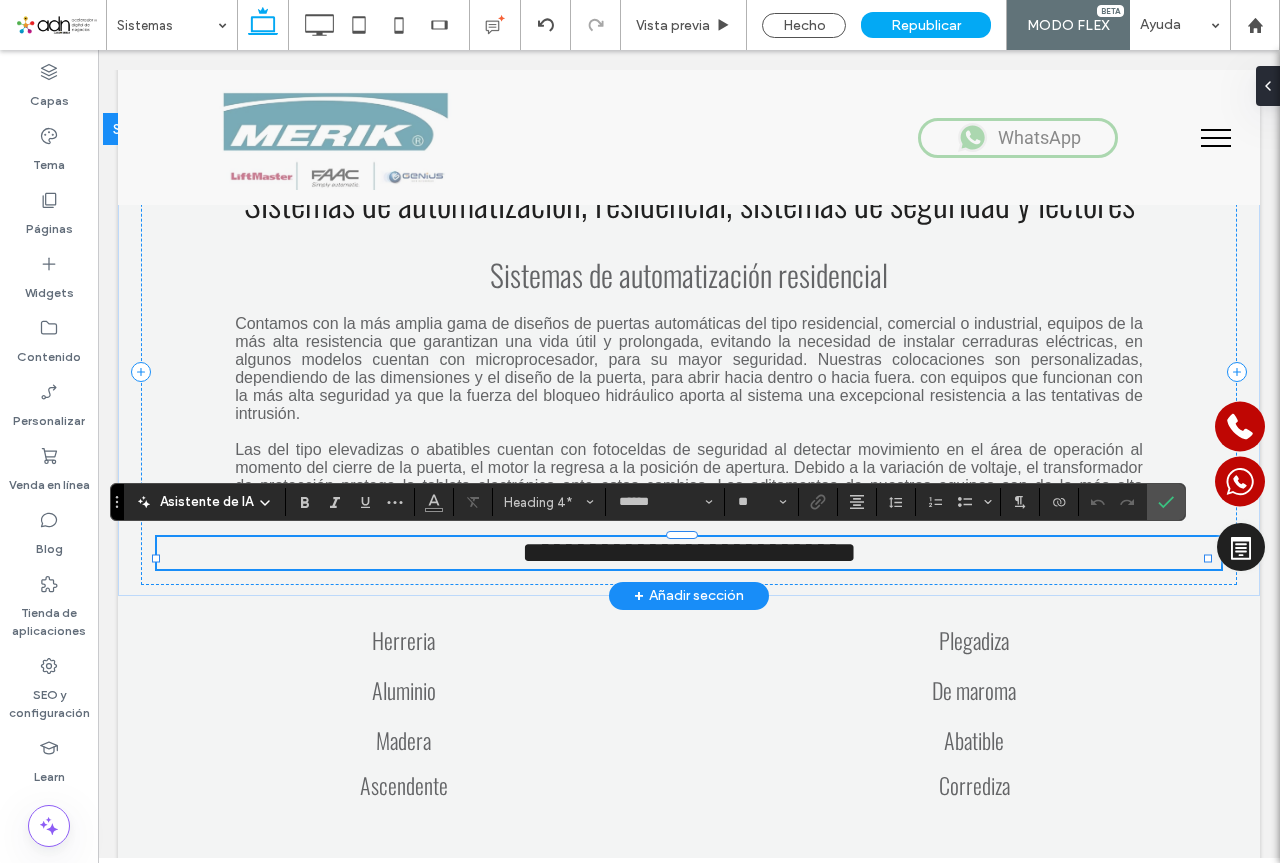 type 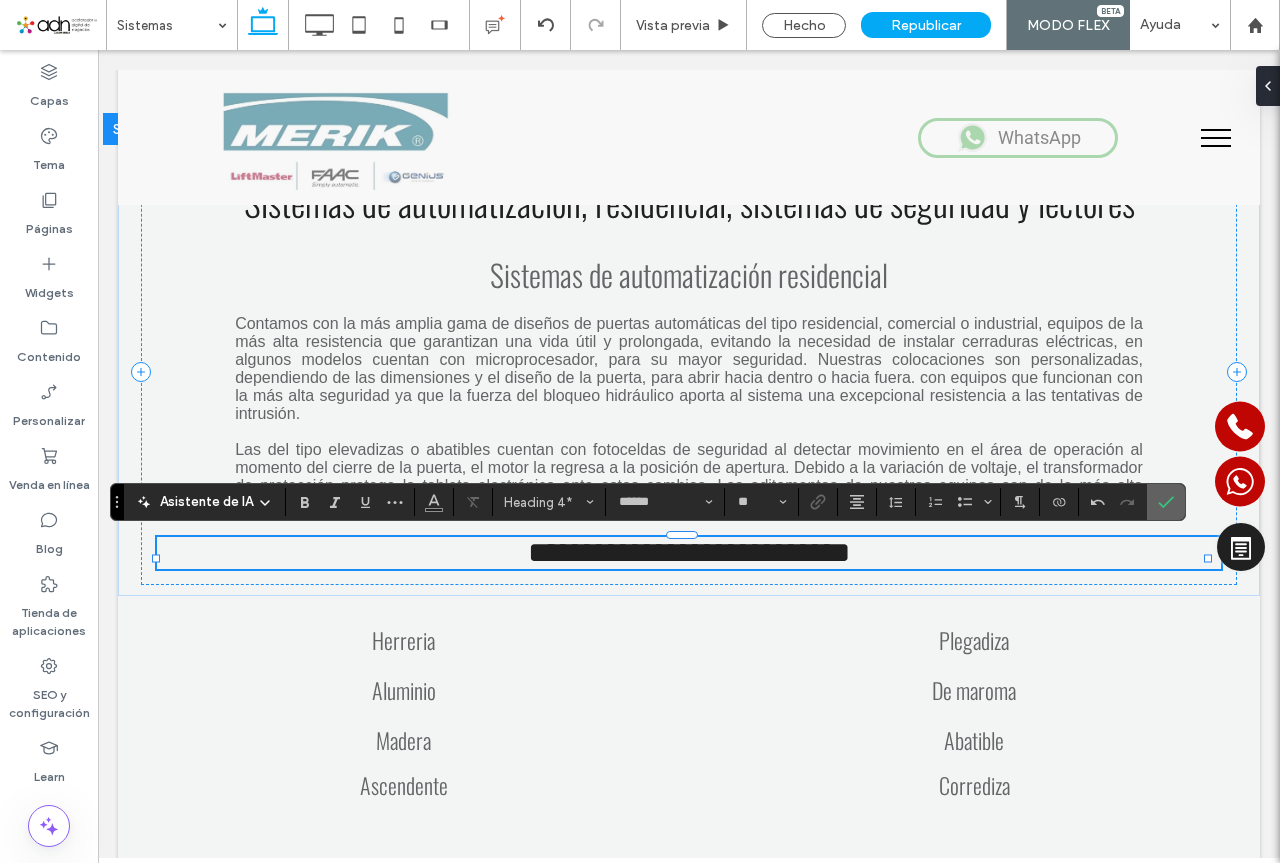 drag, startPoint x: 1155, startPoint y: 498, endPoint x: 1054, endPoint y: 448, distance: 112.698715 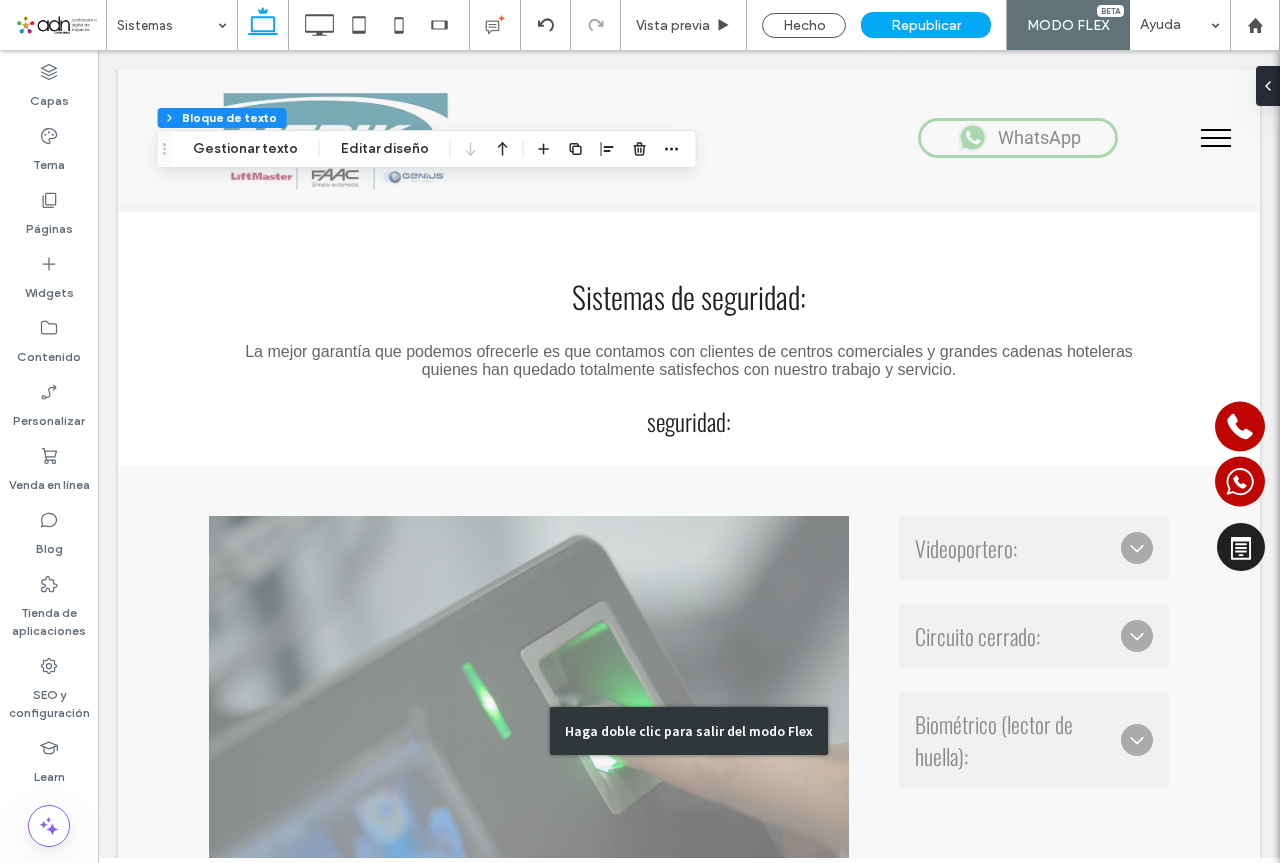 scroll, scrollTop: 1167, scrollLeft: 0, axis: vertical 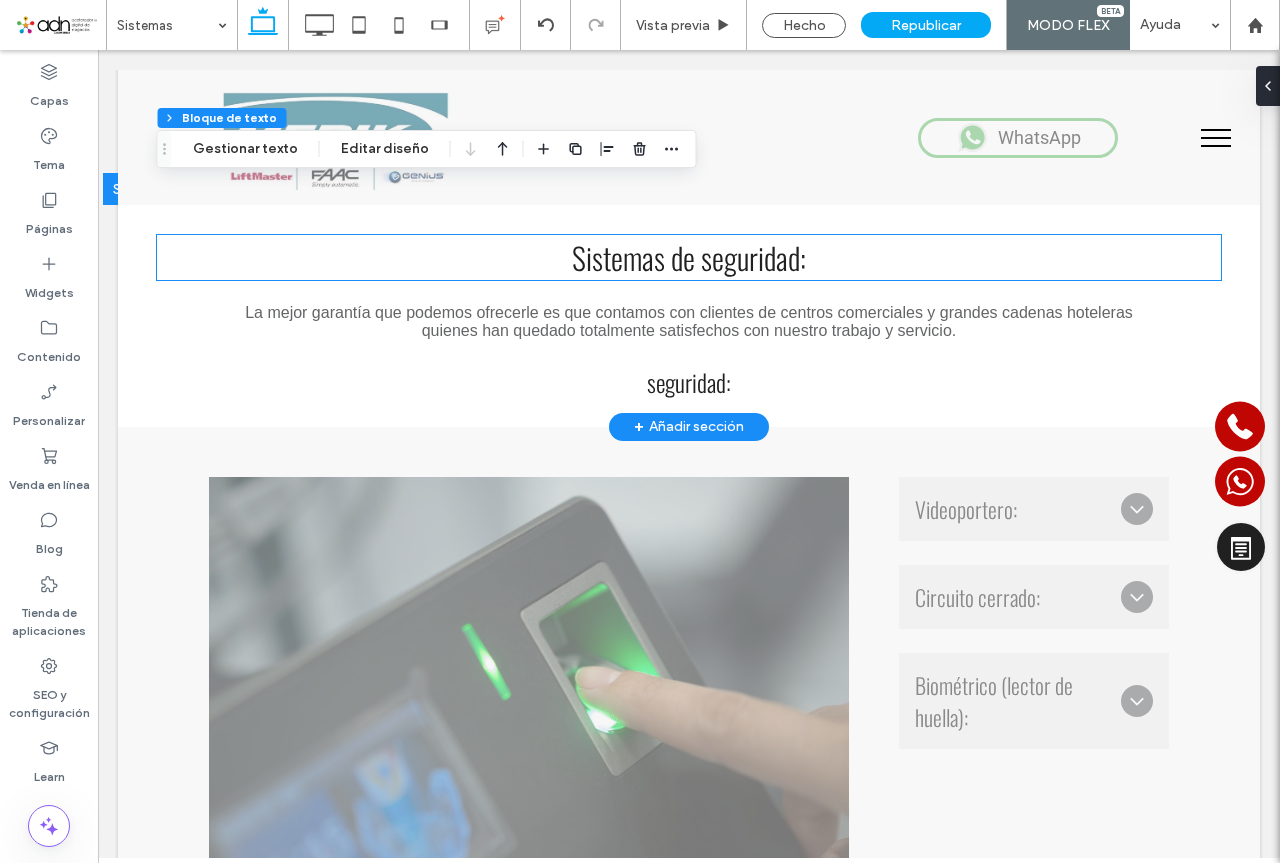 click on "Sistemas de seguridad:" at bounding box center [689, 257] 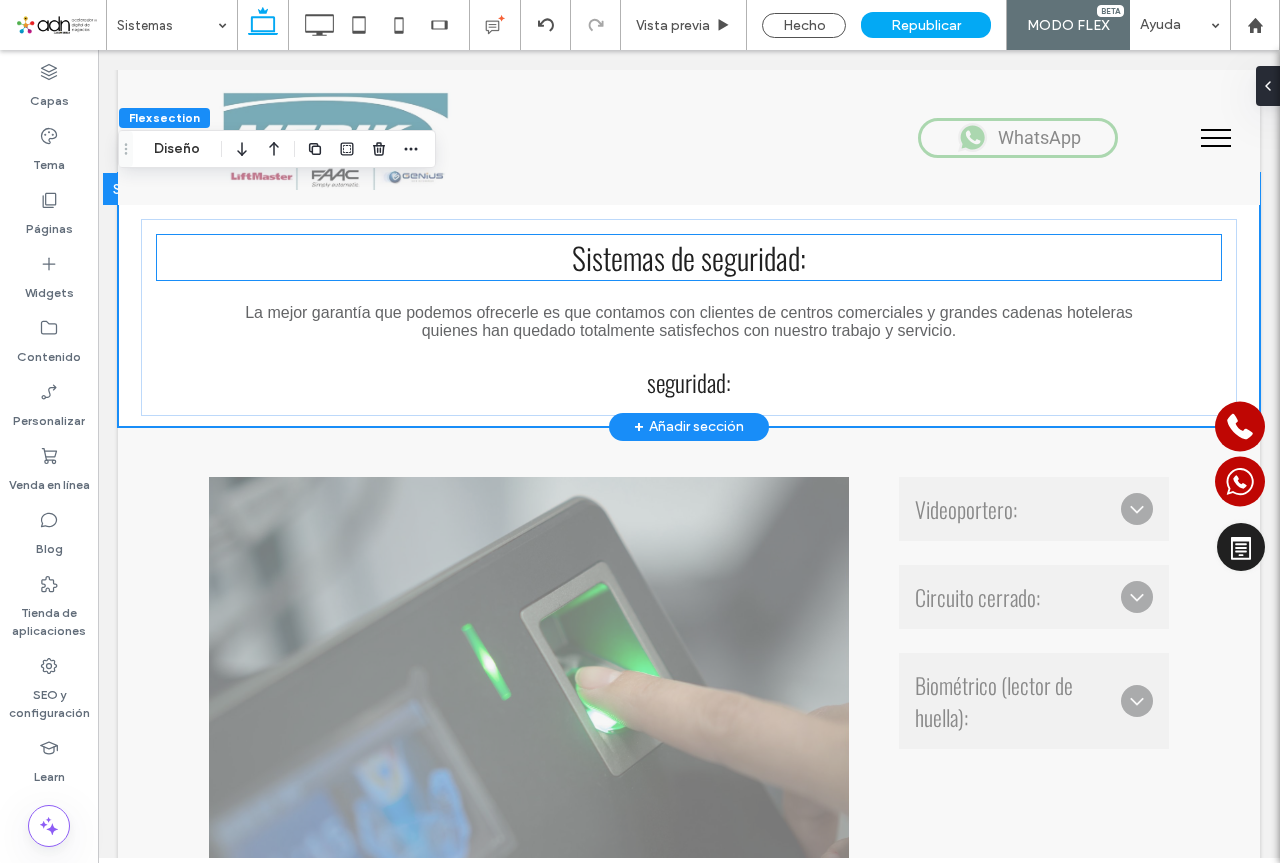 click on "Sistemas de seguridad:" at bounding box center (689, 257) 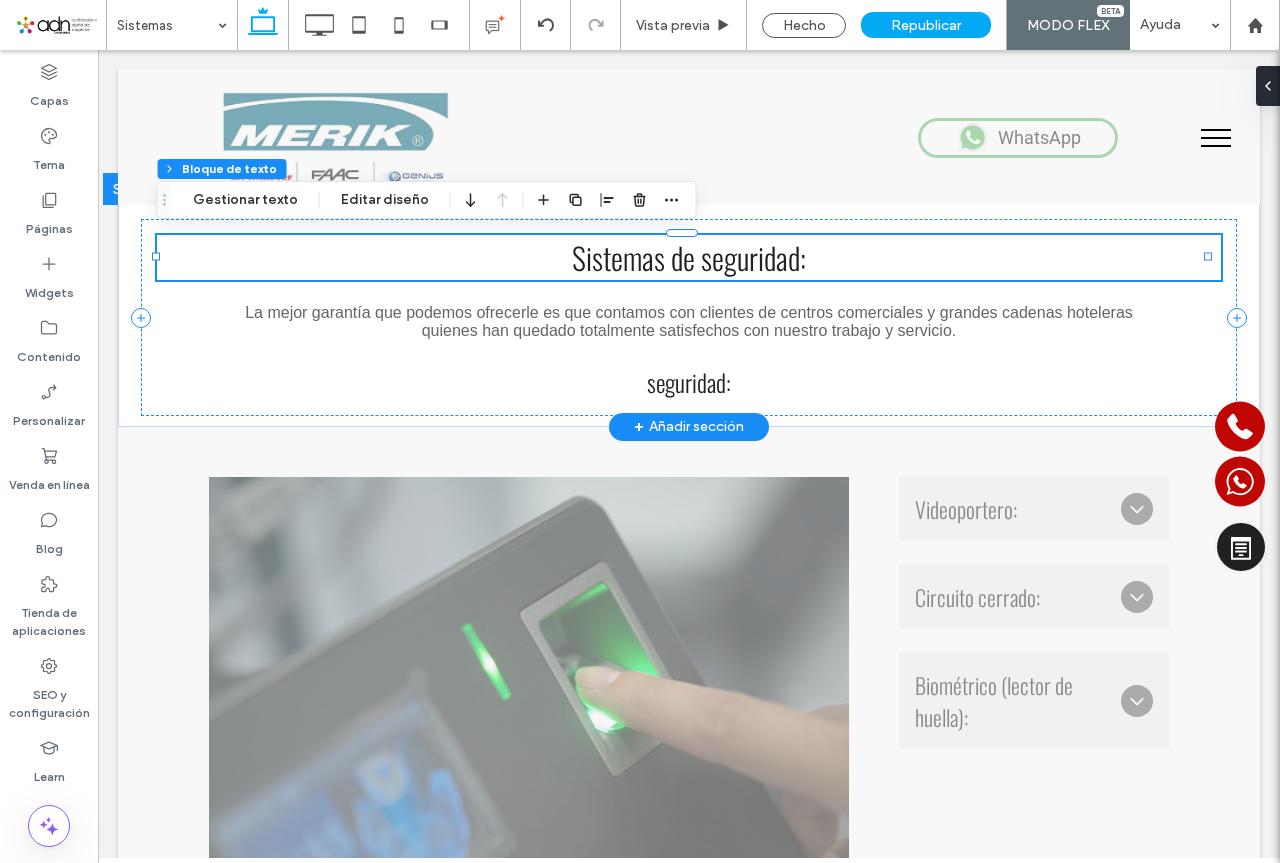 click on "Sistemas de seguridad:" at bounding box center [689, 257] 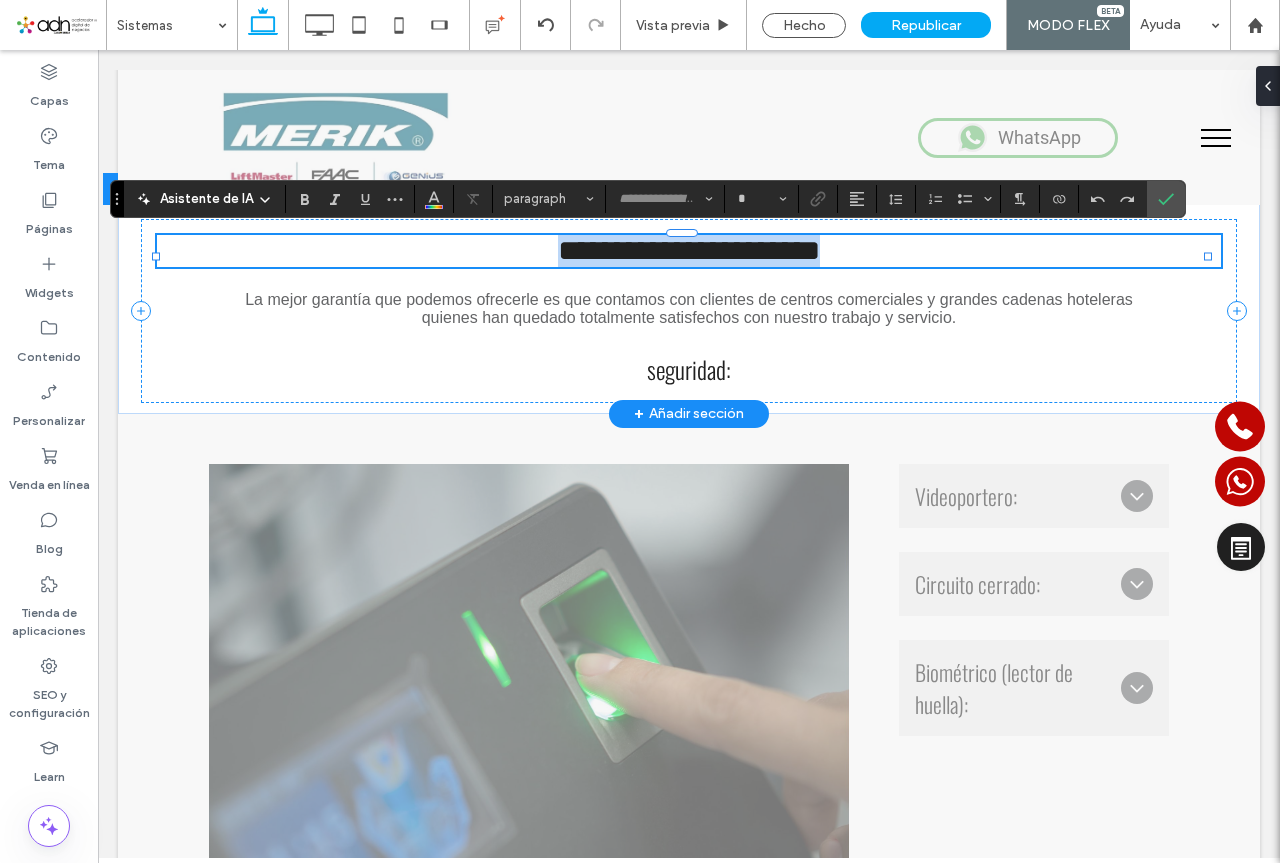 type on "******" 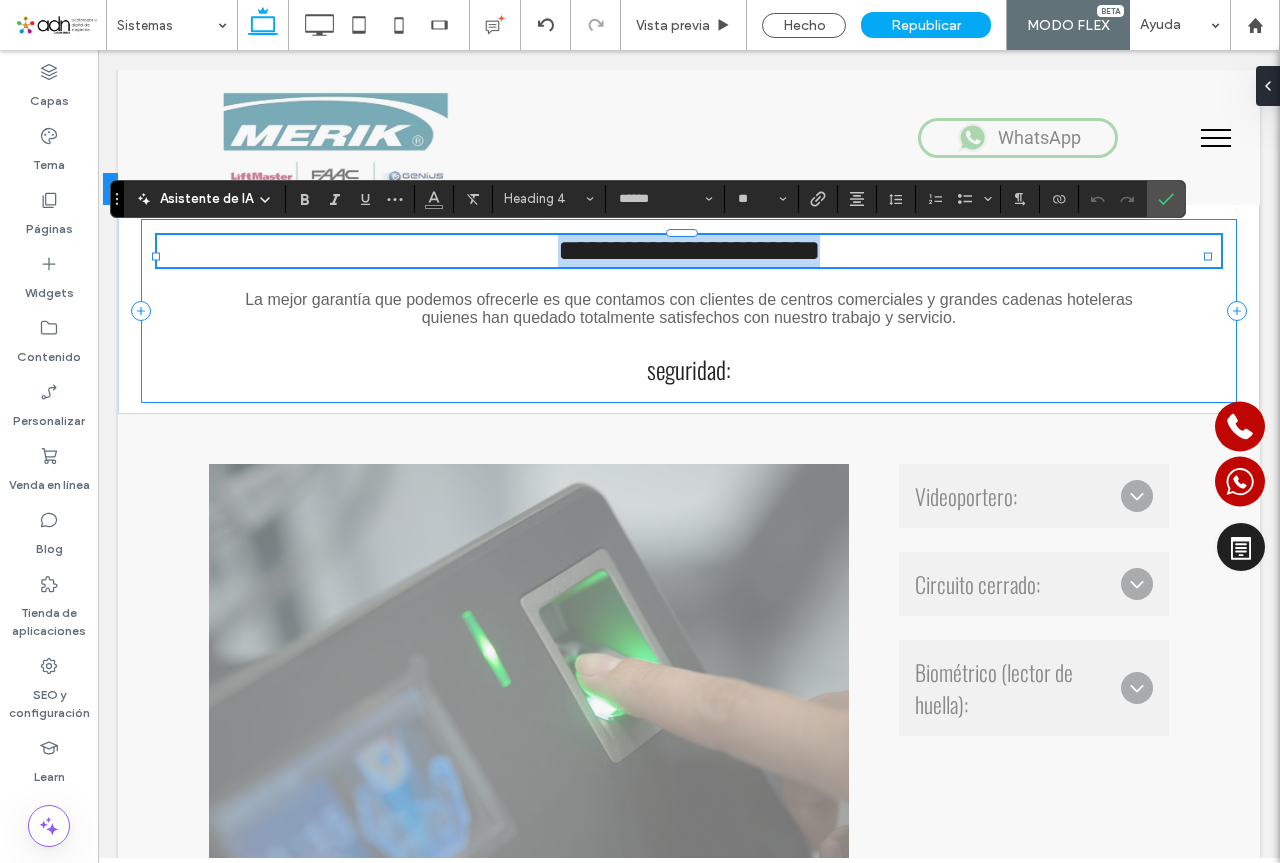 click on "**********" at bounding box center (689, 251) 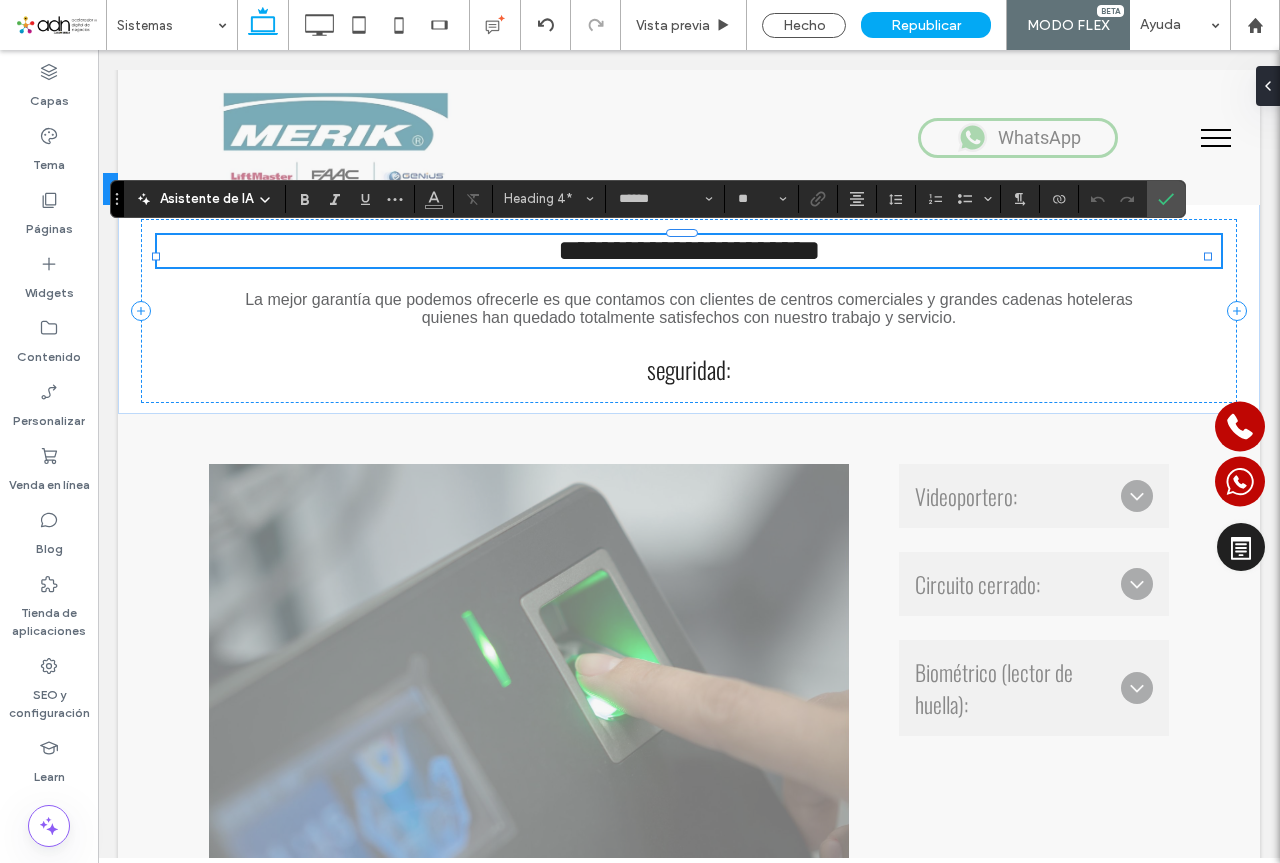 type 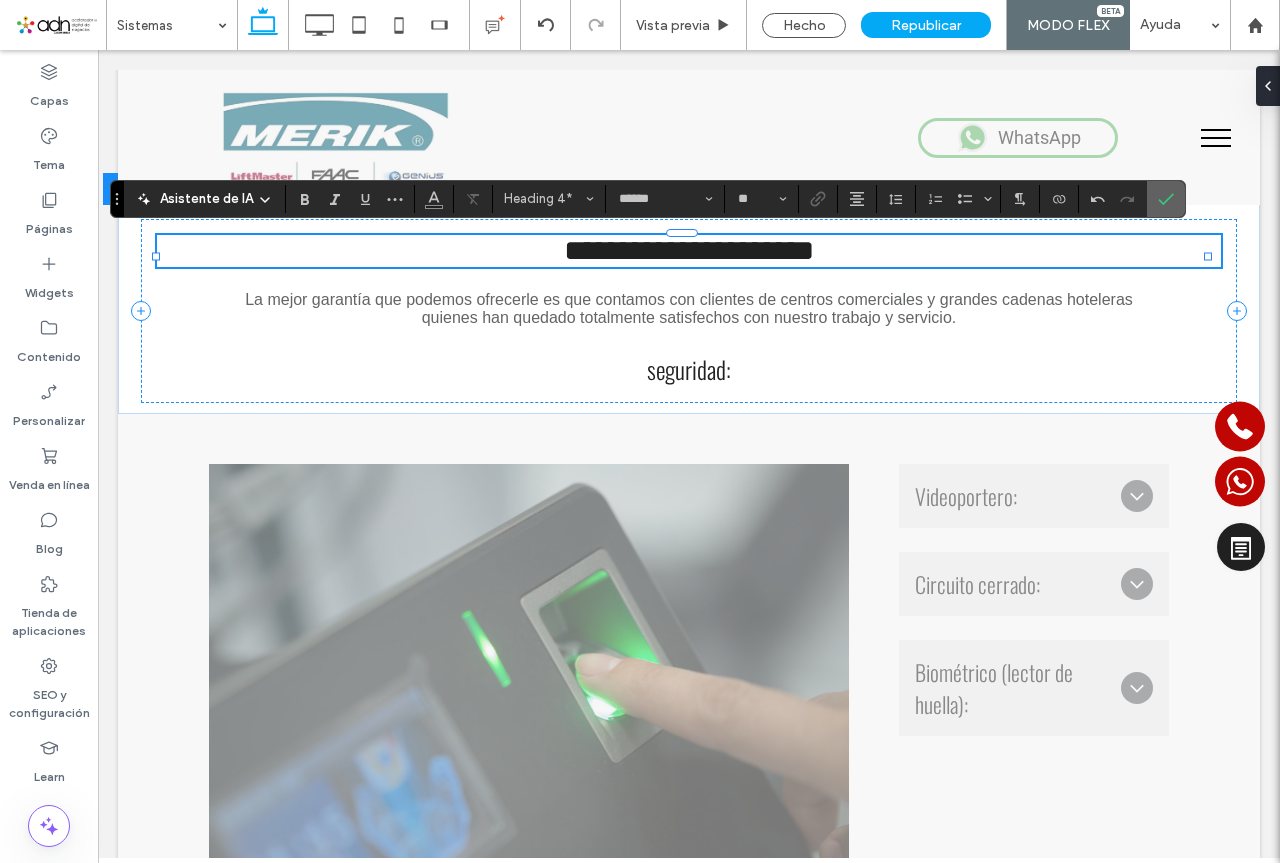 drag, startPoint x: 1159, startPoint y: 199, endPoint x: 1055, endPoint y: 149, distance: 115.39497 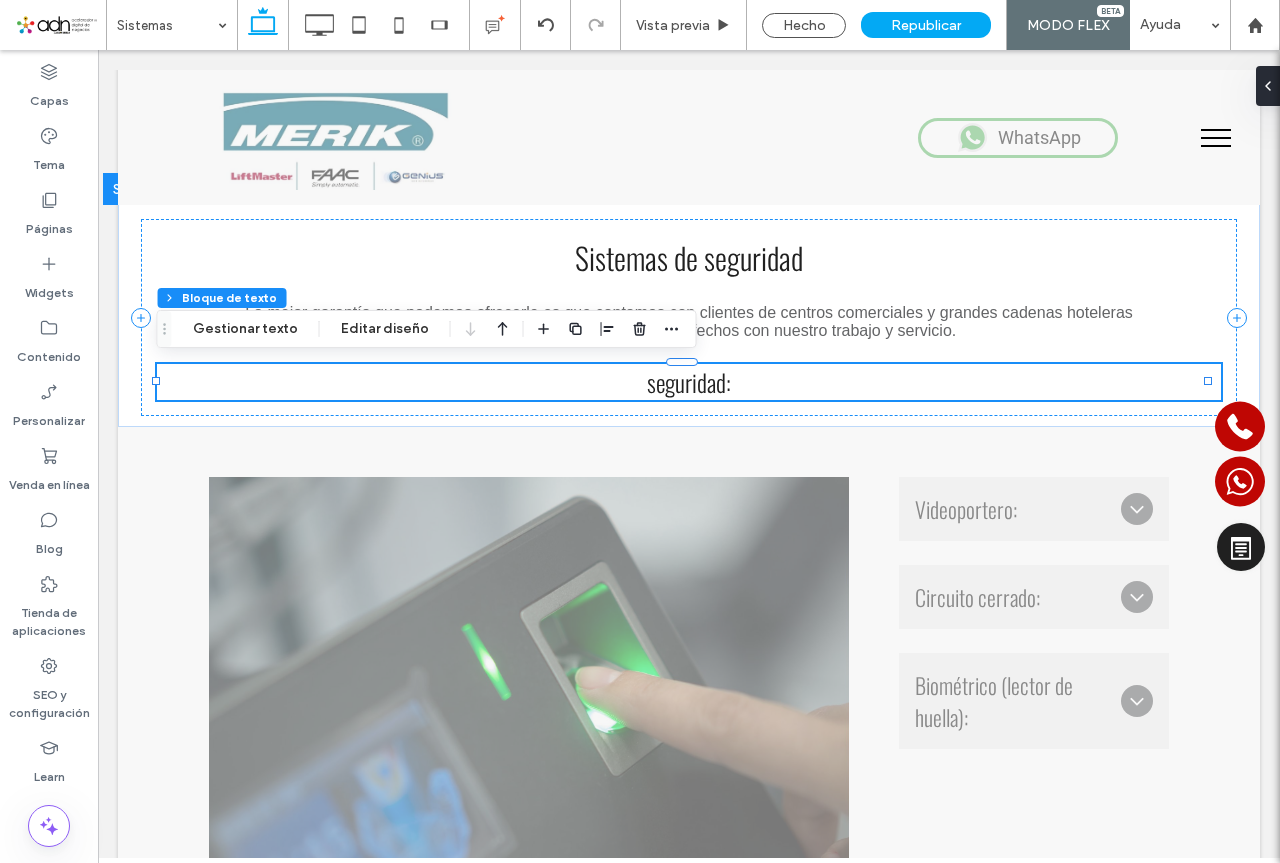 click on "seguridad​:" at bounding box center (689, 382) 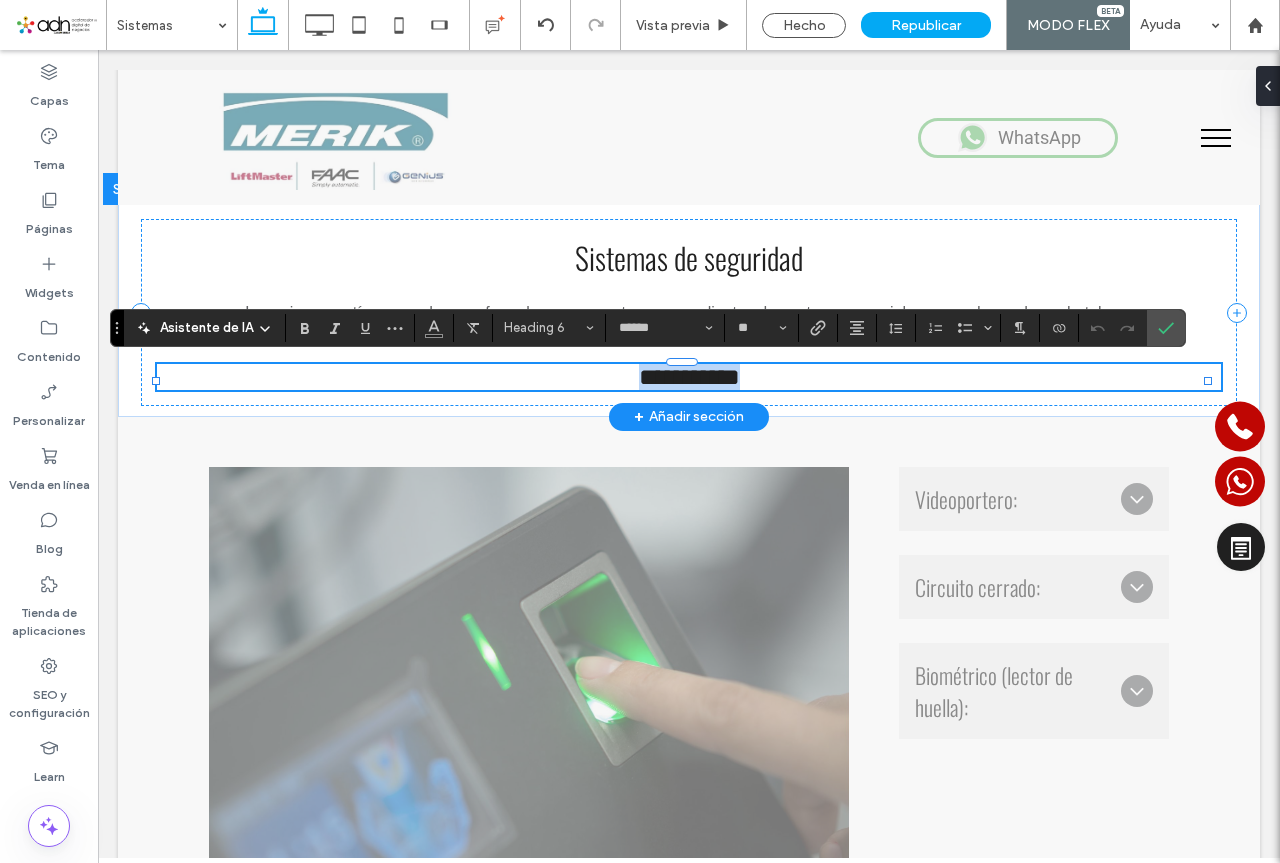 click on "**********" at bounding box center (689, 377) 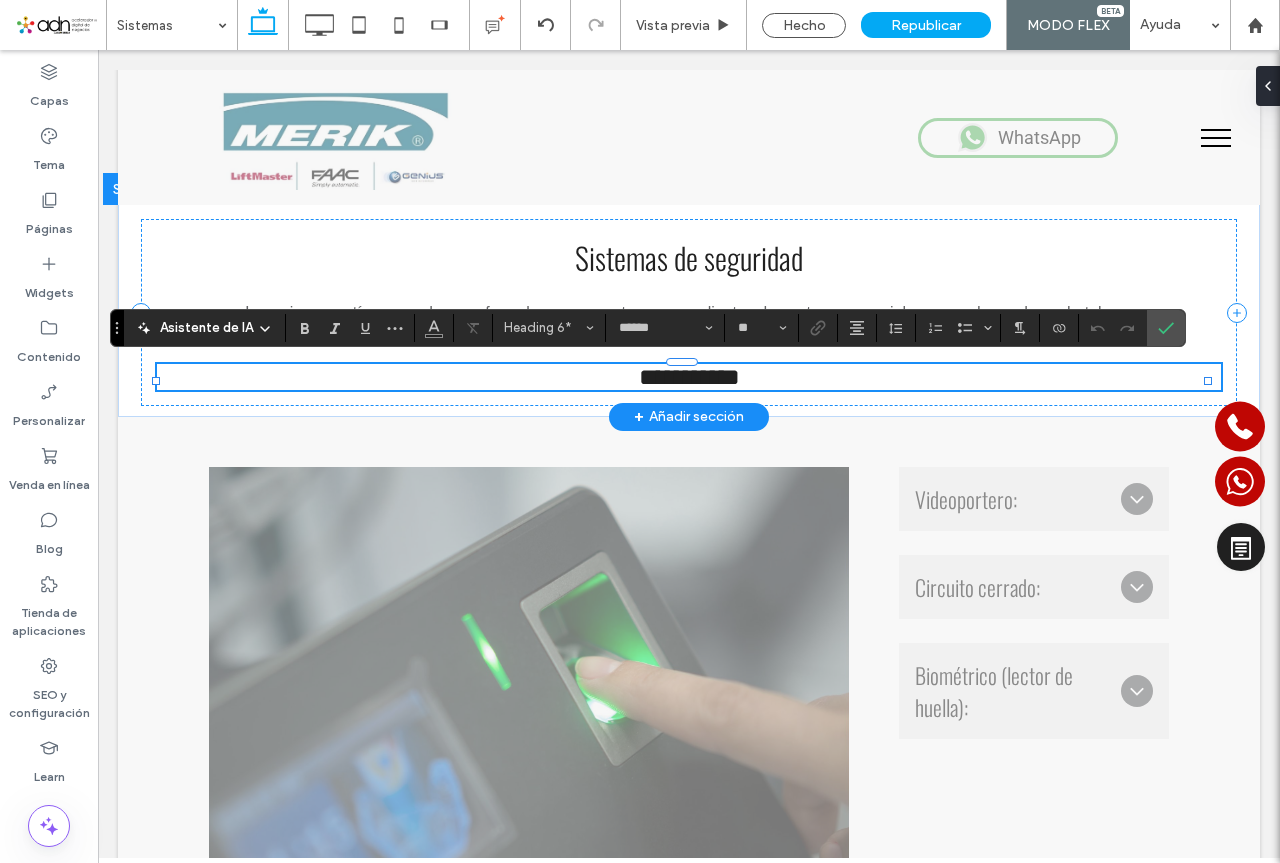 type 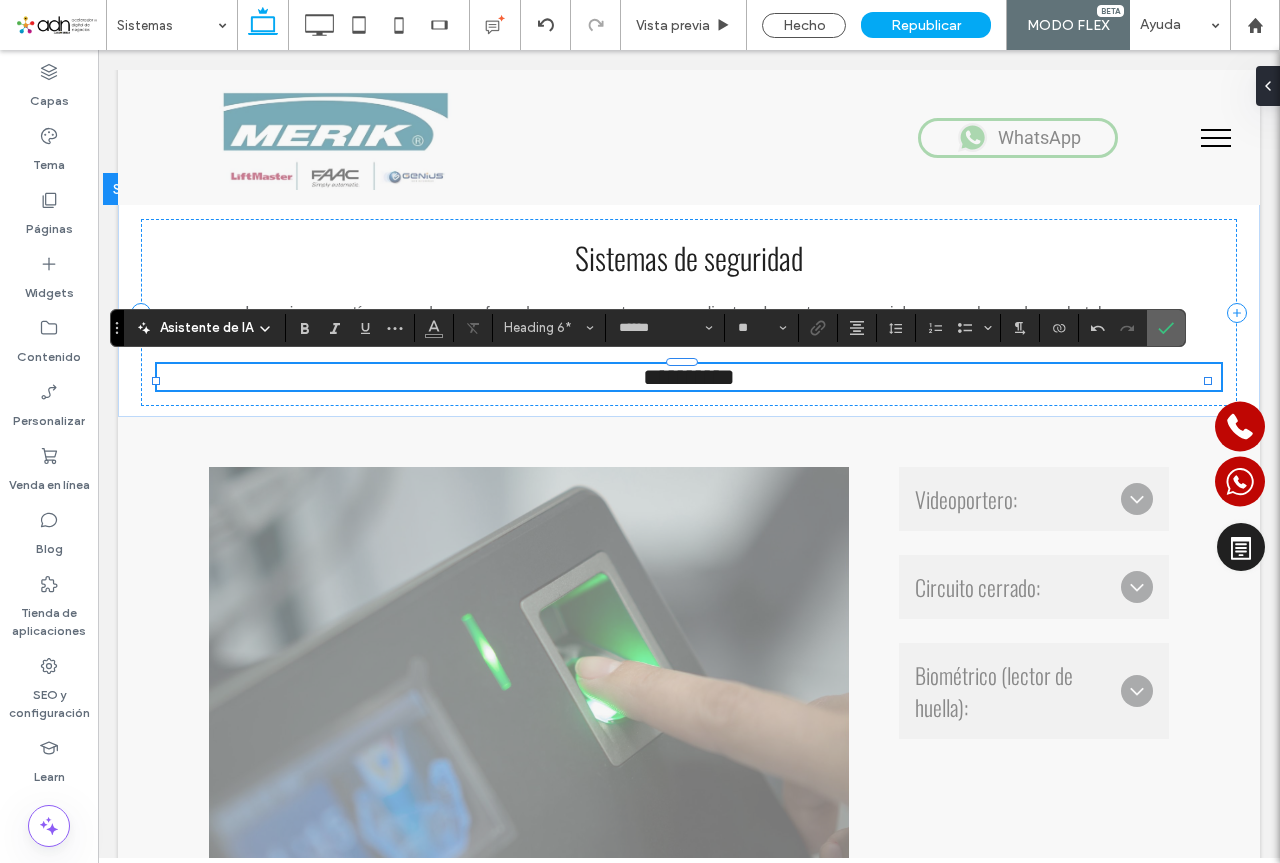 click 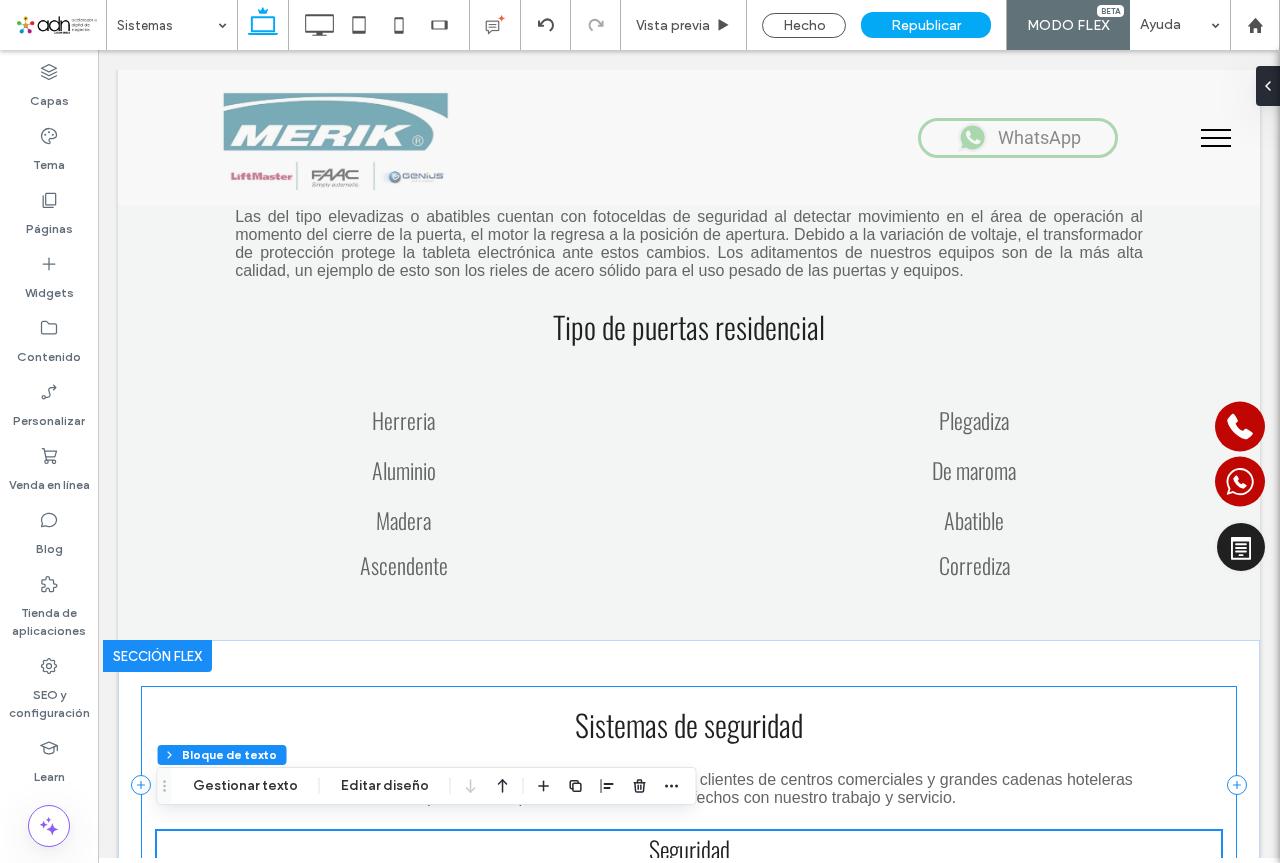 scroll, scrollTop: 933, scrollLeft: 0, axis: vertical 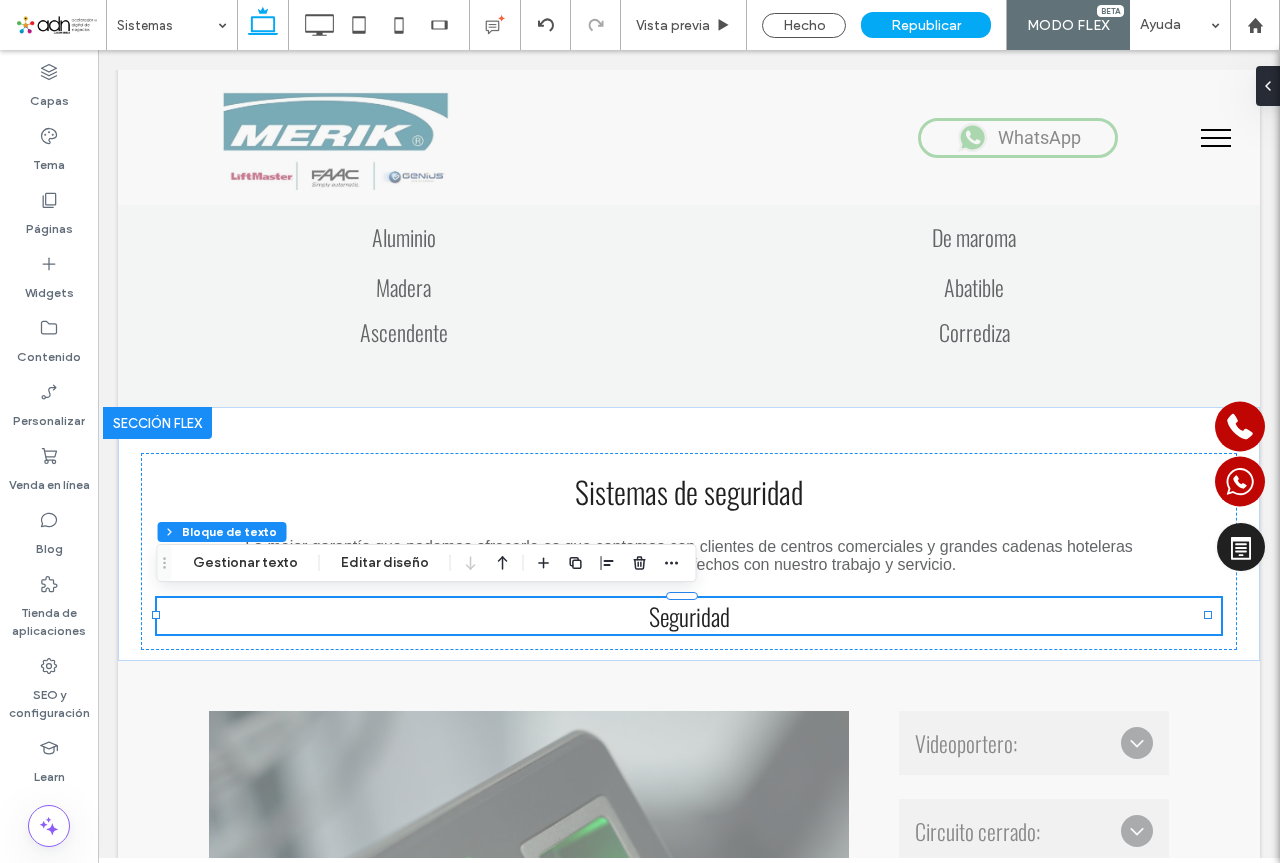 click on "Vista previa" at bounding box center [1241, 369] 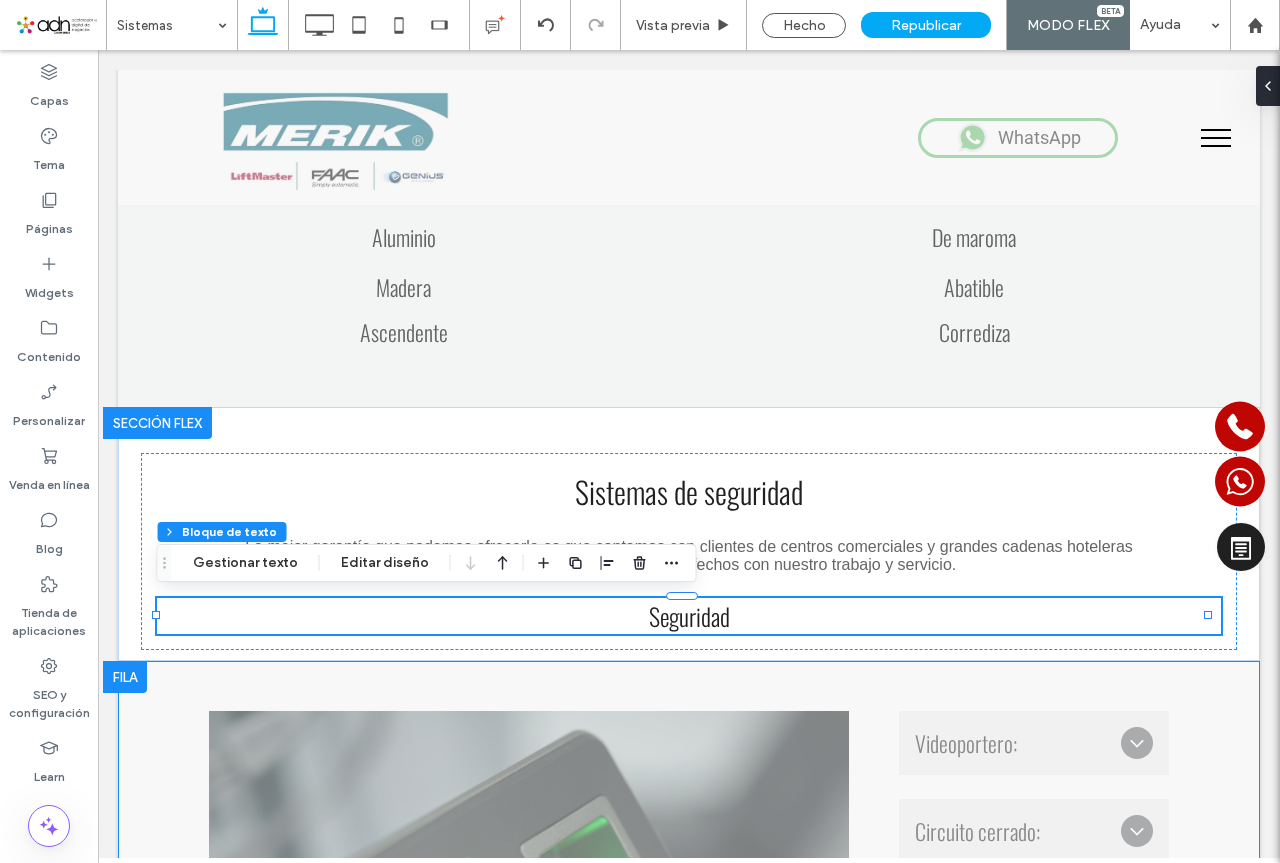 click on "Haga doble clic para salir del modo Flex" at bounding box center [689, 925] 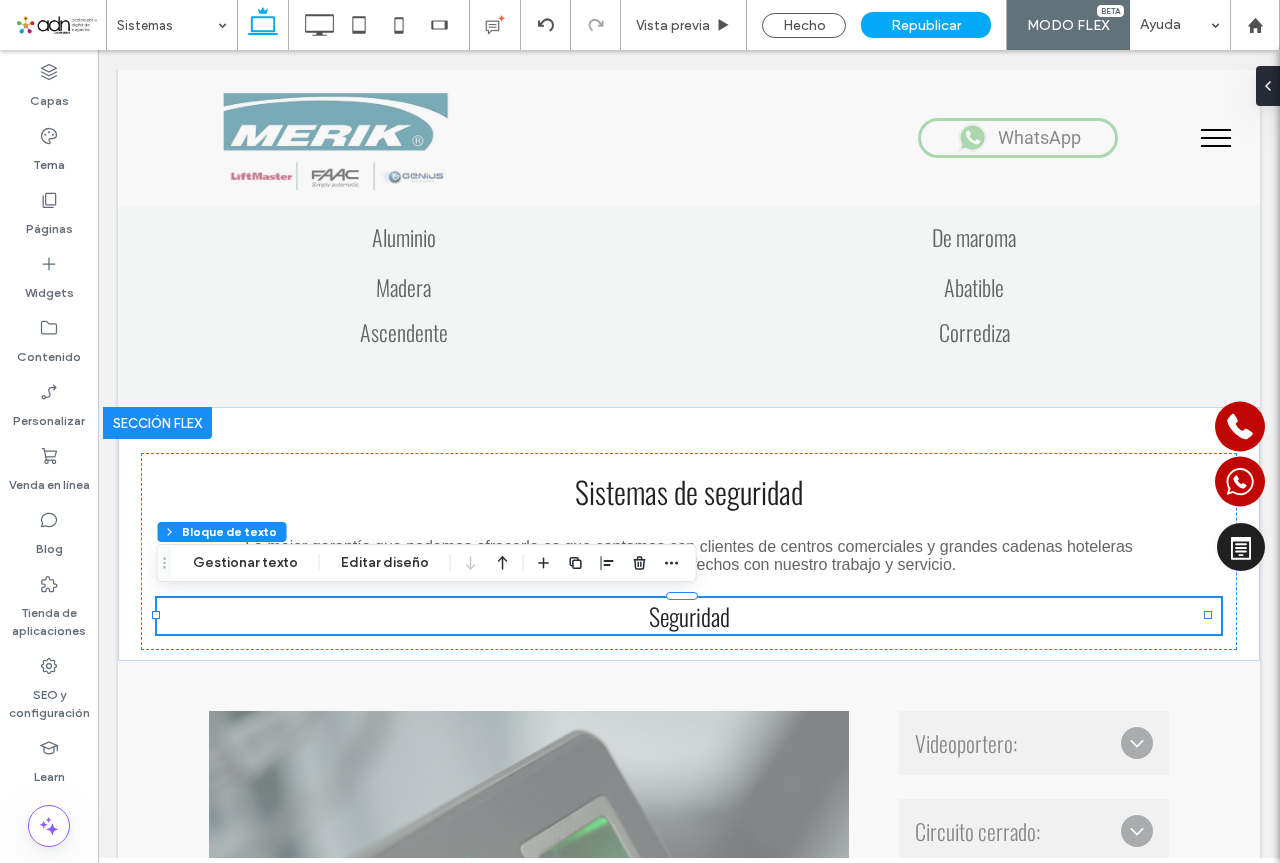 click on "Click To Paste     Click To Paste
Fila
Inicio
Servicios
Sistemas
Productos
Contacto
Click To Paste     Click To Paste
Fila
56-4040-3384
55-4816-3938
55-2010-1705
juanchc2045@gmail.com
Click To Paste     Click To Paste
Fila
Menu
Click To Paste     Click To Paste
WhatsApp
Click To Paste     Click To Paste
Haga doble clic para salir del modo Flex
encabezado
Conoce nuestros sistemas de automatización | Puertas Automáticas MERIK Chamberlain" at bounding box center (689, 1118) 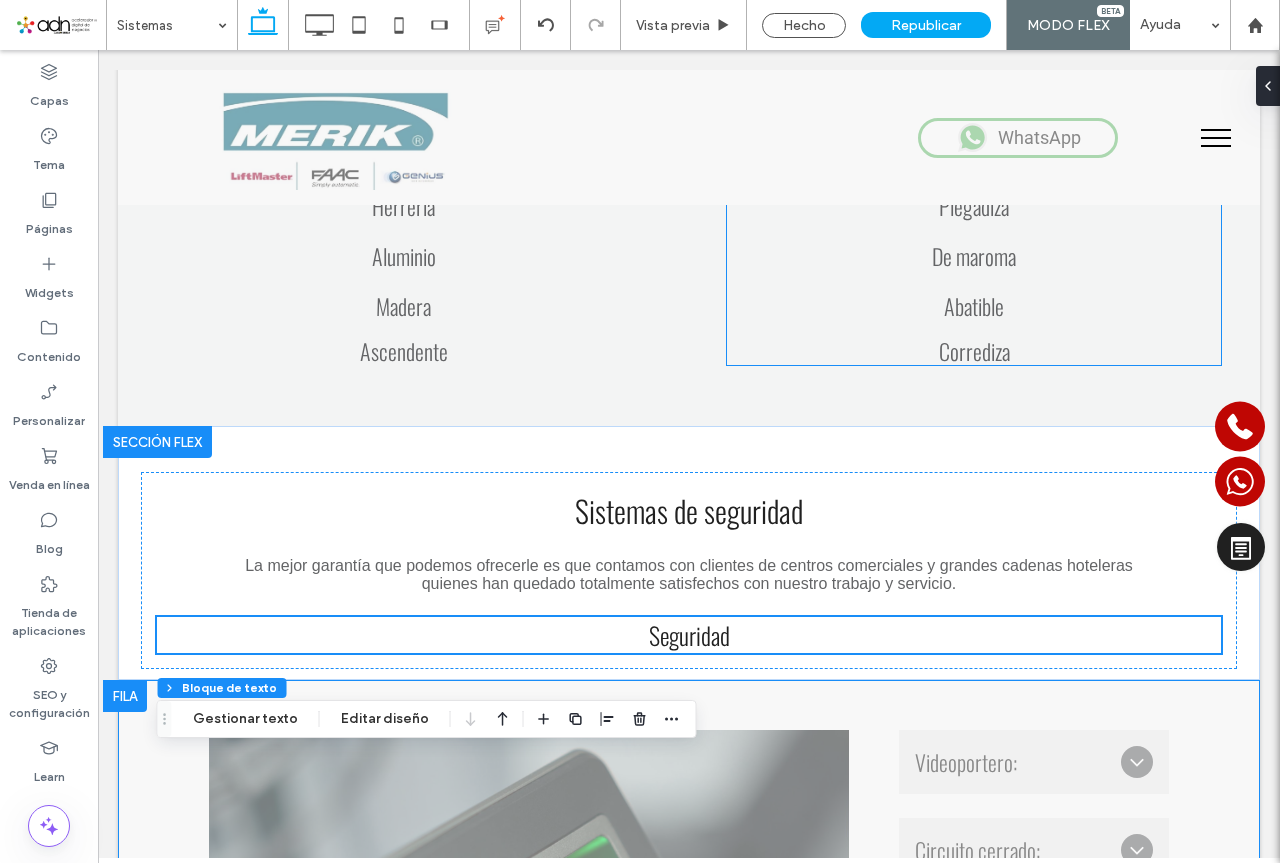 scroll, scrollTop: 933, scrollLeft: 0, axis: vertical 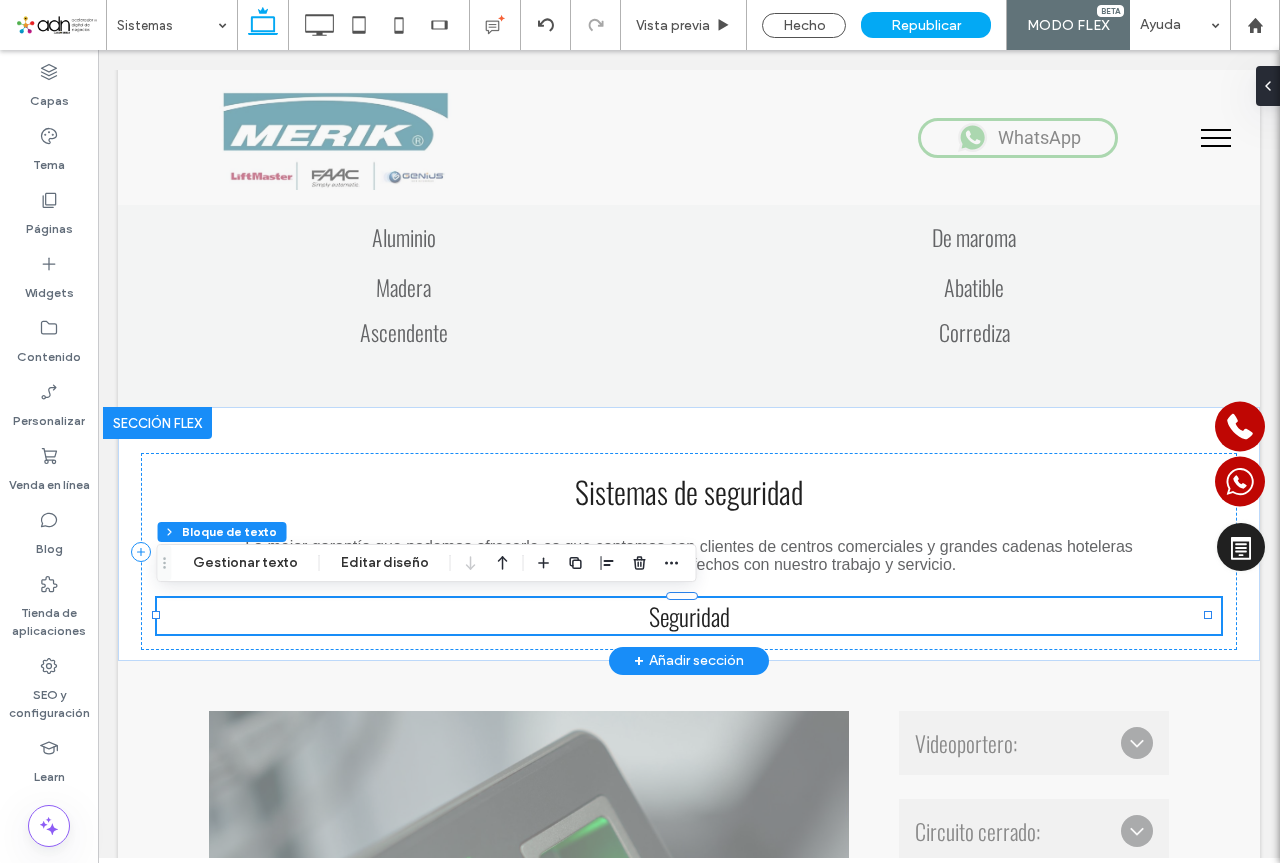 click on "Seguridad​" at bounding box center (689, 616) 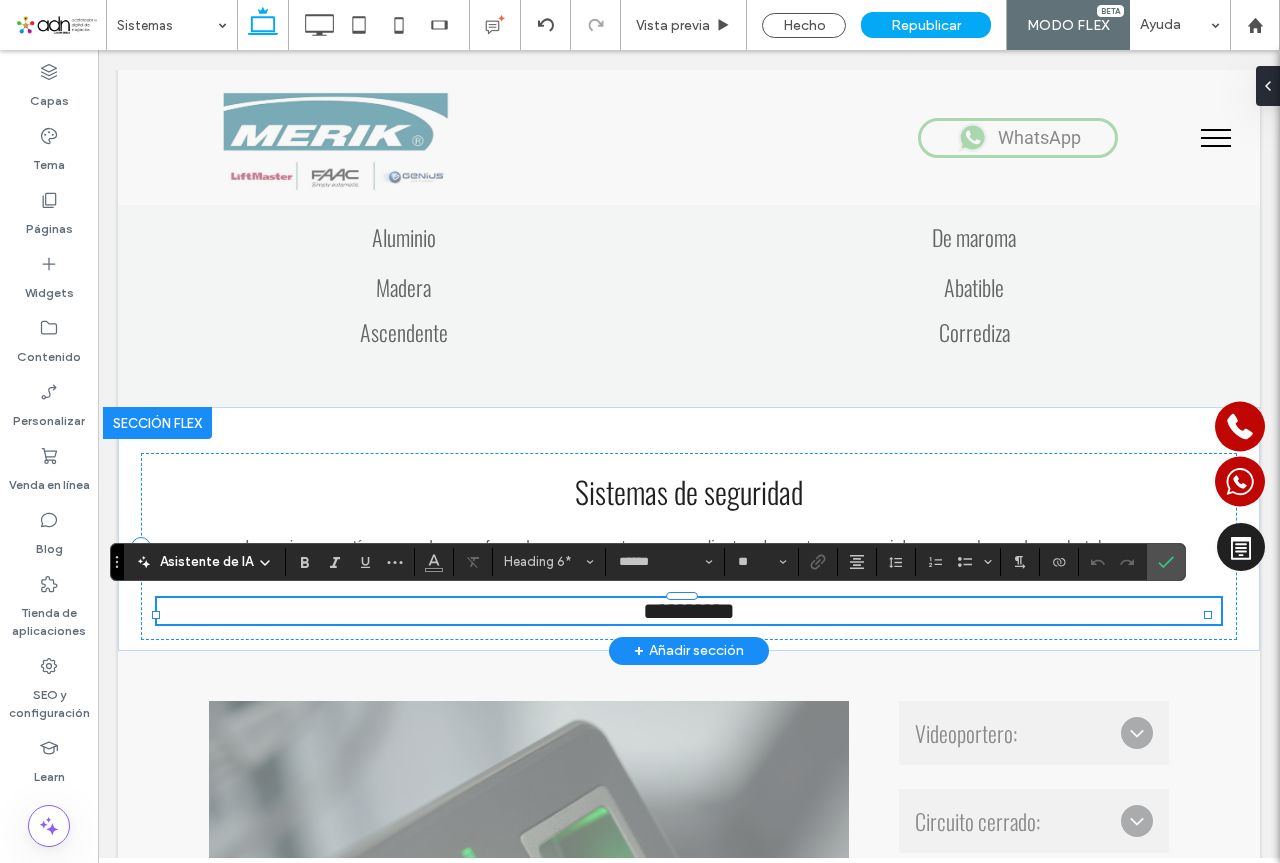 click on "**********" at bounding box center (689, 611) 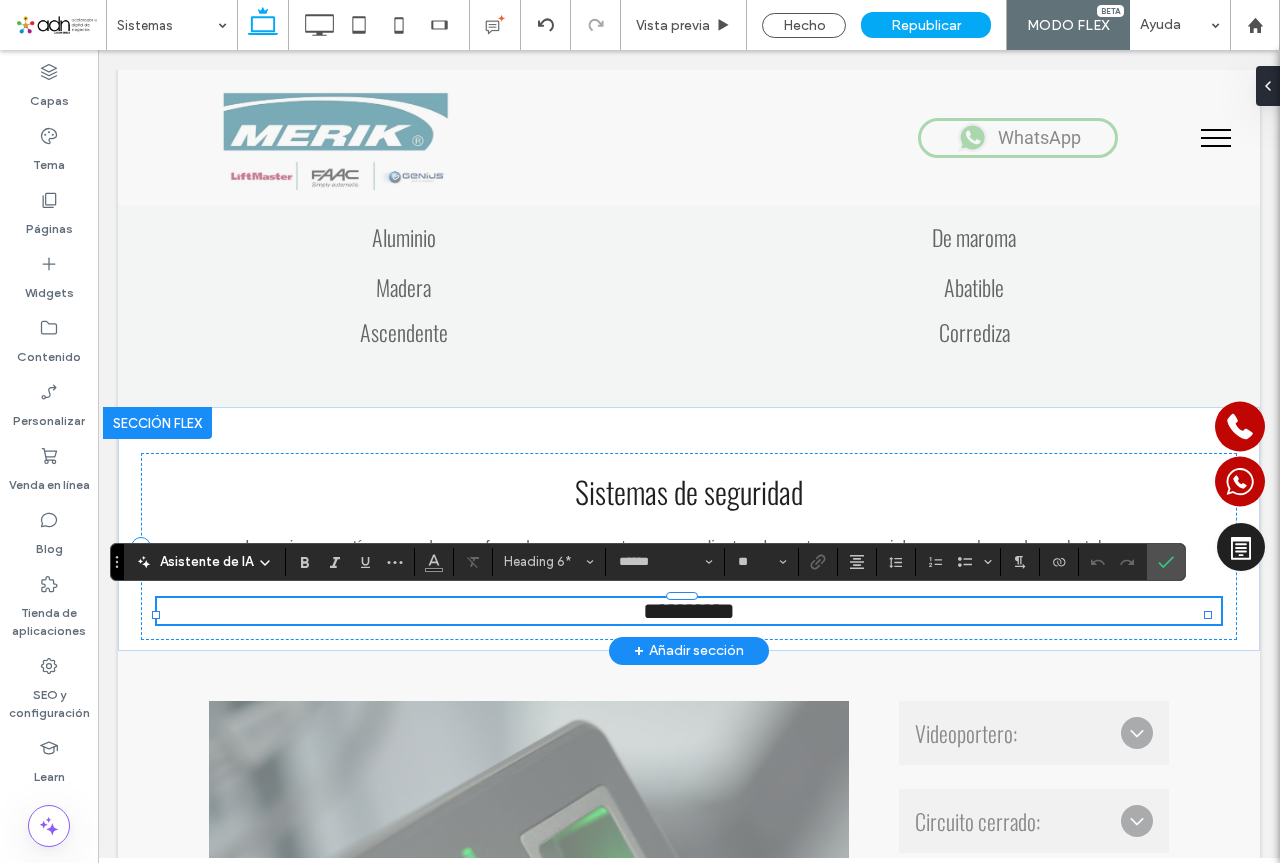 type 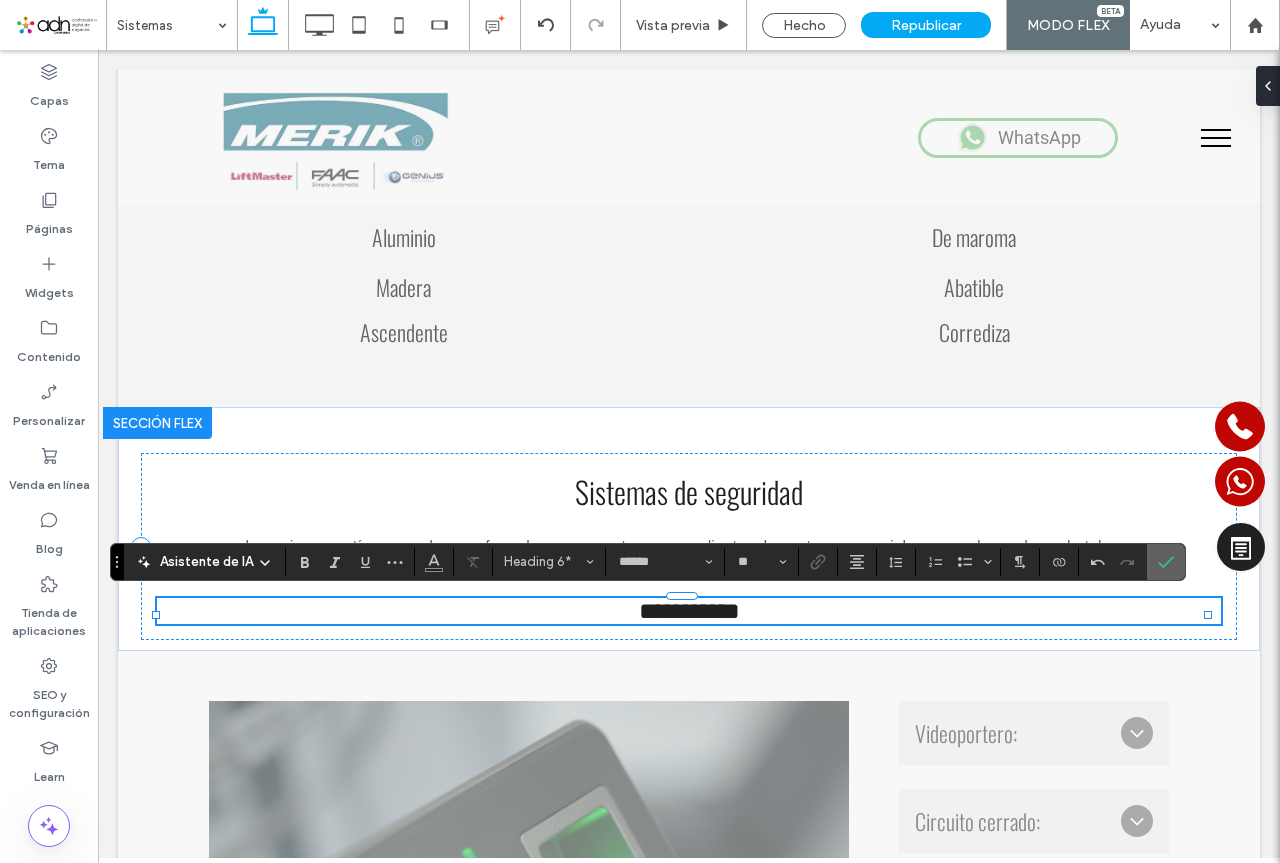 drag, startPoint x: 1159, startPoint y: 557, endPoint x: 1059, endPoint y: 508, distance: 111.35978 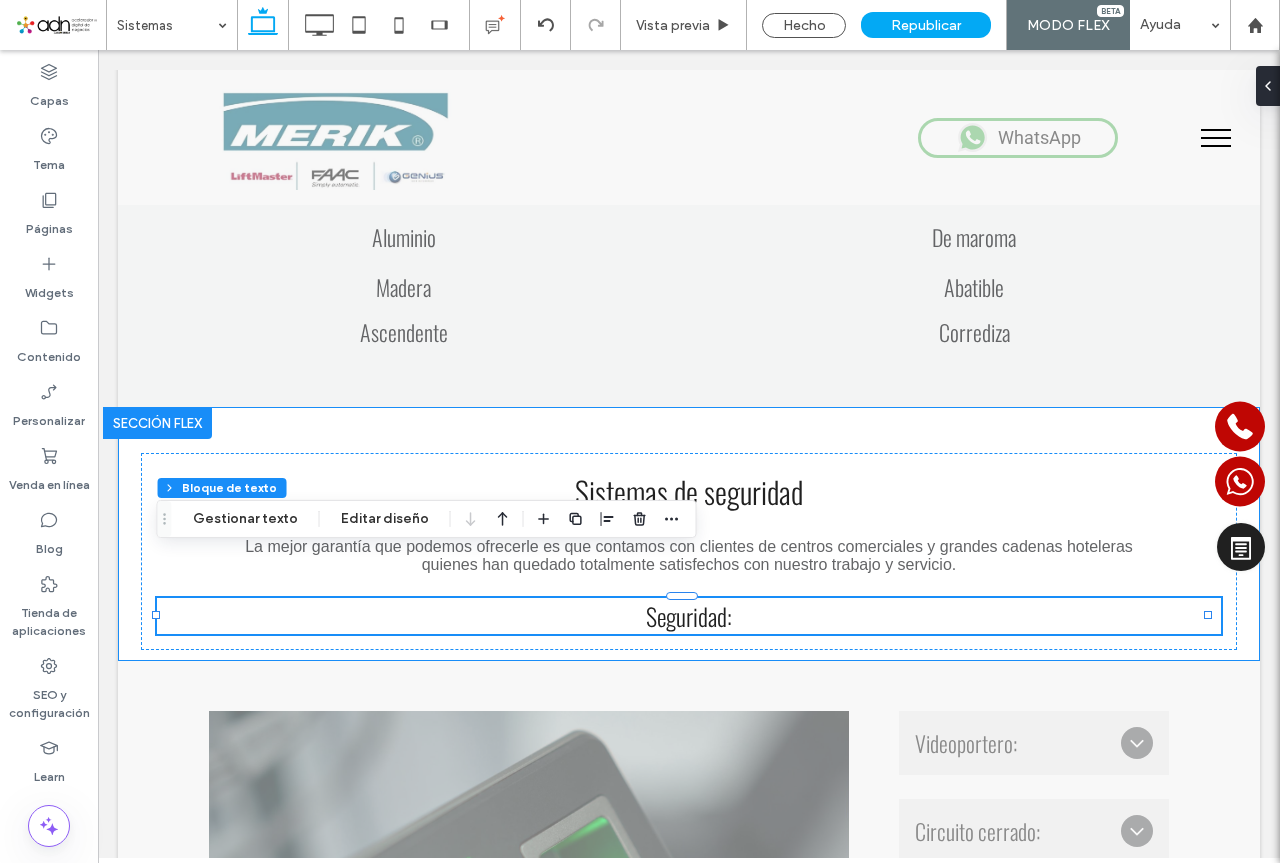 scroll, scrollTop: 1167, scrollLeft: 0, axis: vertical 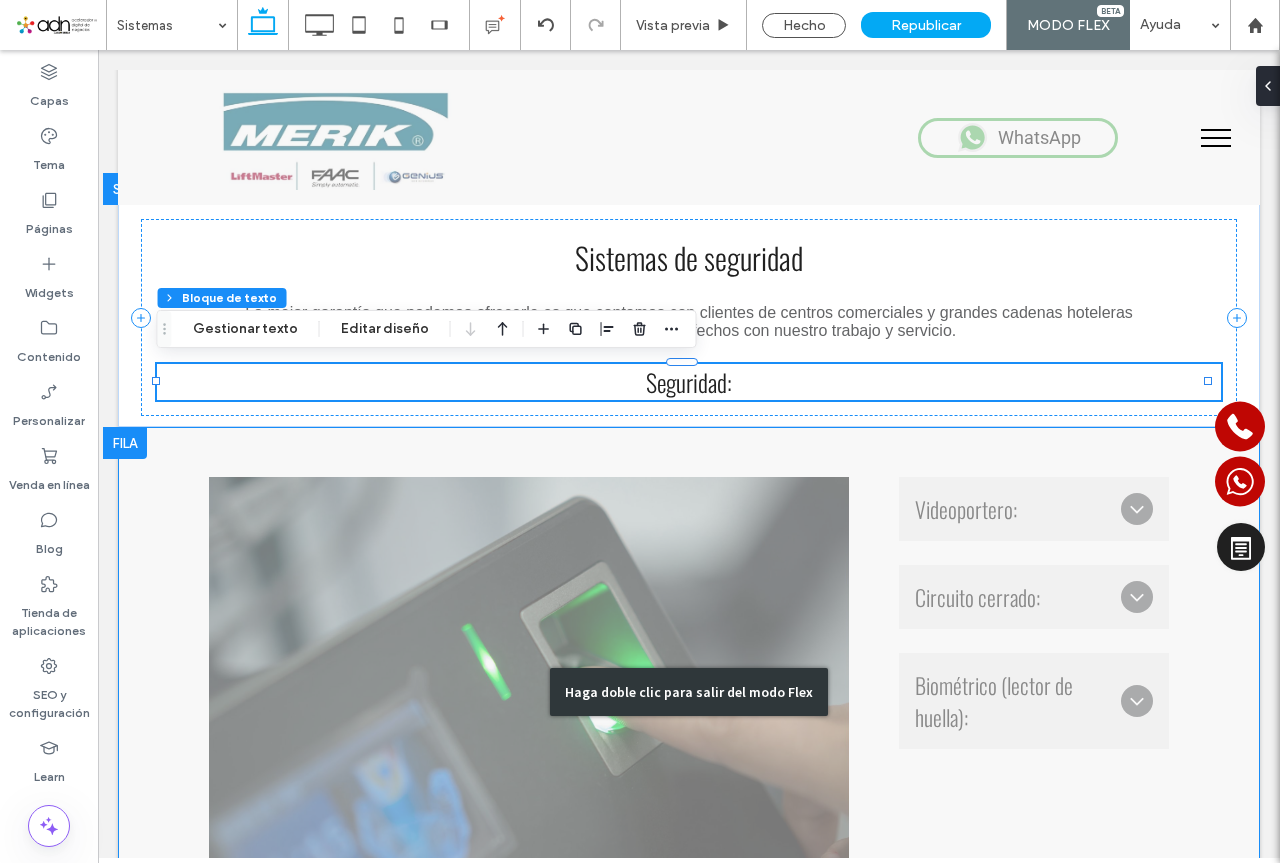 click on "Haga doble clic para salir del modo Flex" at bounding box center (689, 691) 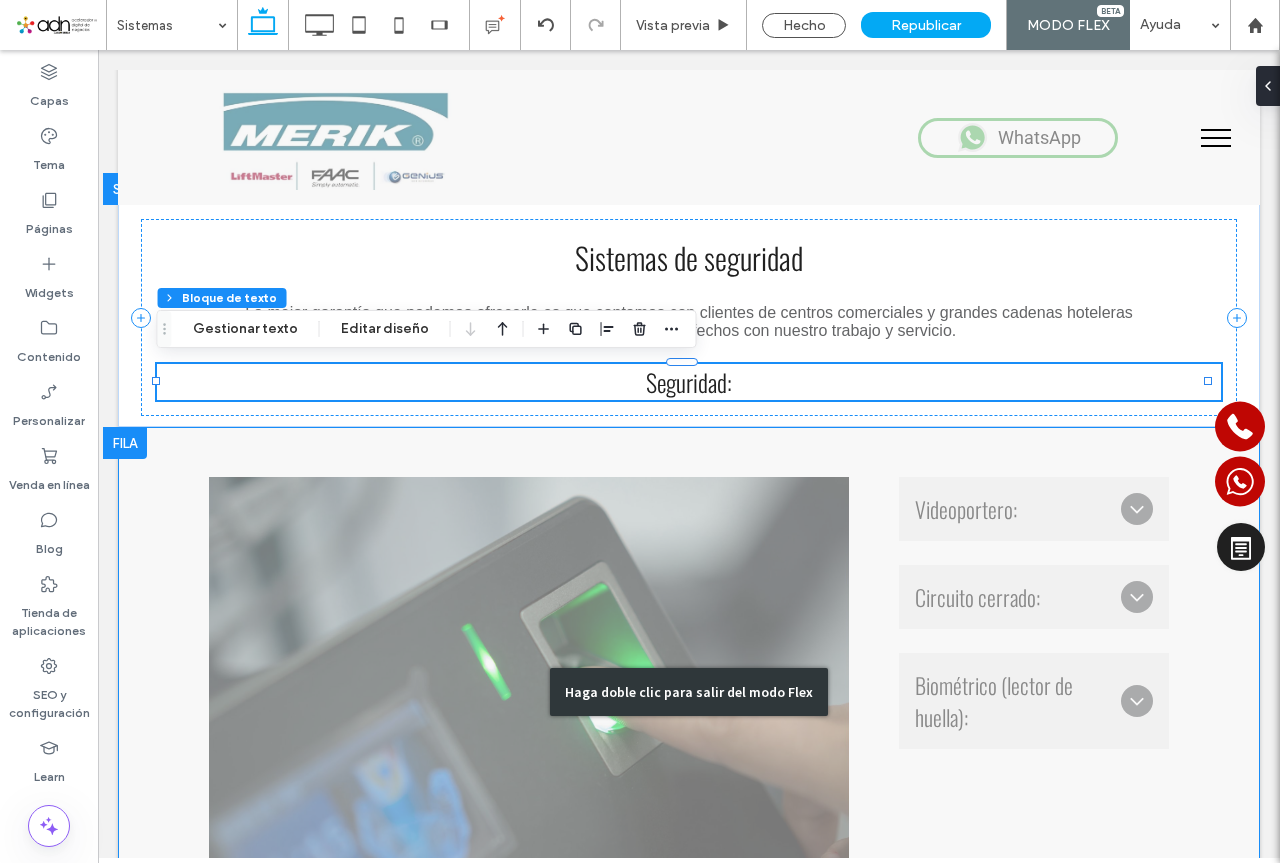 click on "Haga doble clic para salir del modo Flex" at bounding box center (689, 691) 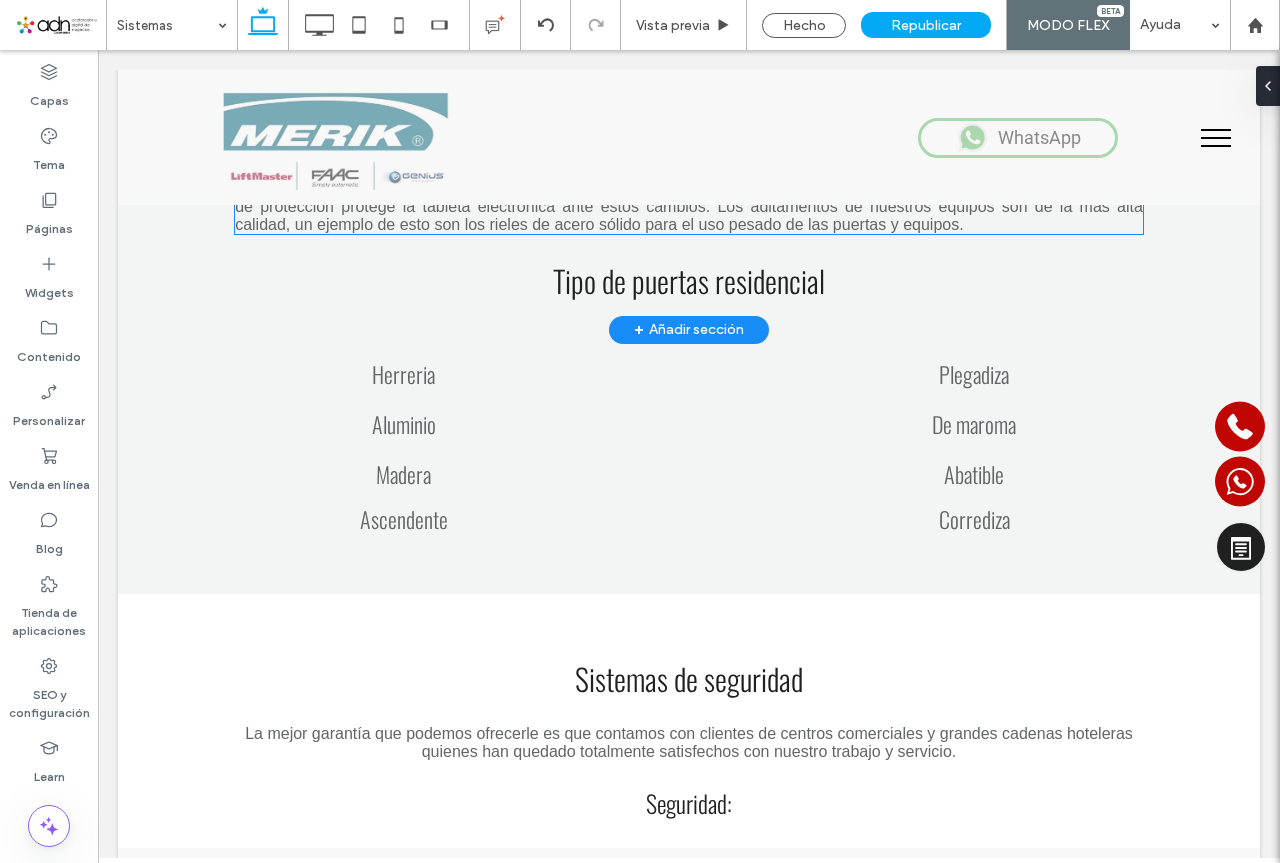 scroll, scrollTop: 933, scrollLeft: 0, axis: vertical 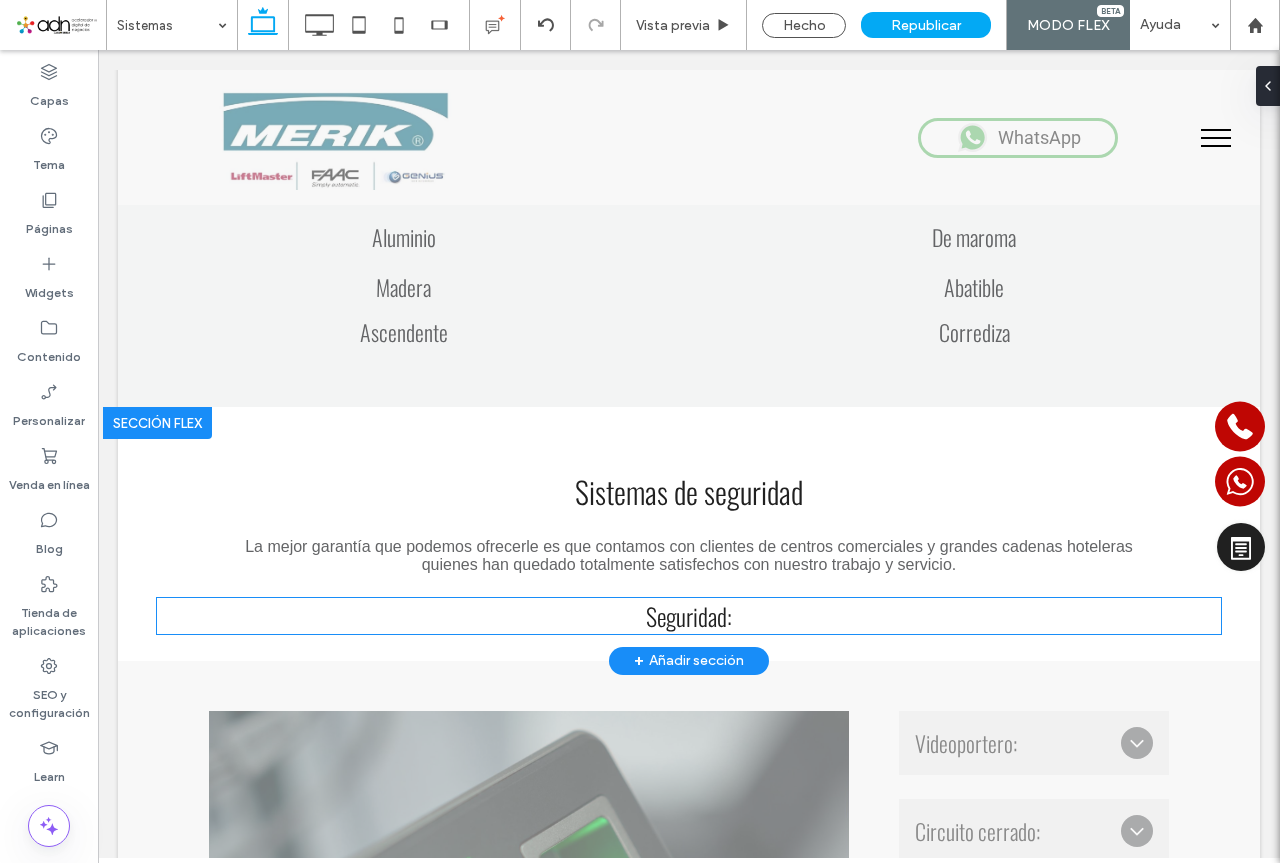 click on "Seguridad​:" at bounding box center (689, 616) 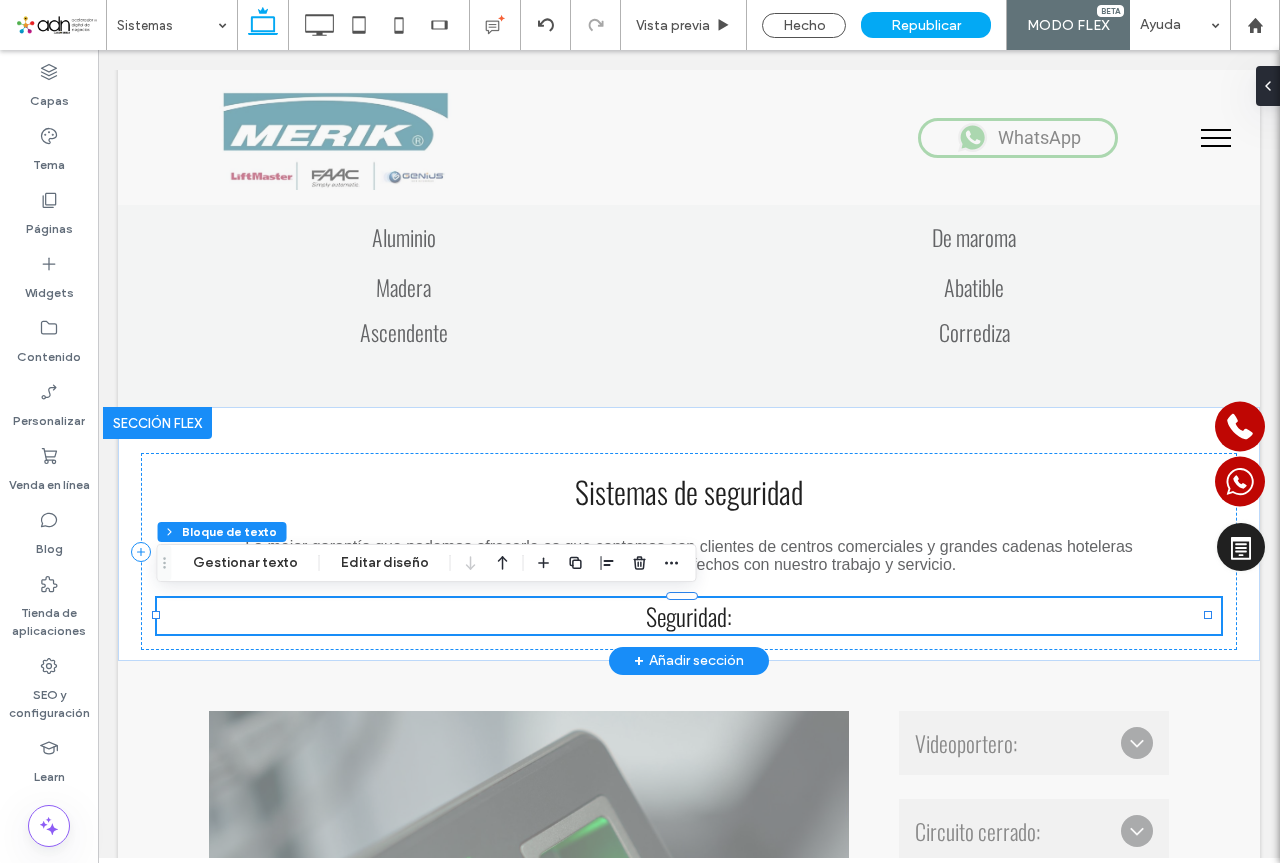 click on "Seguridad​:" at bounding box center [689, 616] 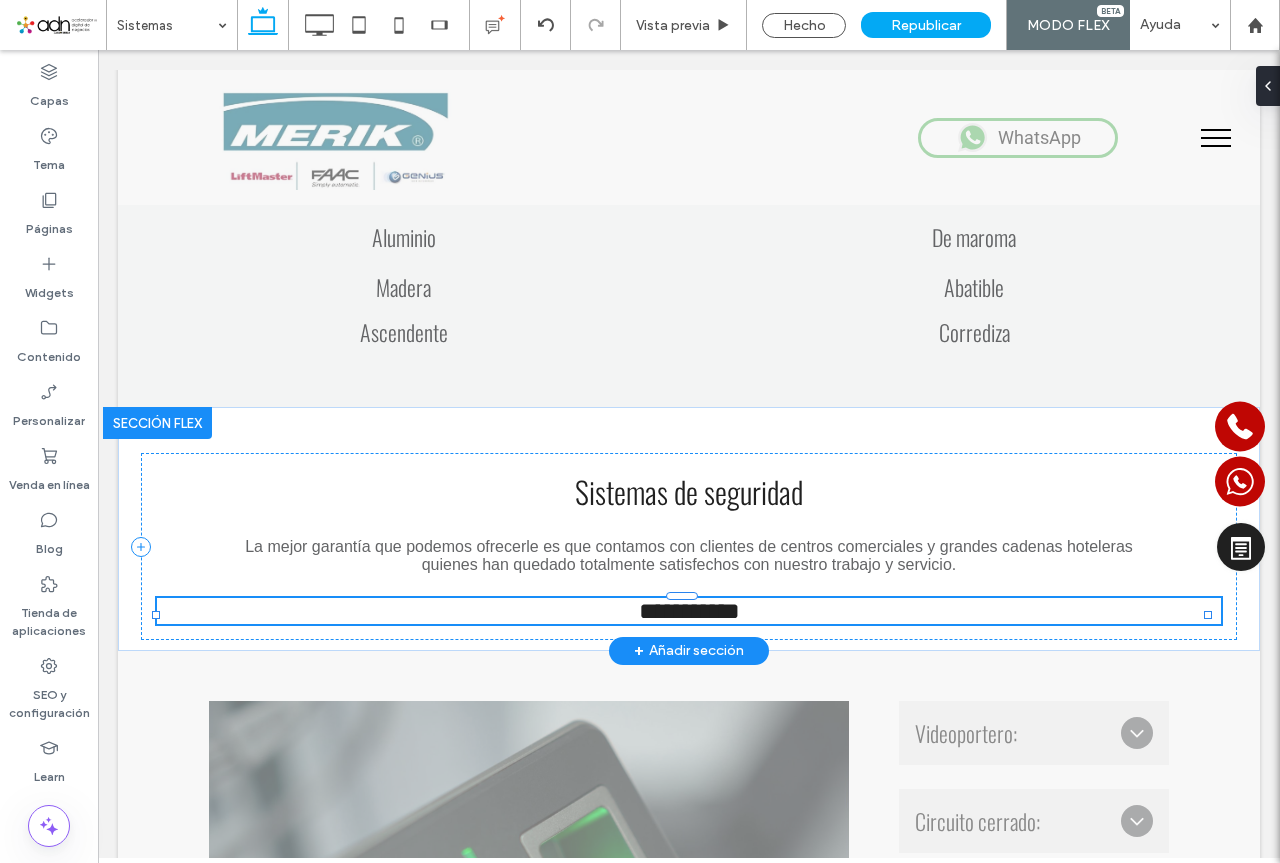 click on "**********" at bounding box center [689, 611] 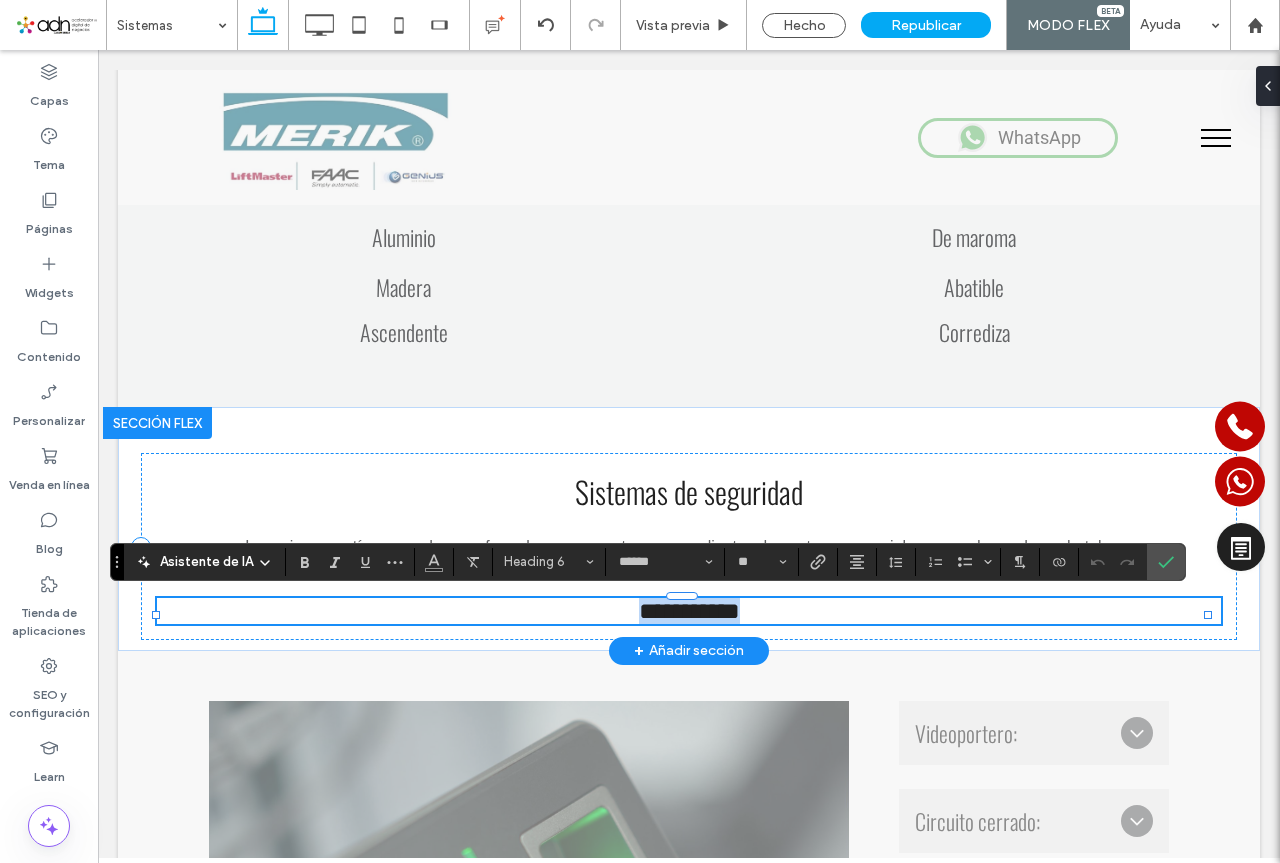 drag, startPoint x: 748, startPoint y: 620, endPoint x: 549, endPoint y: 615, distance: 199.0628 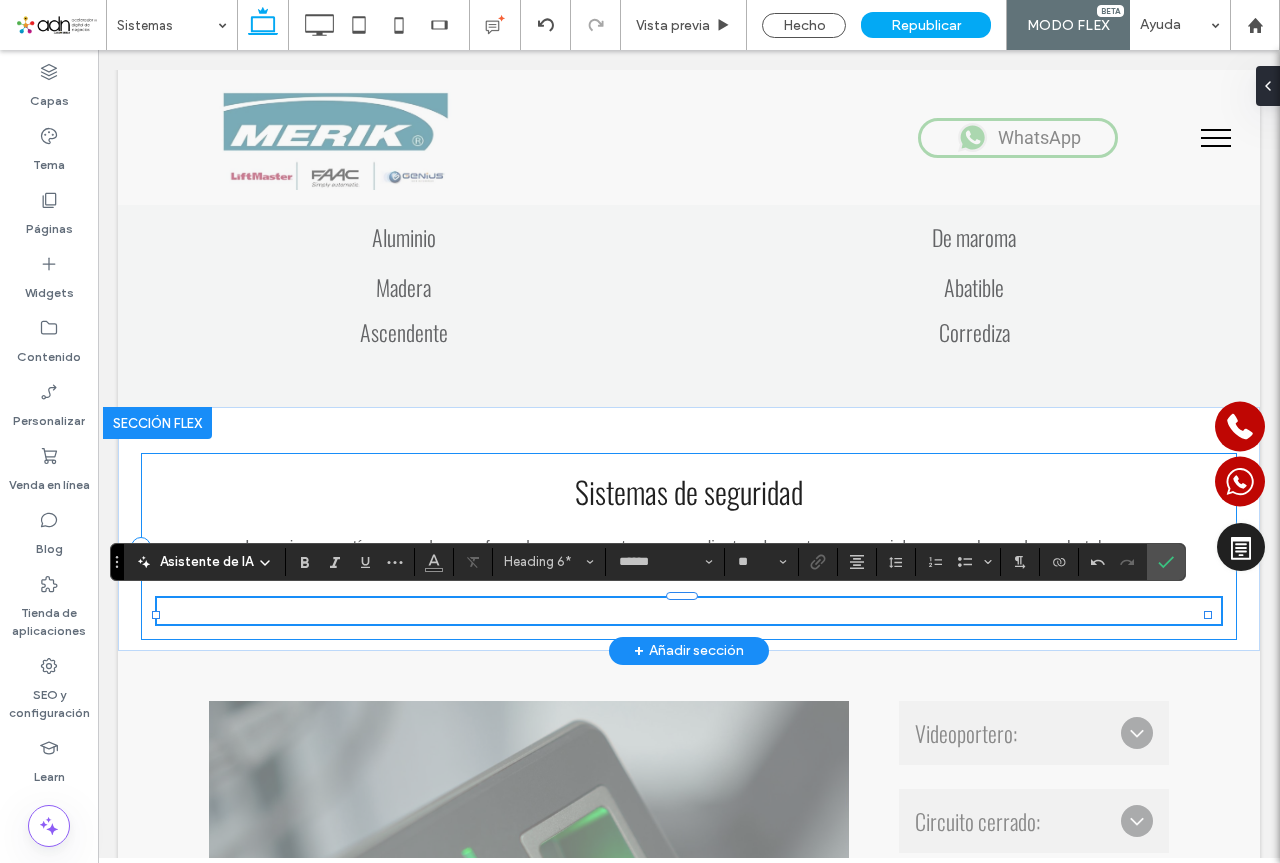 click on "Sistemas de seguridad
La mejor garantía que podemos ofrecerle es que contamos con clientes de centros comerciales y grandes cadenas hoteleras quienes han quedado totalmente satisfechos con nuestro trabajo y servicio.
﻿" at bounding box center [689, 529] 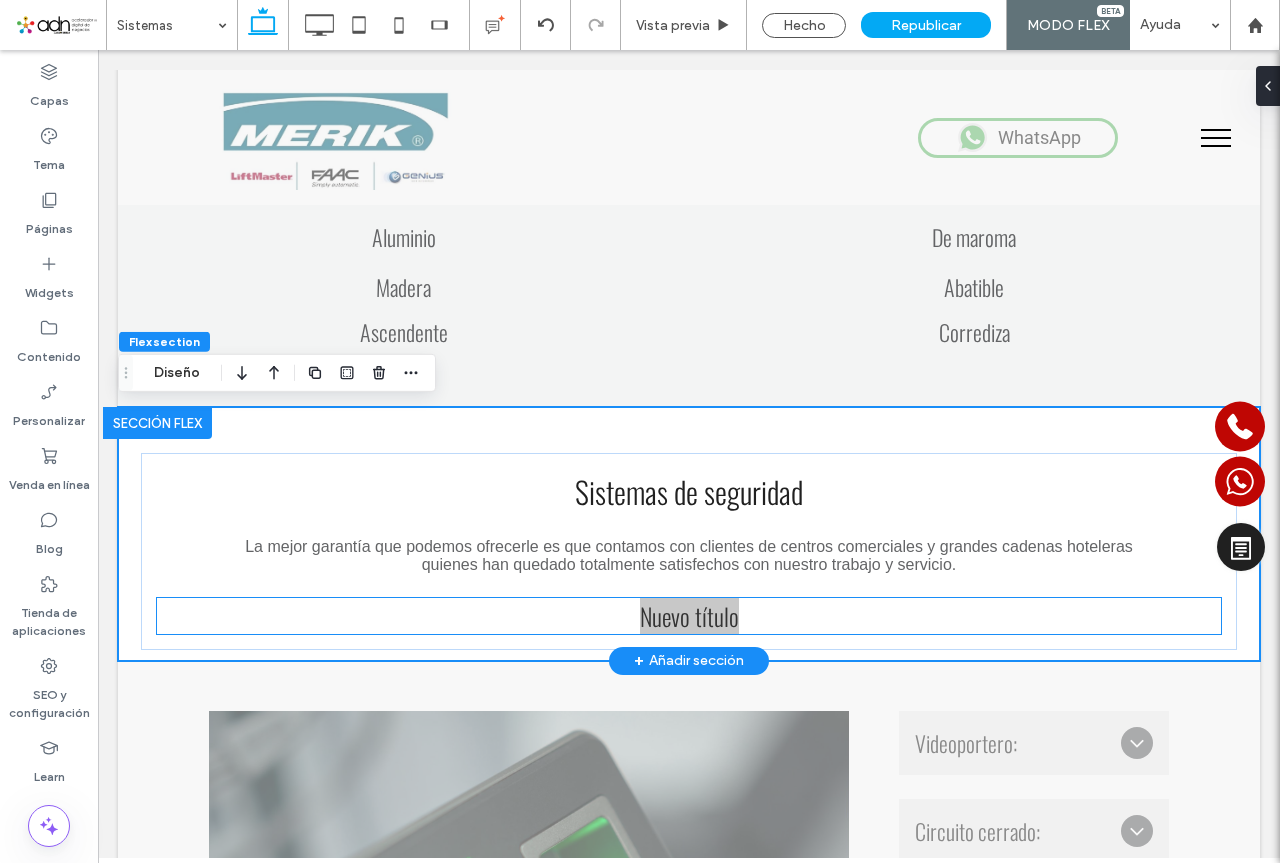 click on "Nuevo título" at bounding box center [689, 616] 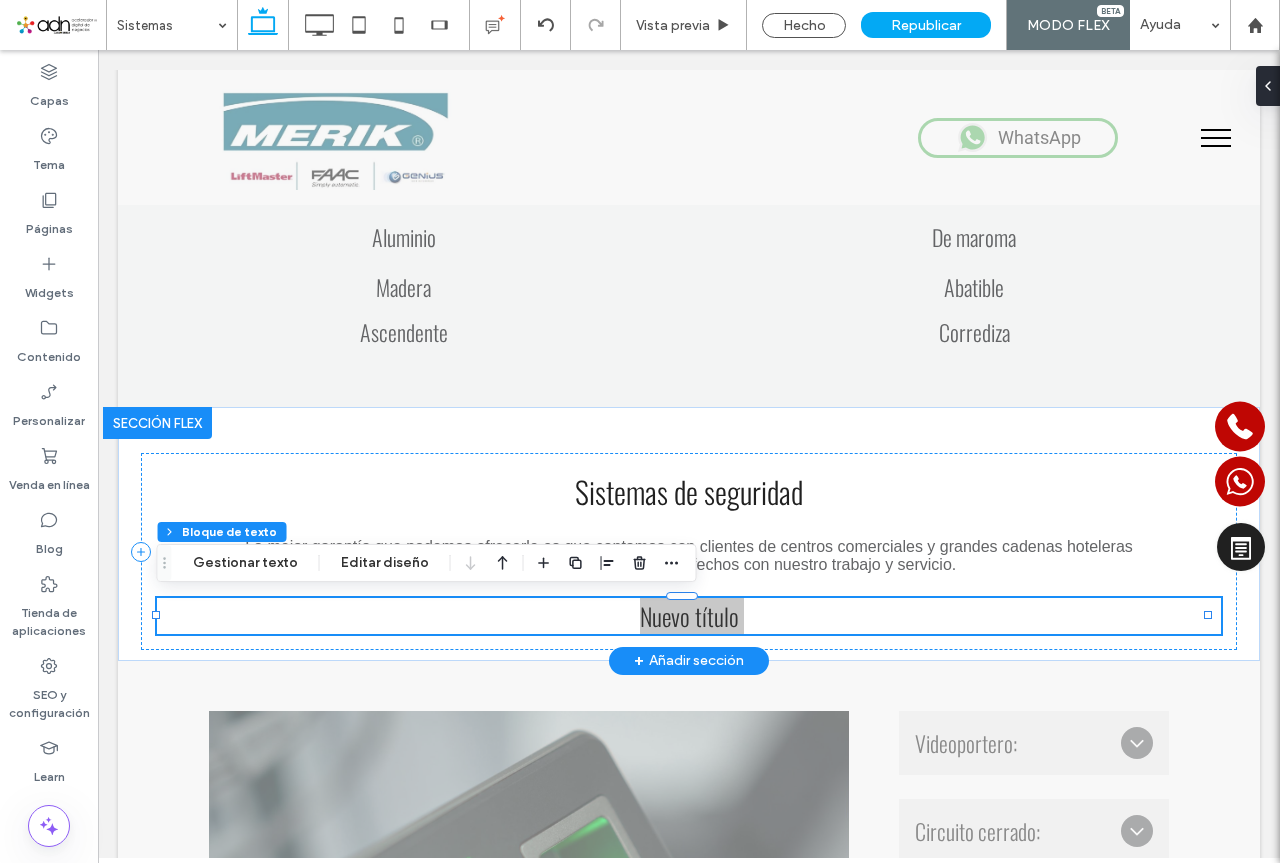 click on "Nuevo título" at bounding box center [689, 616] 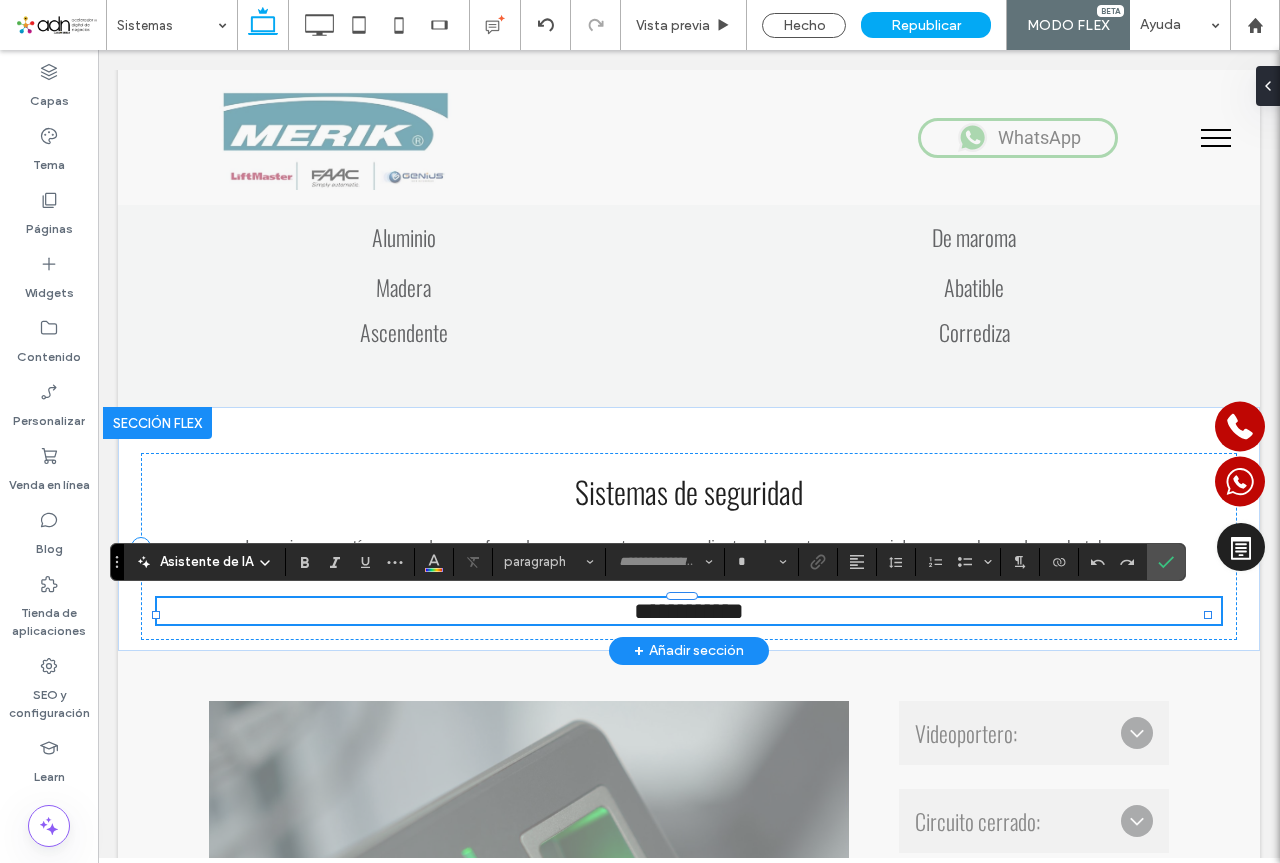 type on "******" 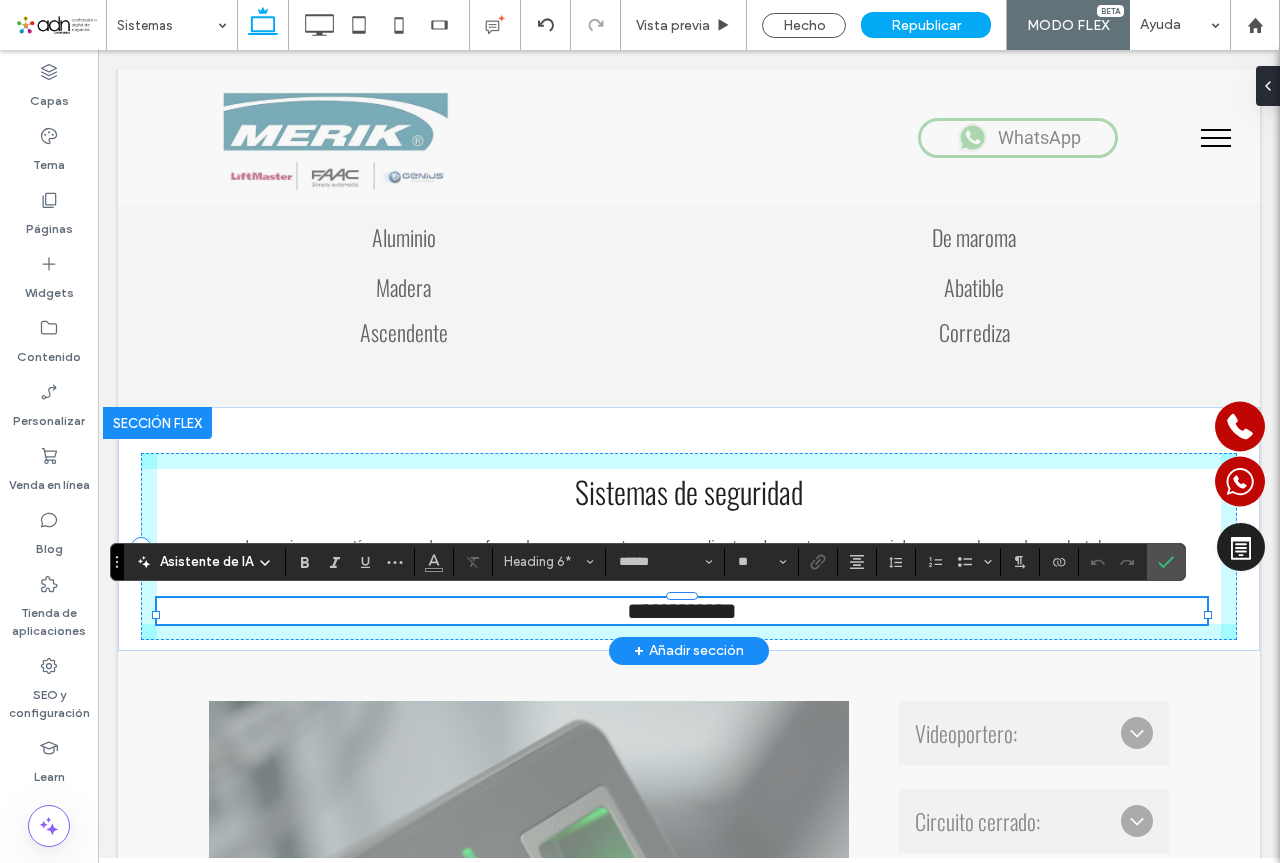 click at bounding box center [1208, 615] 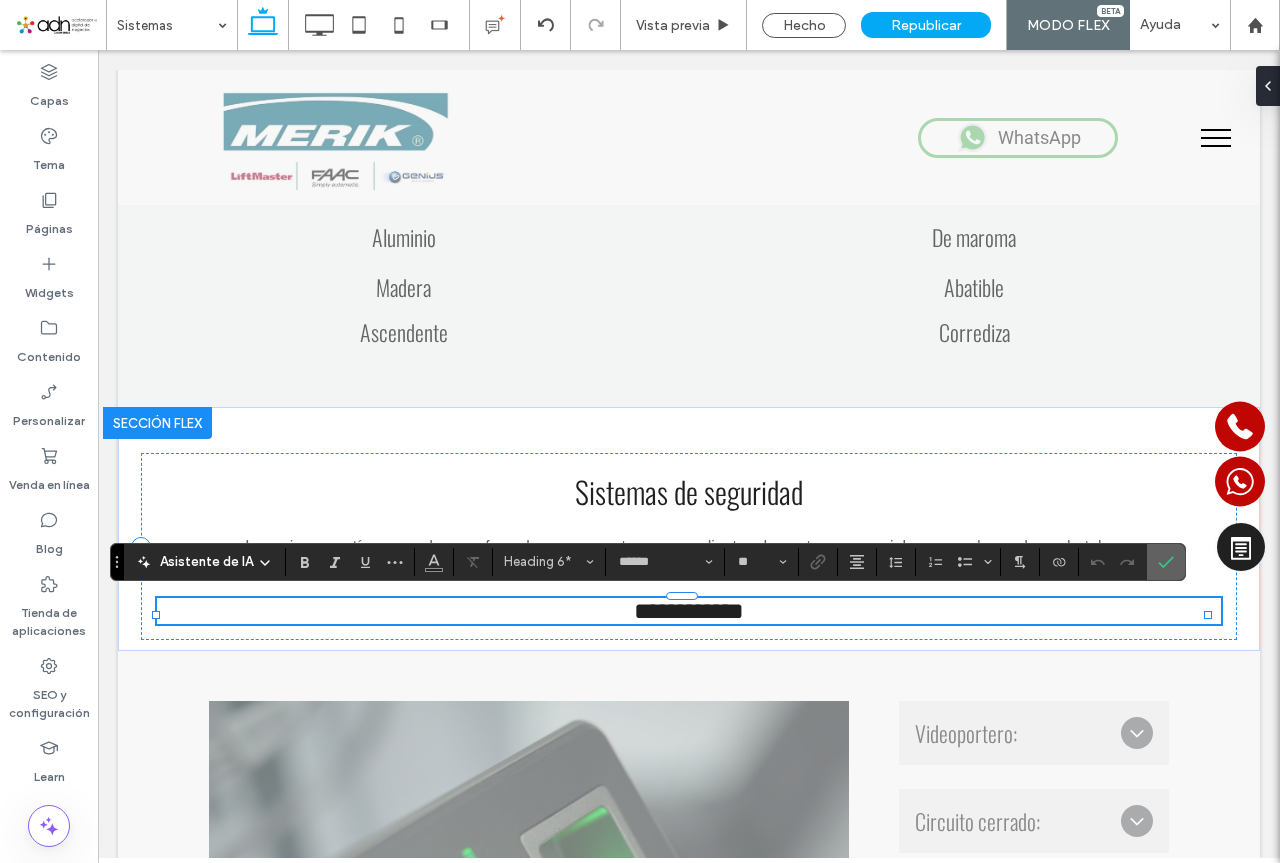 drag, startPoint x: 1172, startPoint y: 558, endPoint x: 1034, endPoint y: 519, distance: 143.40501 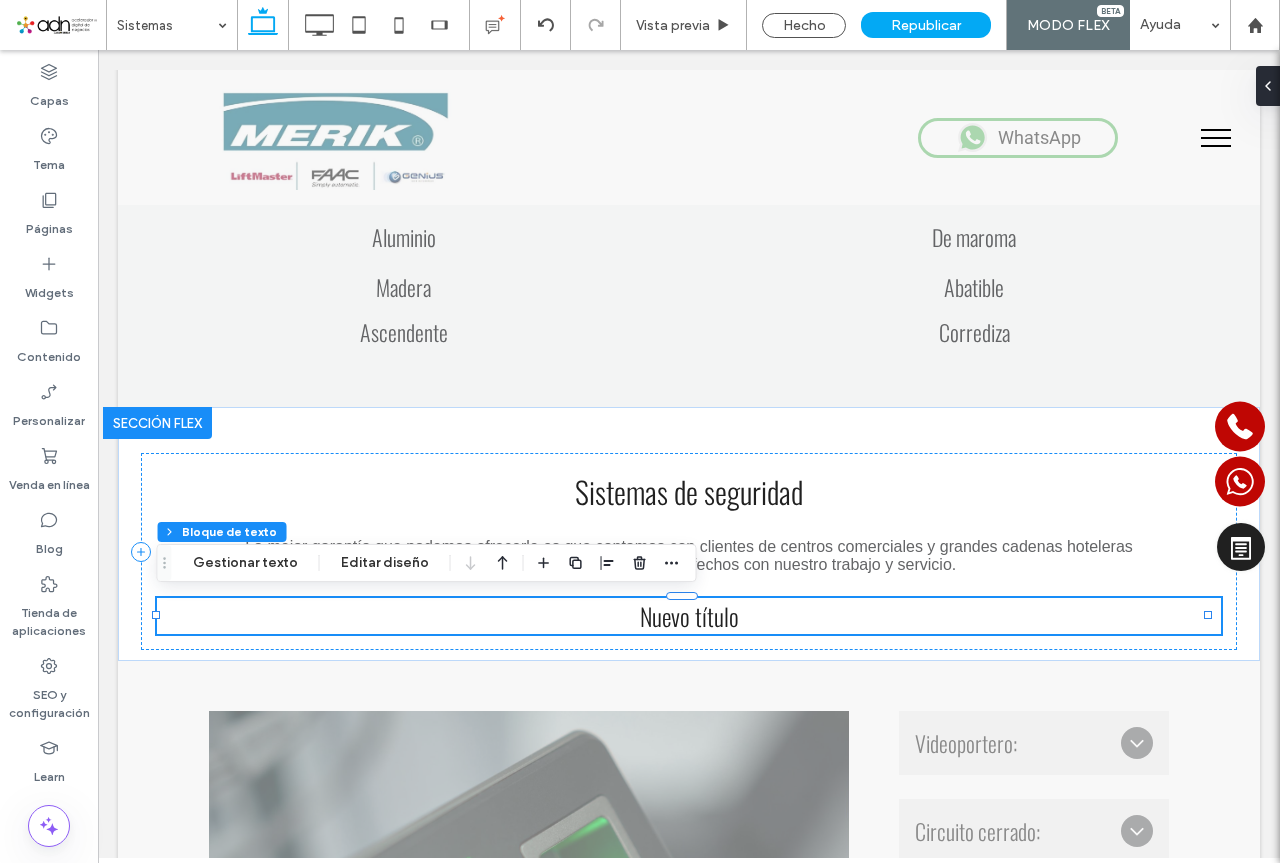 click on "Nuevo título" at bounding box center [689, 616] 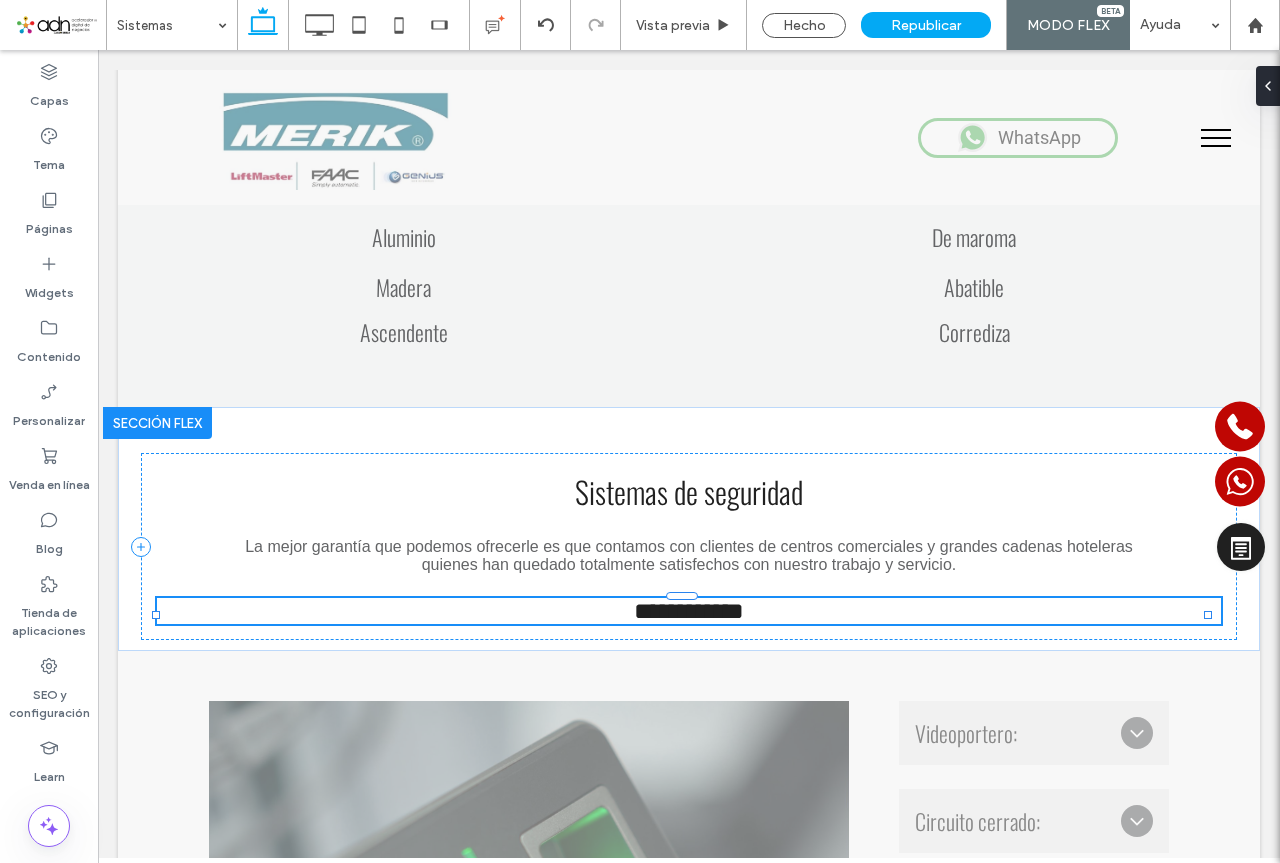 type on "******" 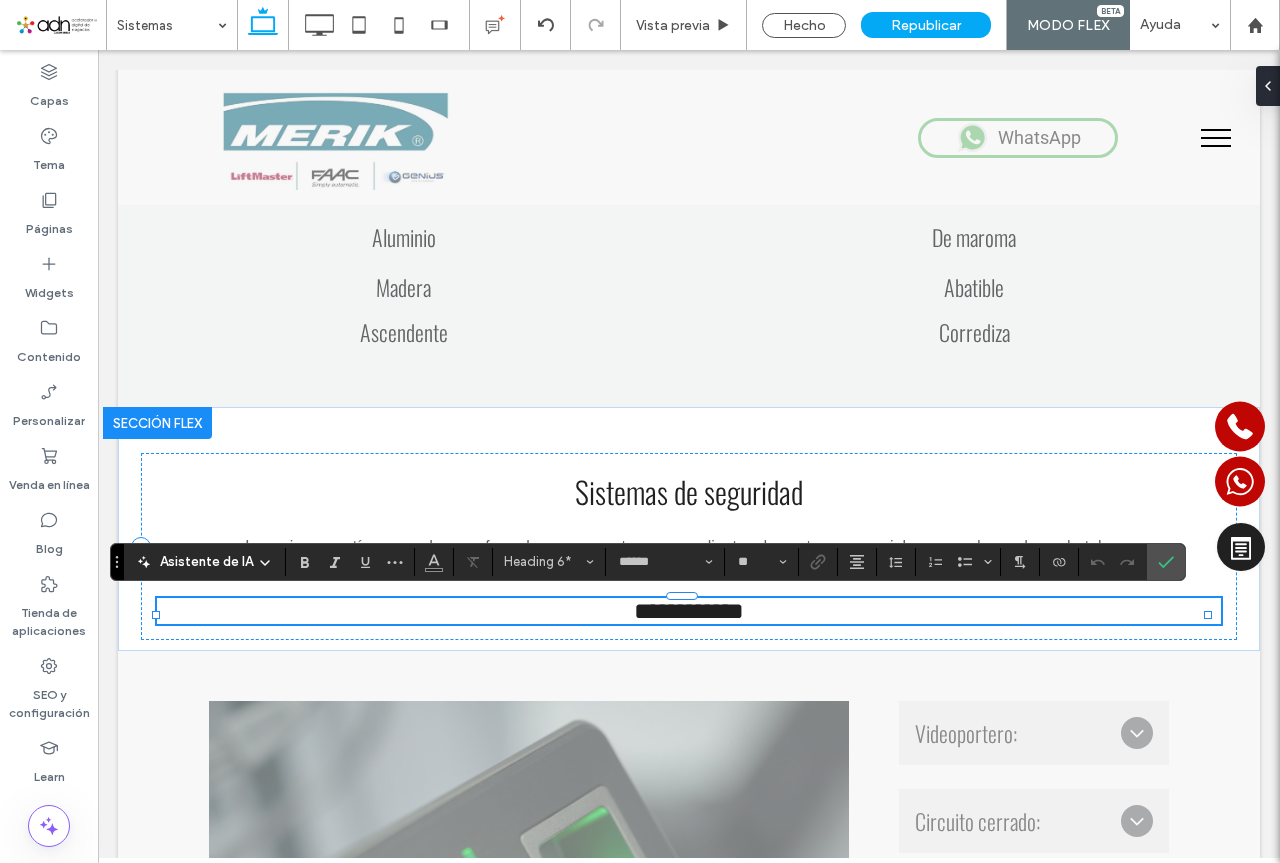 drag, startPoint x: 1021, startPoint y: 621, endPoint x: 1054, endPoint y: 605, distance: 36.67424 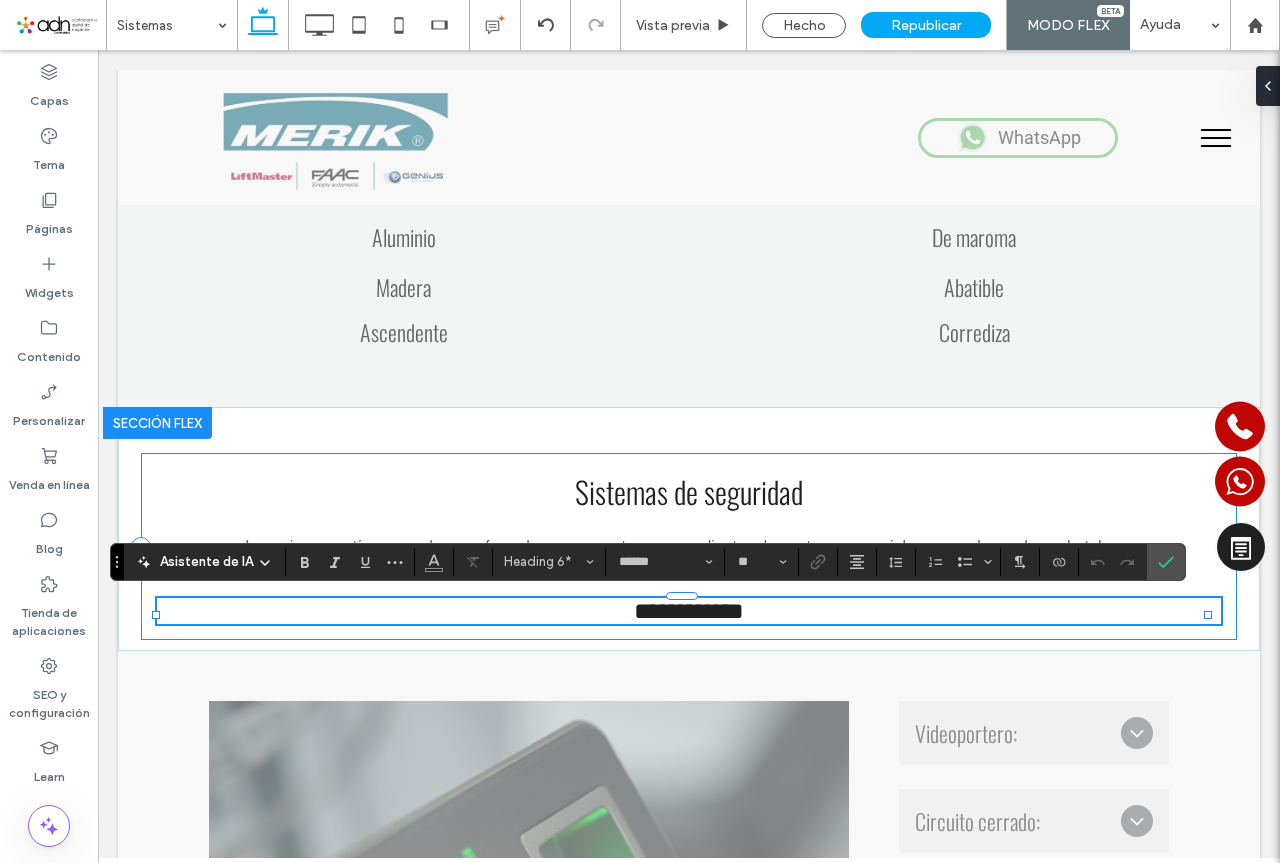 click on "**********" at bounding box center [689, 546] 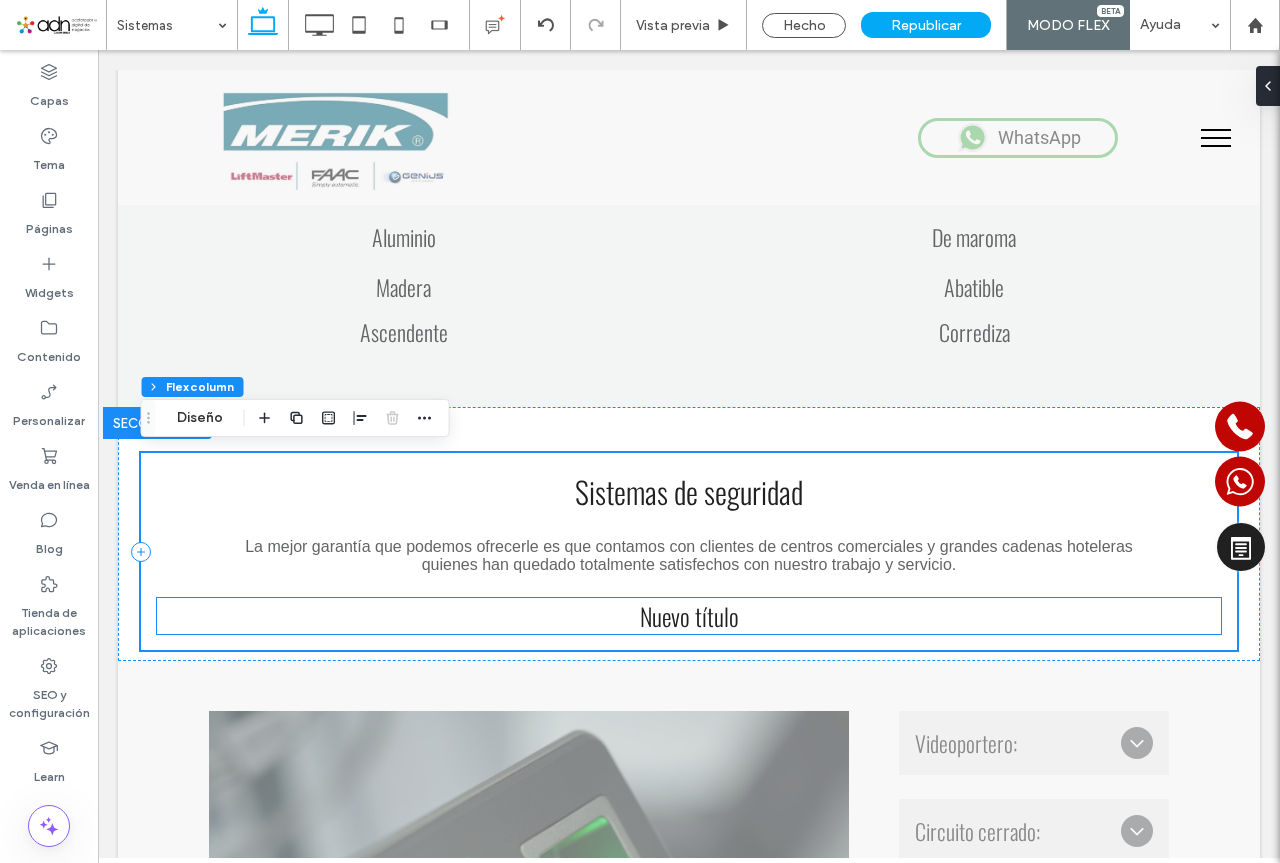 click on "Nuevo título" at bounding box center [689, 616] 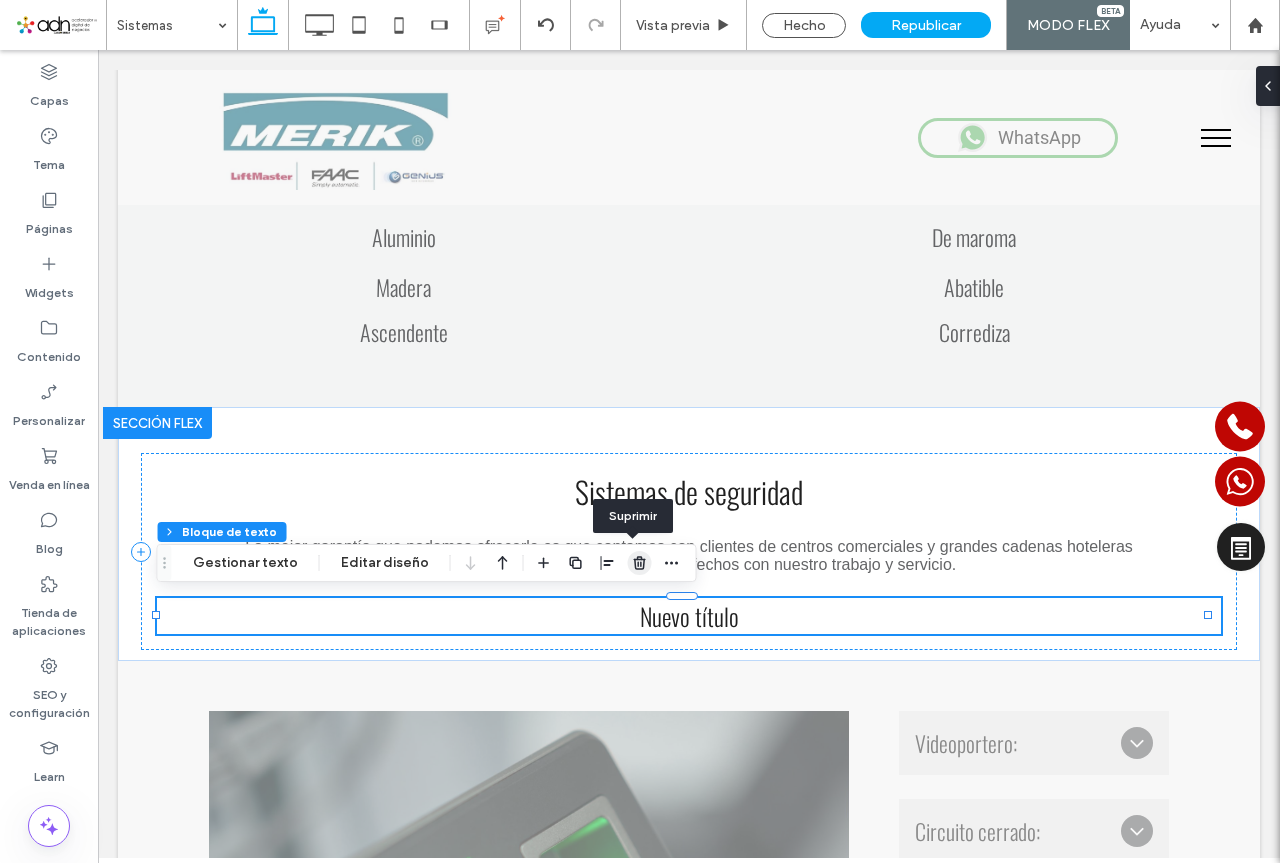 click 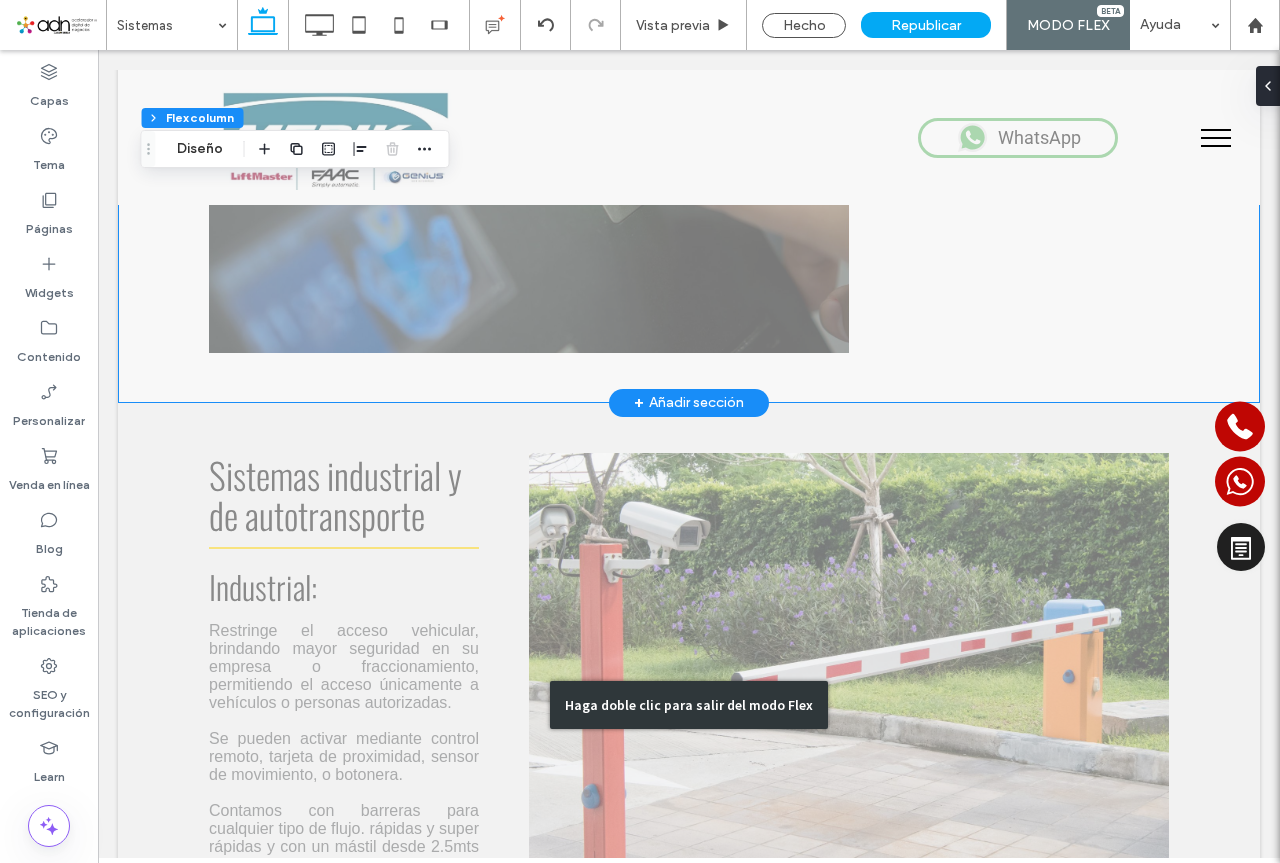 scroll, scrollTop: 1633, scrollLeft: 0, axis: vertical 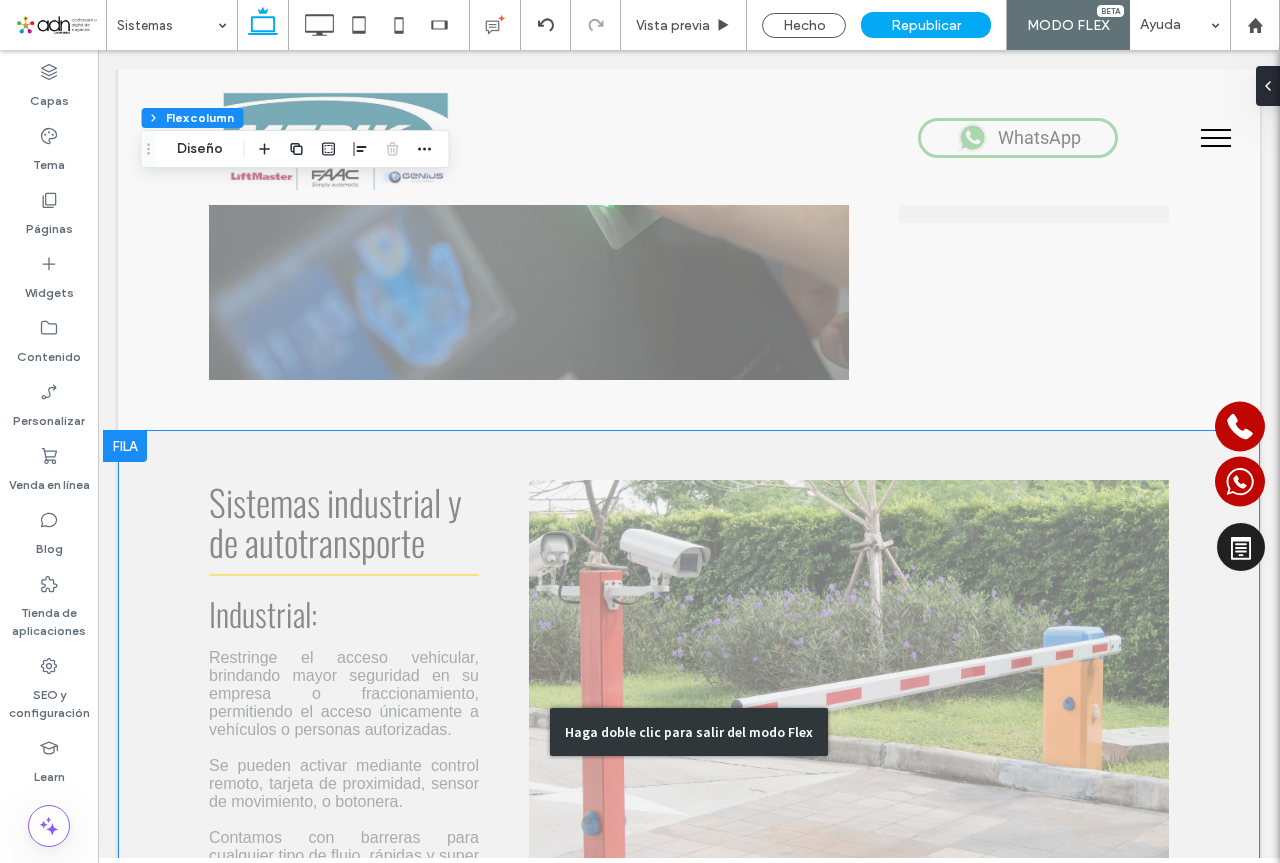click on "Haga doble clic para salir del modo Flex" at bounding box center (689, 731) 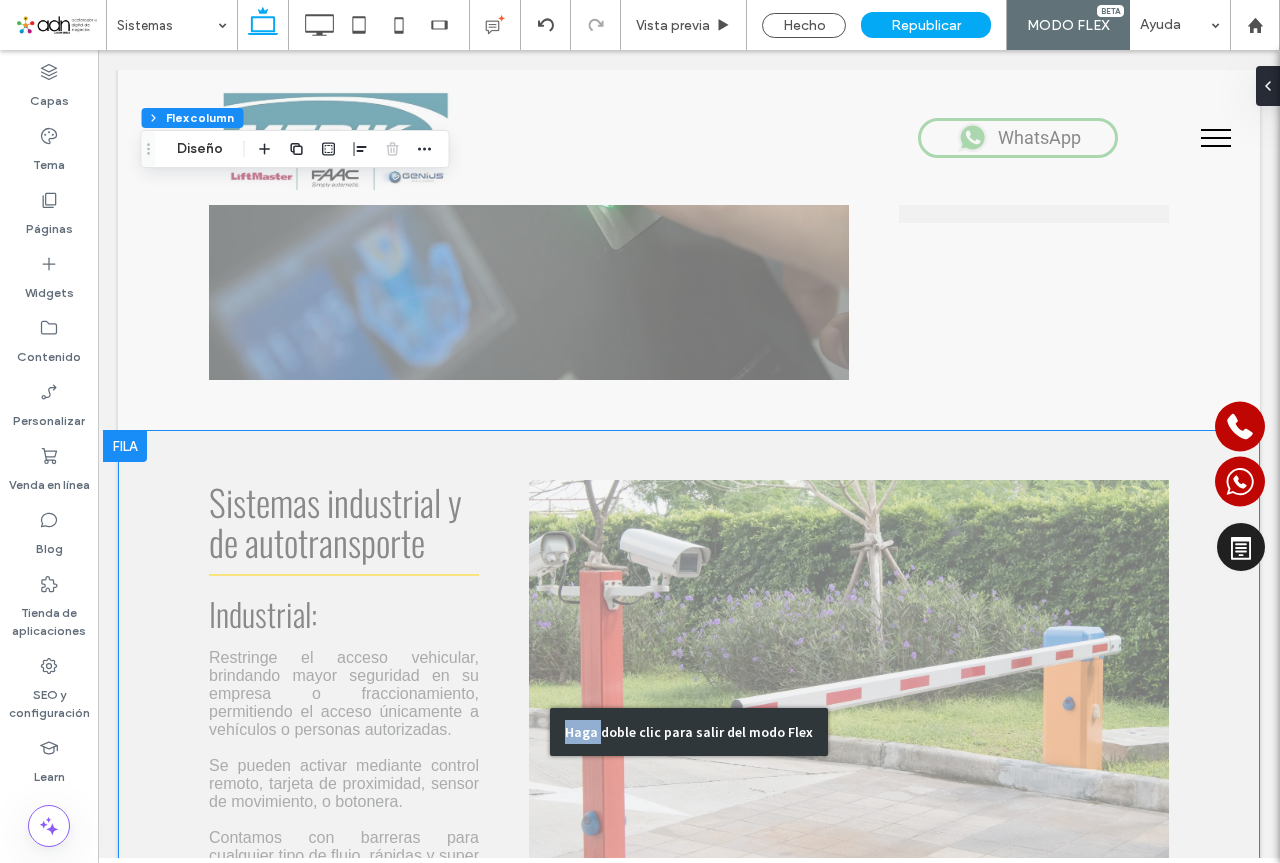 drag, startPoint x: 295, startPoint y: 623, endPoint x: 616, endPoint y: 731, distance: 338.68127 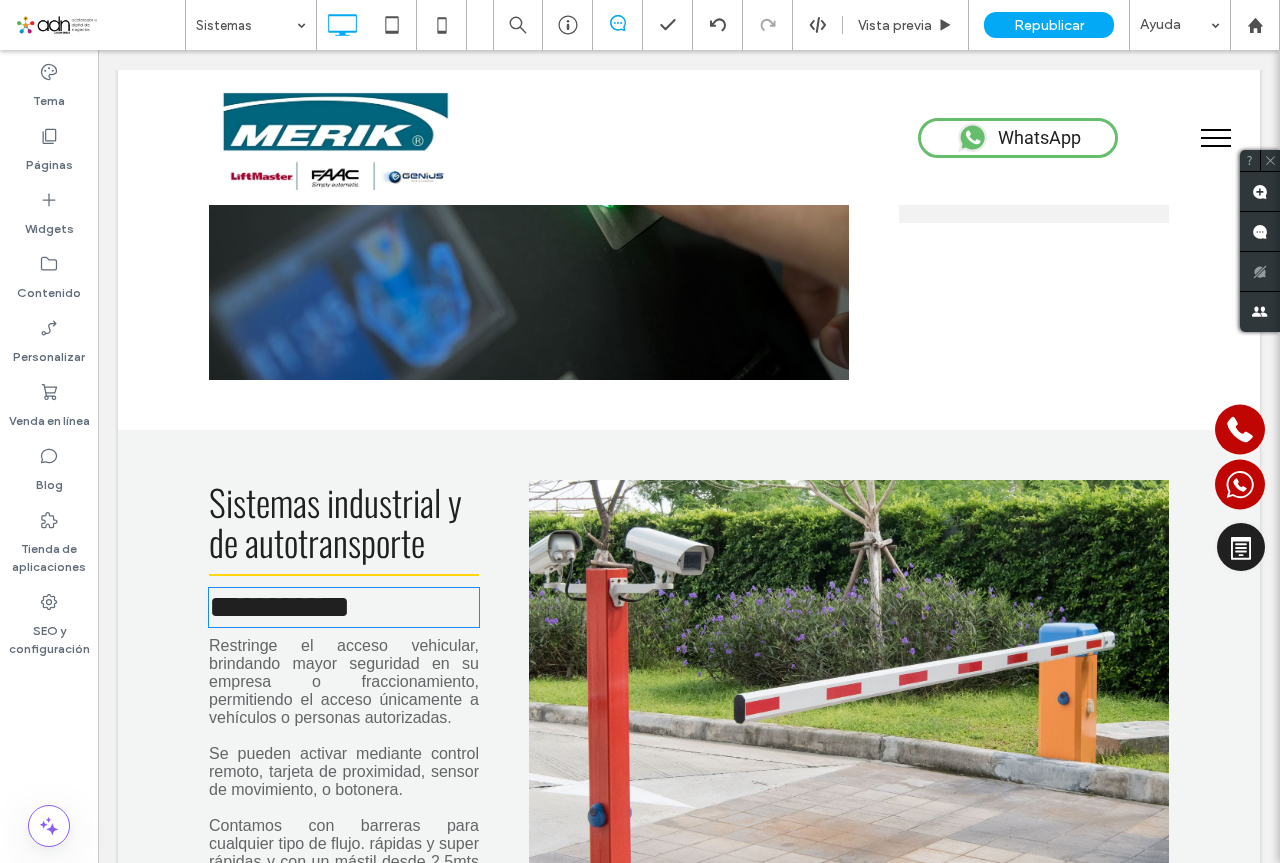 click at bounding box center (849, 715) 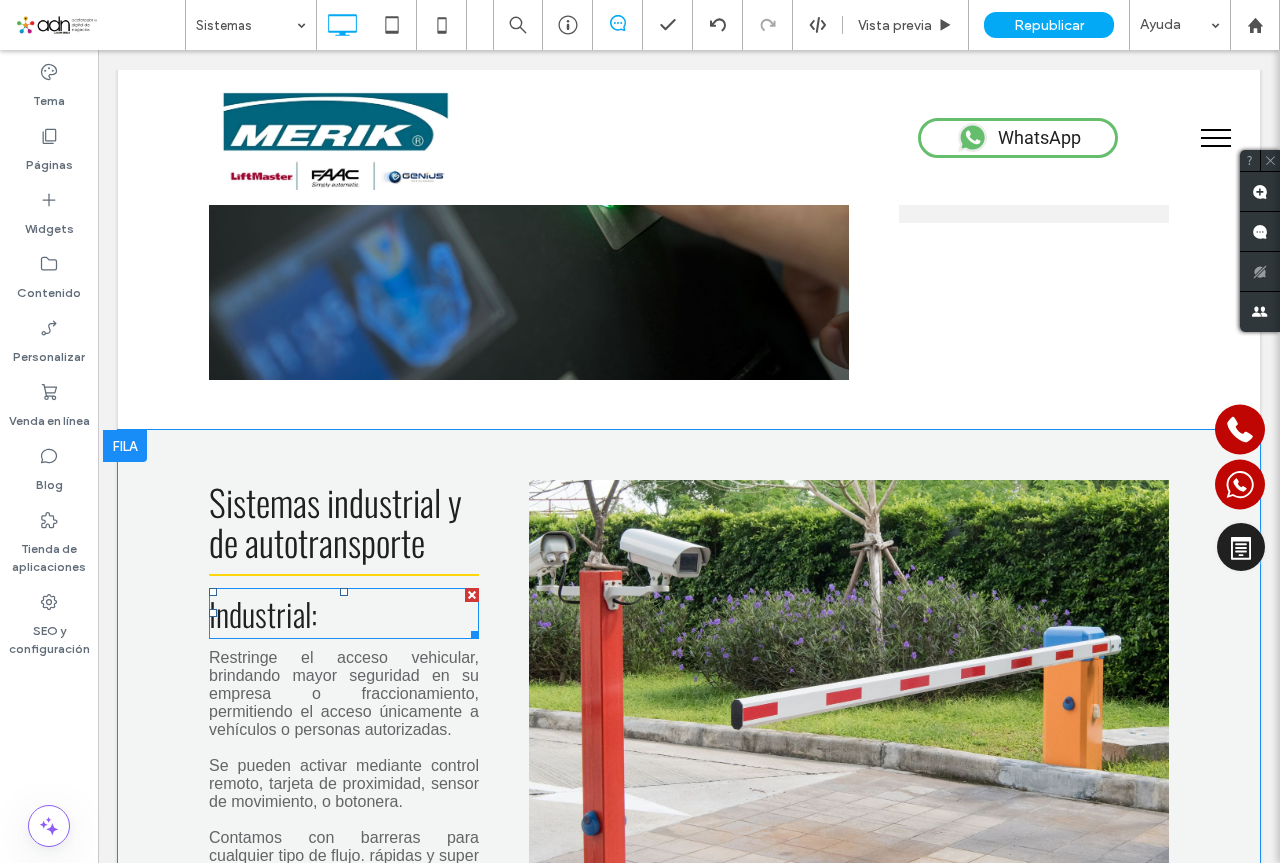 click on "Industrial:" at bounding box center (344, 613) 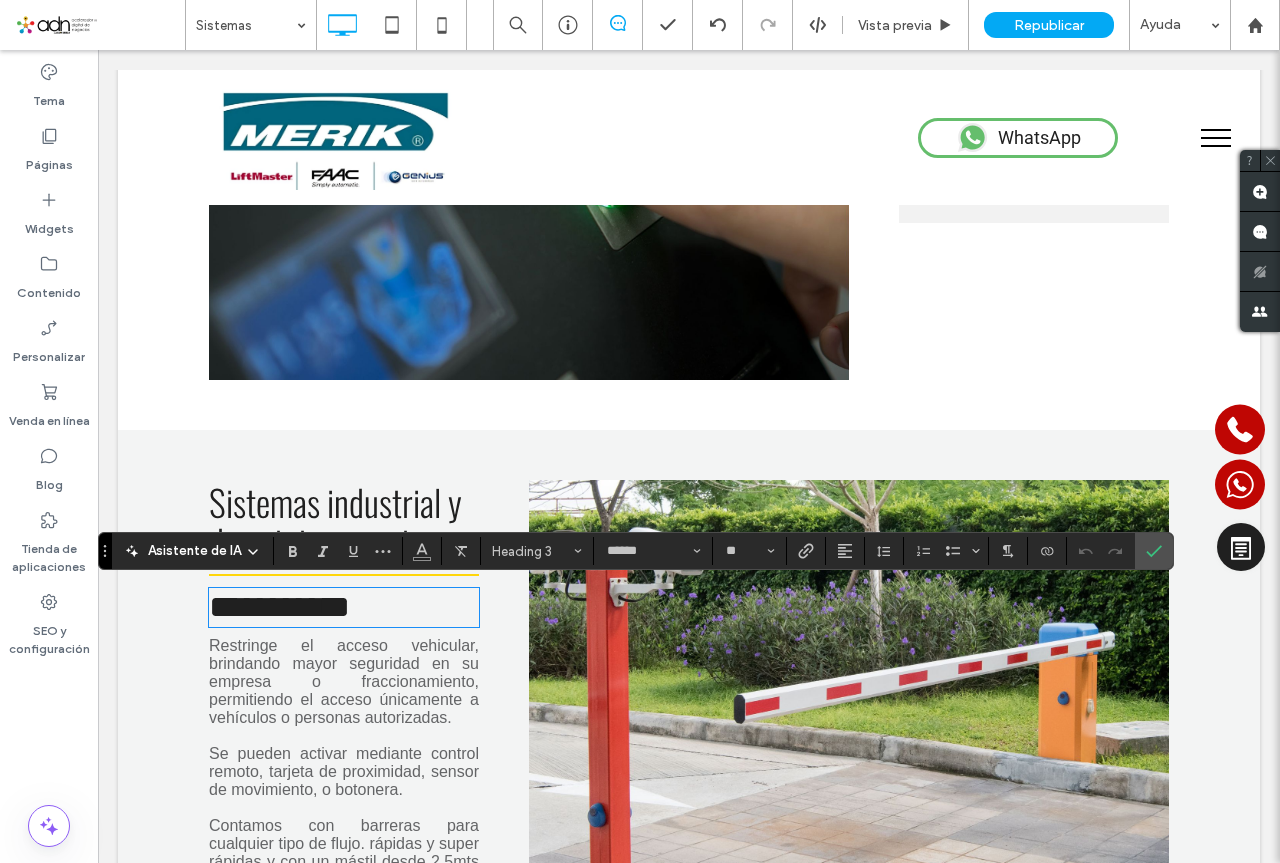 click on "**********" at bounding box center [344, 607] 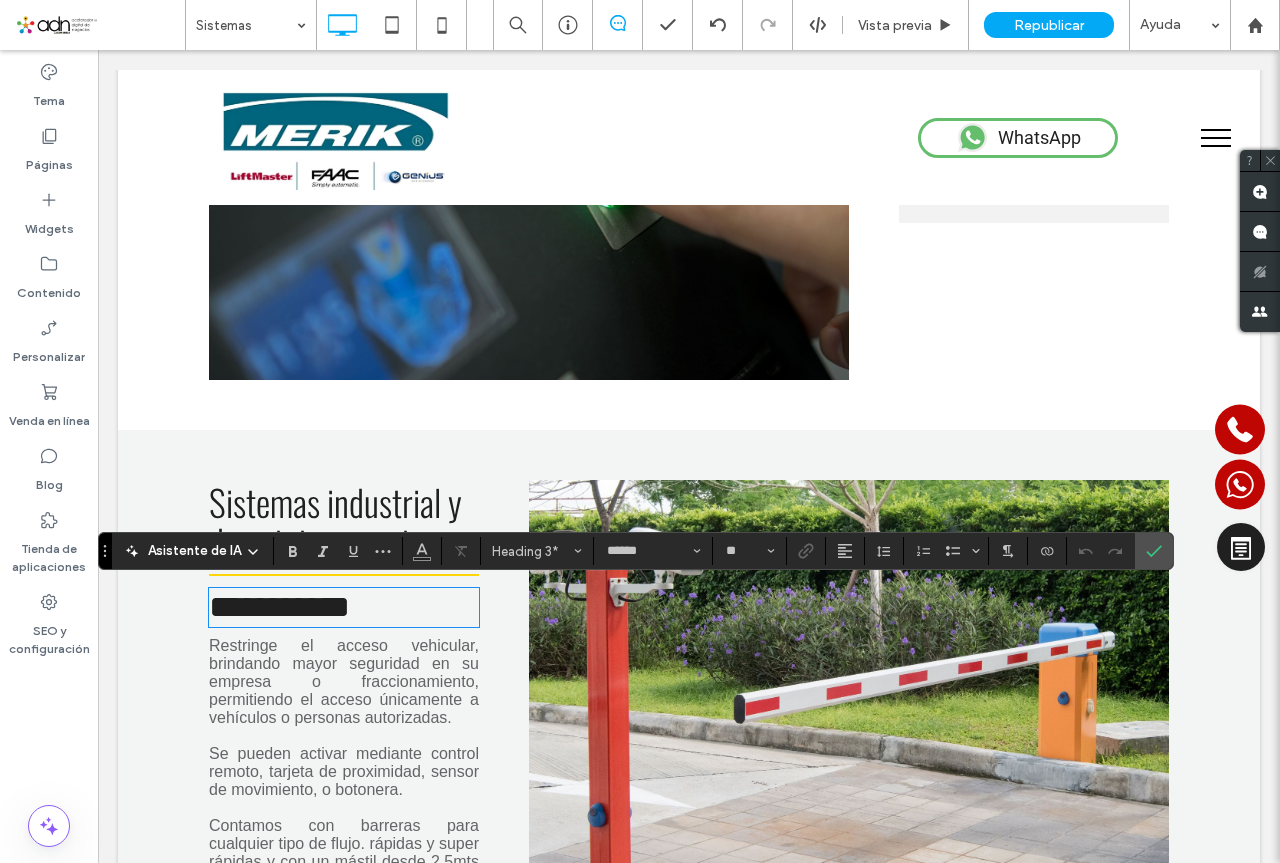 type 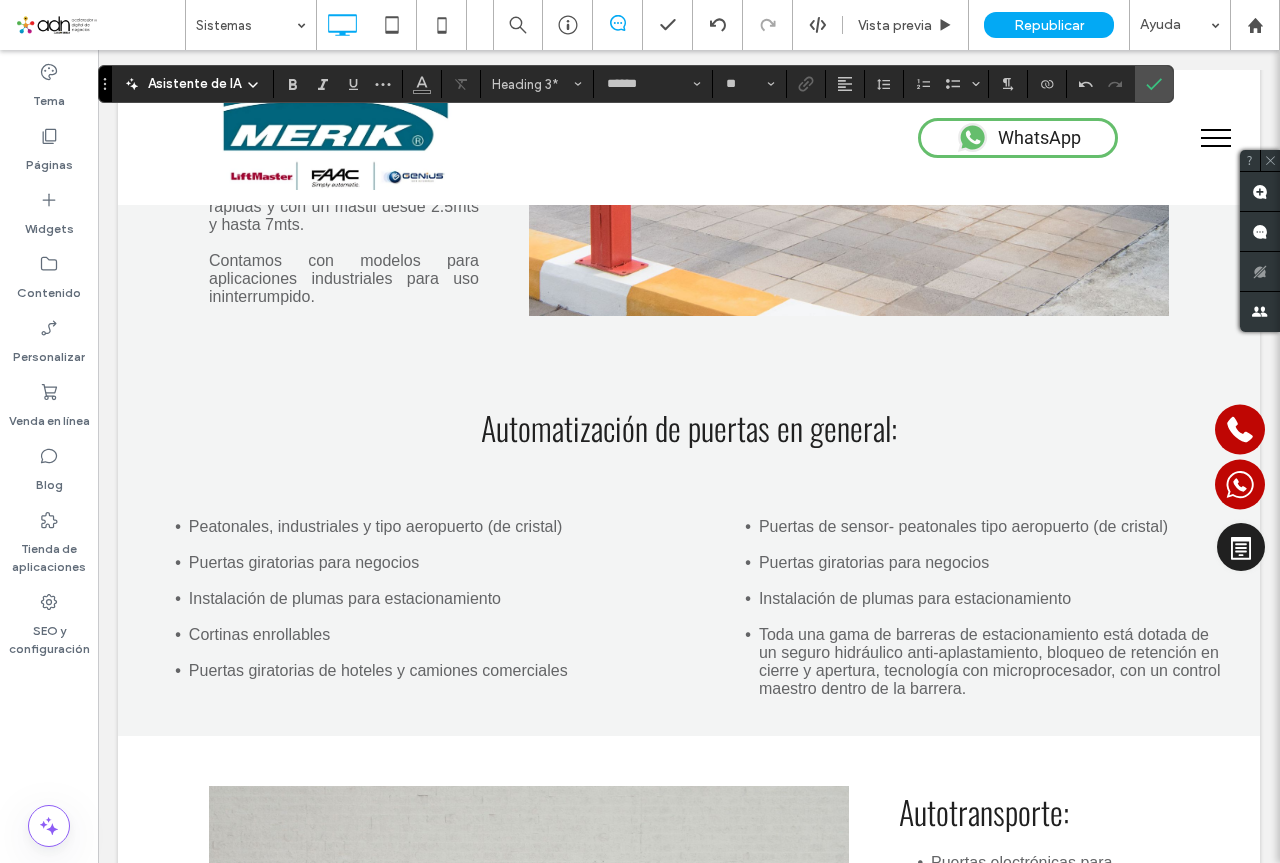 scroll, scrollTop: 2333, scrollLeft: 0, axis: vertical 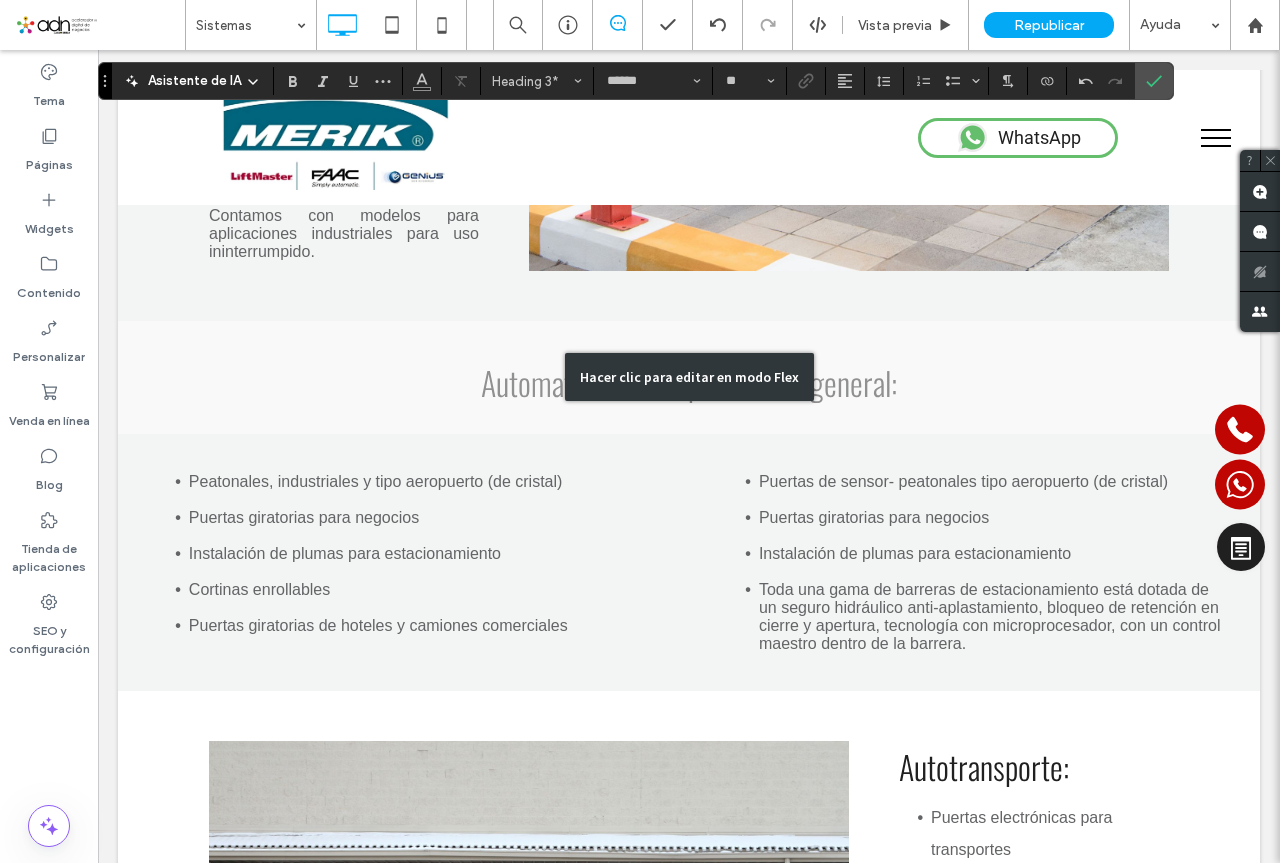 click on "Hacer clic para editar en modo Flex" at bounding box center [689, 377] 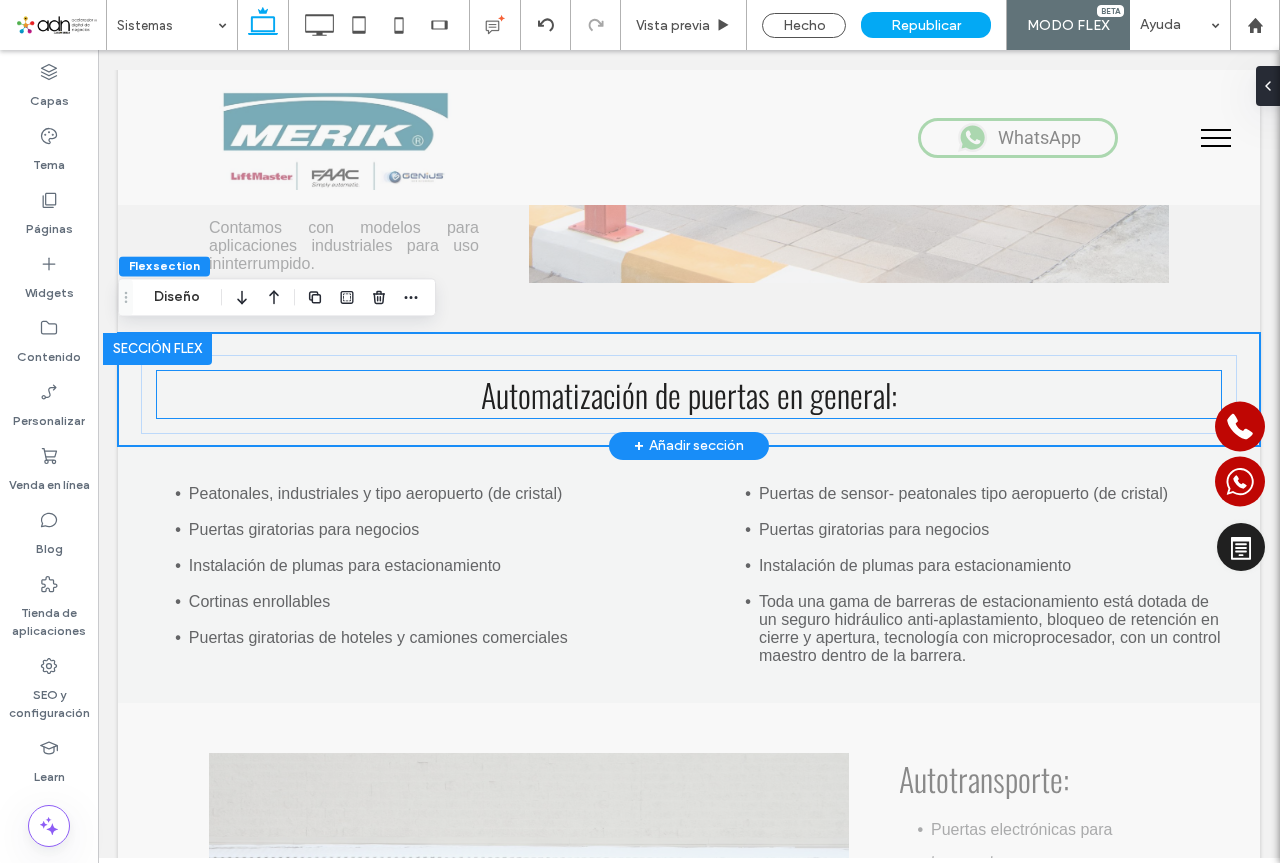 click on "Automatización de puertas en general:" at bounding box center [689, 394] 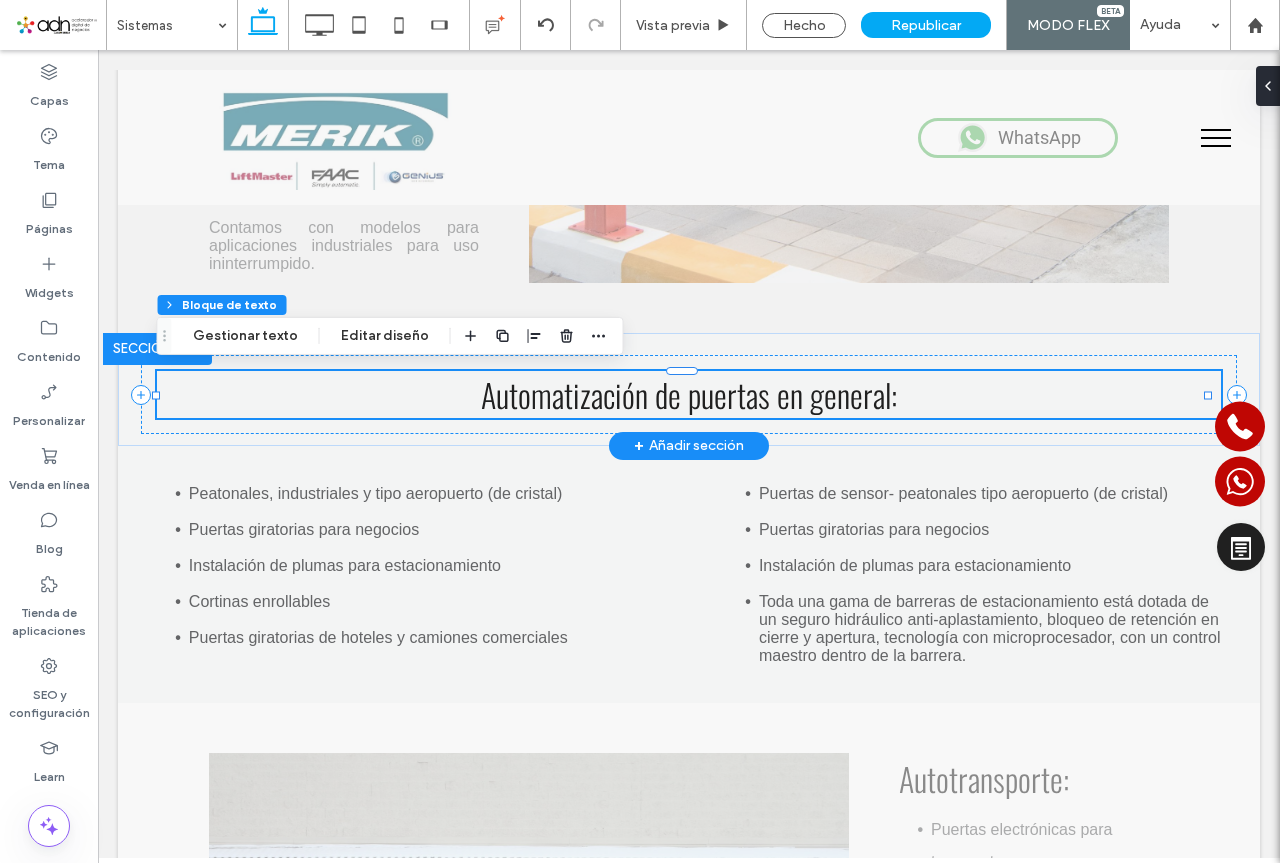 click on "Automatización de puertas en general:" at bounding box center (689, 394) 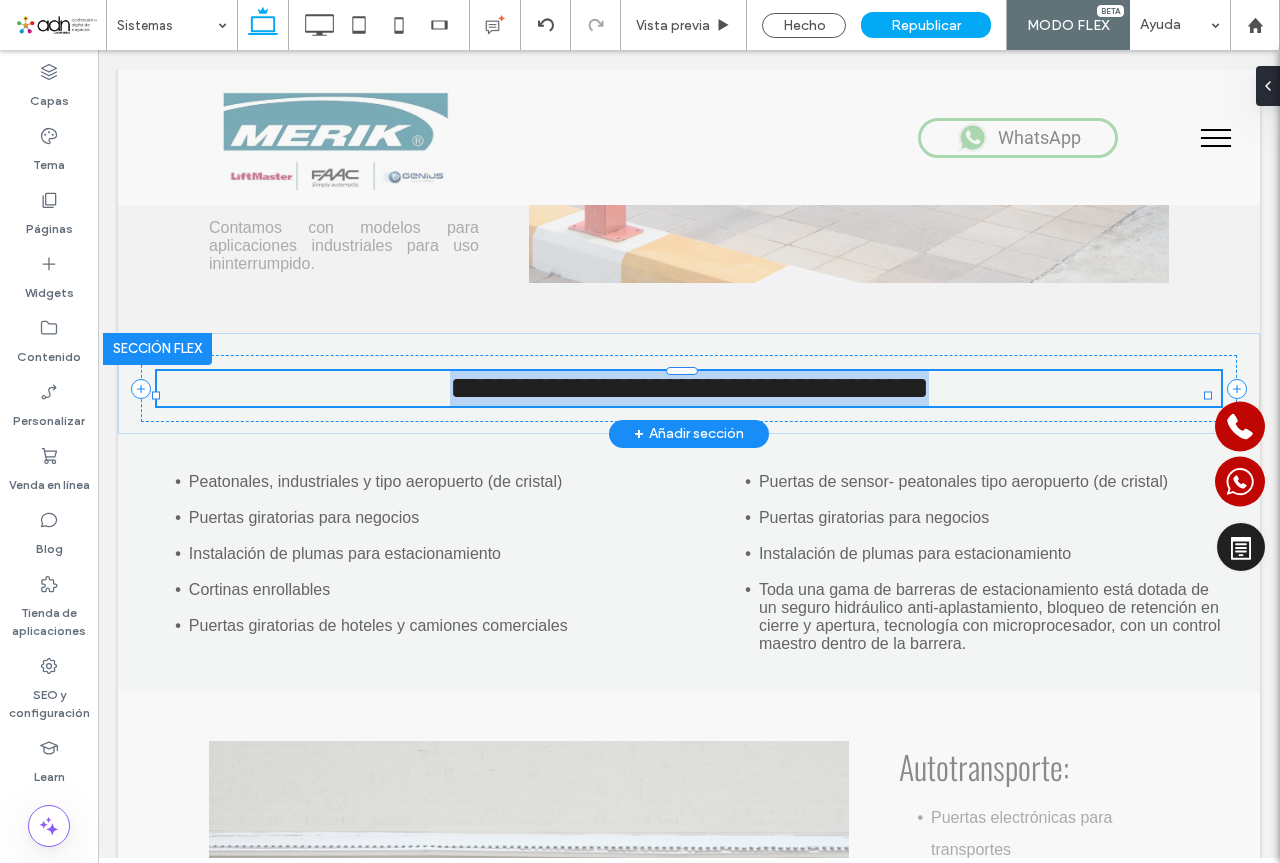 type on "******" 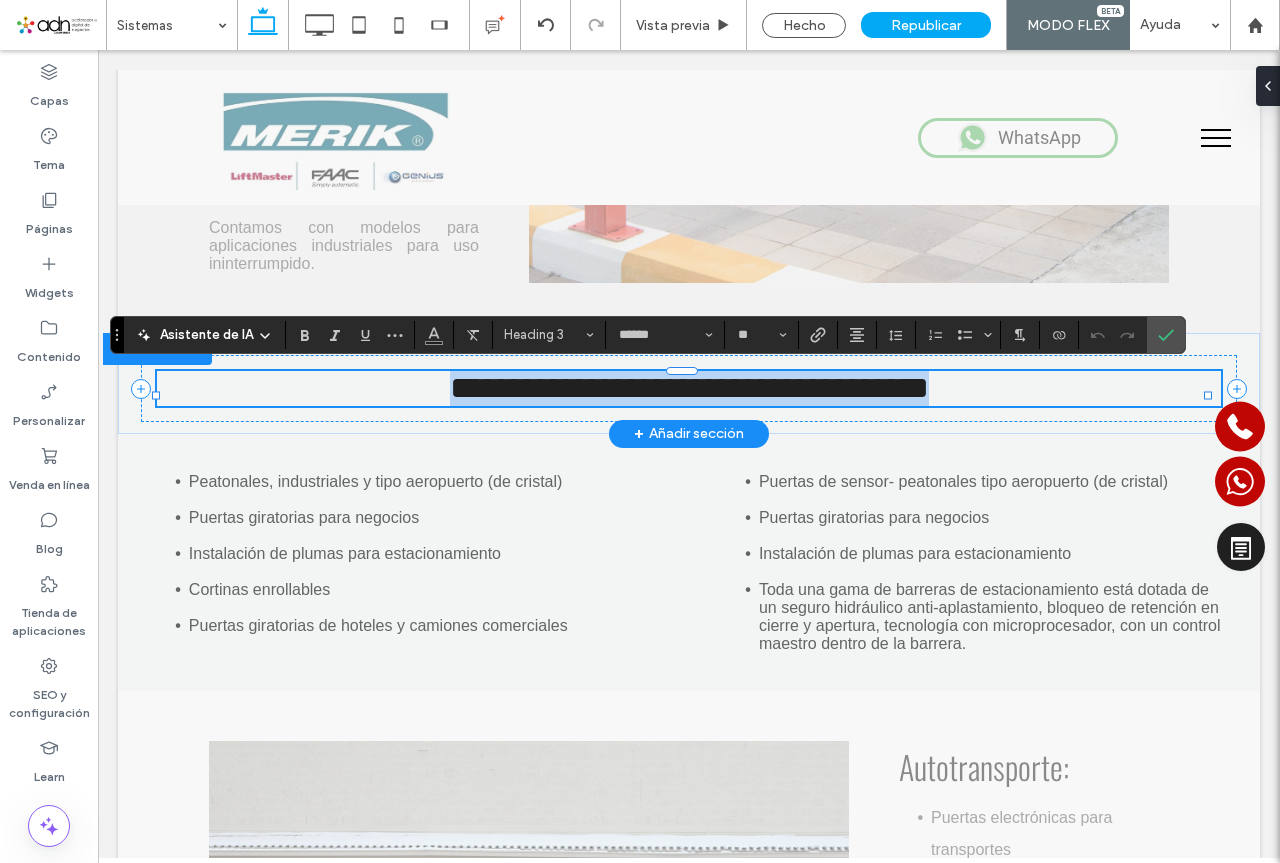 click on "**********" at bounding box center (689, 388) 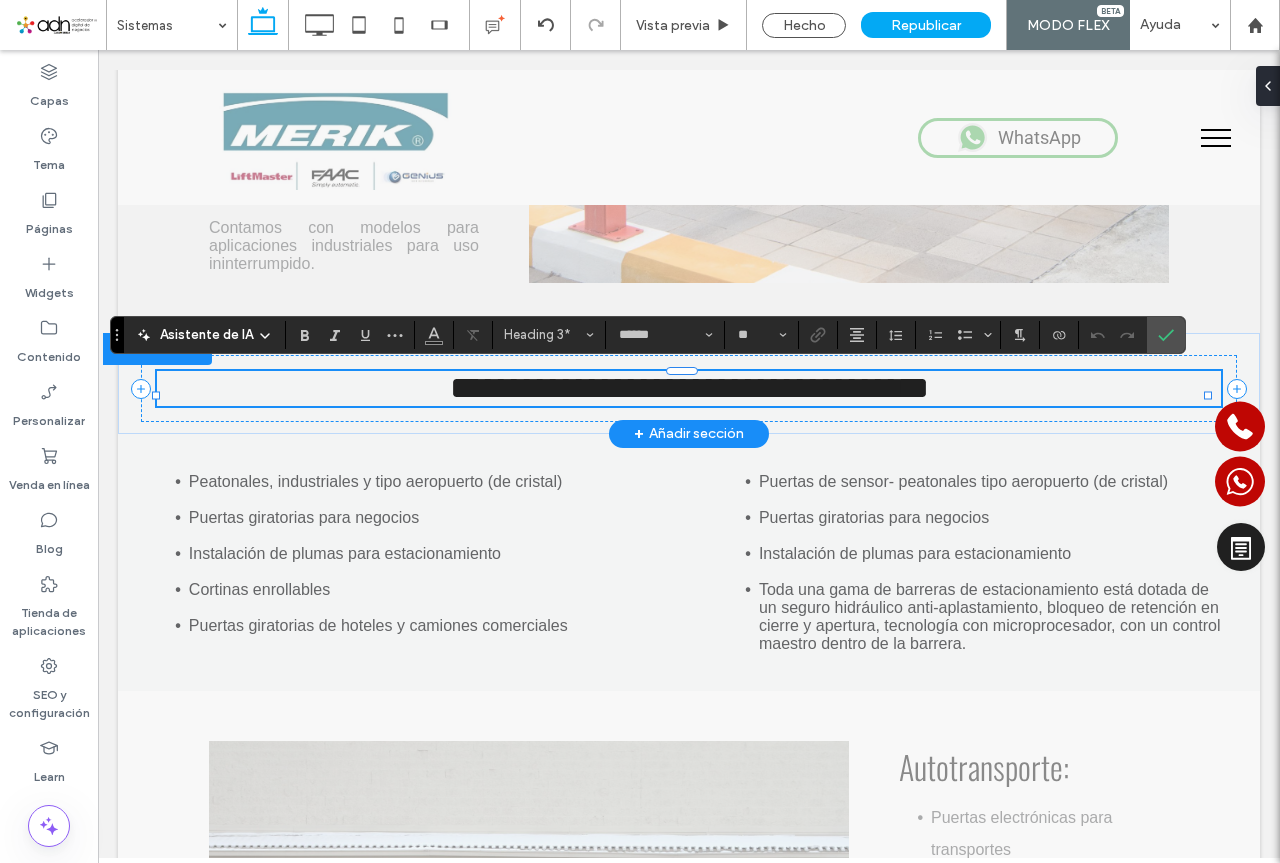 type 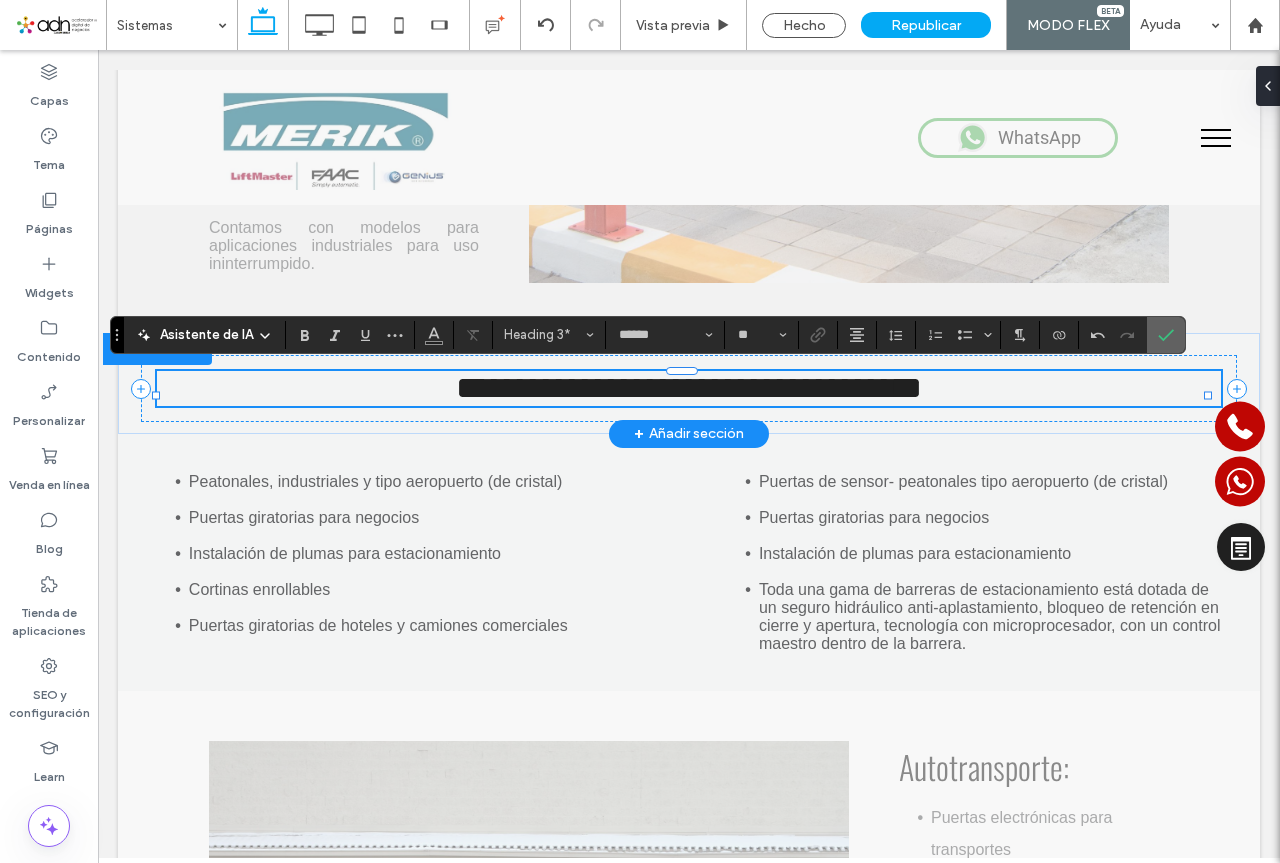 click 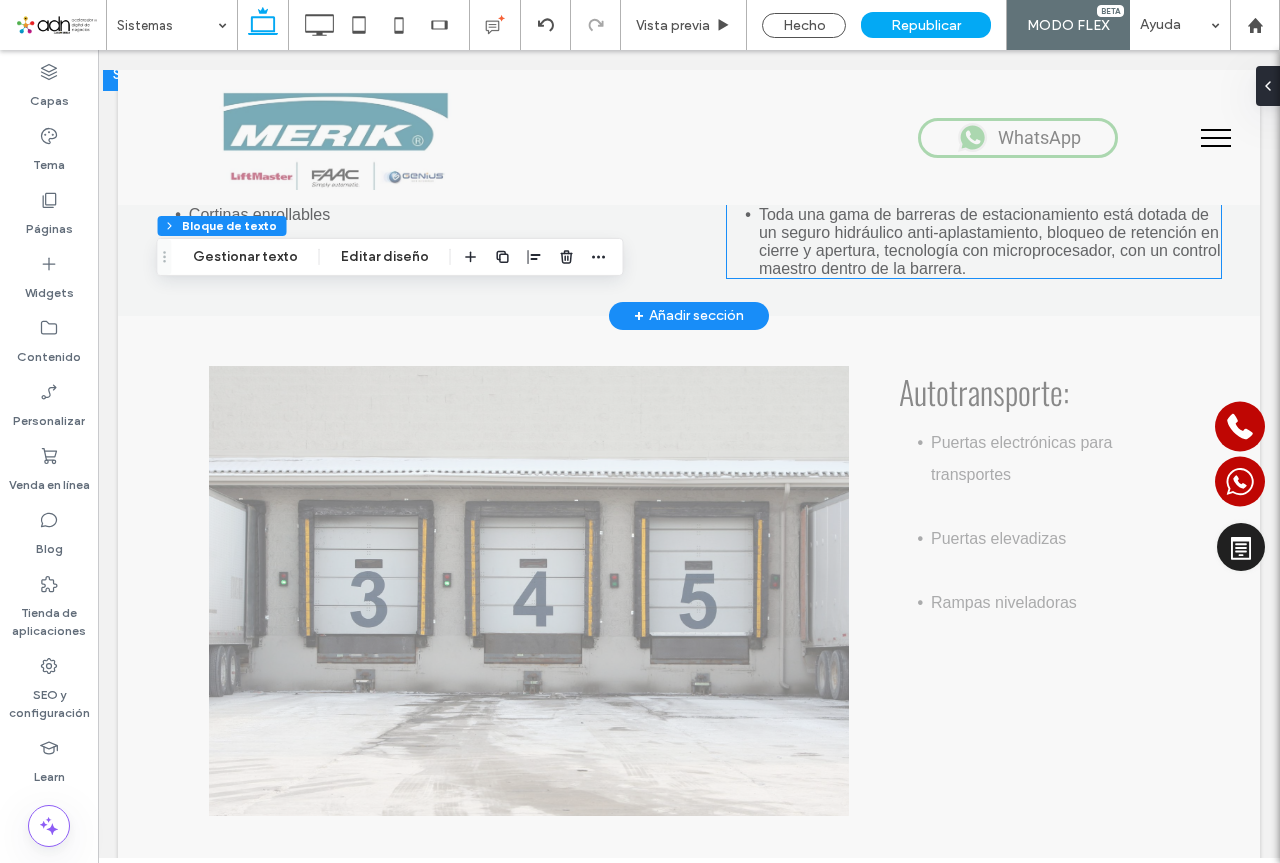 scroll, scrollTop: 2800, scrollLeft: 0, axis: vertical 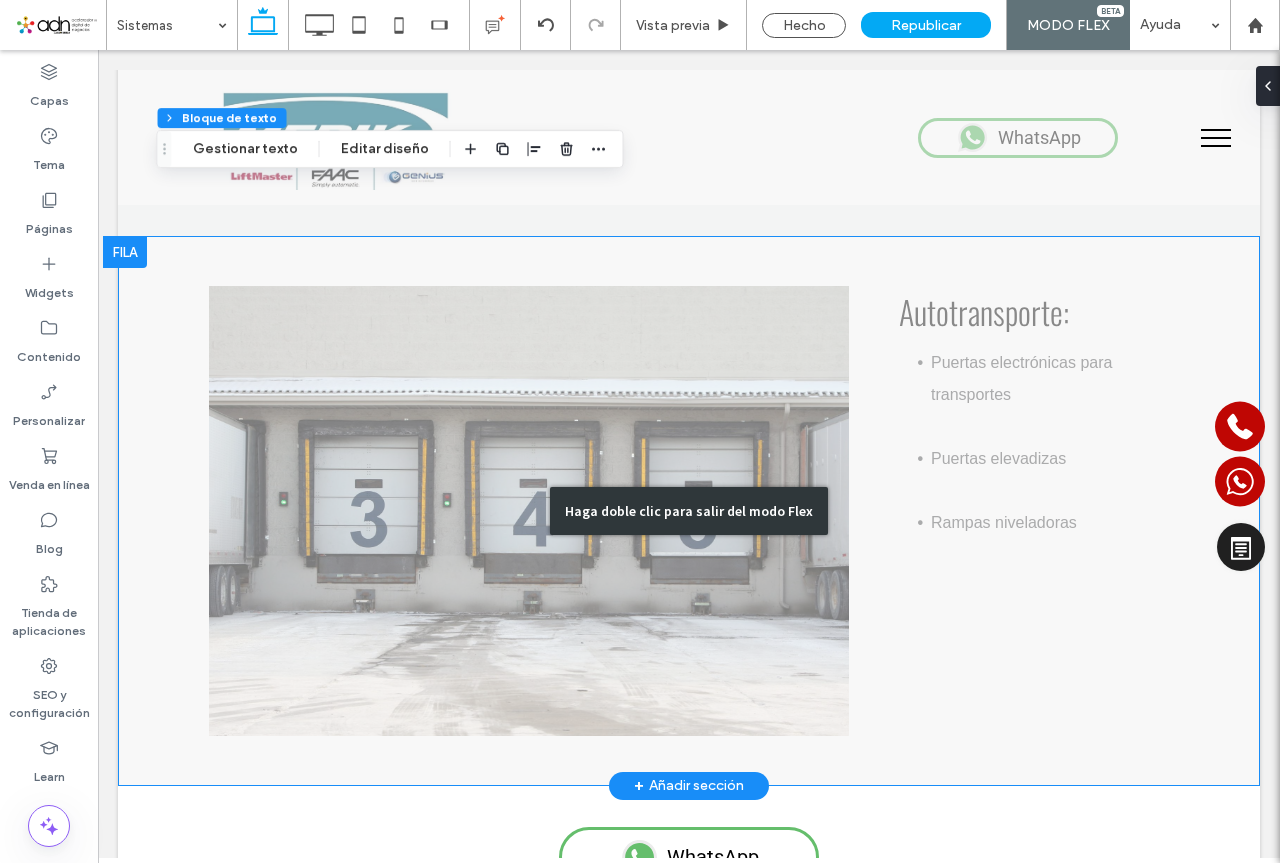 click on "Haga doble clic para salir del modo Flex" at bounding box center (689, 511) 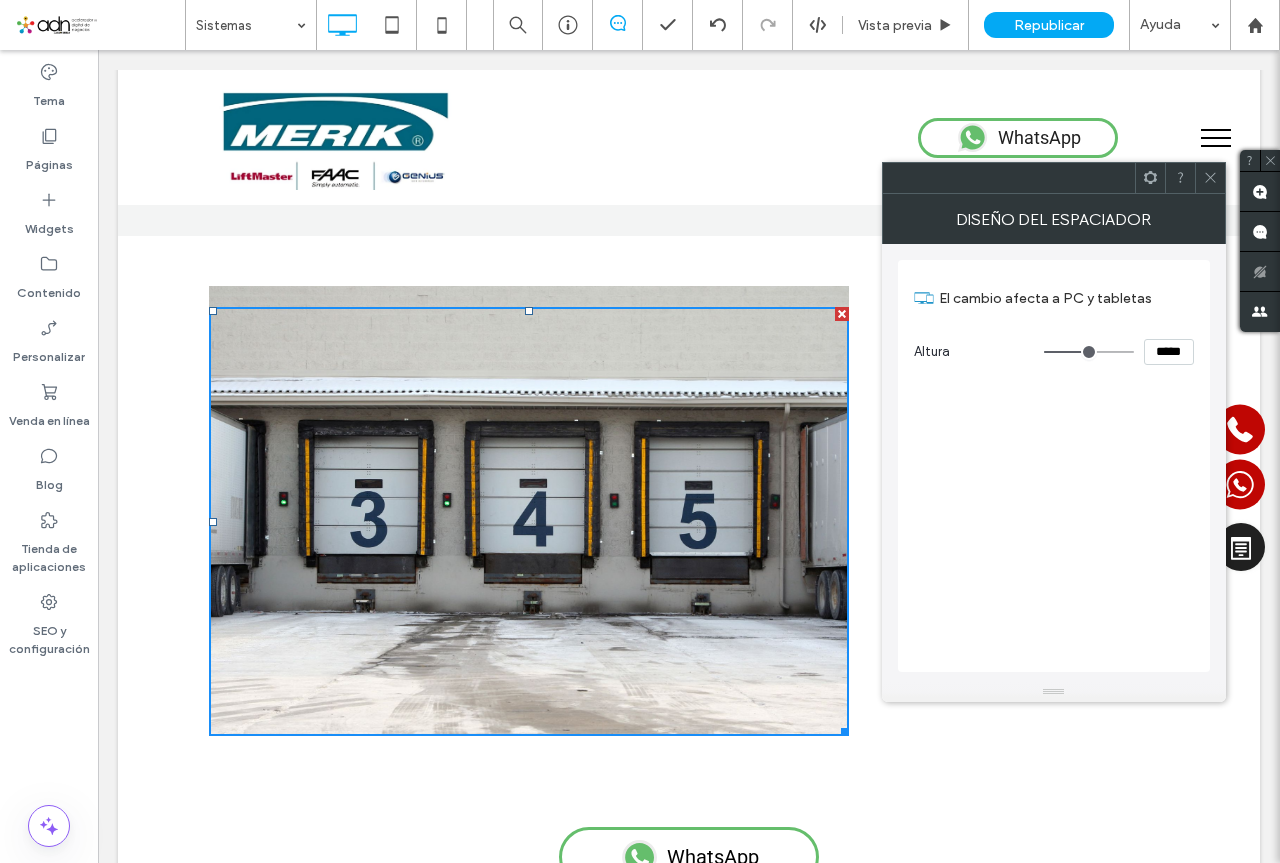 click 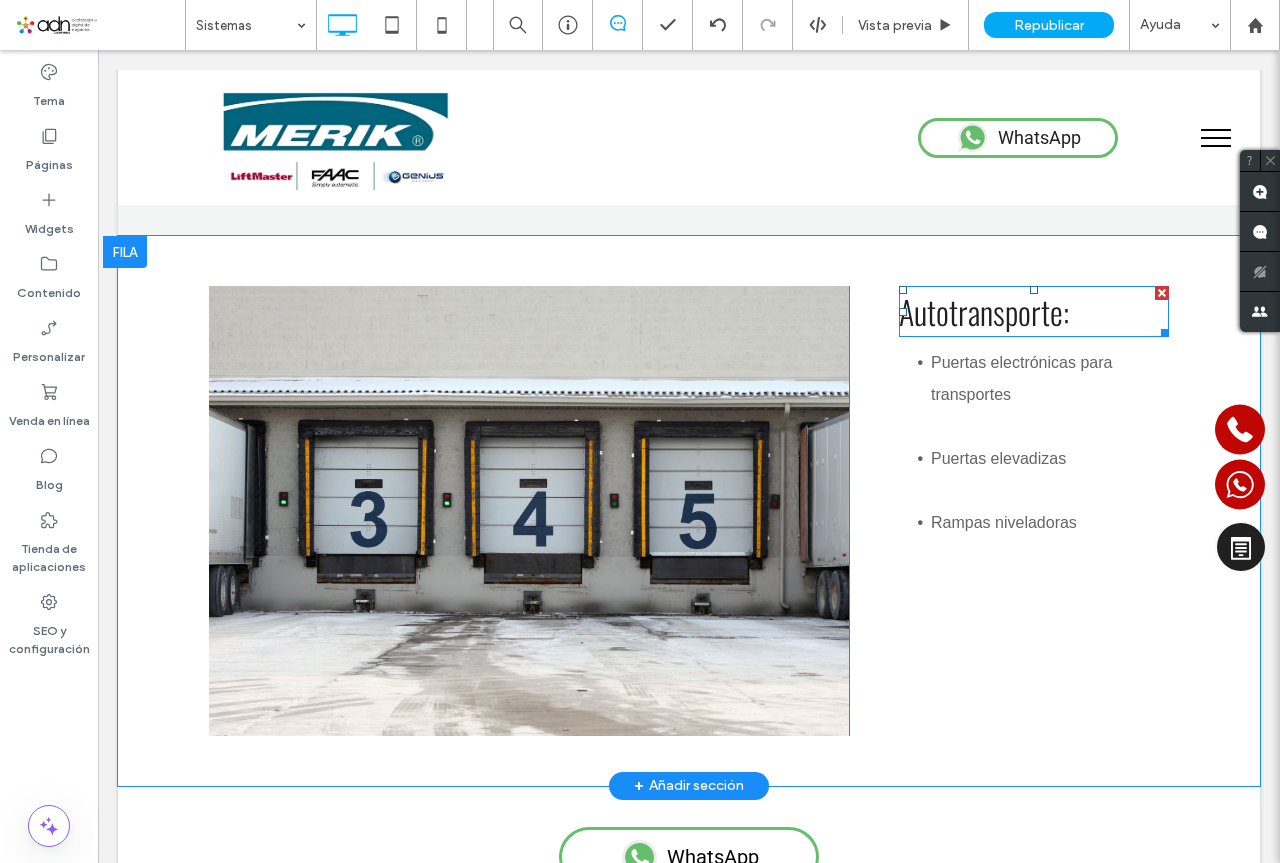 click on "Autotransporte:" at bounding box center (984, 311) 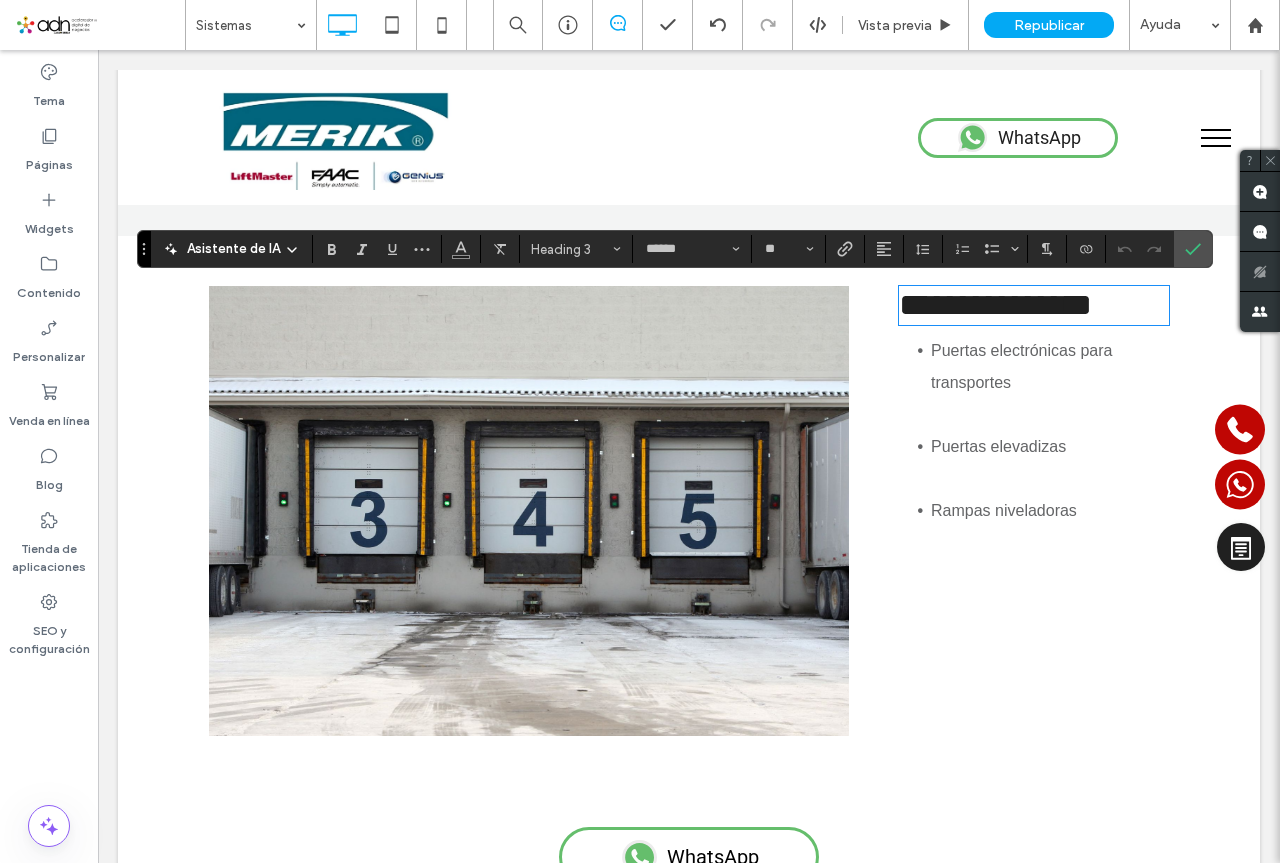 click on "**********" at bounding box center [1034, 305] 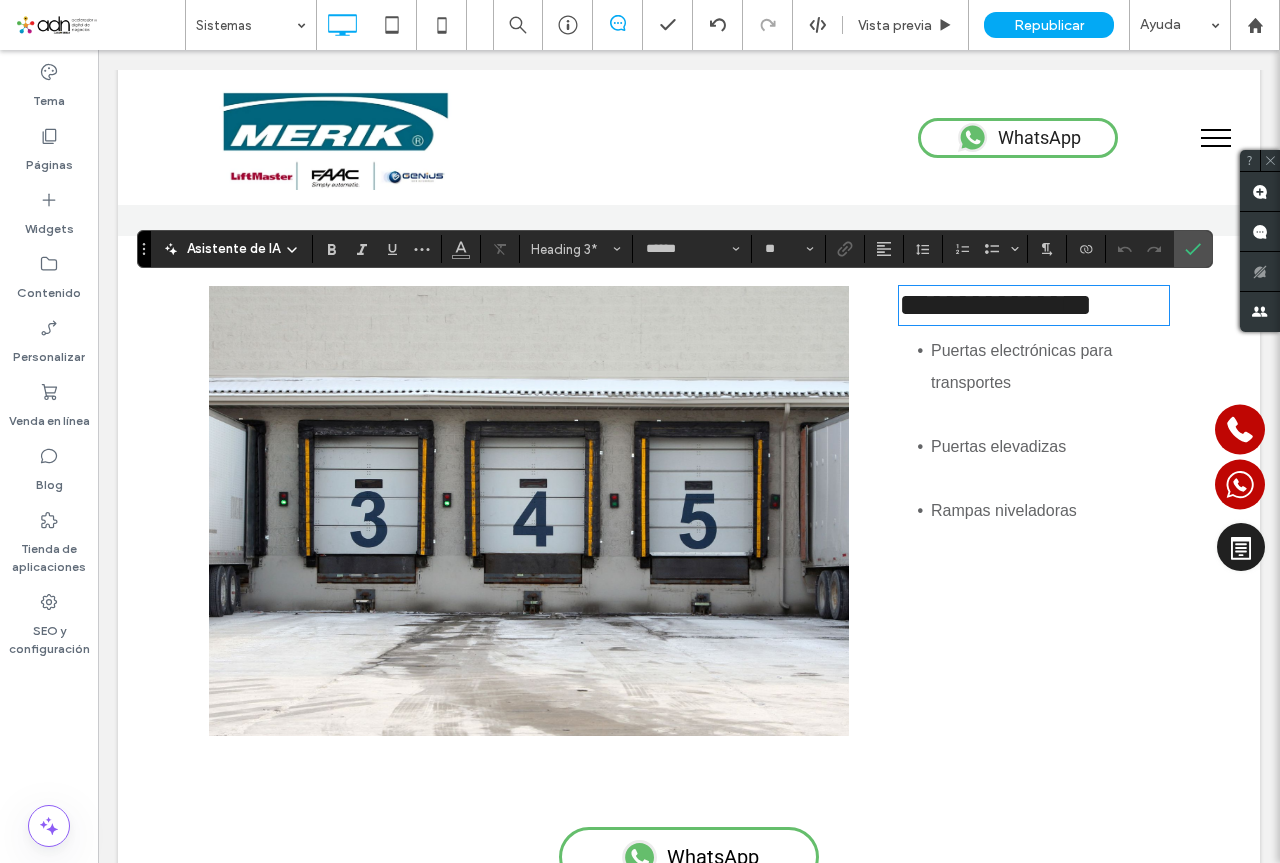 type 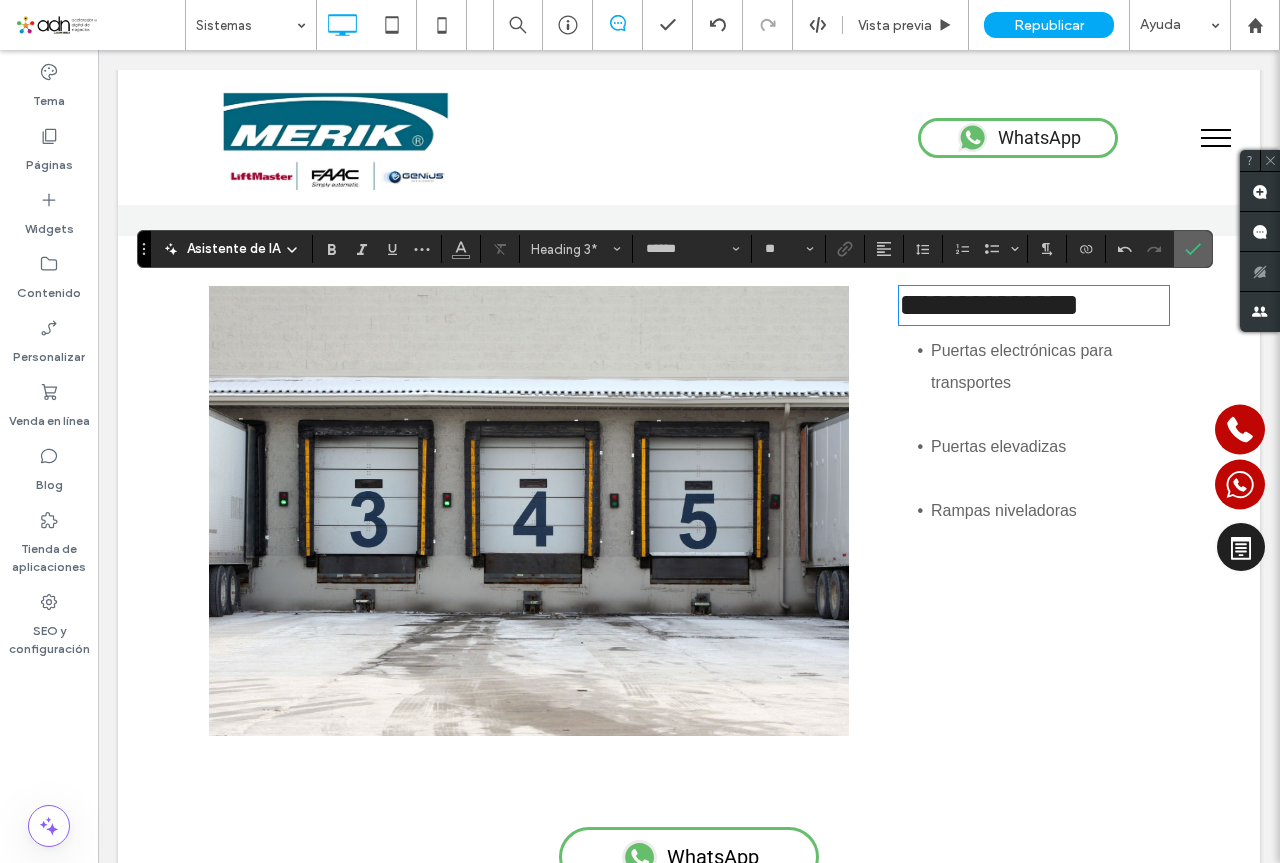 drag, startPoint x: 1190, startPoint y: 251, endPoint x: 841, endPoint y: 365, distance: 367.1471 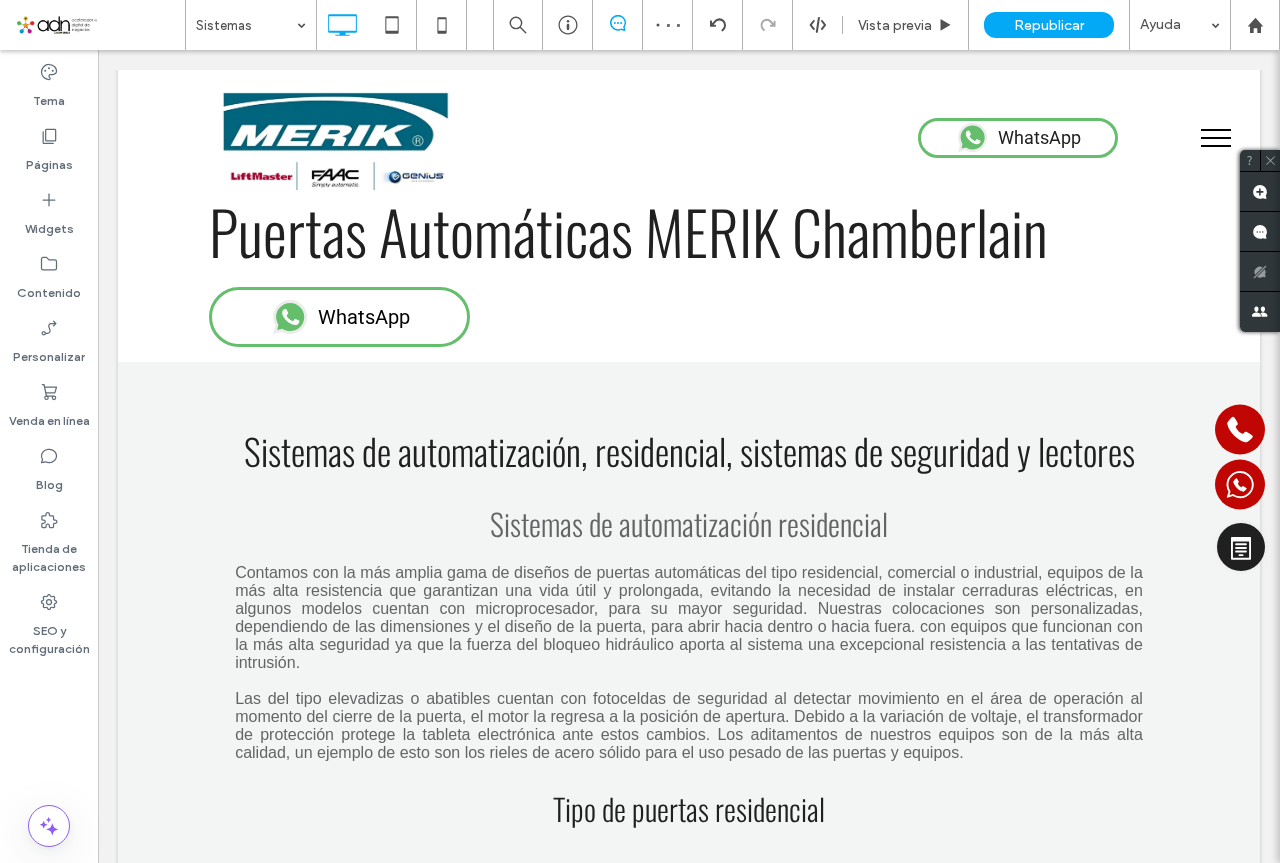scroll, scrollTop: 0, scrollLeft: 0, axis: both 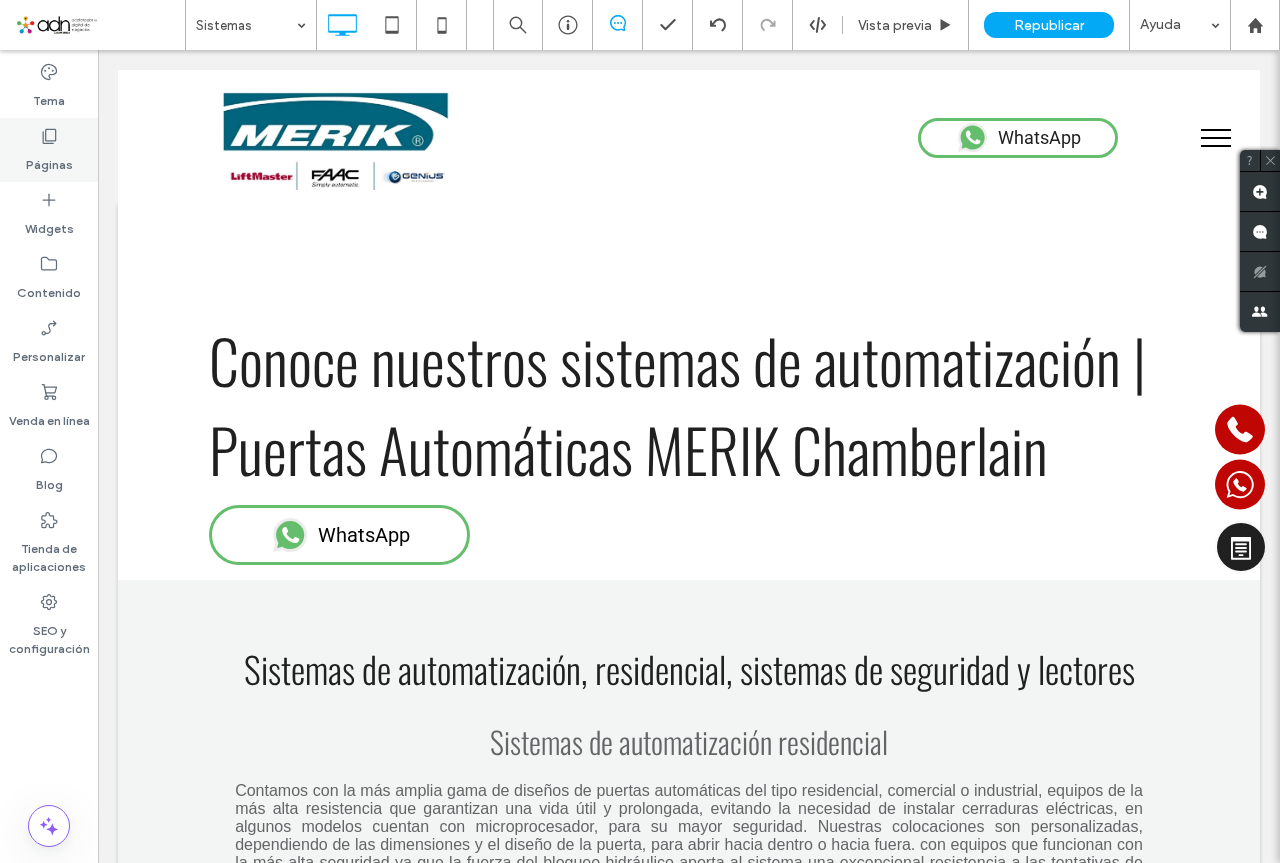 click on "Páginas" at bounding box center (49, 160) 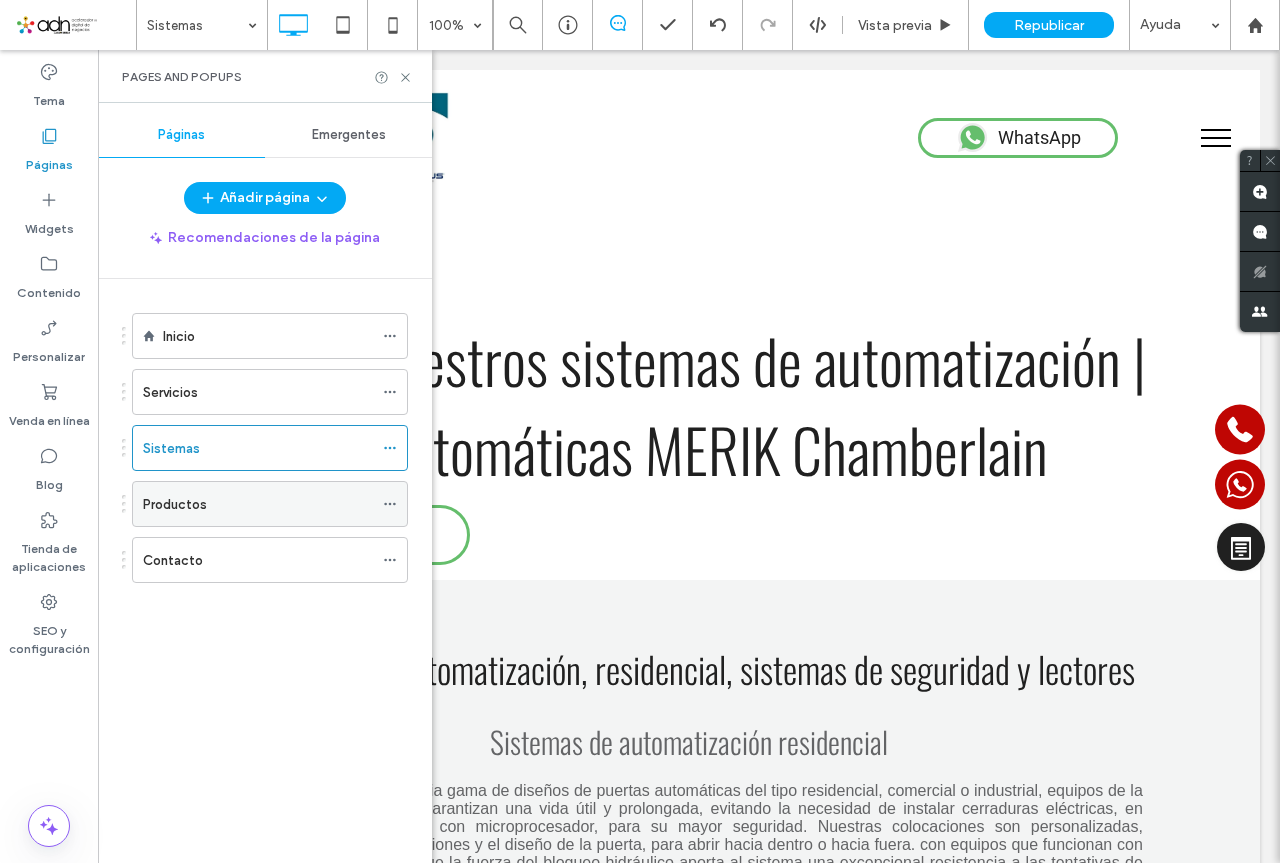 click on "Productos" at bounding box center (258, 504) 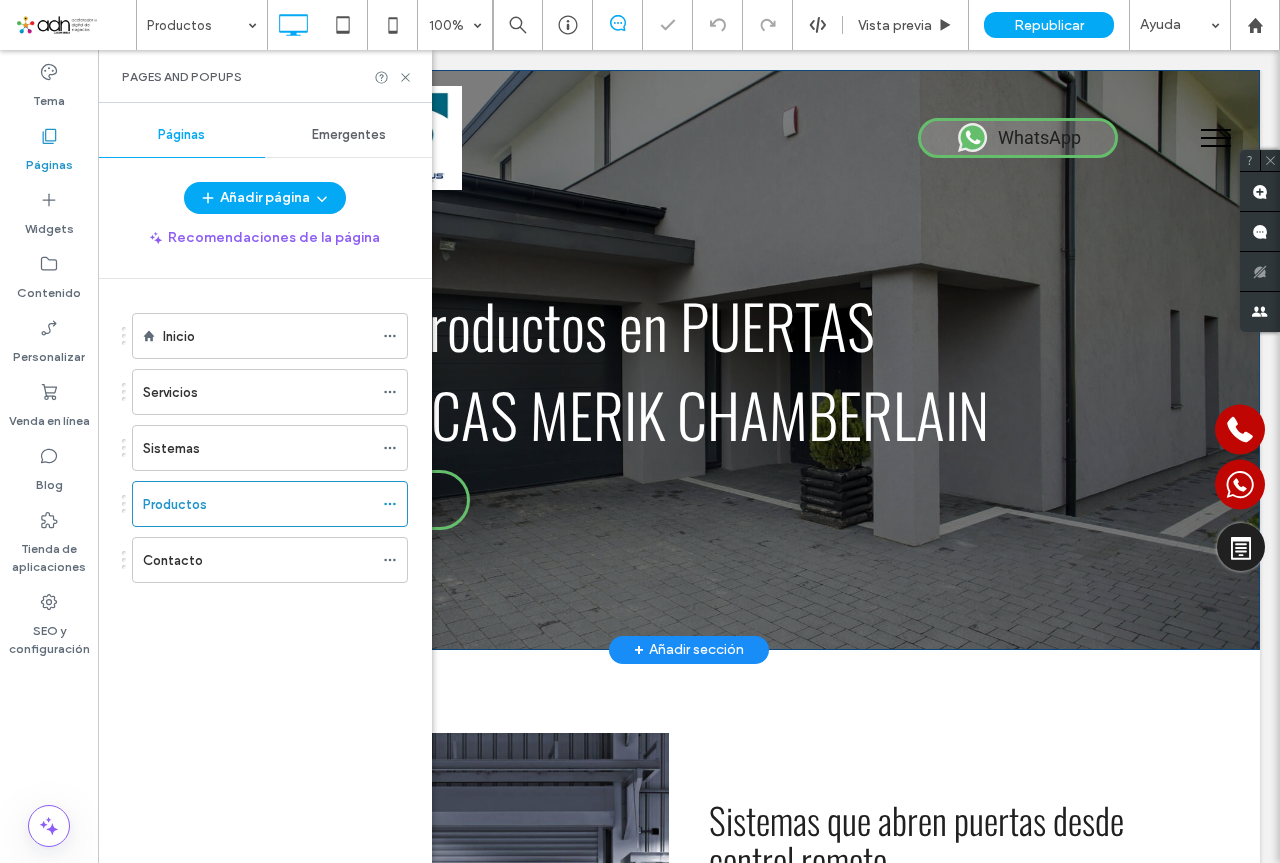 scroll, scrollTop: 0, scrollLeft: 0, axis: both 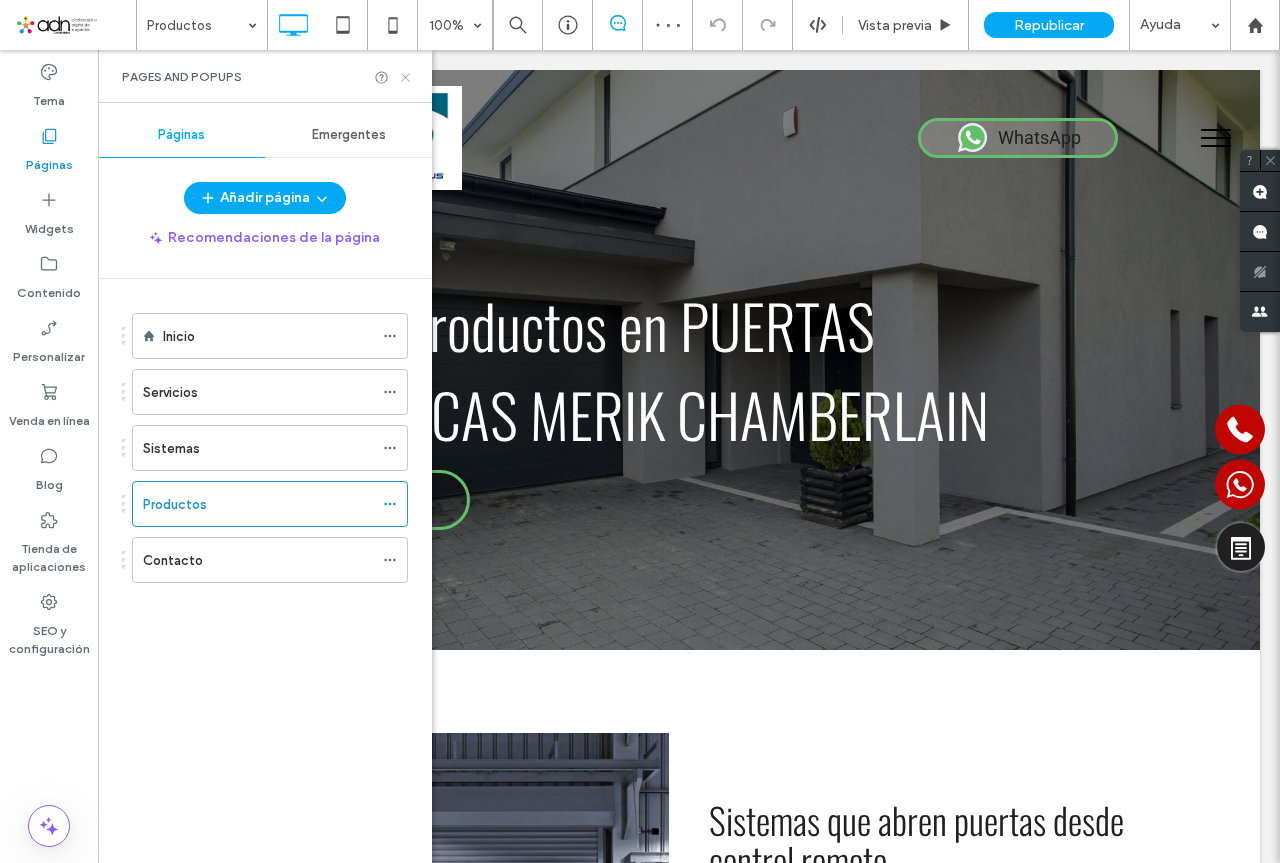click 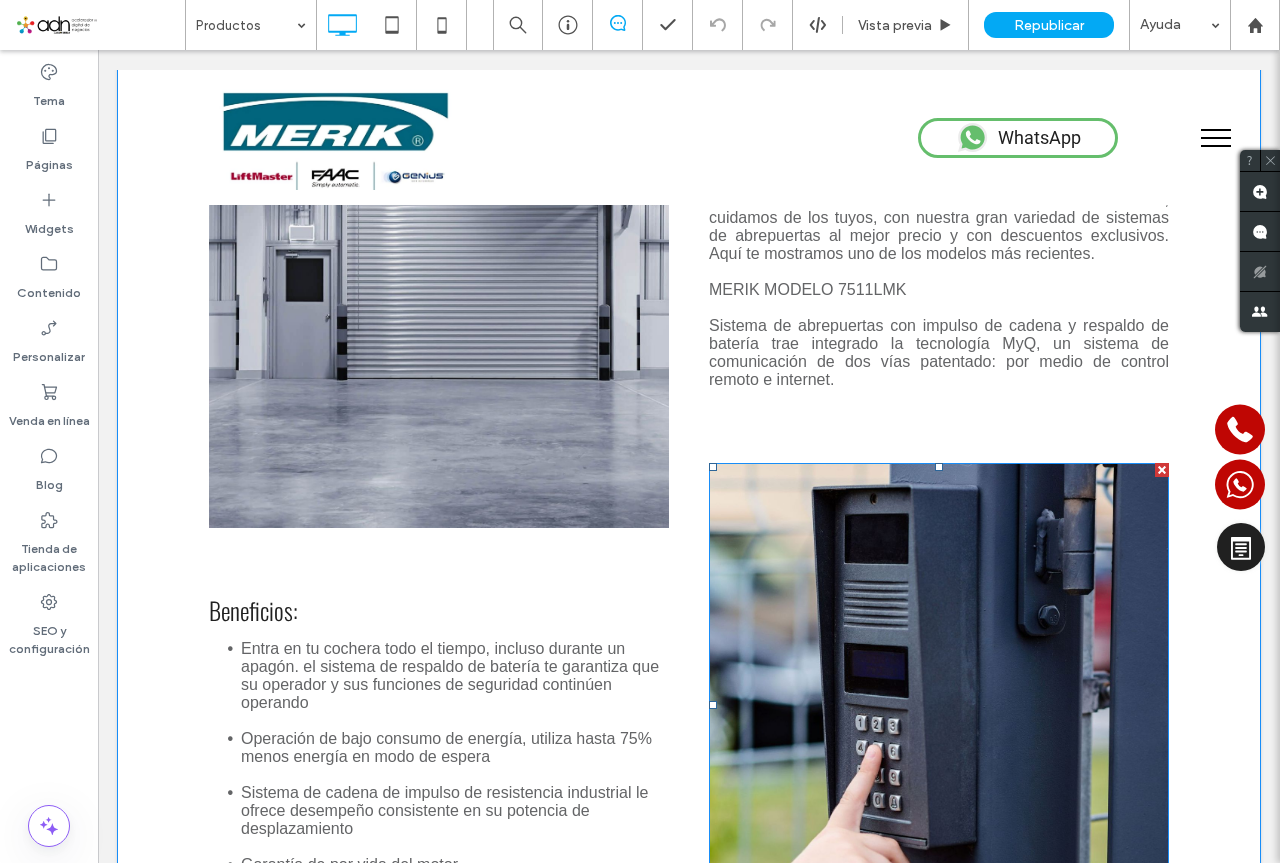 scroll, scrollTop: 933, scrollLeft: 0, axis: vertical 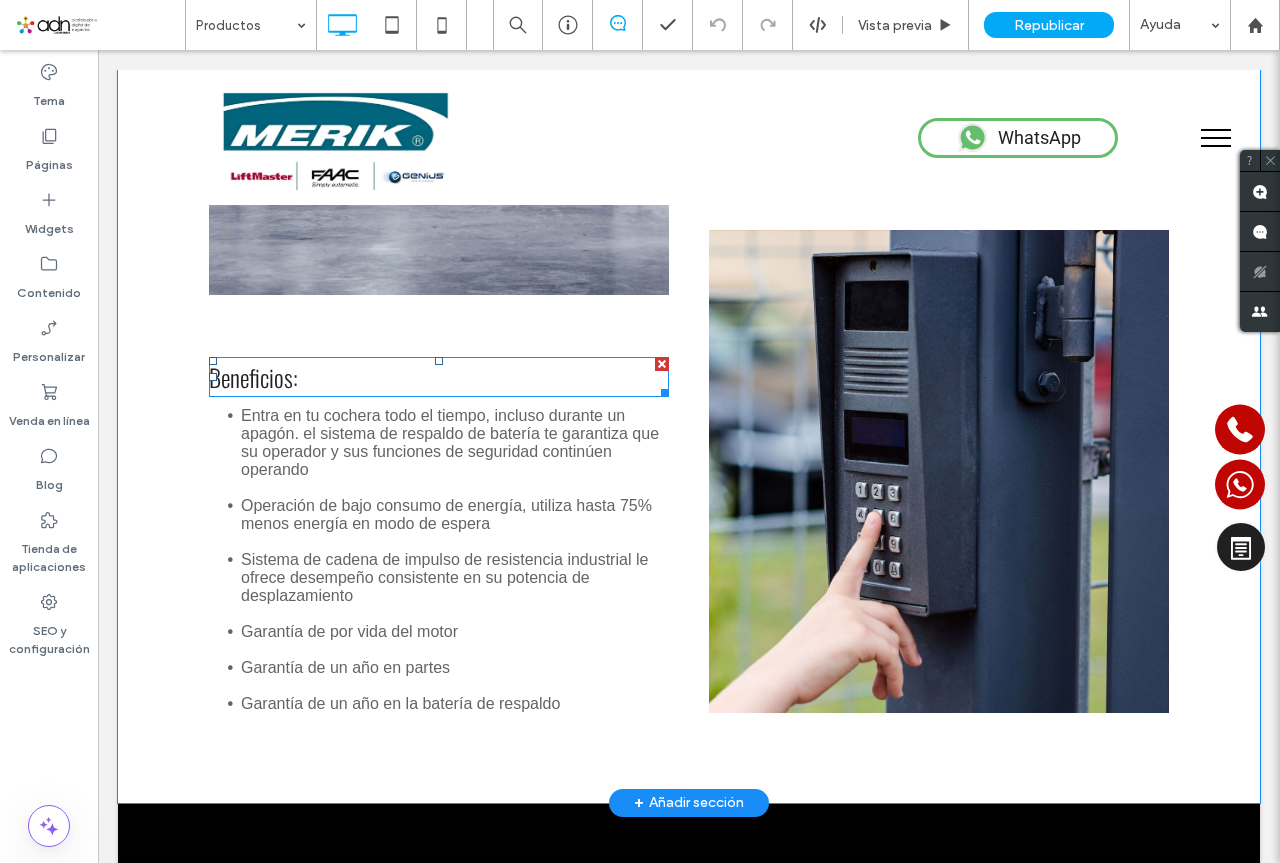 click on "Beneficios:" at bounding box center [439, 377] 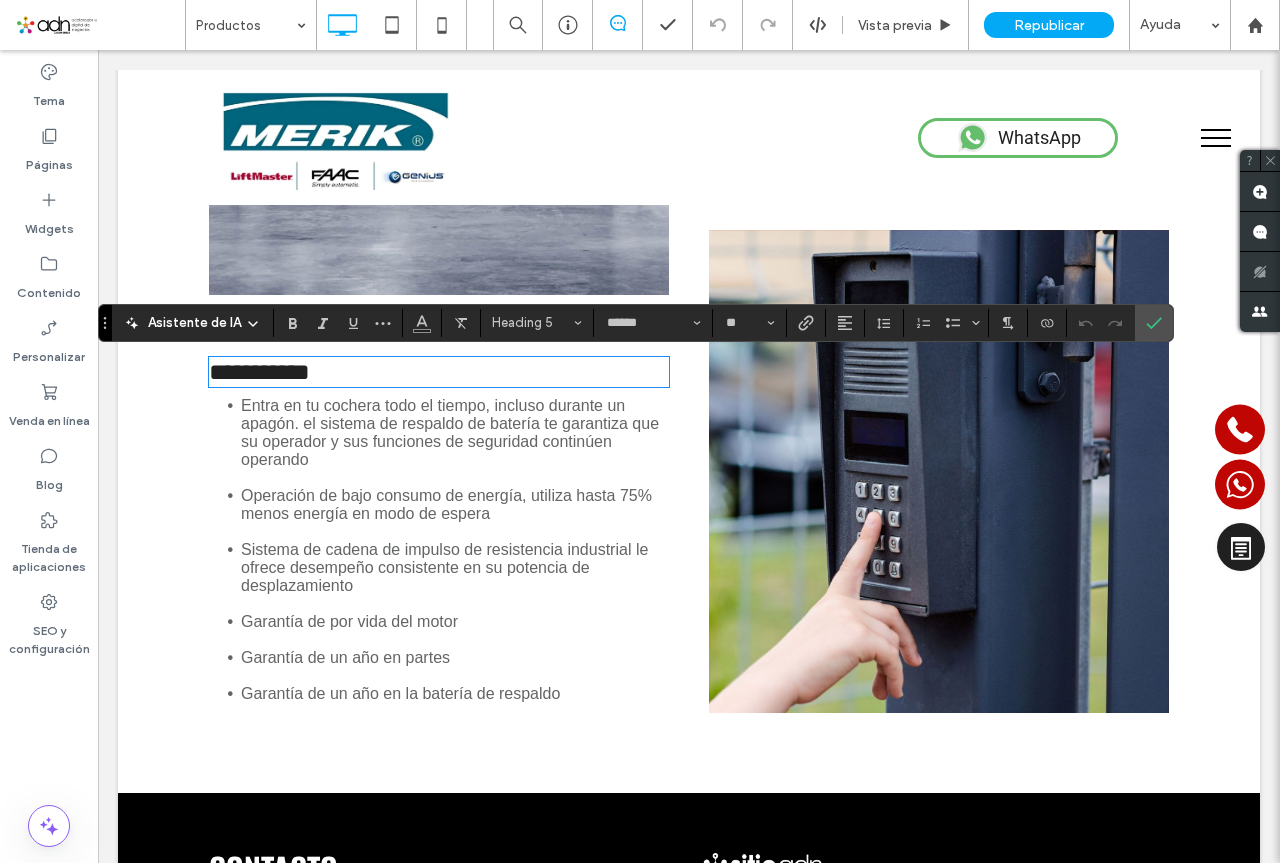 click on "**********" at bounding box center (439, 372) 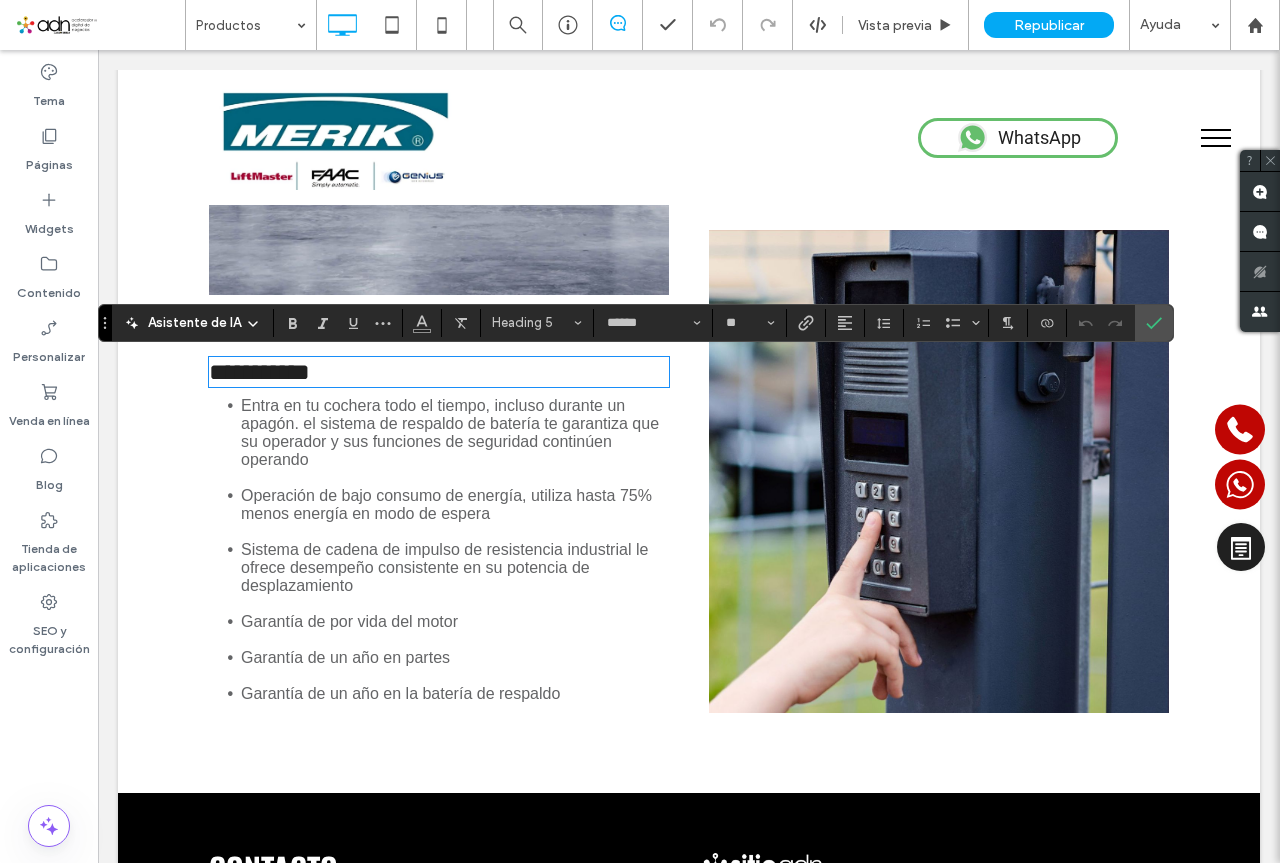 click on "**********" at bounding box center [439, 372] 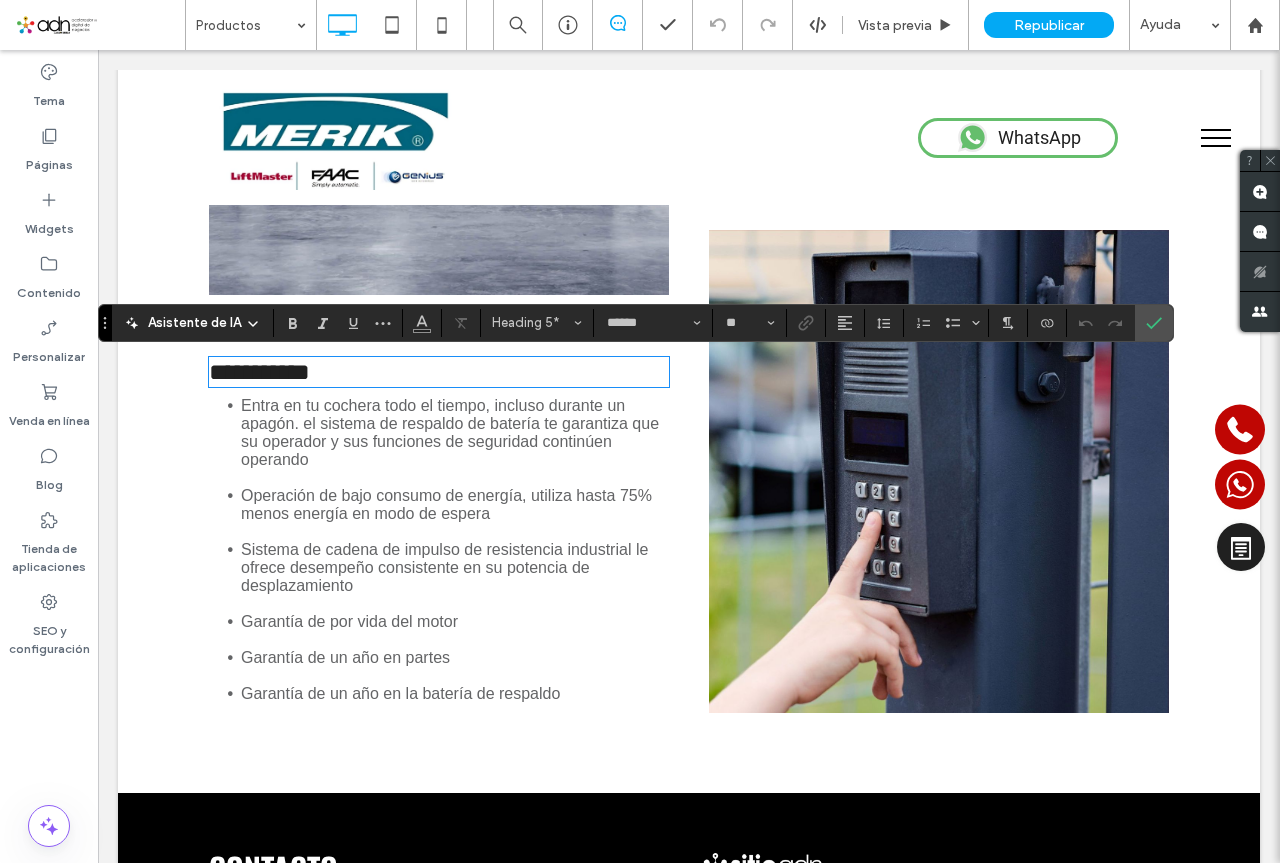 type 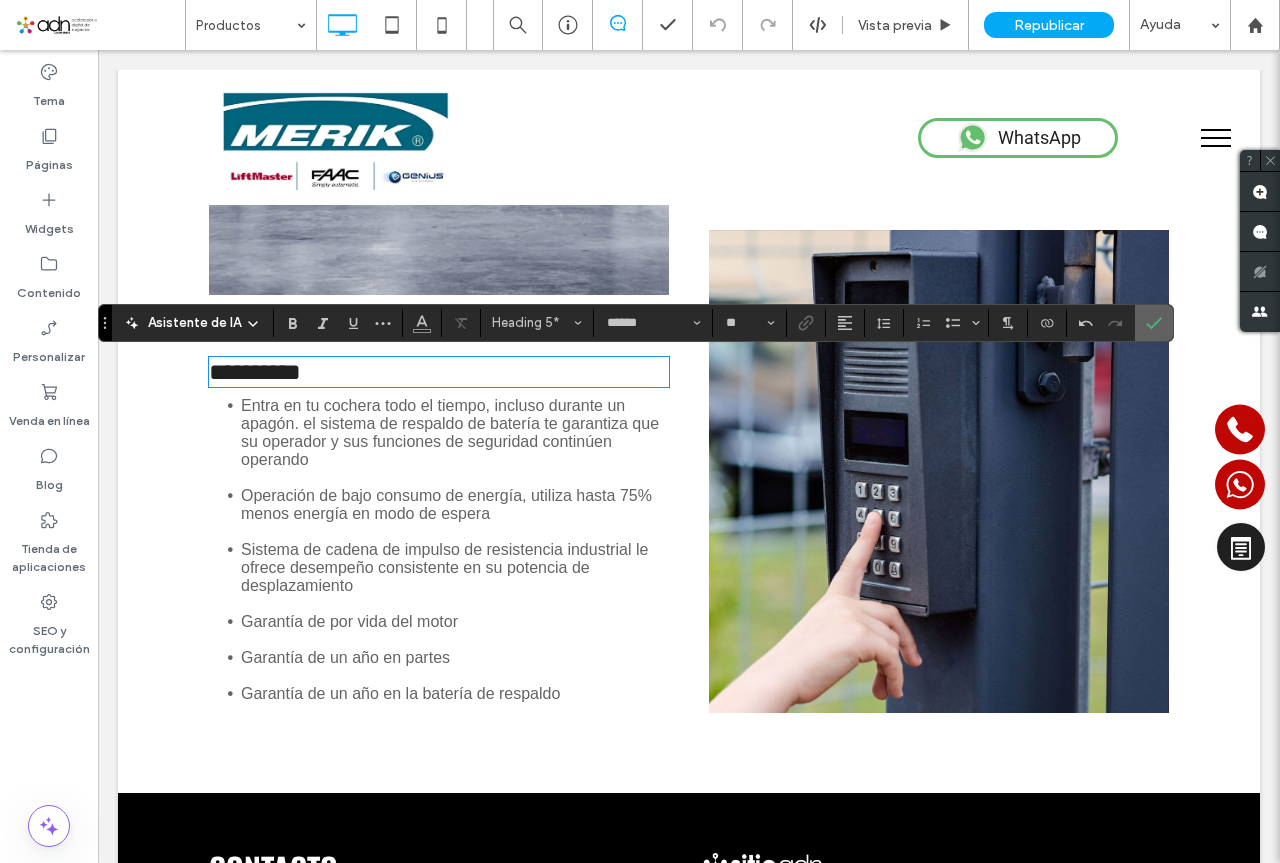 click 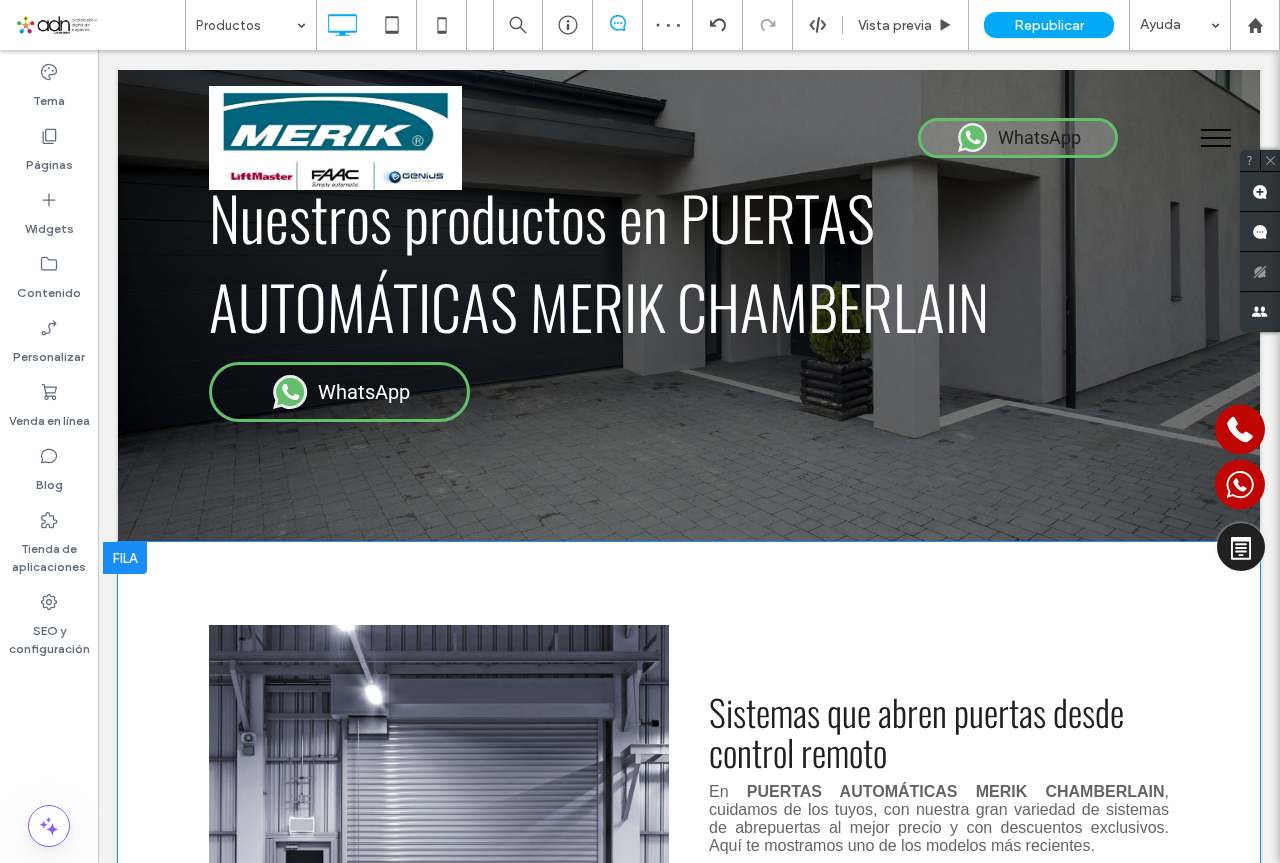 scroll, scrollTop: 0, scrollLeft: 0, axis: both 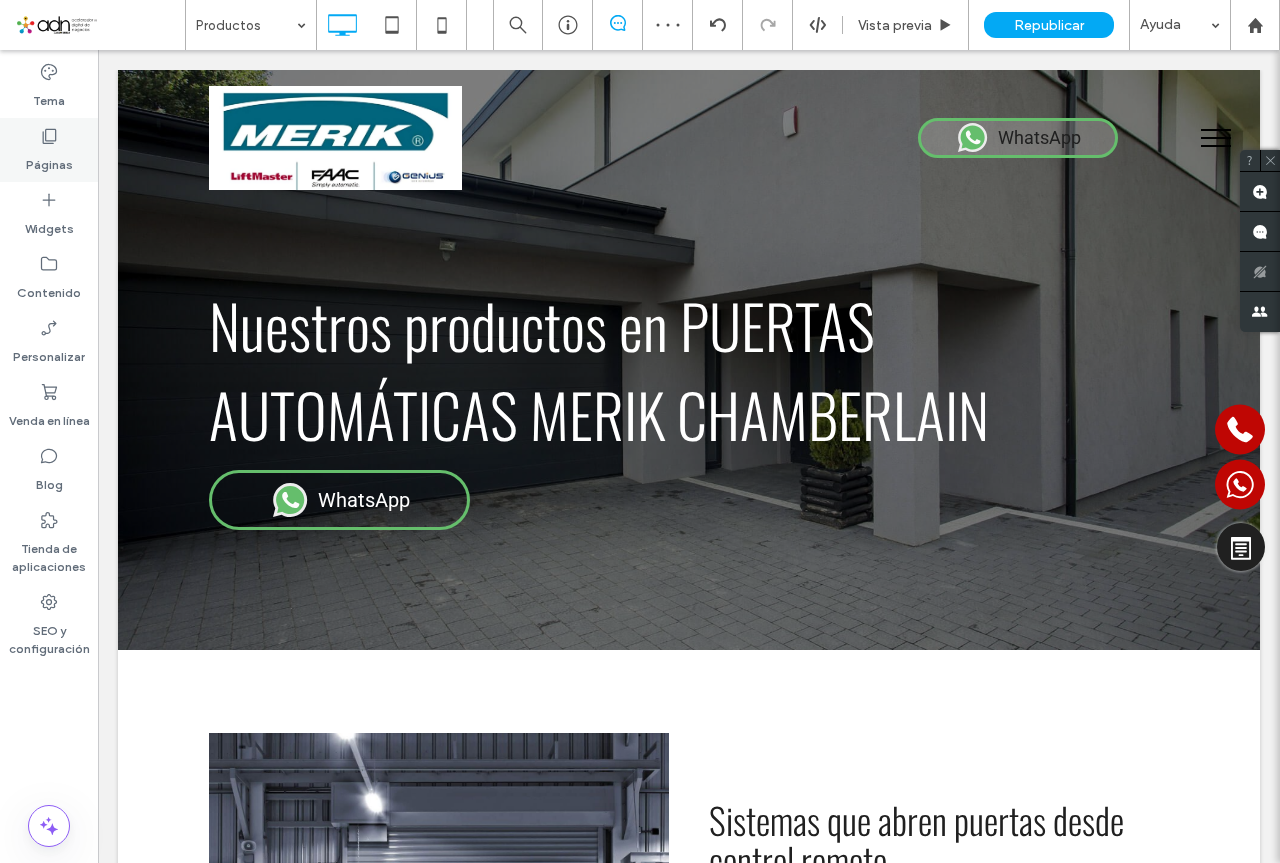 click on "Páginas" at bounding box center (49, 160) 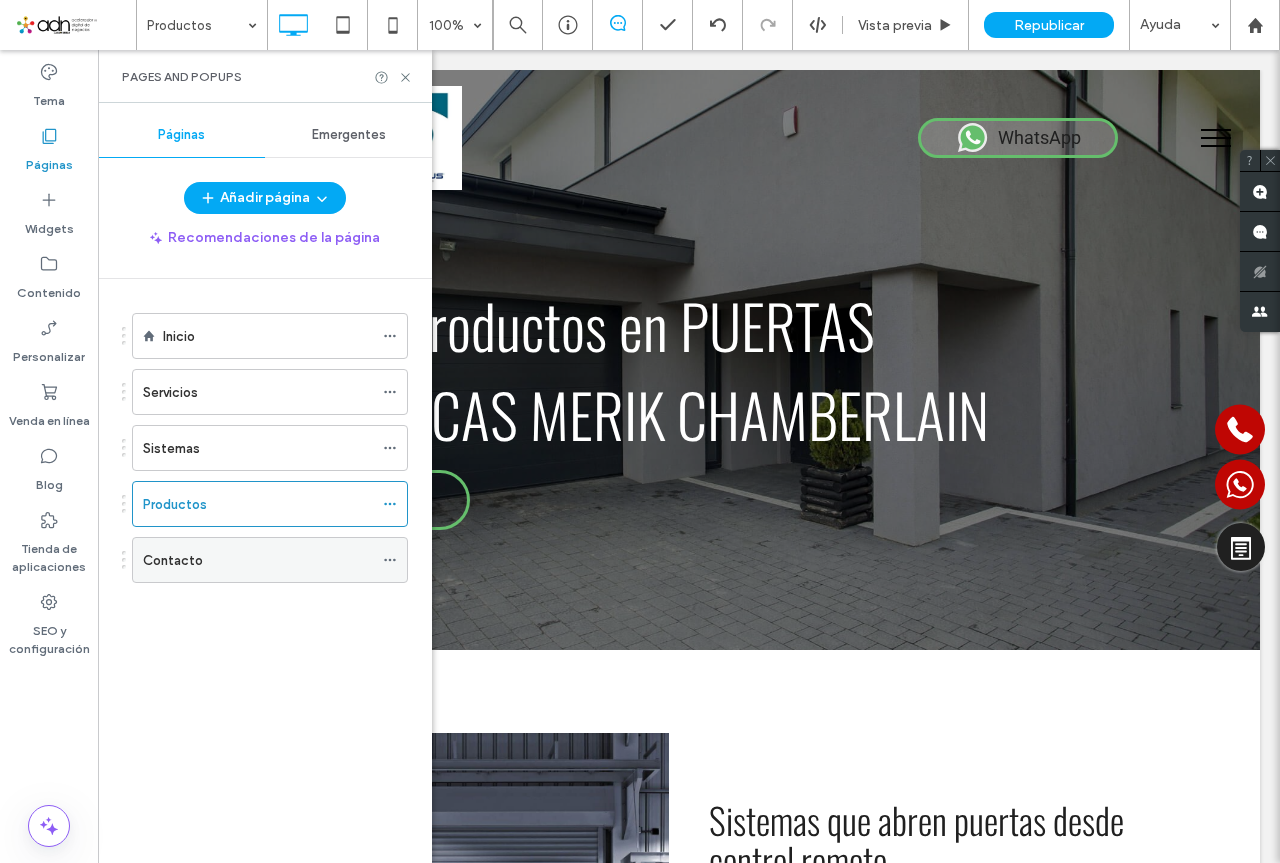 click on "Contacto" at bounding box center [173, 560] 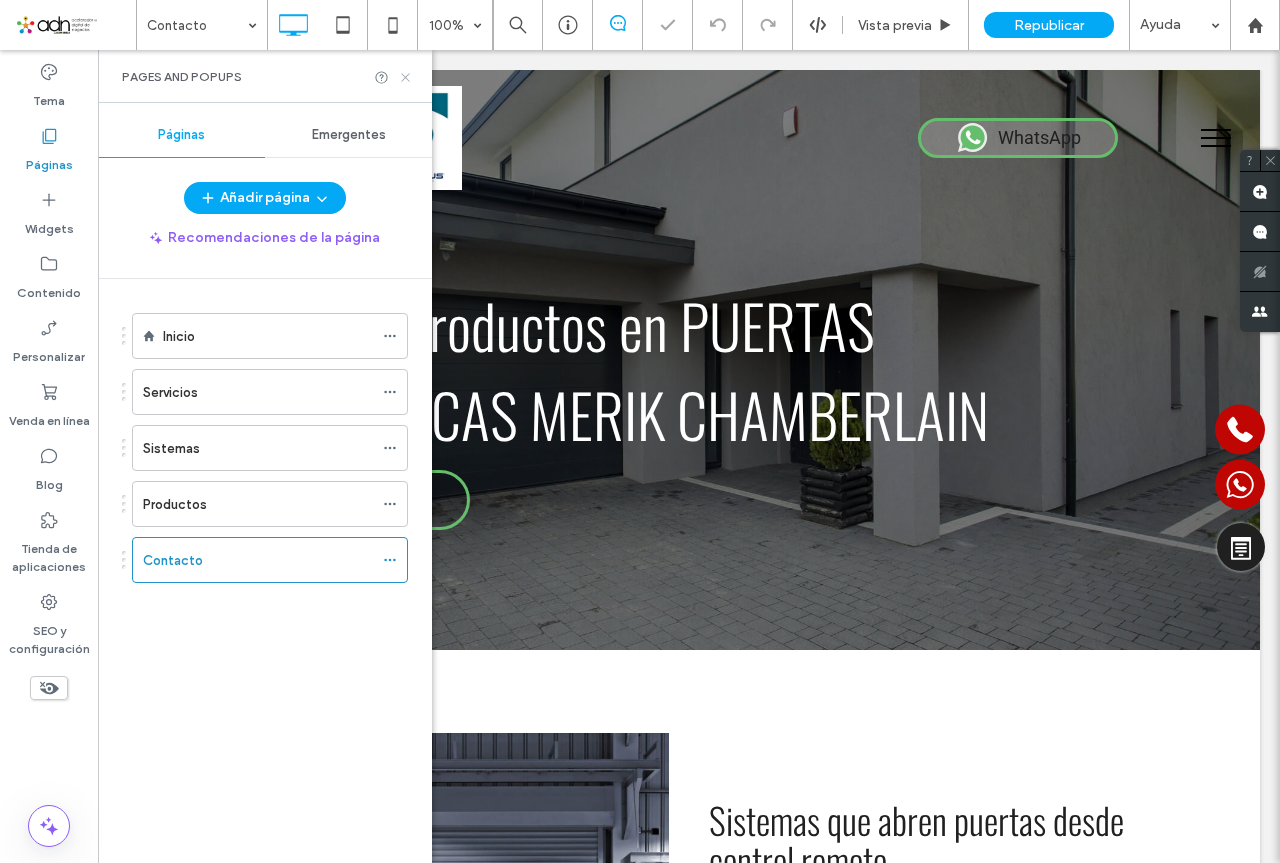 click 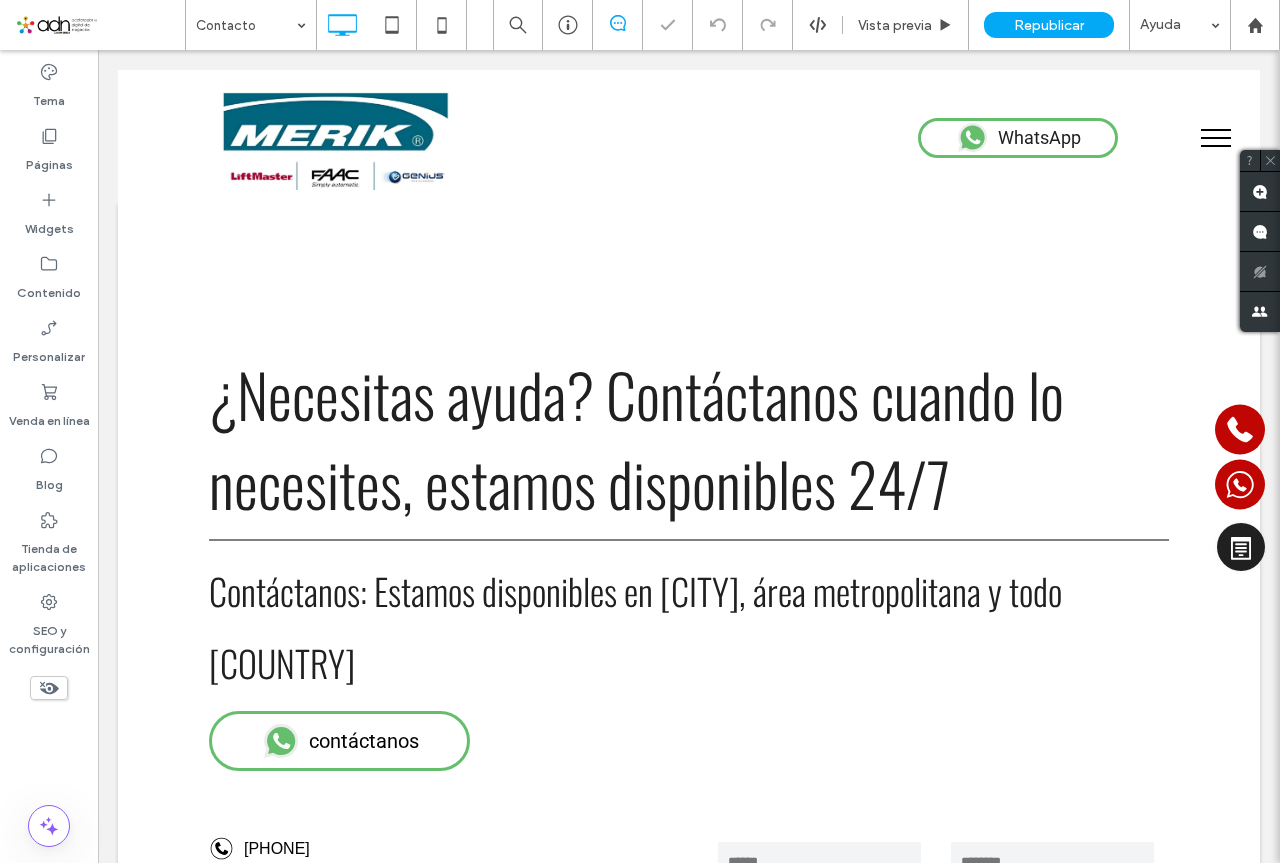 scroll, scrollTop: 0, scrollLeft: 0, axis: both 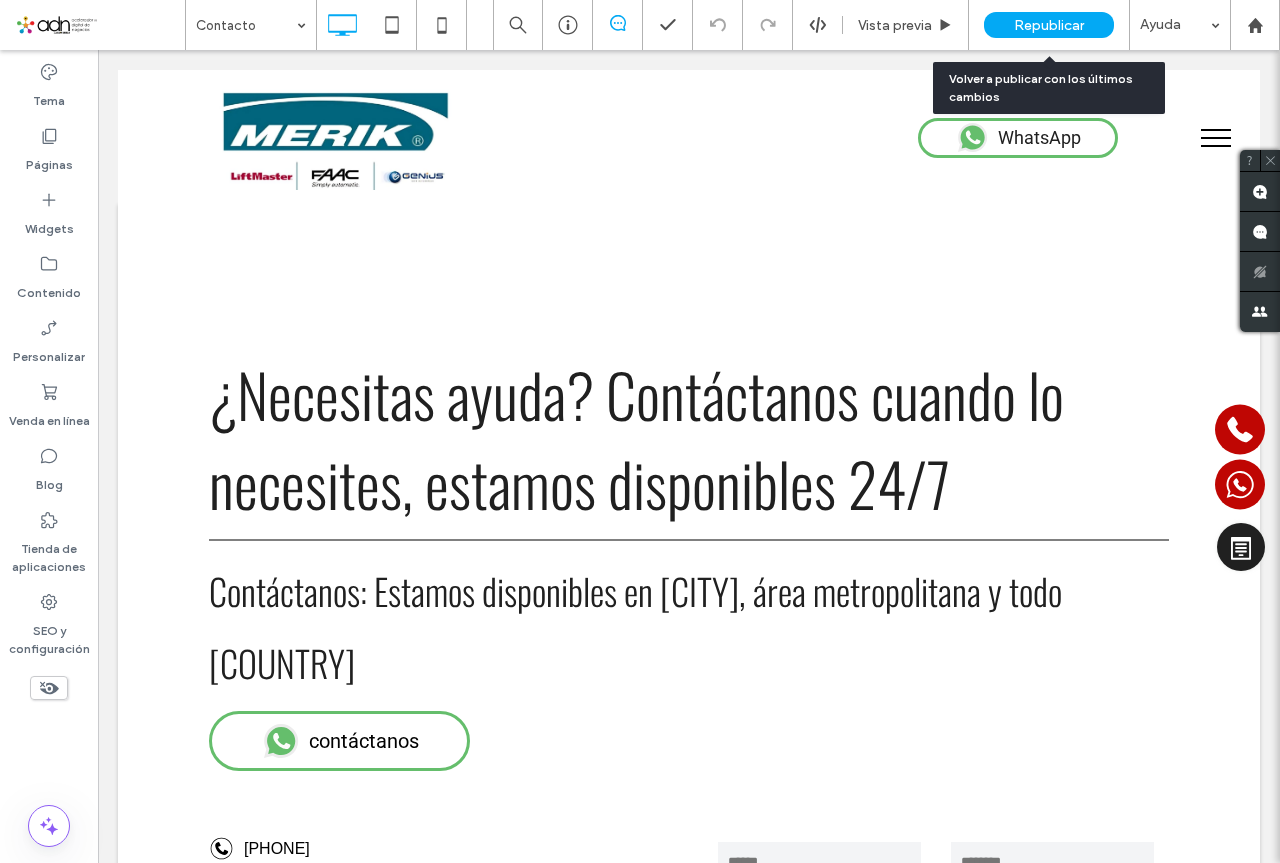 click on "Republicar" at bounding box center [1049, 25] 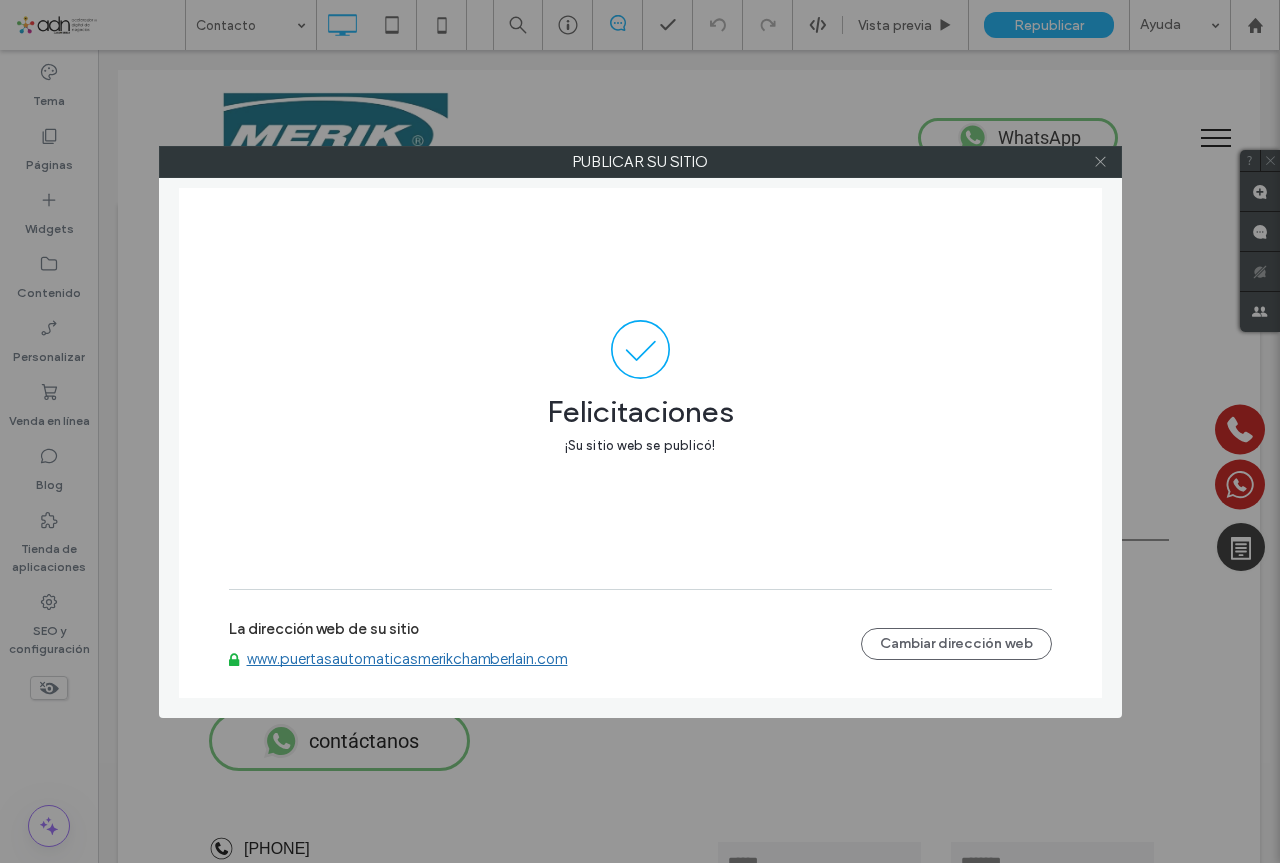 click 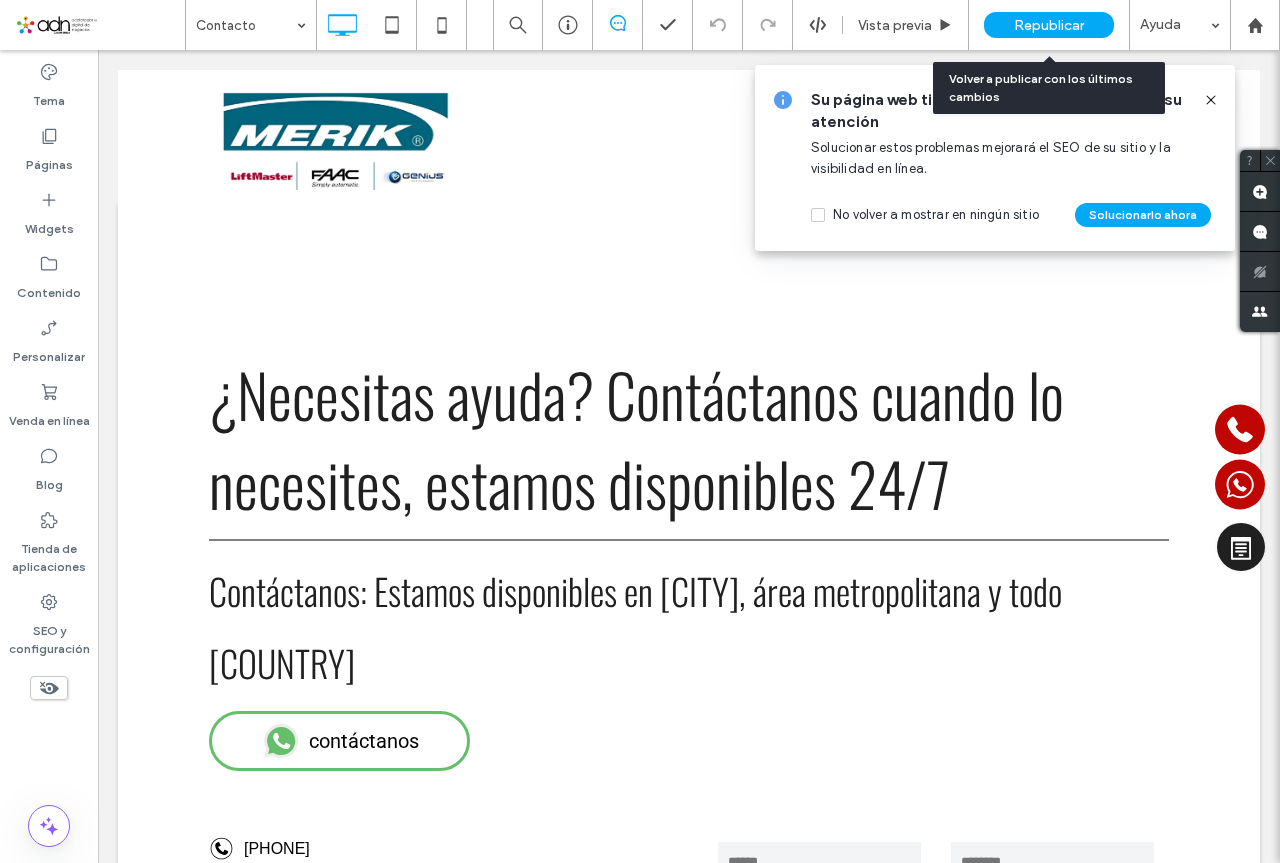 click on "Republicar" at bounding box center [1049, 25] 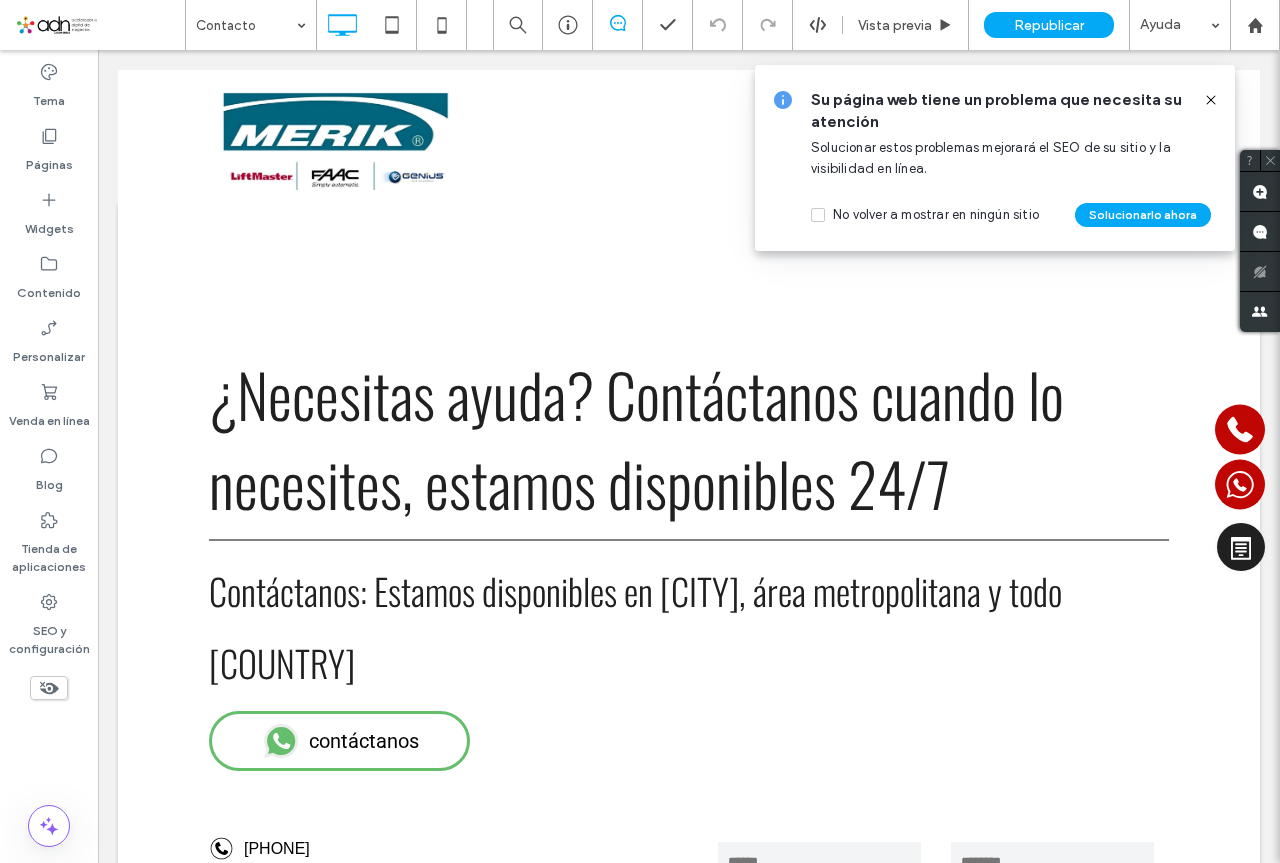 click 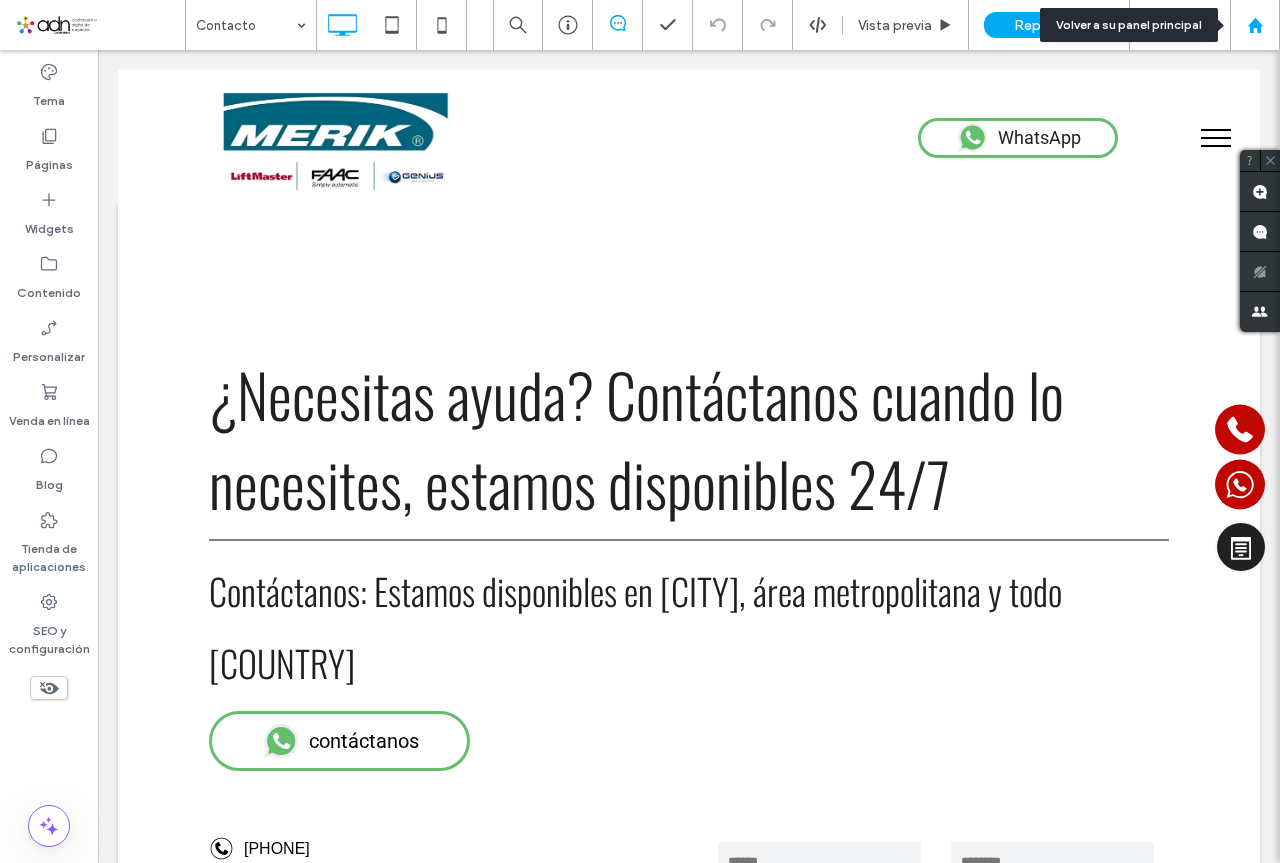 click 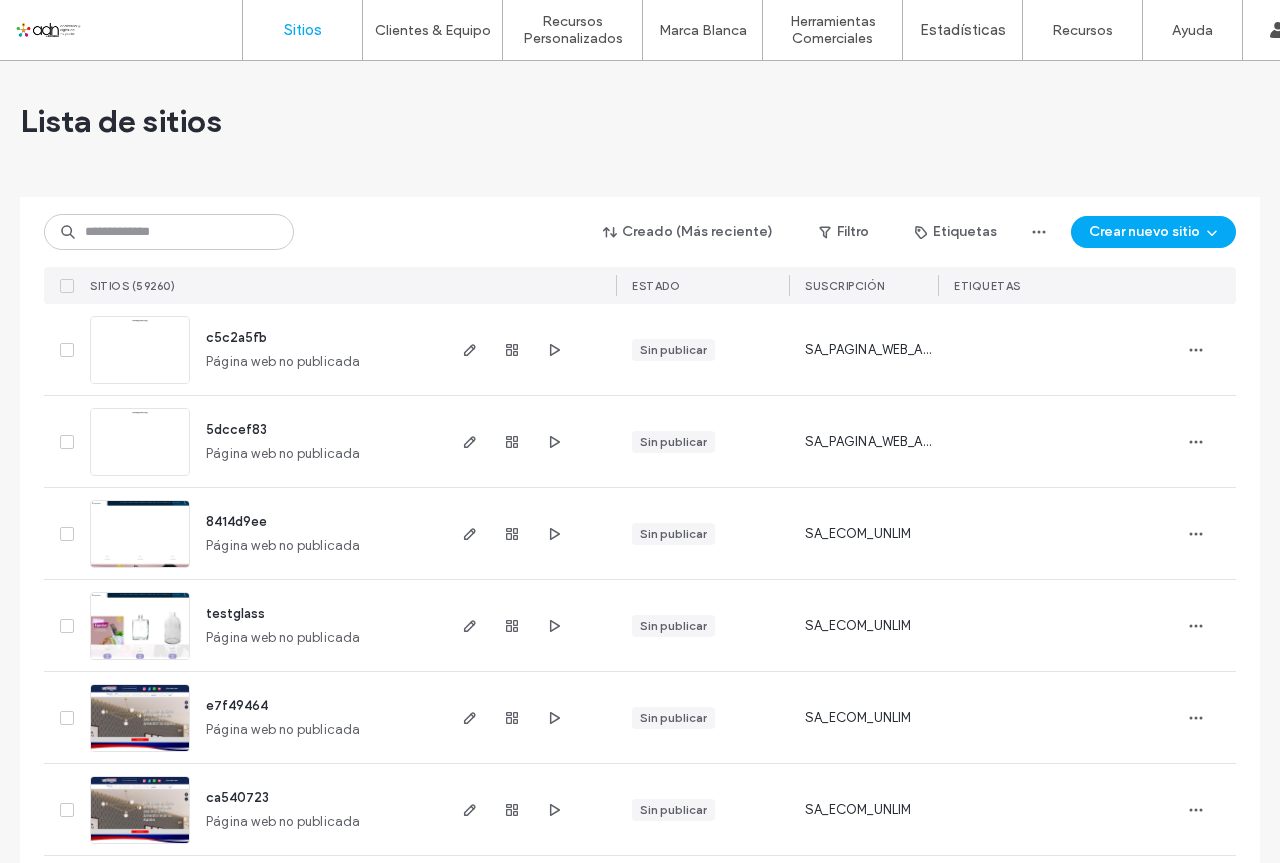 scroll, scrollTop: 0, scrollLeft: 0, axis: both 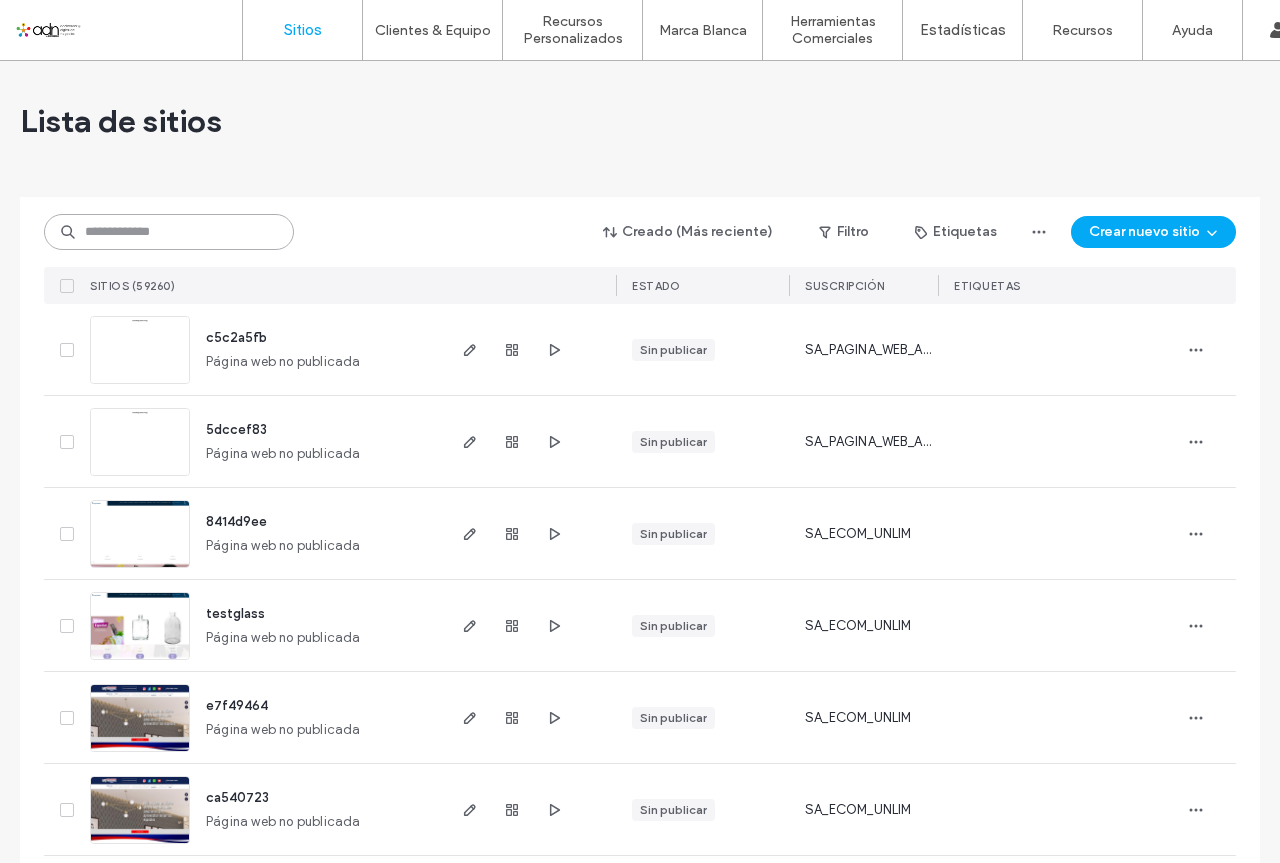 click at bounding box center [169, 232] 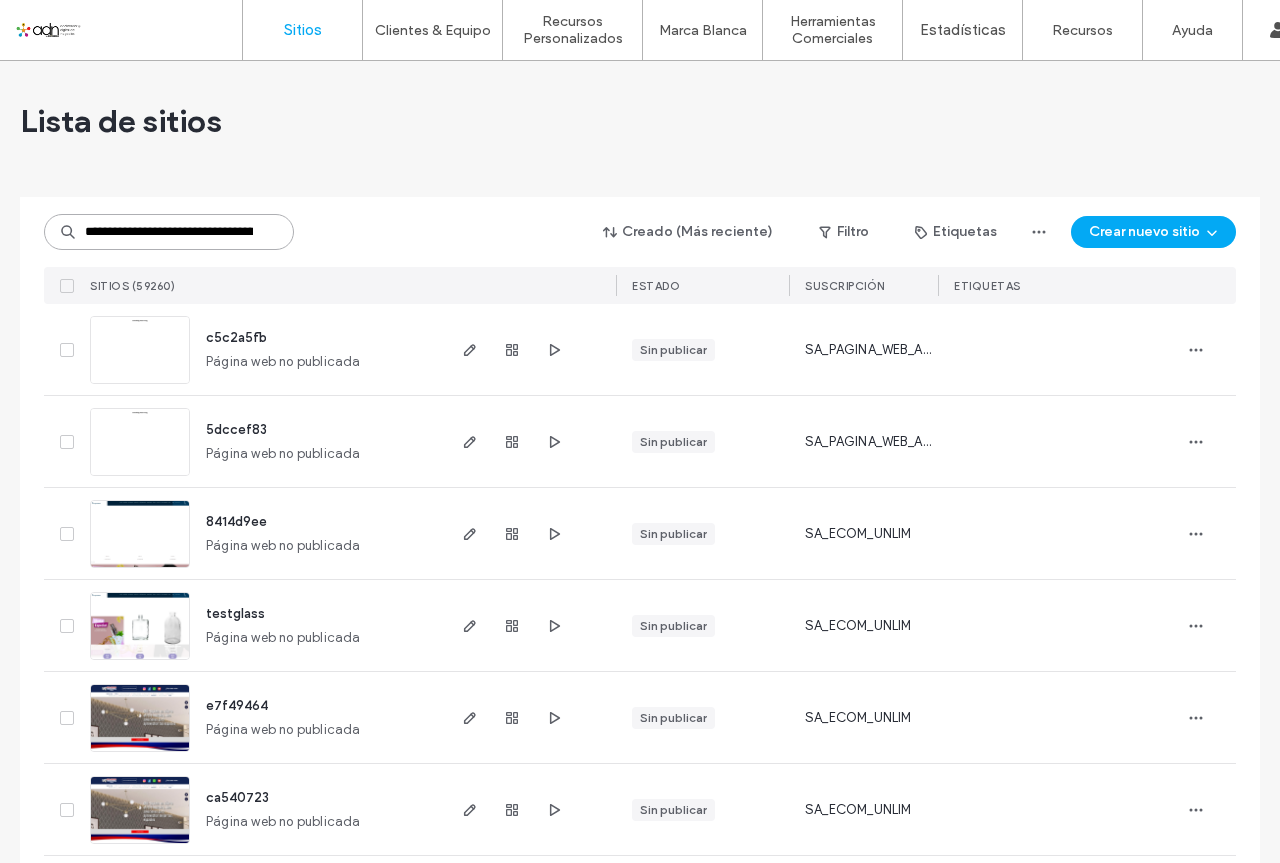 scroll, scrollTop: 0, scrollLeft: 143, axis: horizontal 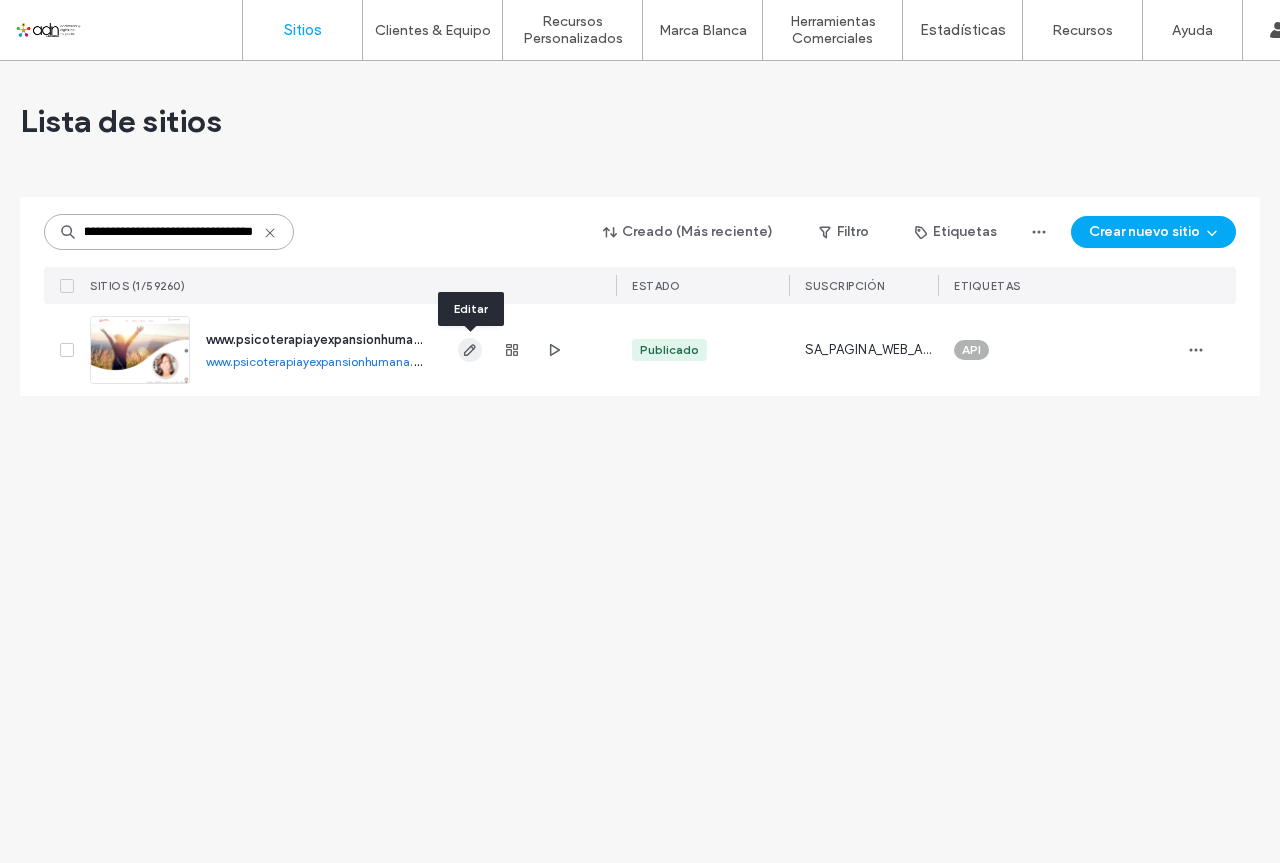 type on "**********" 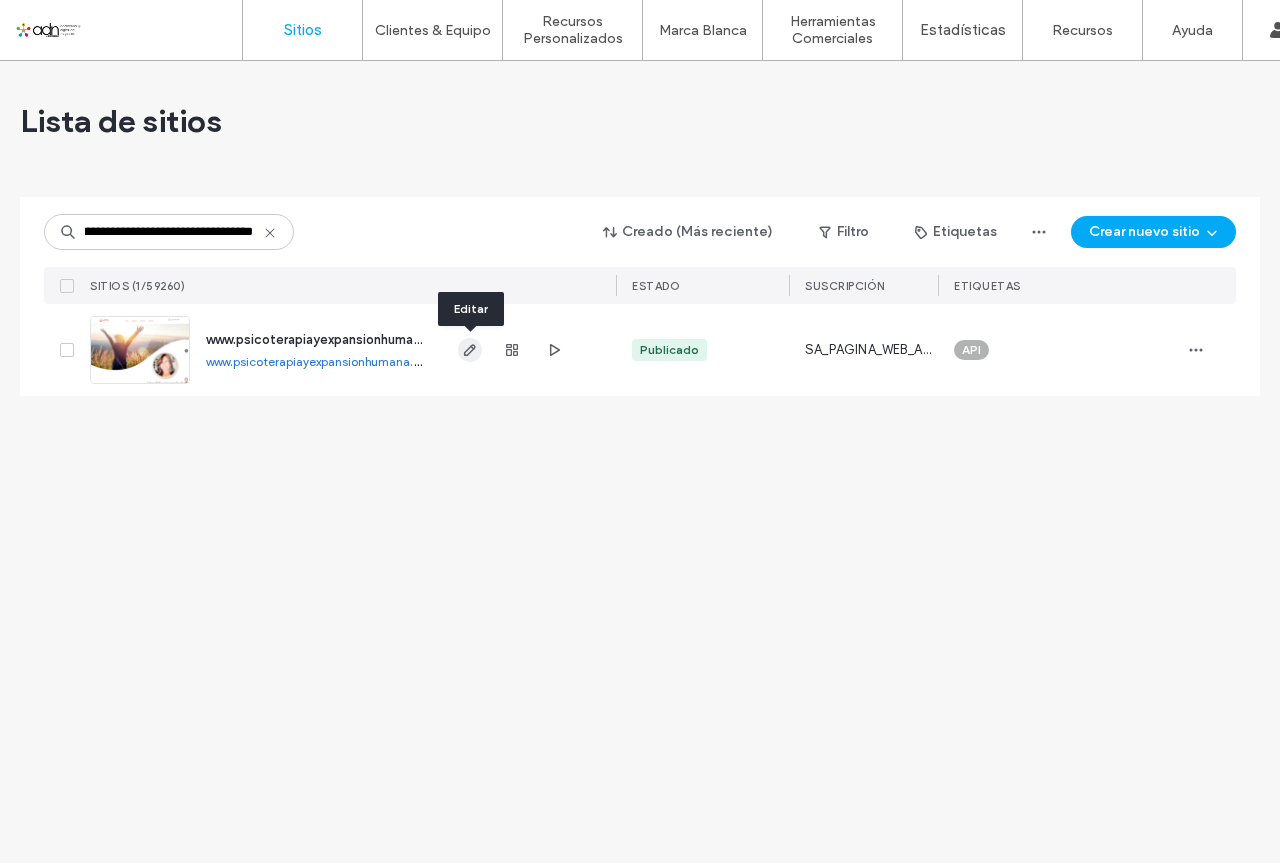 scroll, scrollTop: 0, scrollLeft: 0, axis: both 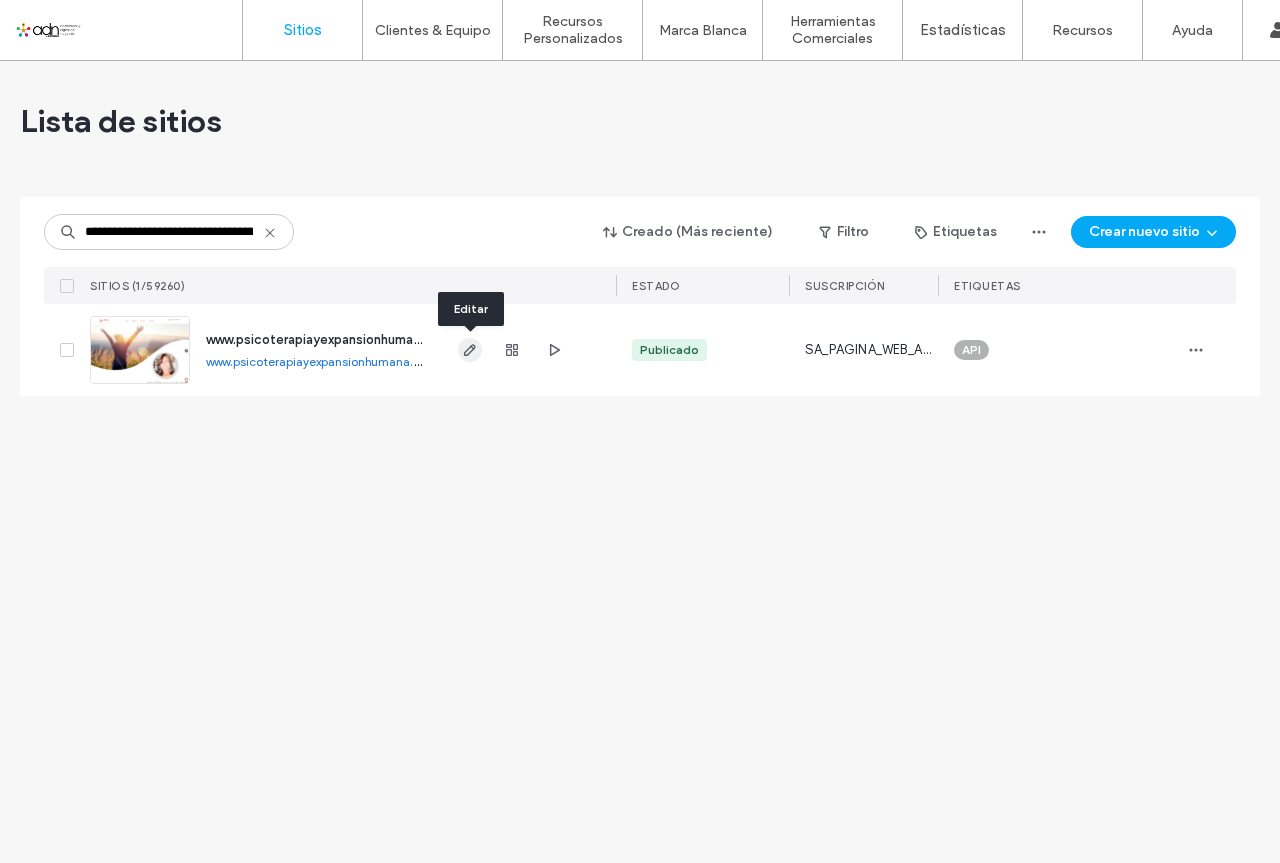 click 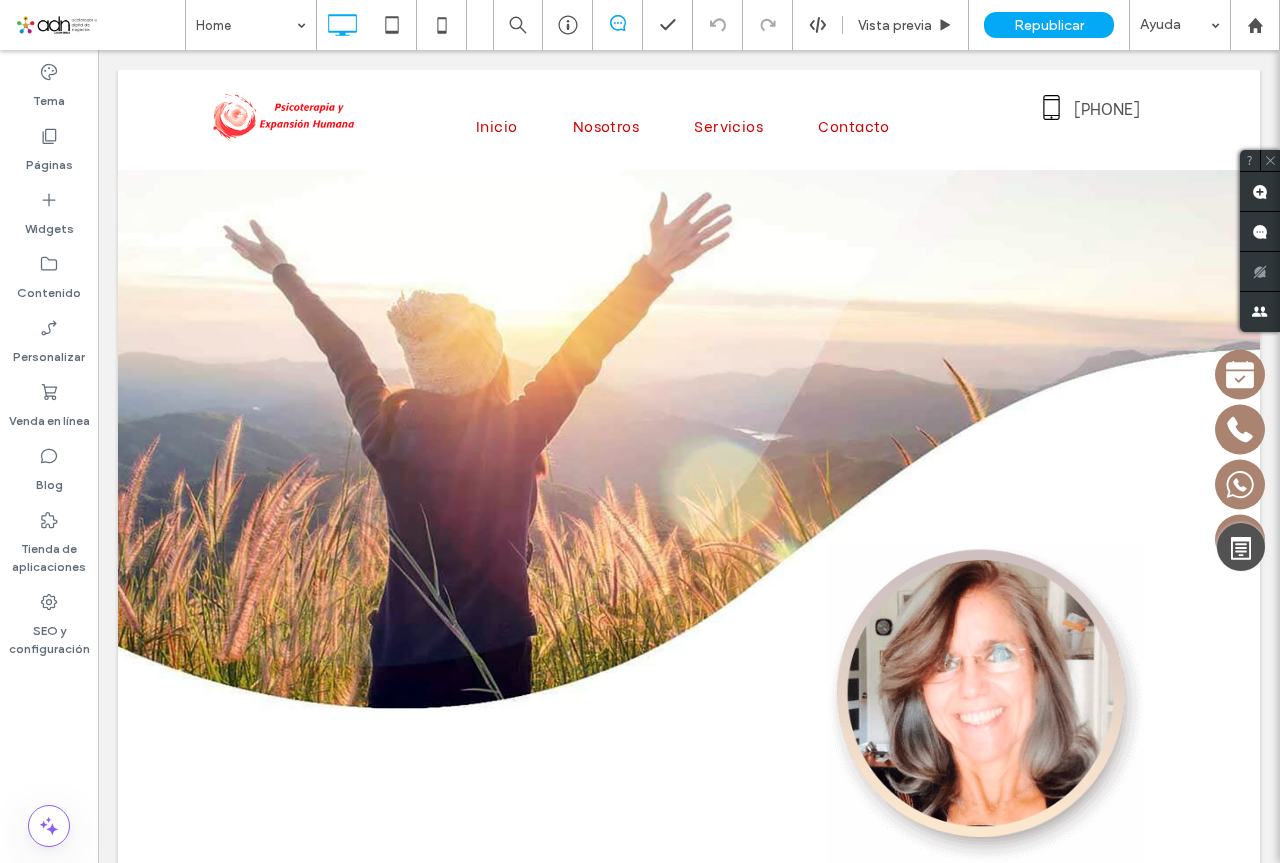 scroll, scrollTop: 3967, scrollLeft: 0, axis: vertical 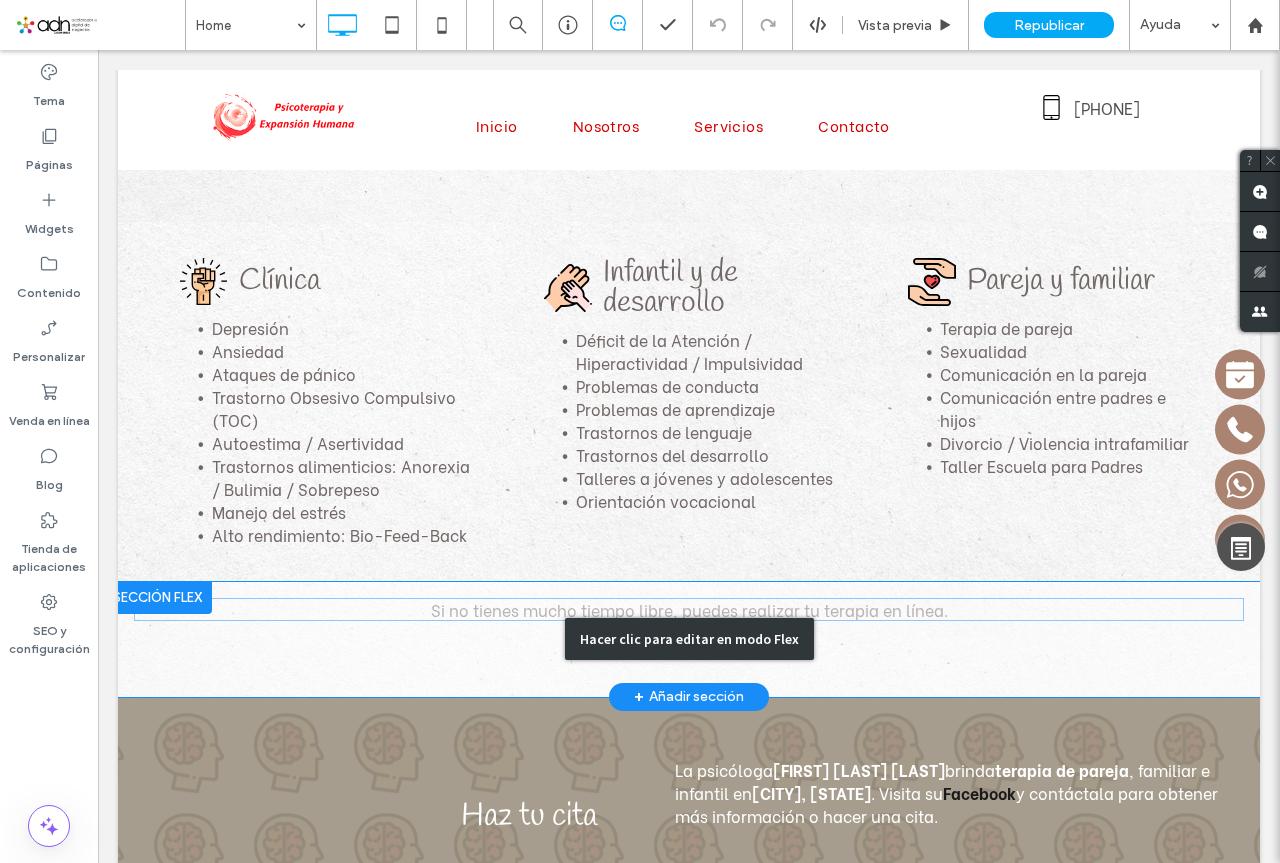 click on "Hacer clic para editar en modo Flex" at bounding box center [689, 639] 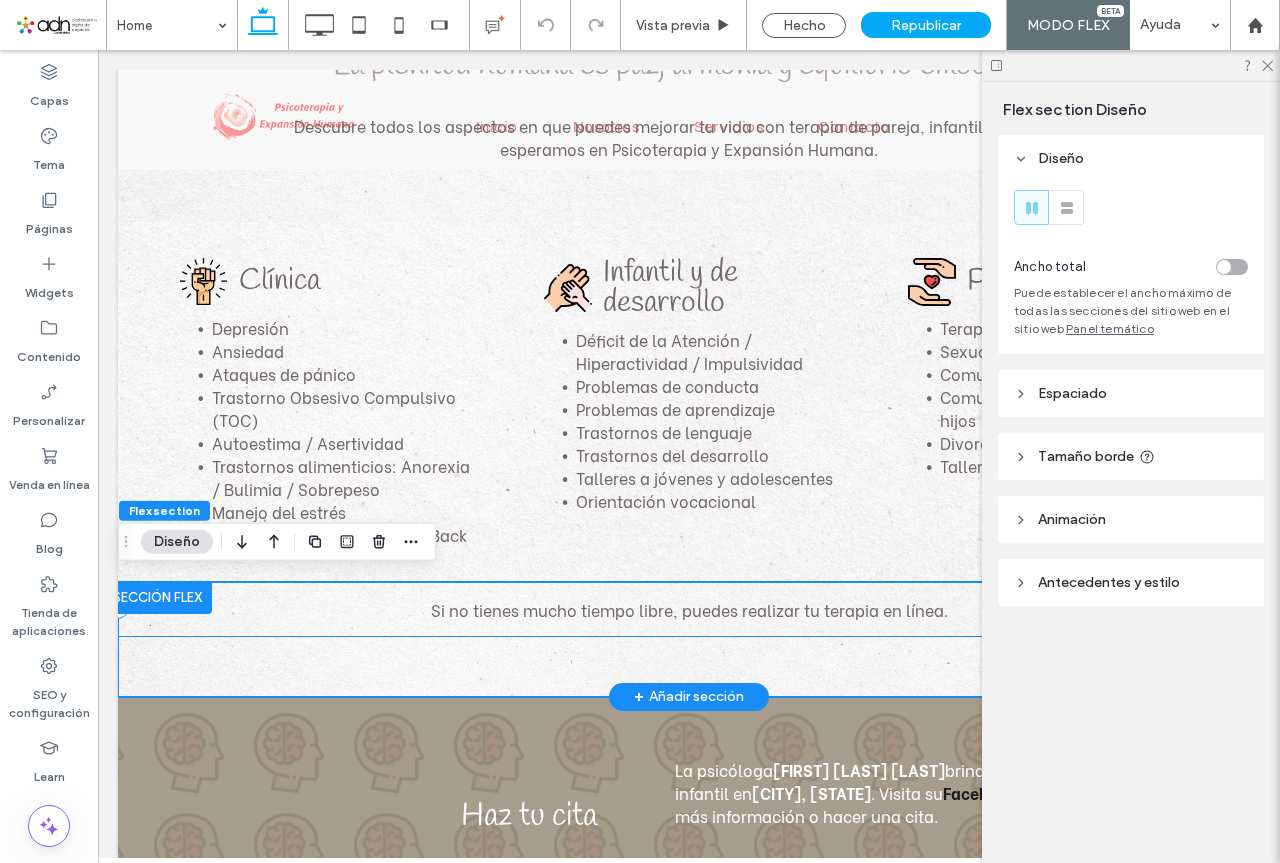 click on "Si no tienes mucho tiempo libre, puedes realizar tu terapia en línea." at bounding box center [689, 609] 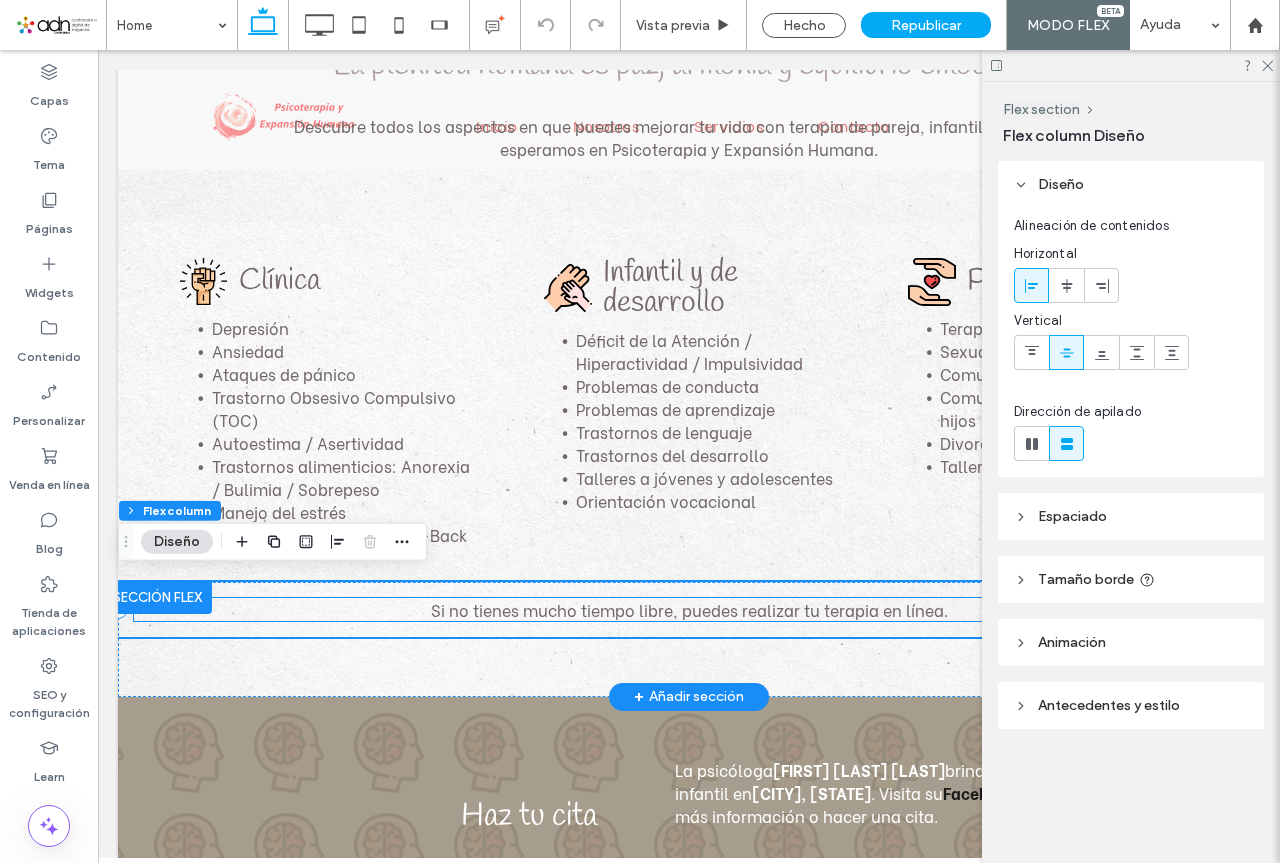 click on "Si no tienes mucho tiempo libre, puedes realizar tu terapia en línea." at bounding box center [689, 609] 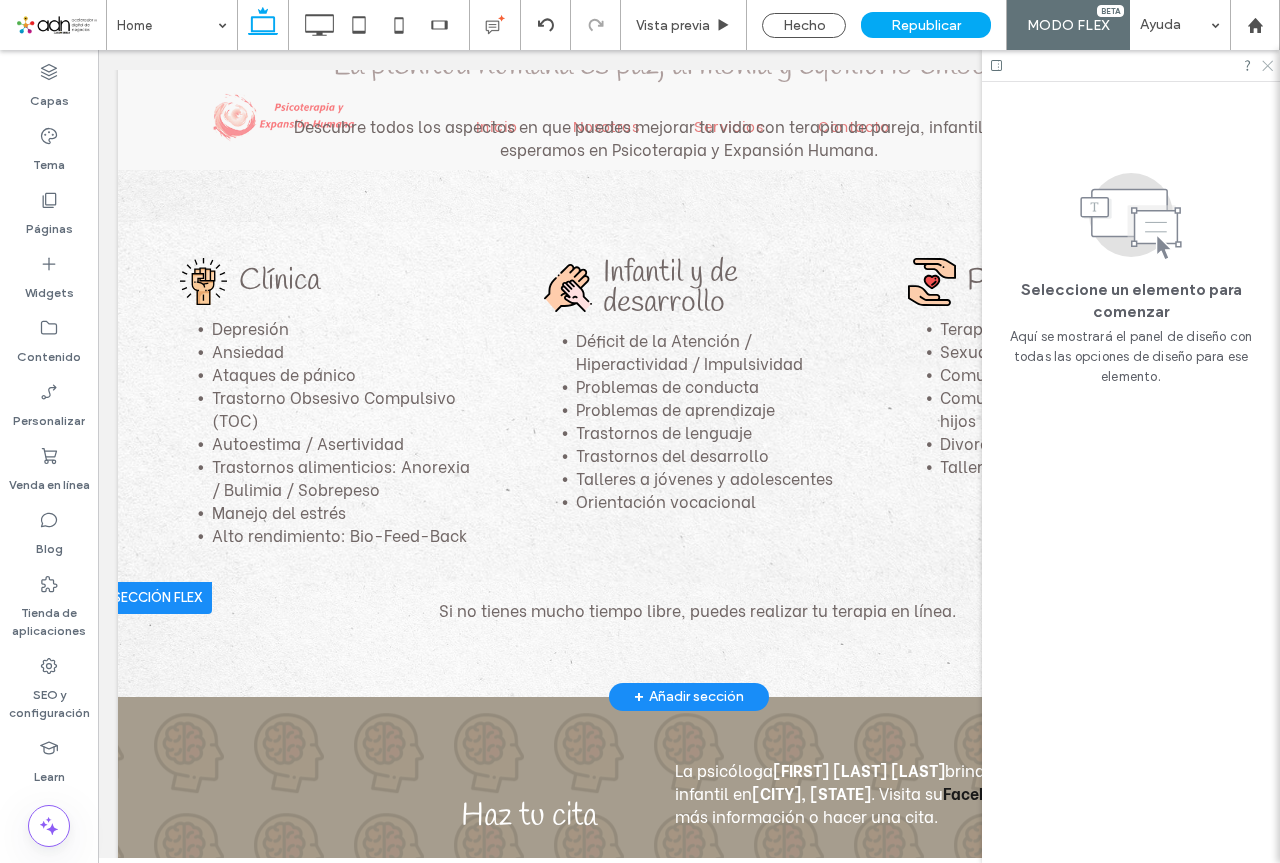 click 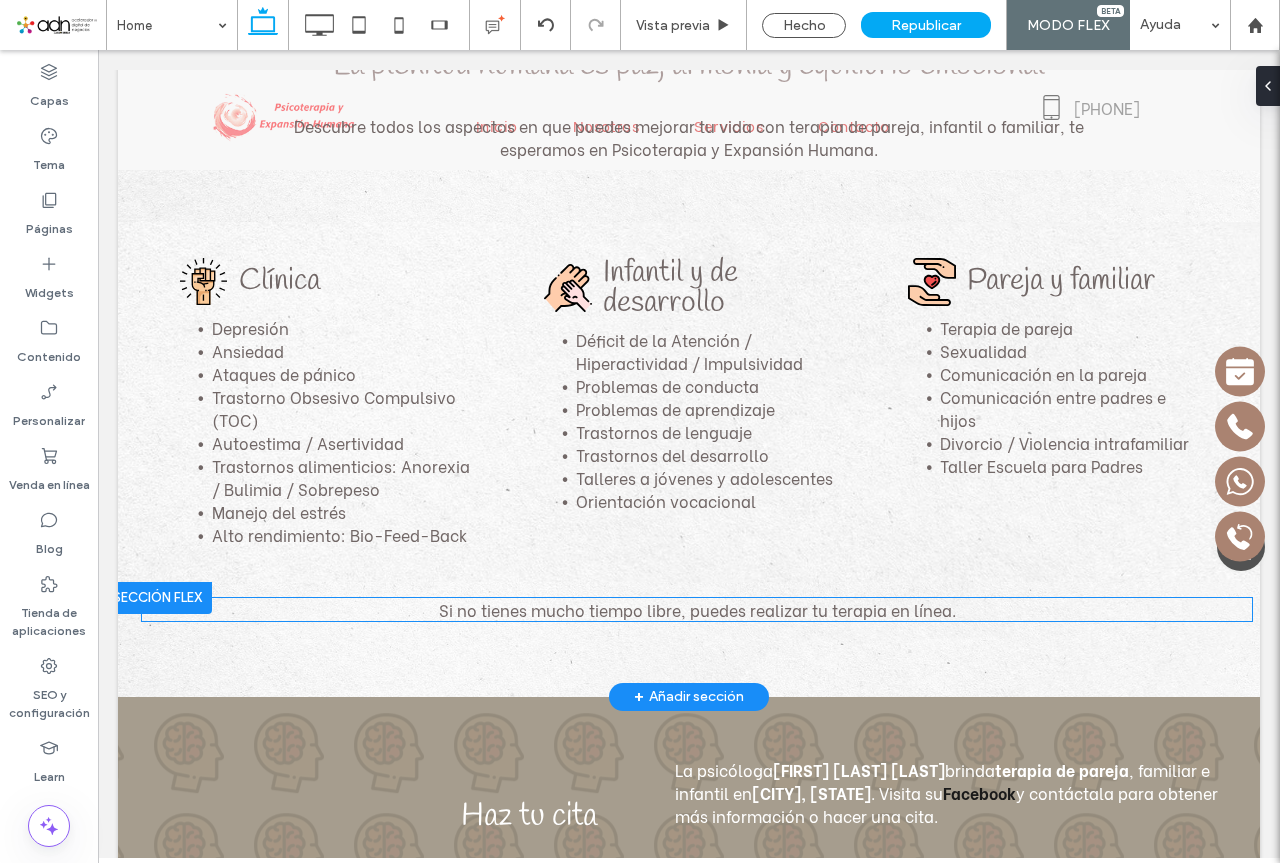 click on "Si no tienes mucho tiempo libre, puedes realizar tu terapia en línea." at bounding box center (697, 609) 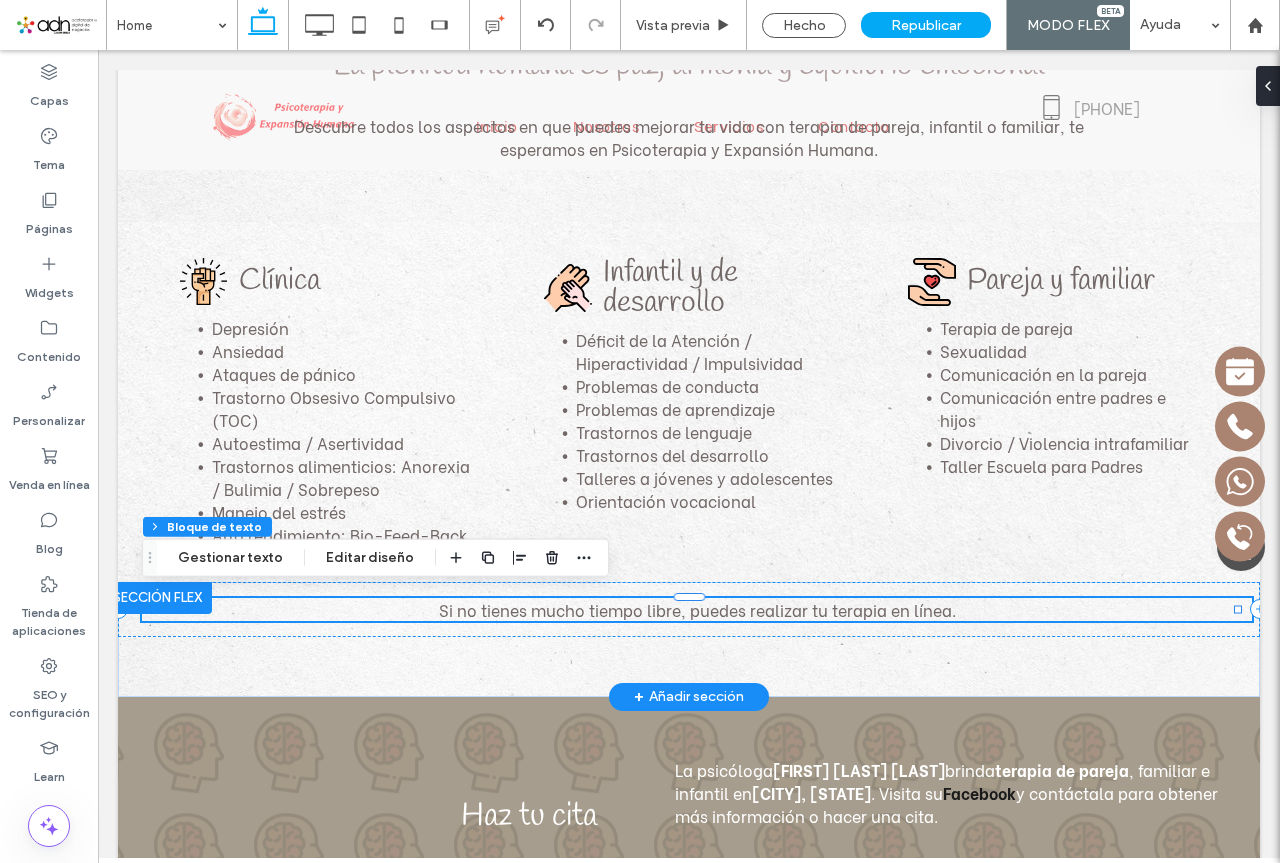 click on "Si no tienes mucho tiempo libre, puedes realizar tu terapia en línea." at bounding box center (697, 609) 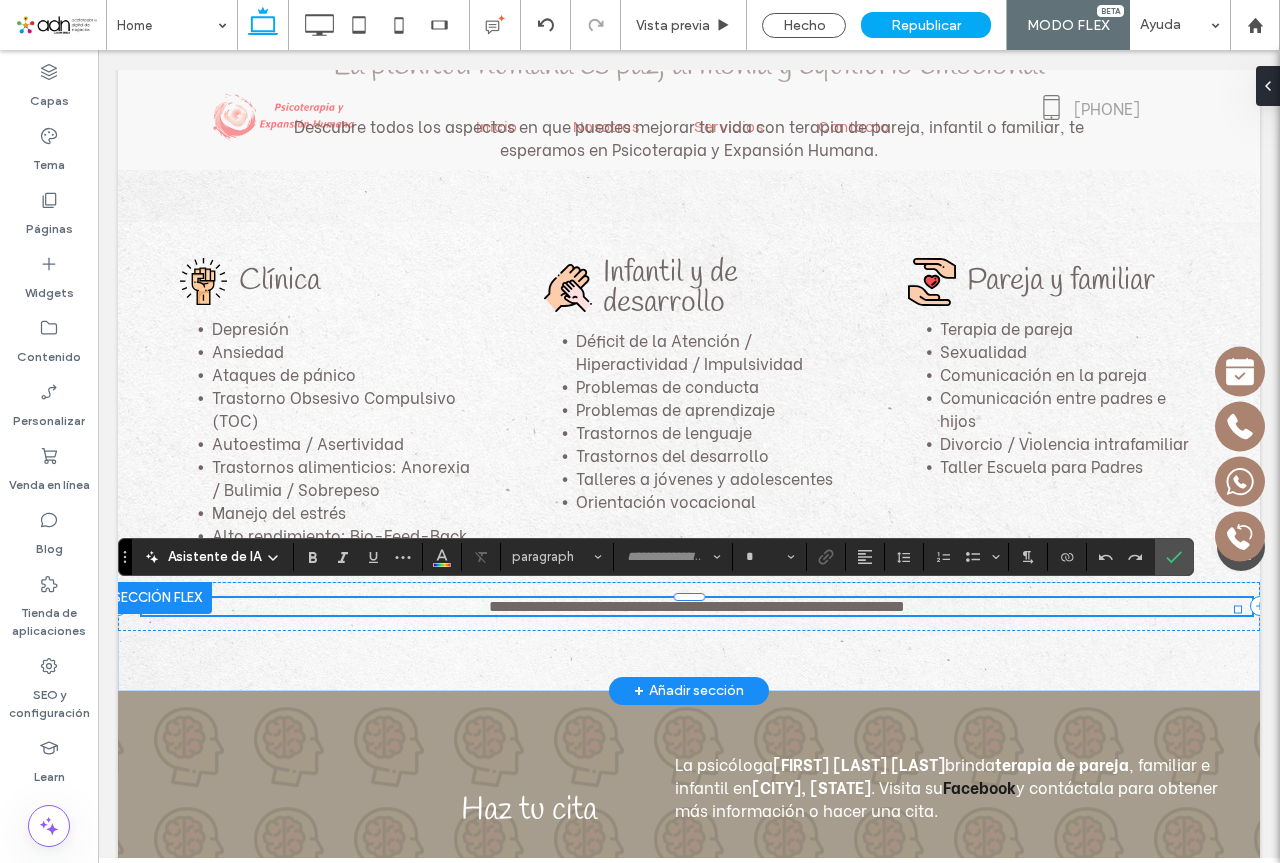 type on "**********" 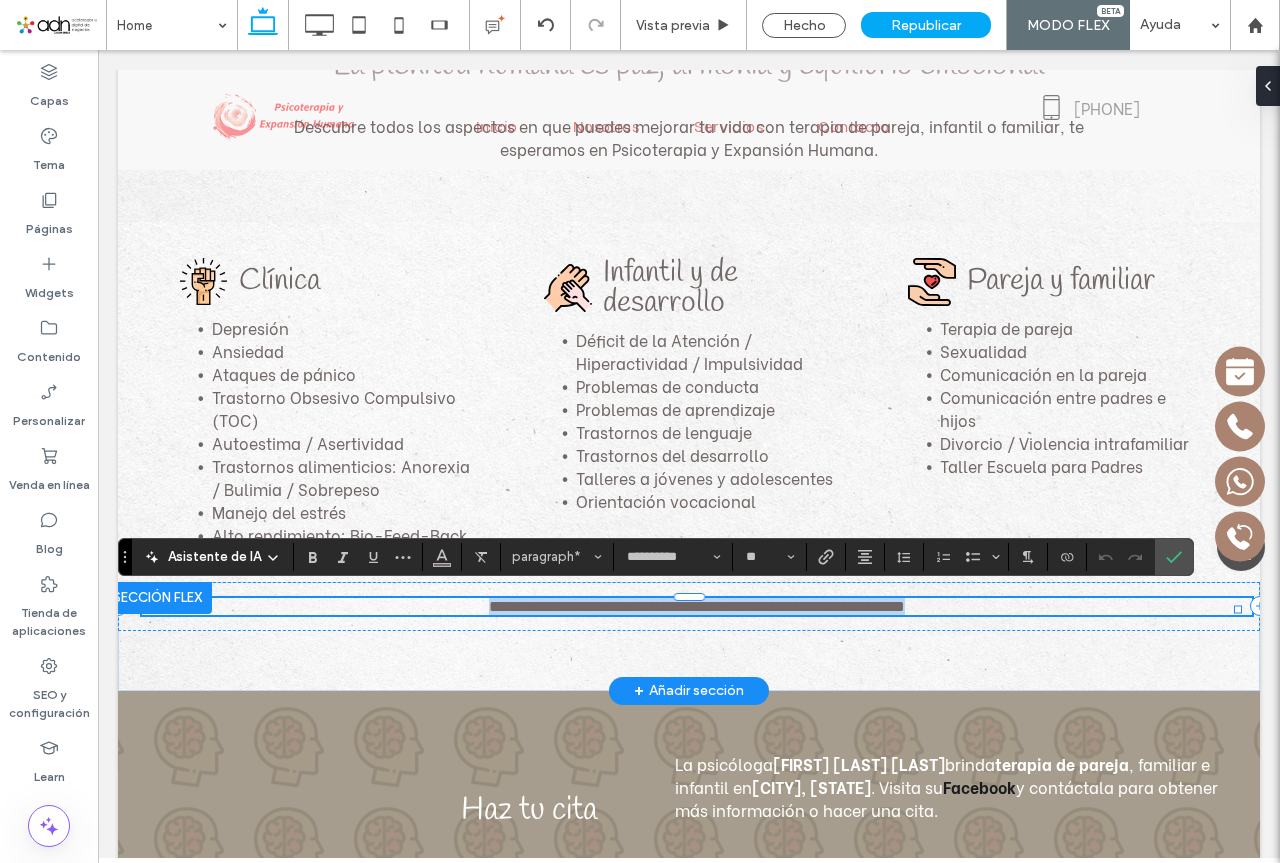 paste 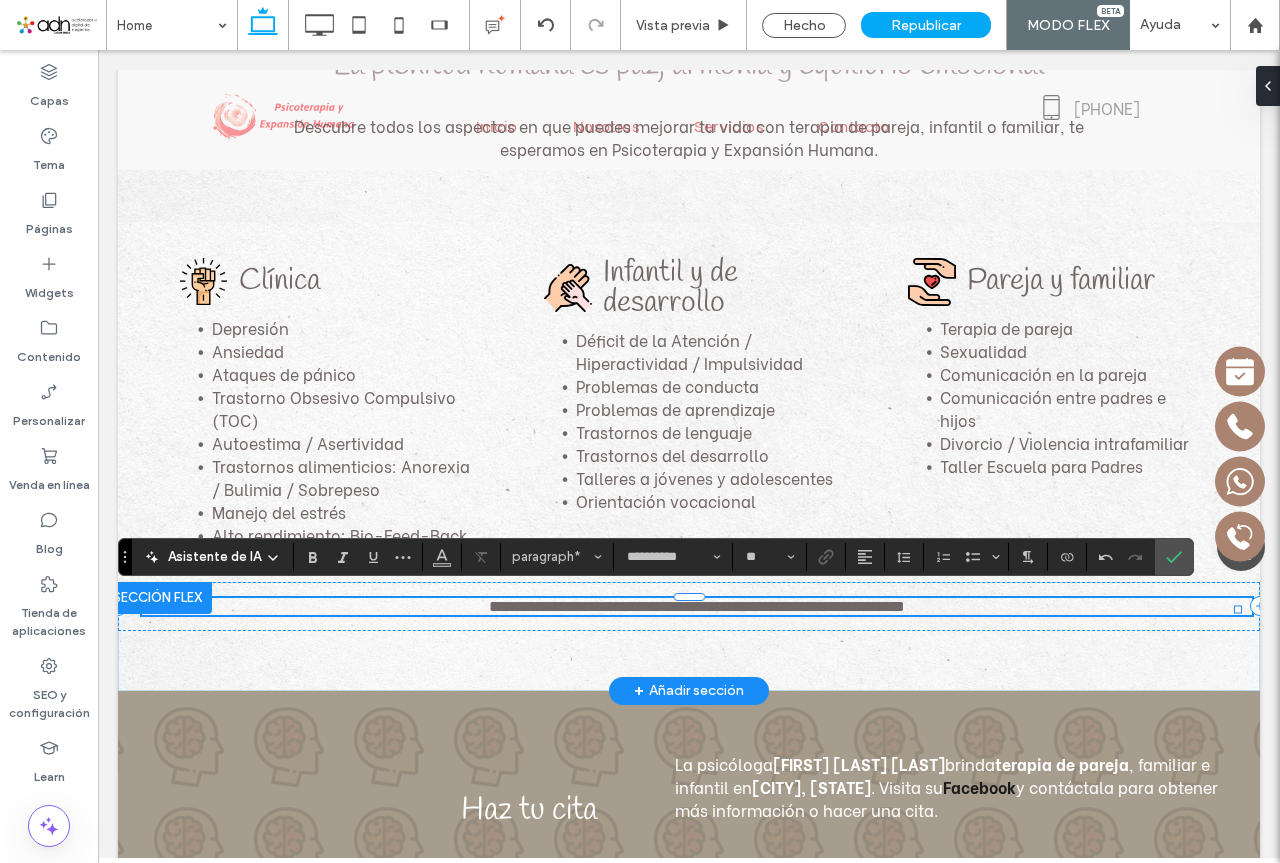 scroll, scrollTop: 0, scrollLeft: 0, axis: both 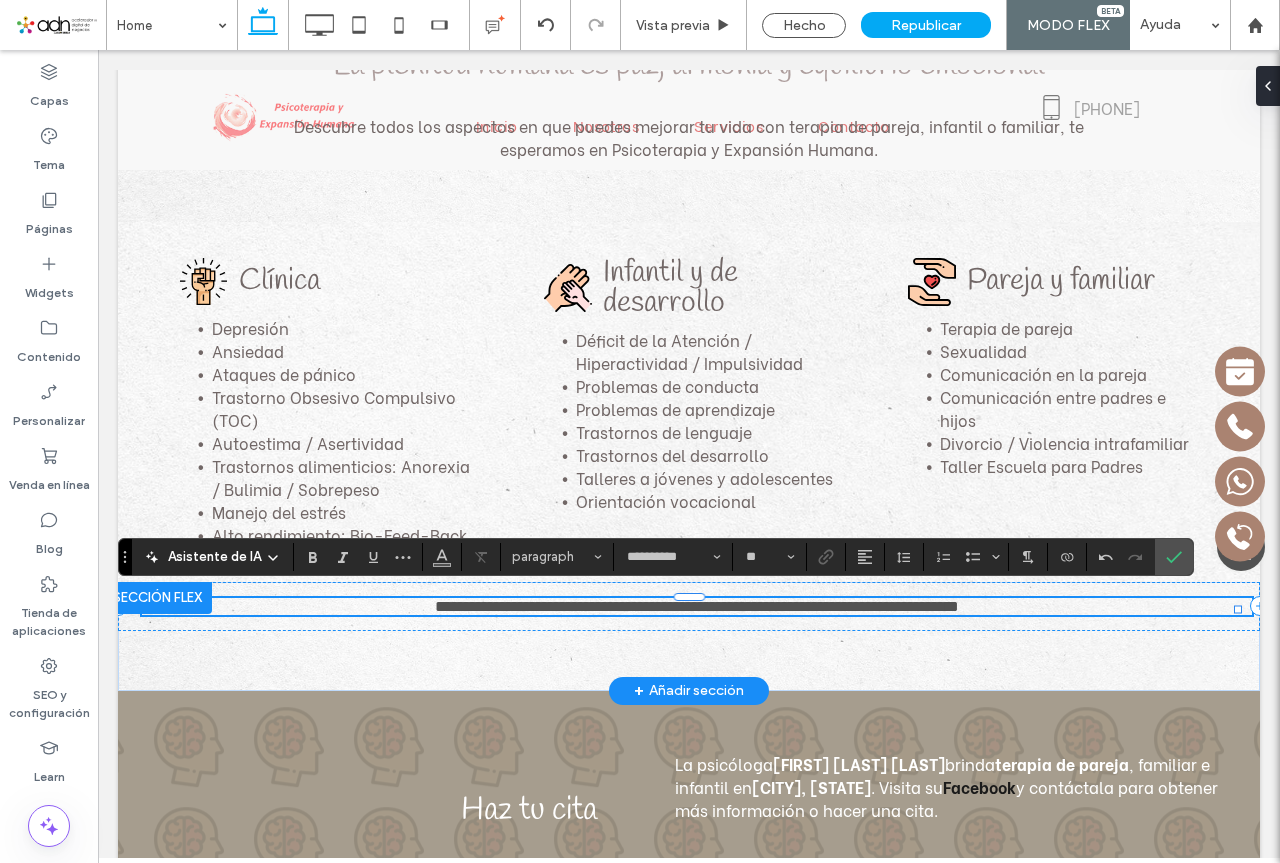 type 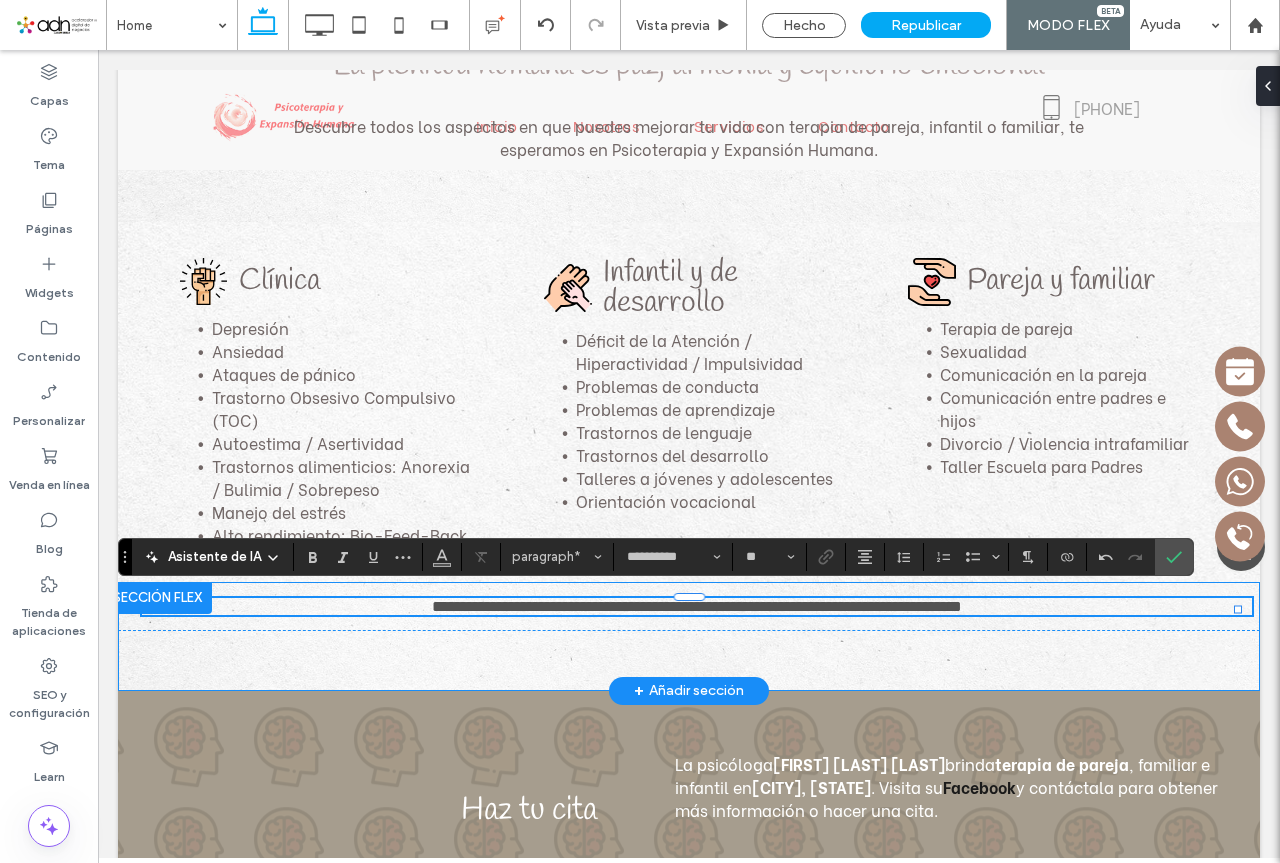 click on "**********" at bounding box center (689, 636) 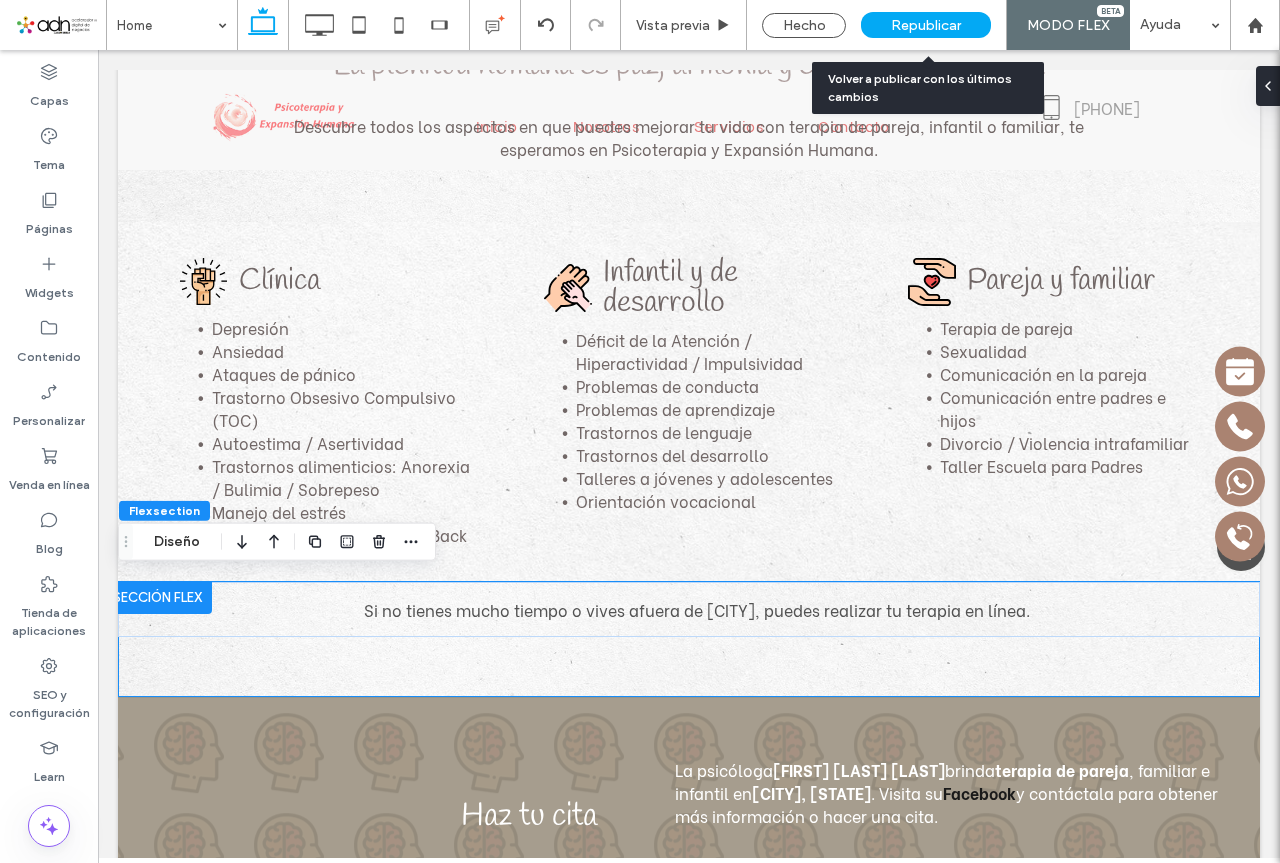 click on "Republicar" at bounding box center [926, 25] 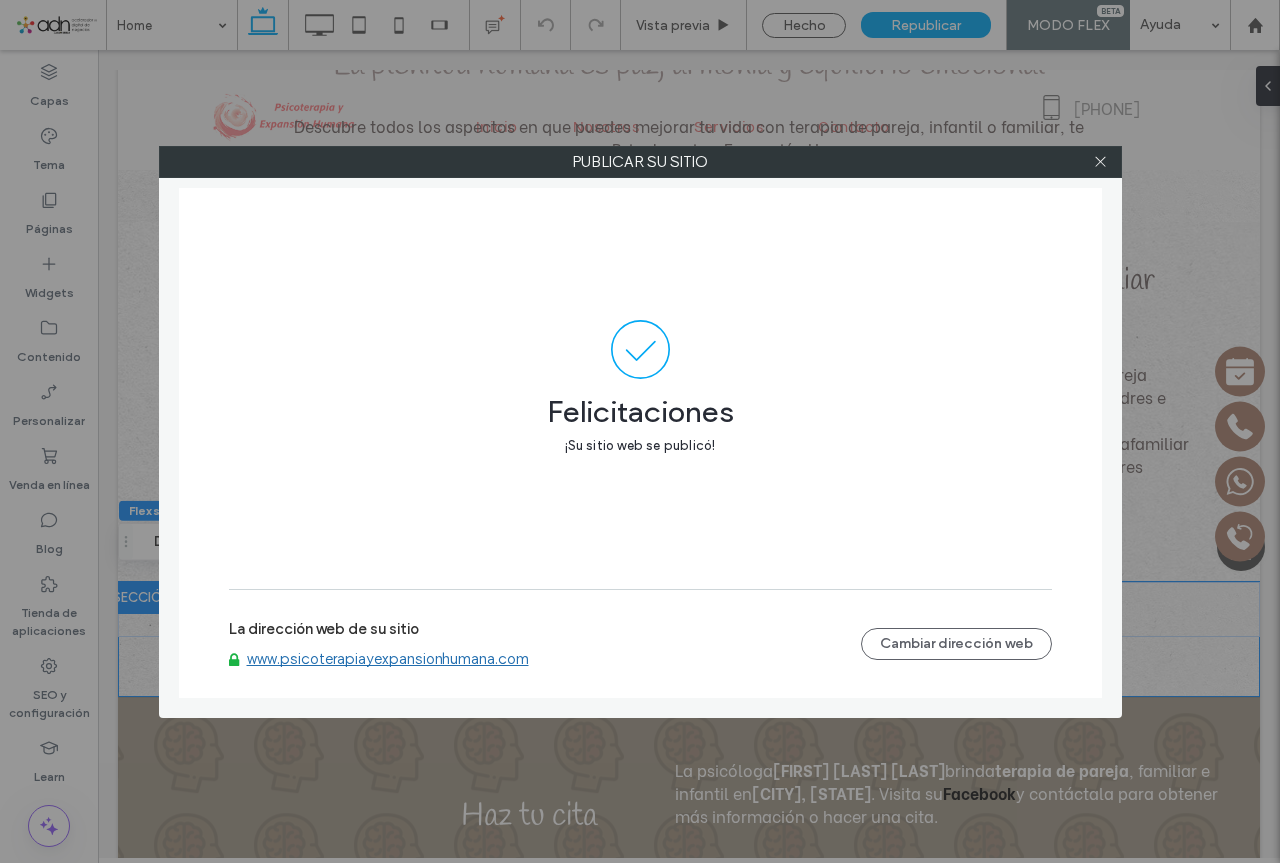 click on "www.psicoterapiayexpansionhumana.com" at bounding box center [388, 659] 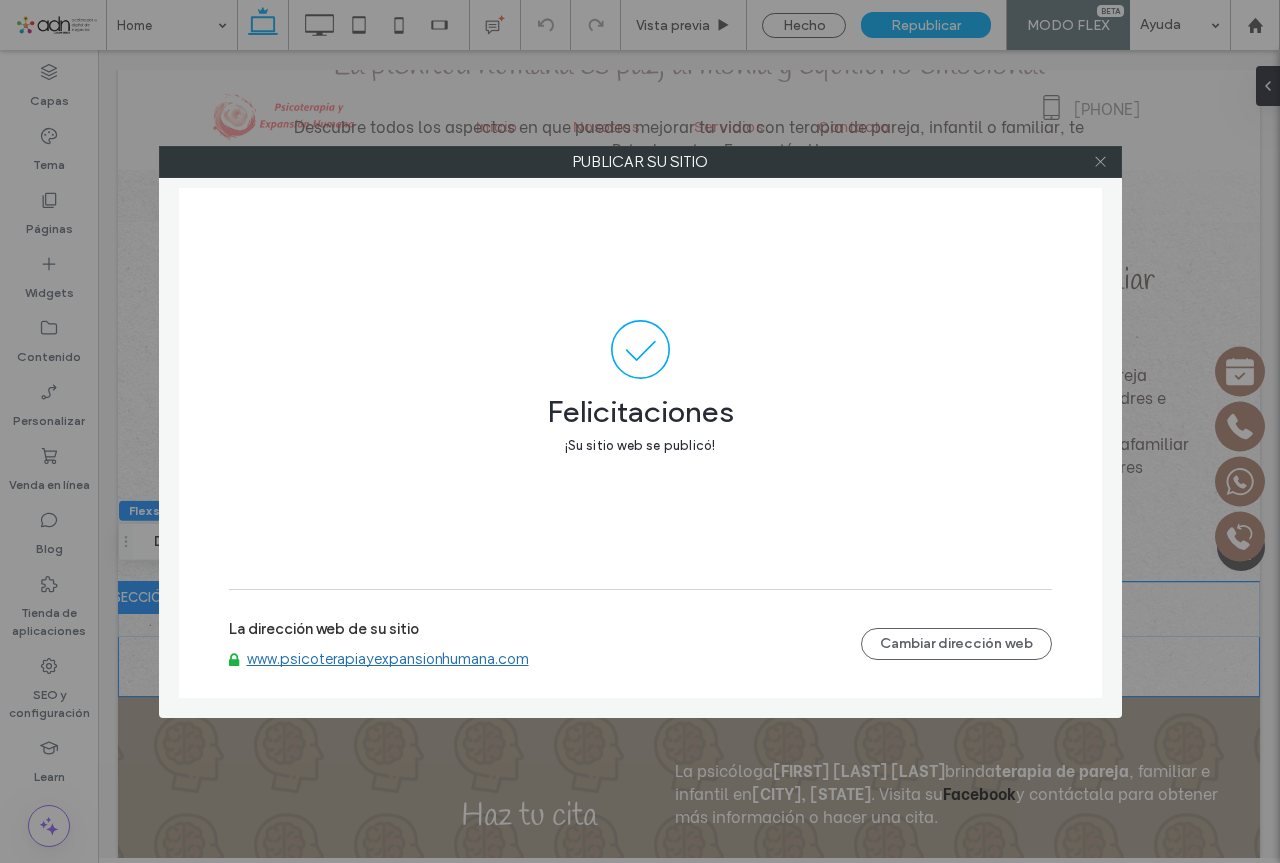 click 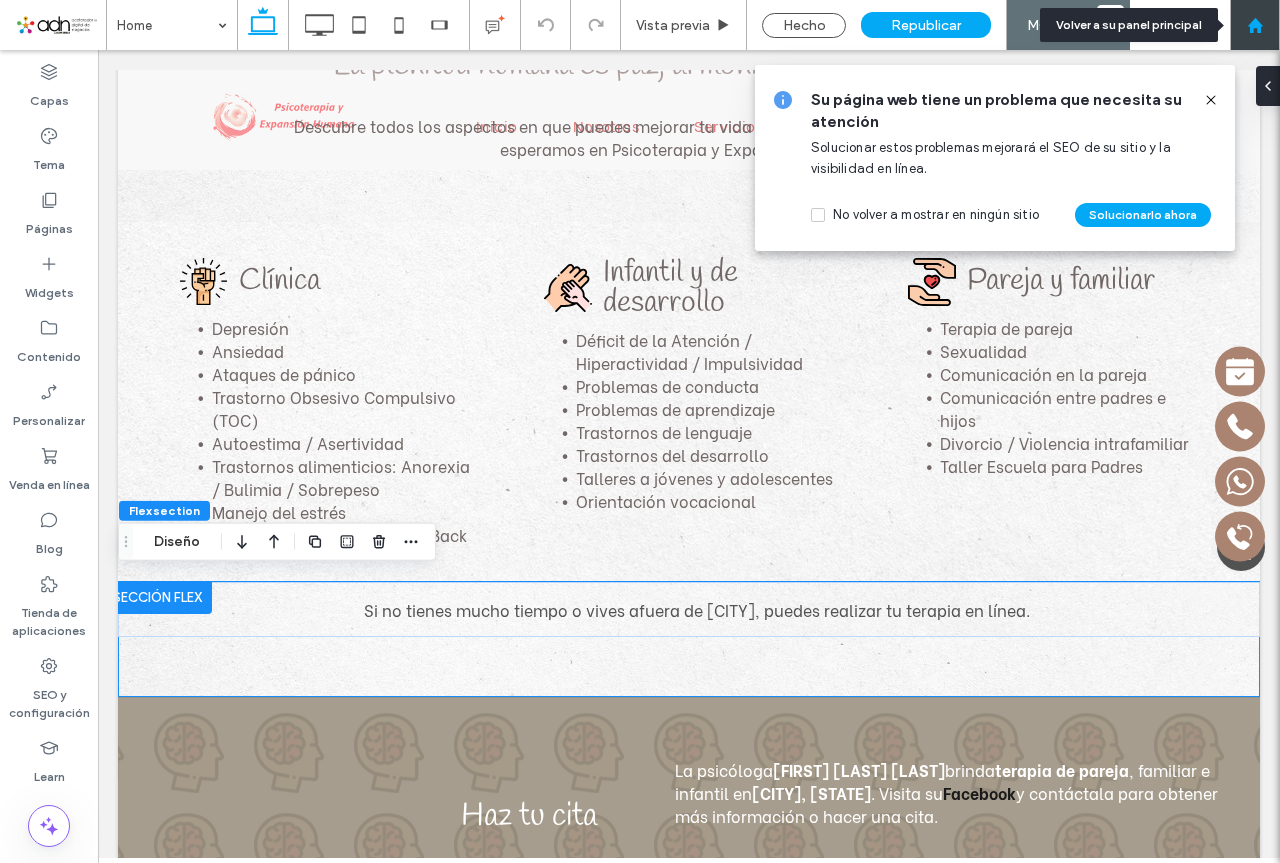 click 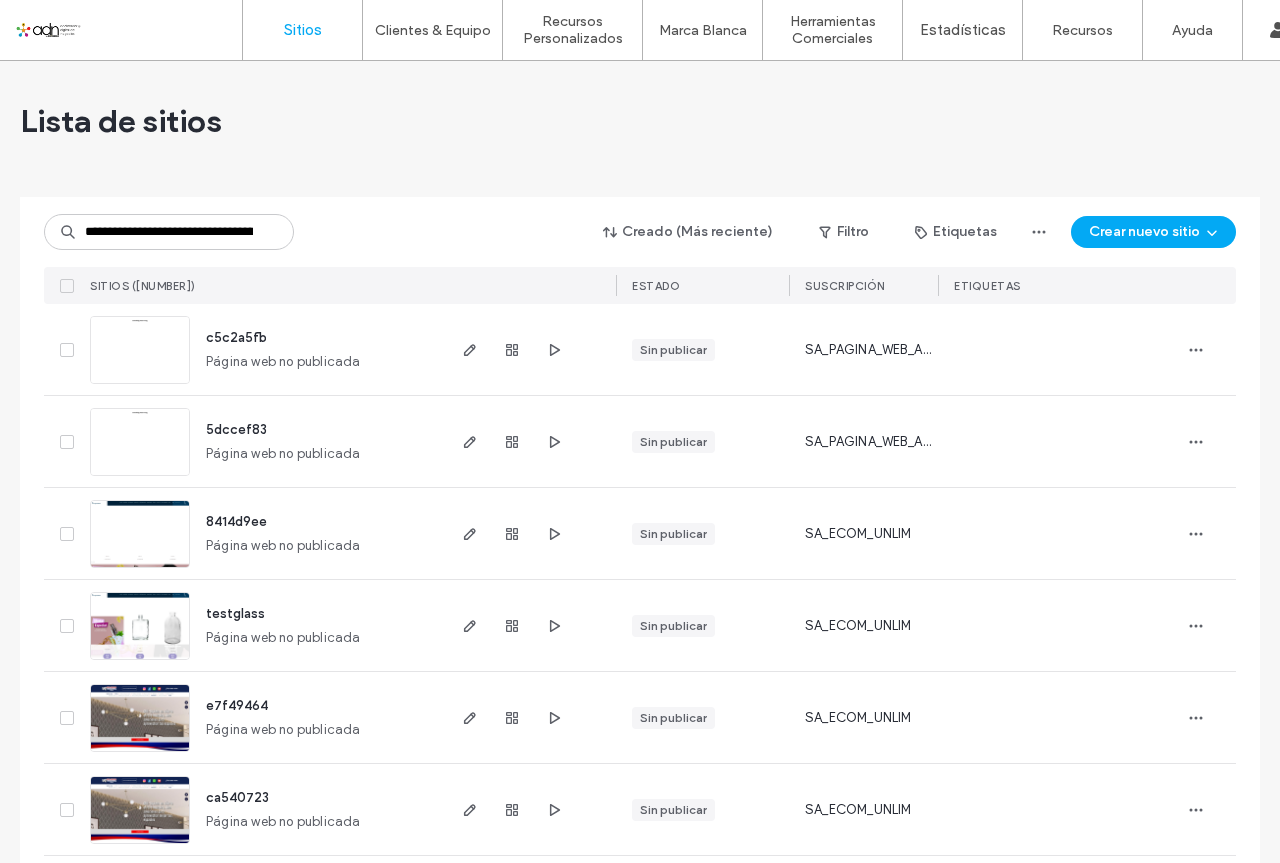 scroll, scrollTop: 0, scrollLeft: 0, axis: both 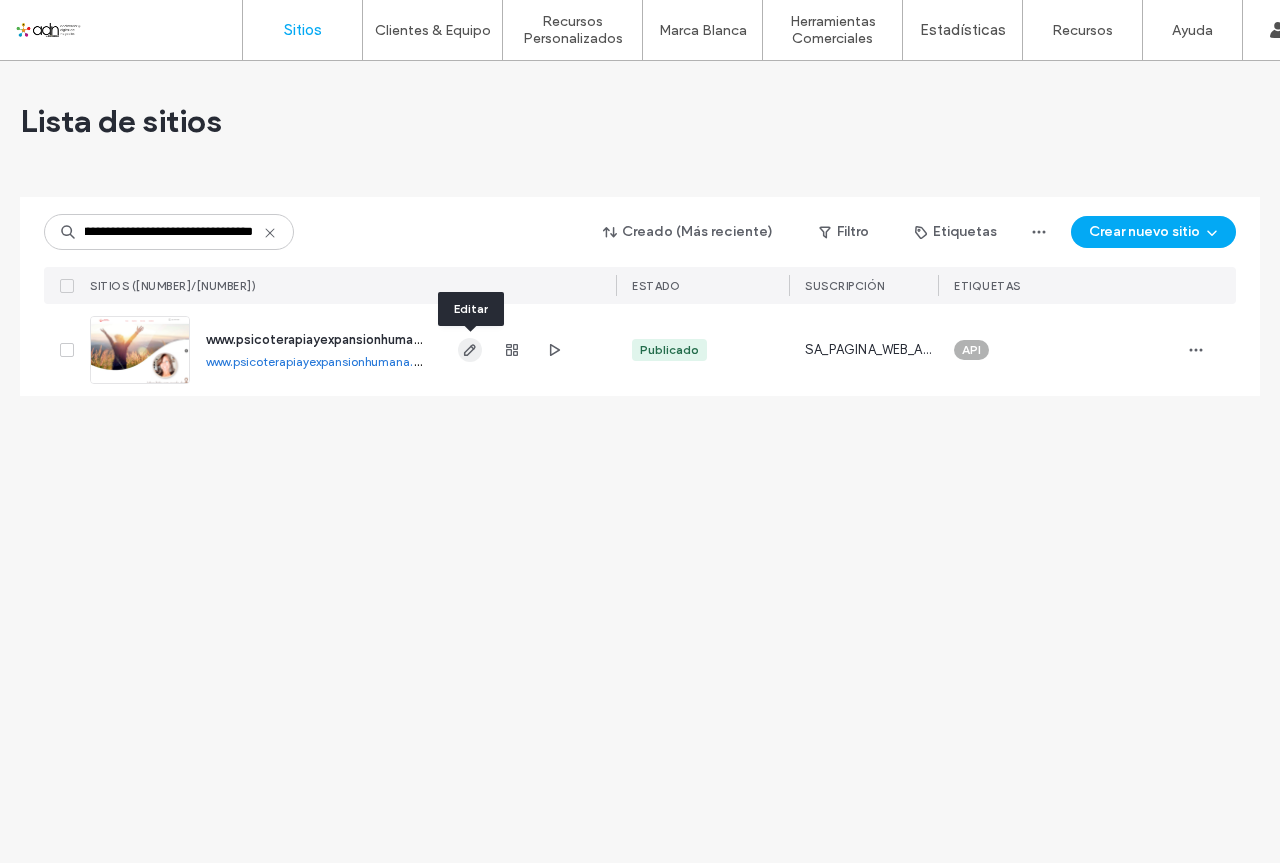 type on "**********" 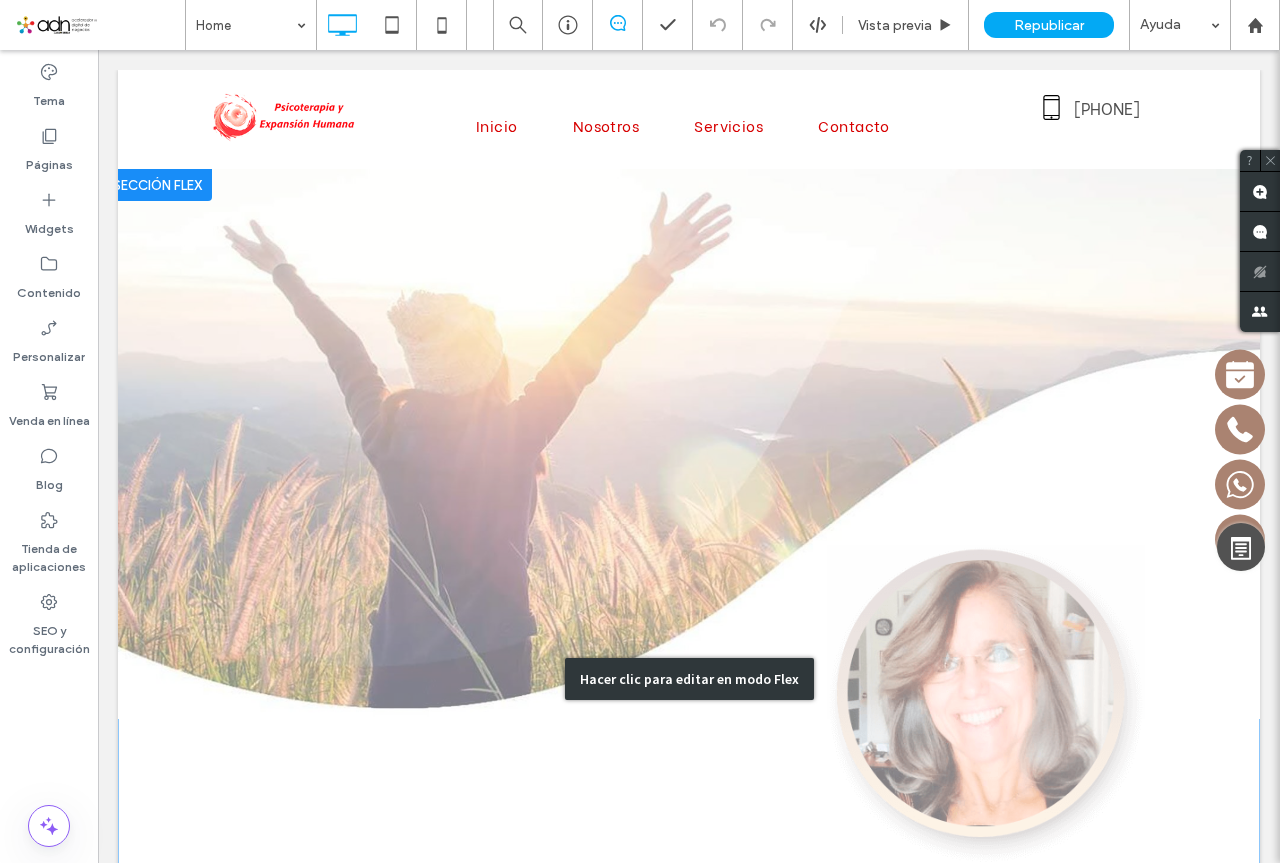 scroll, scrollTop: 467, scrollLeft: 0, axis: vertical 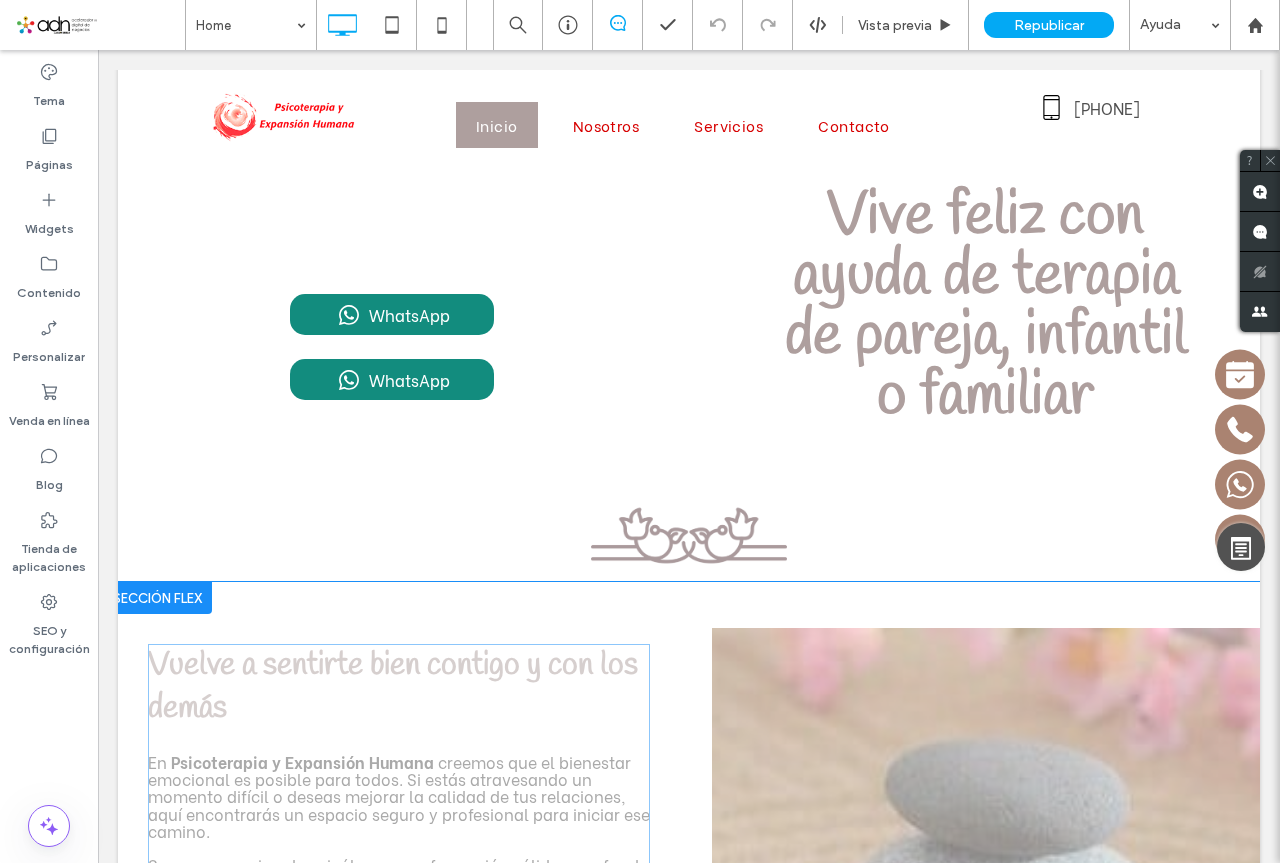 click on "Hacer clic para editar en modo Flex" at bounding box center (689, 1043) 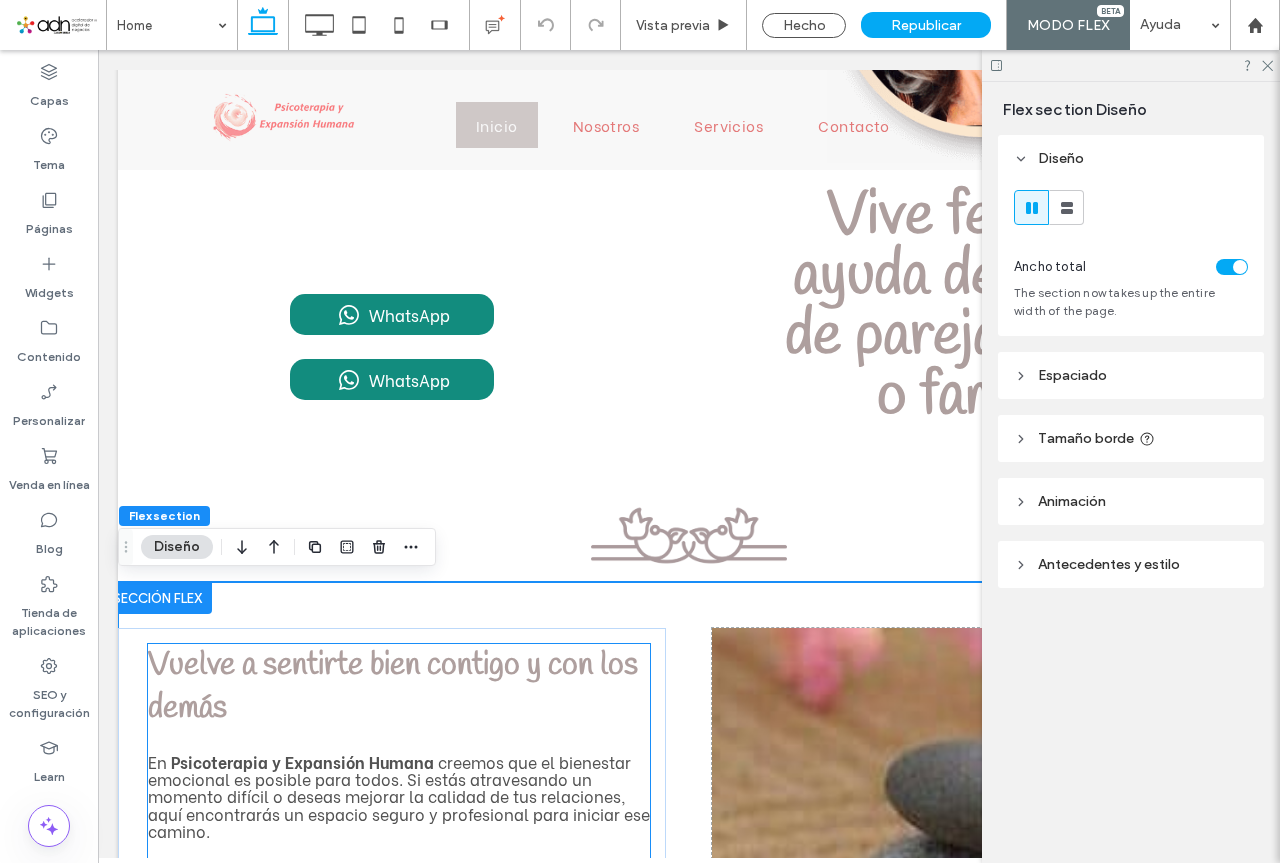 click on "Vuelve a sentirte bien contigo y con los demás" at bounding box center (393, 687) 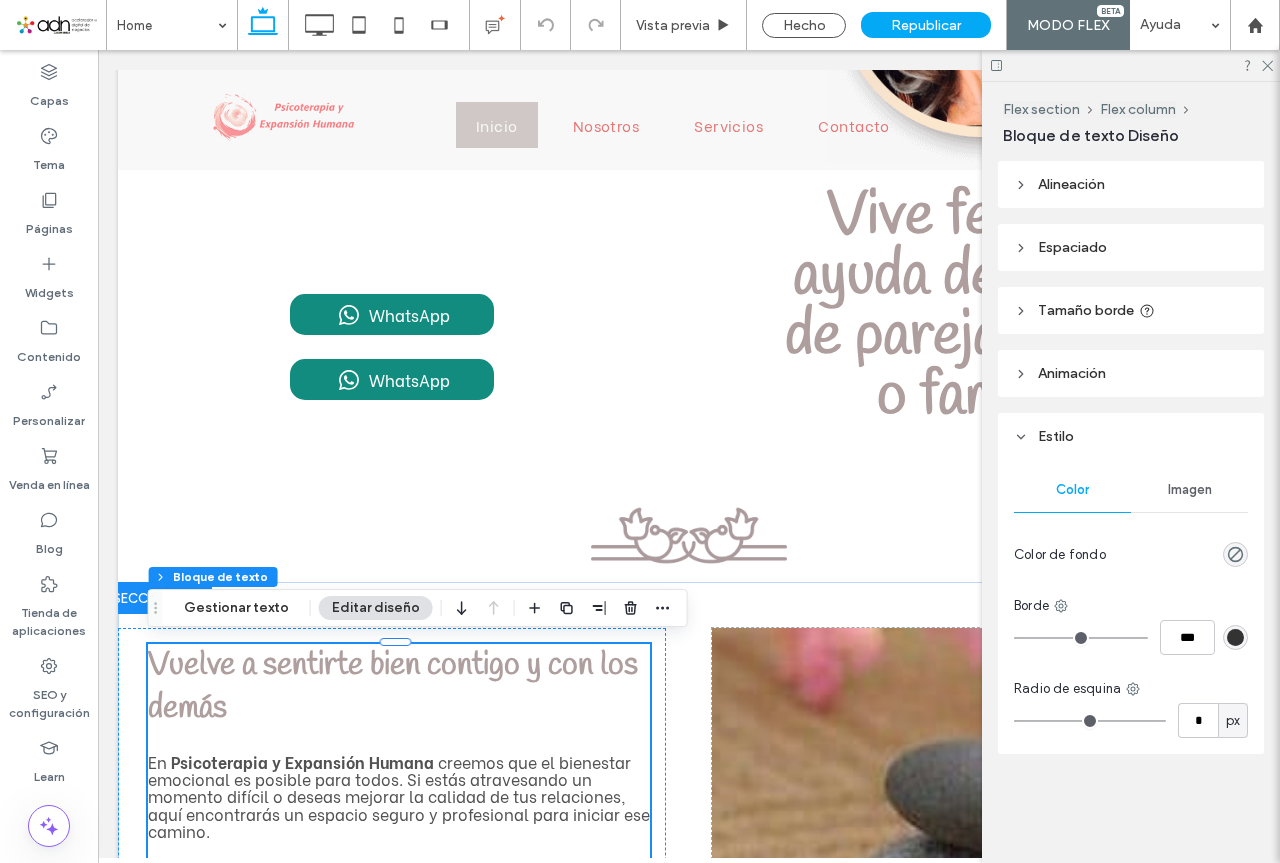 click on "Vuelve a sentirte bien contigo y con los demás" at bounding box center [399, 687] 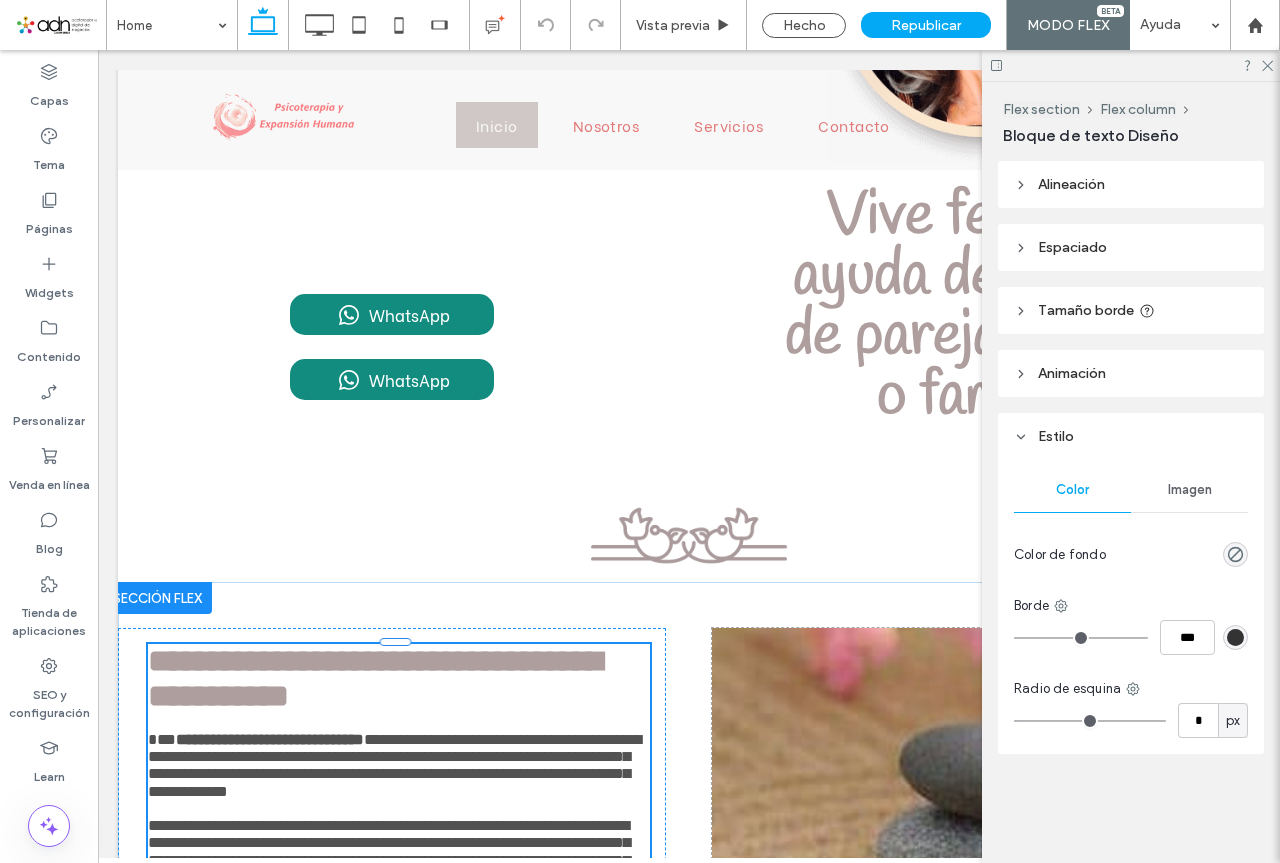 scroll, scrollTop: 1242, scrollLeft: 0, axis: vertical 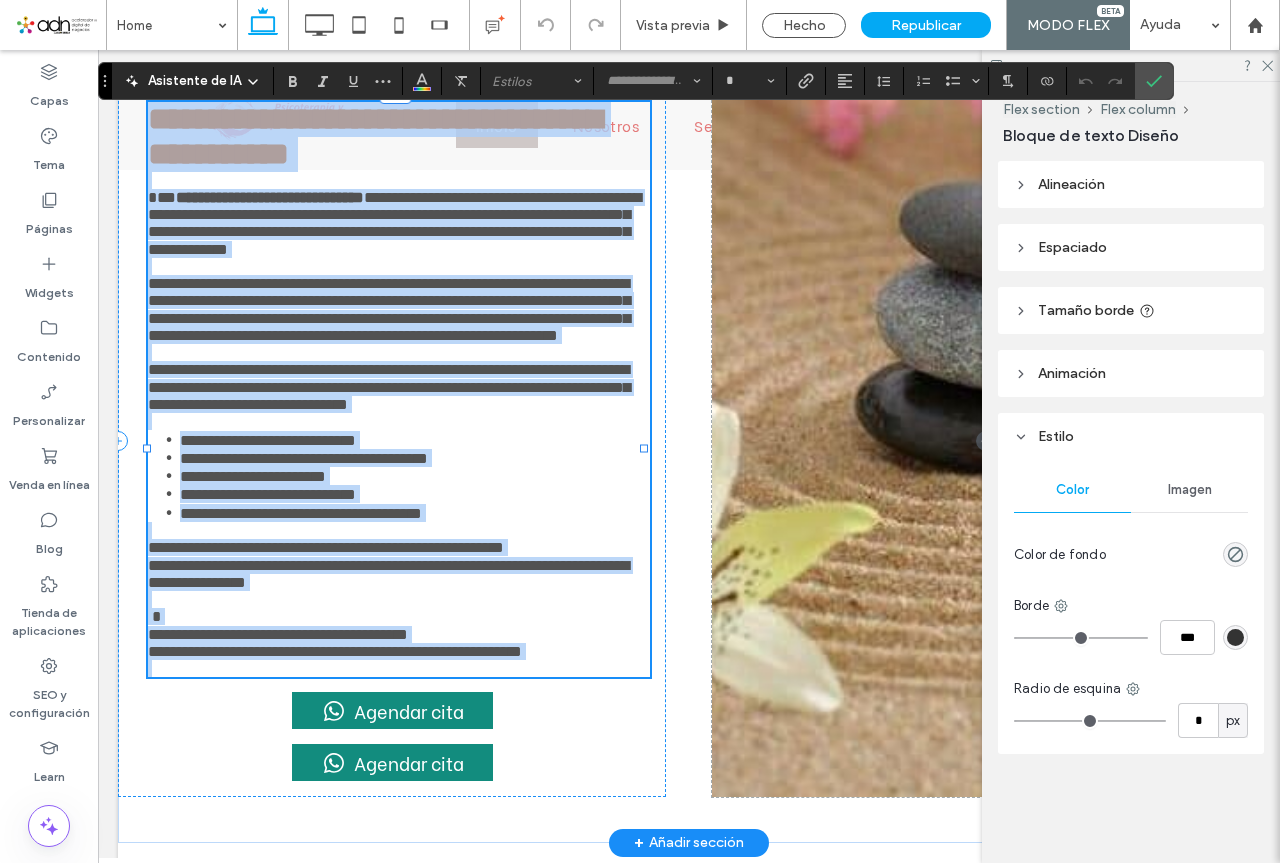 click on "**********" at bounding box center (399, 137) 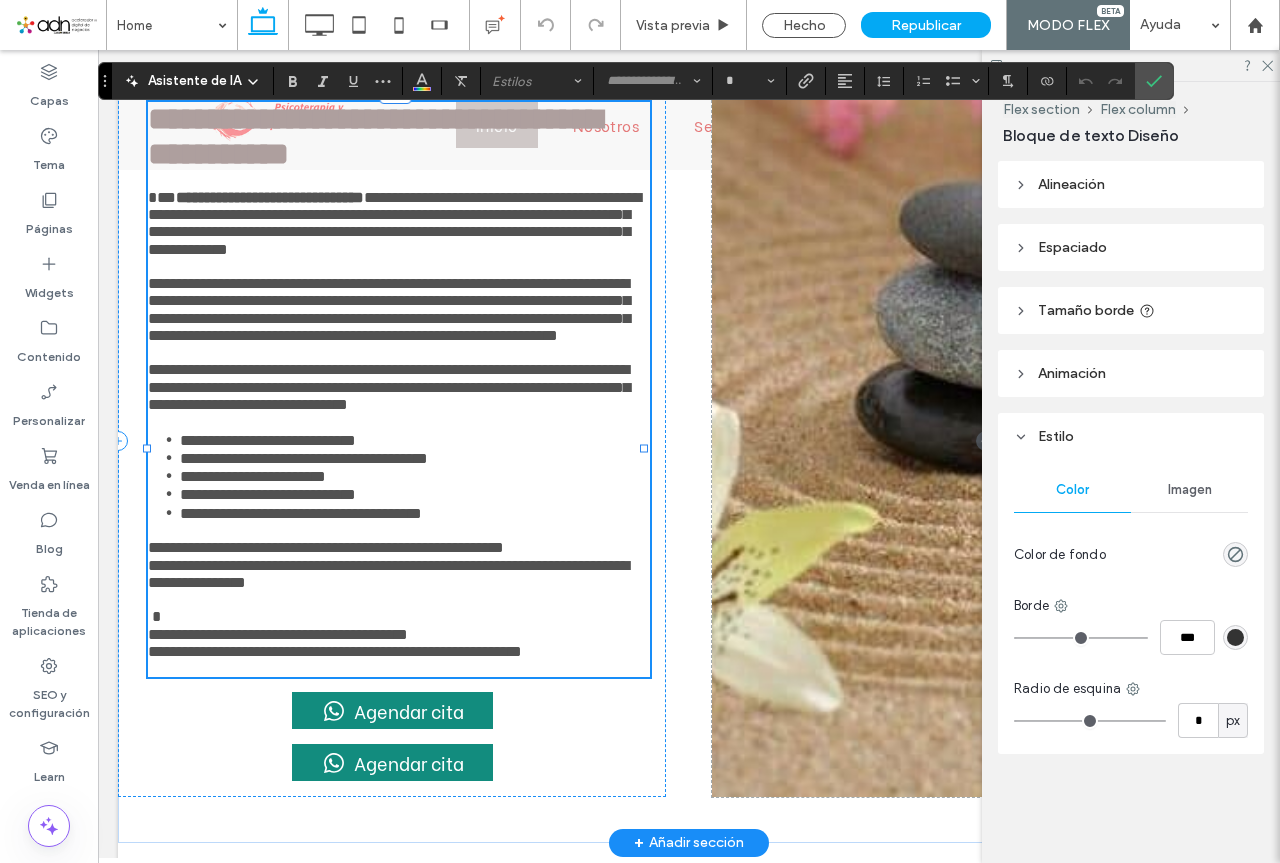 type on "*******" 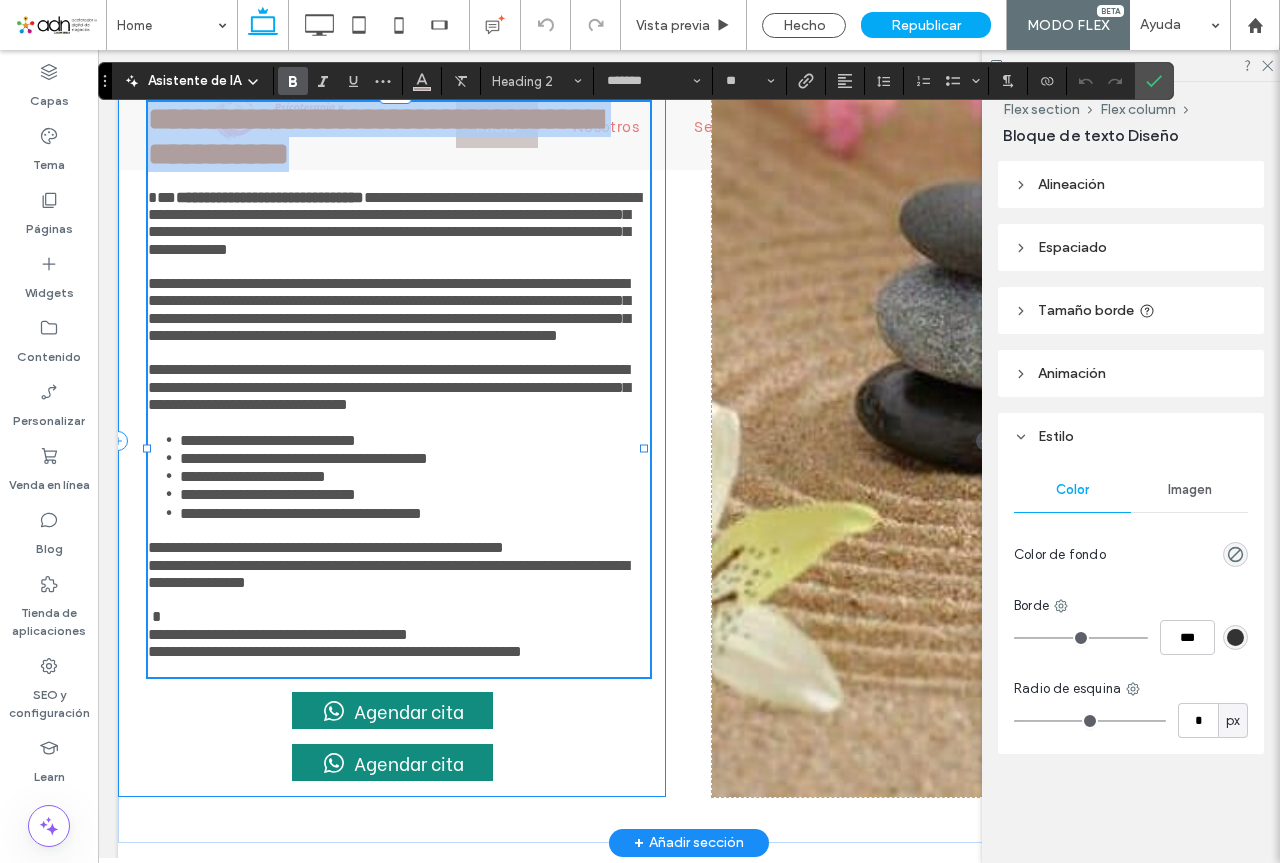 drag, startPoint x: 283, startPoint y: 172, endPoint x: 138, endPoint y: 121, distance: 153.70752 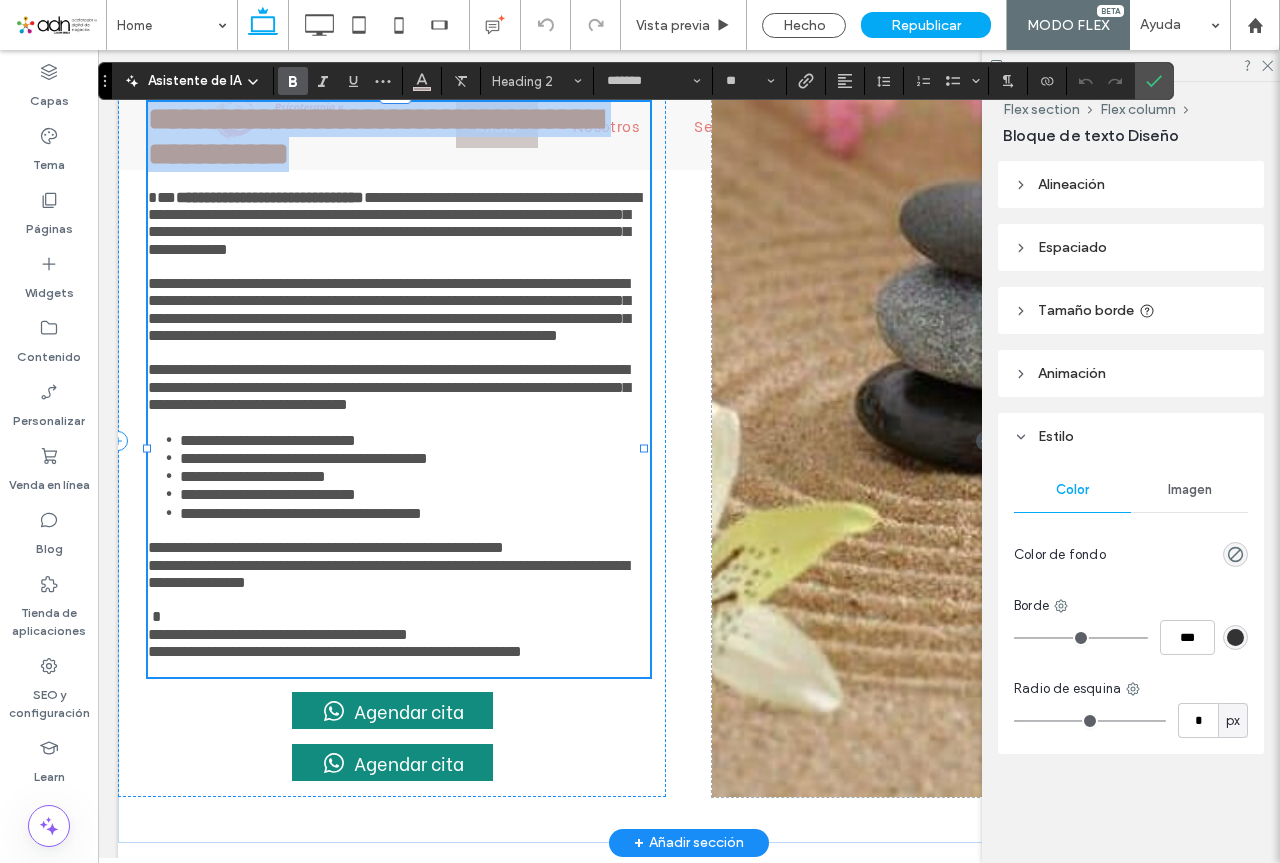 copy on "**********" 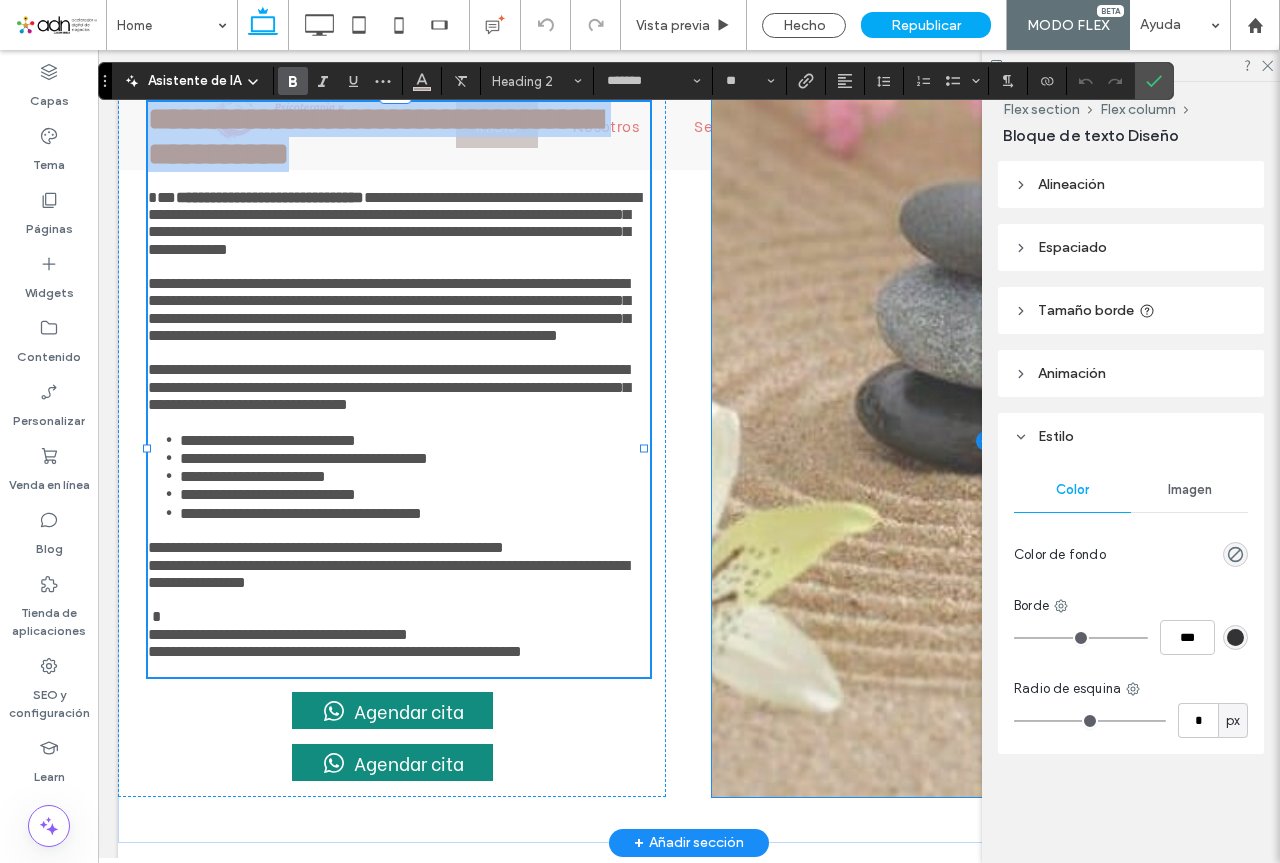scroll, scrollTop: 542, scrollLeft: 0, axis: vertical 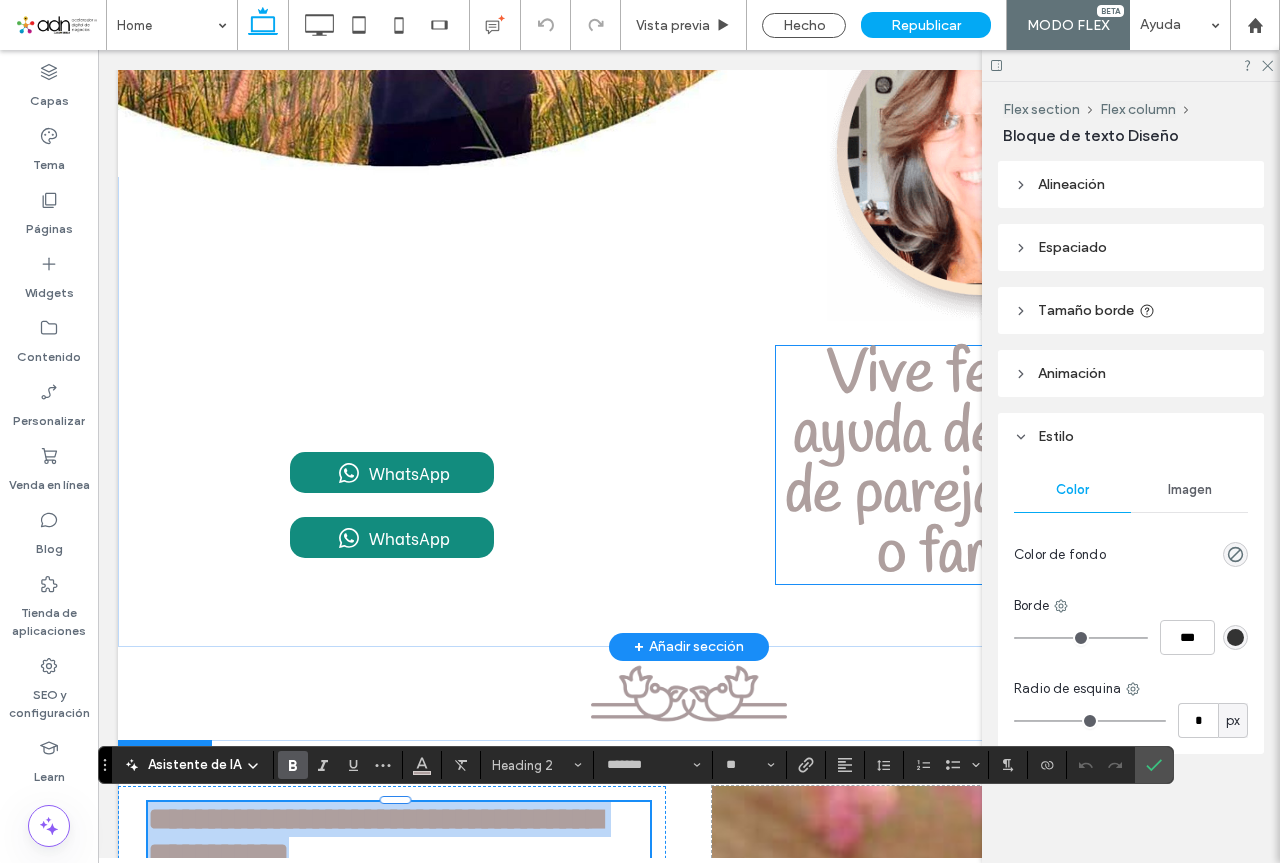 click on "Vive feliz con ayuda de terapia de pareja, infantil o familiar" at bounding box center [986, 465] 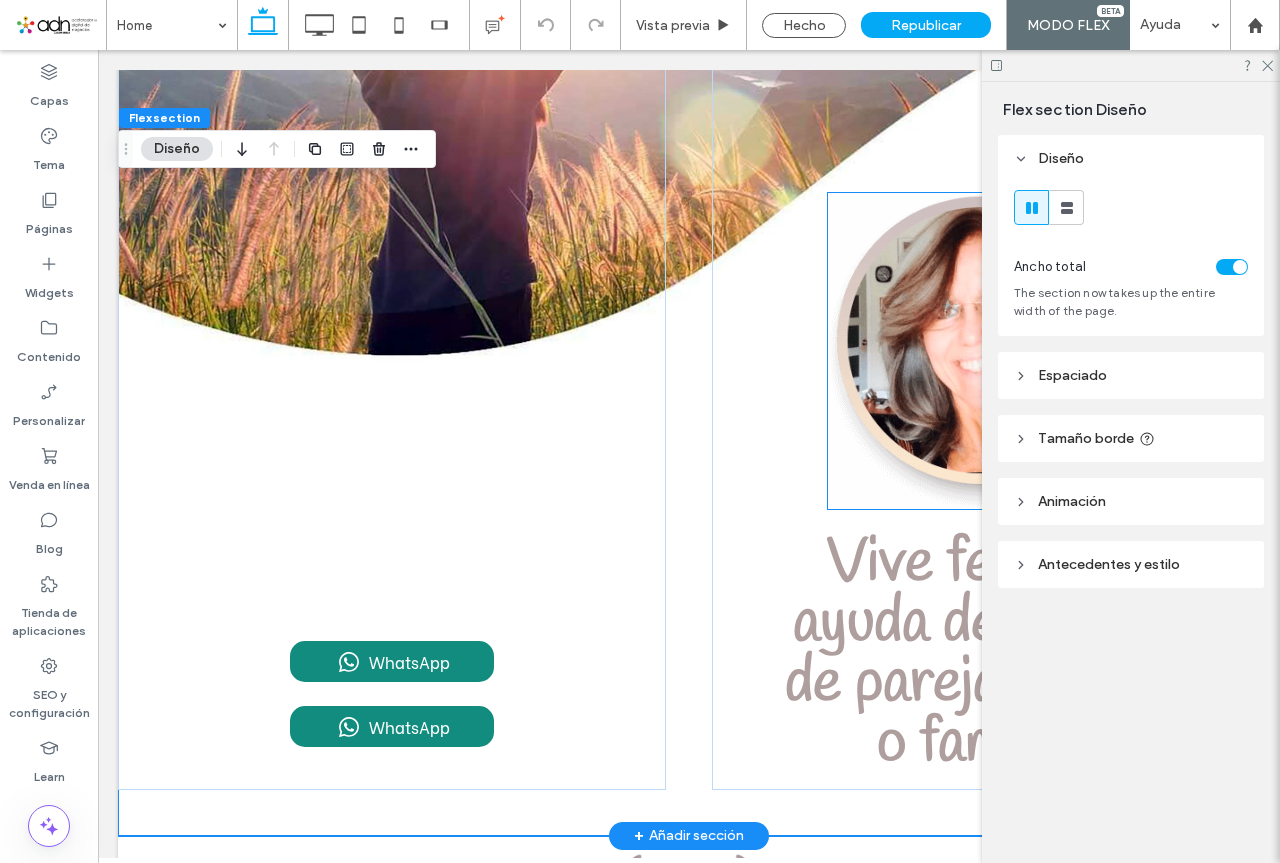 scroll, scrollTop: 345, scrollLeft: 0, axis: vertical 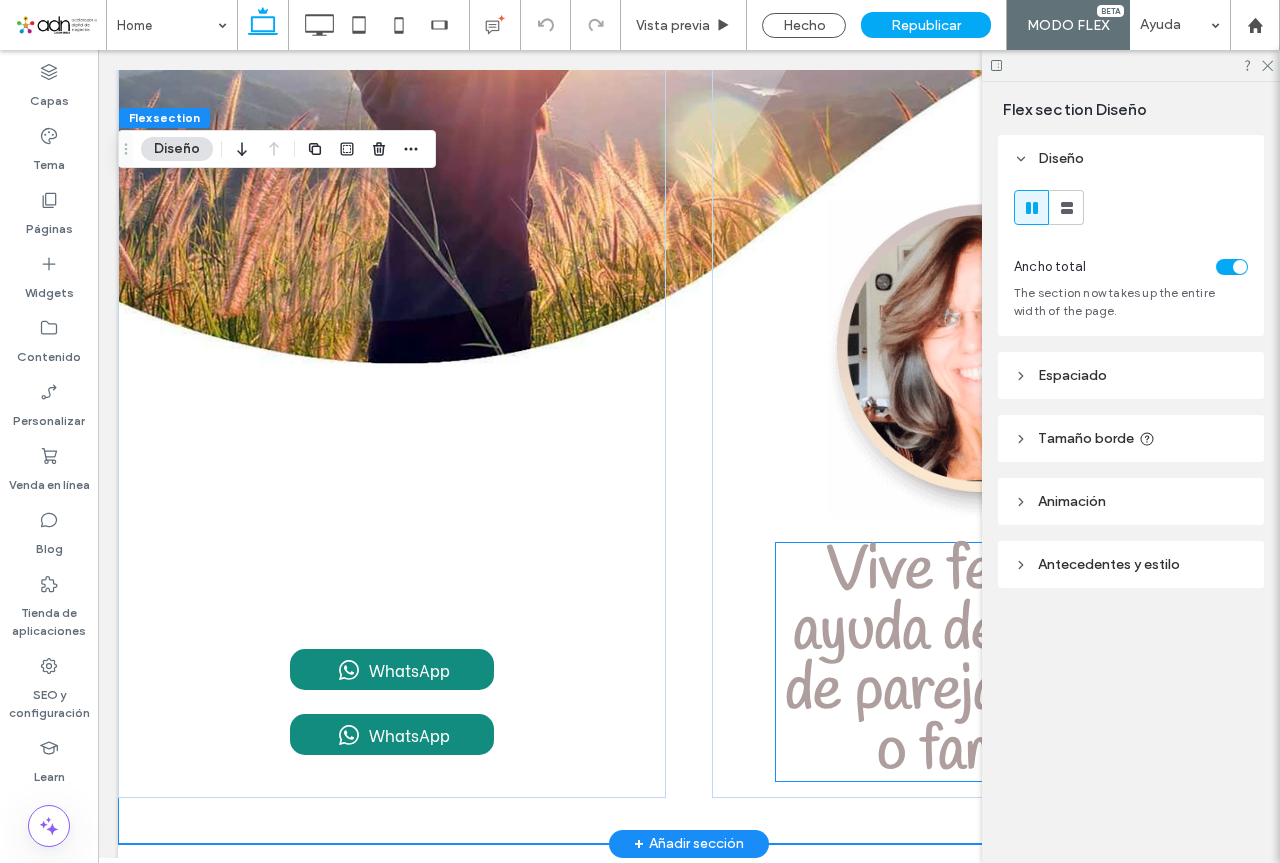 click on "Vive feliz con ayuda de terapia de pareja, infantil o familiar" at bounding box center (986, 662) 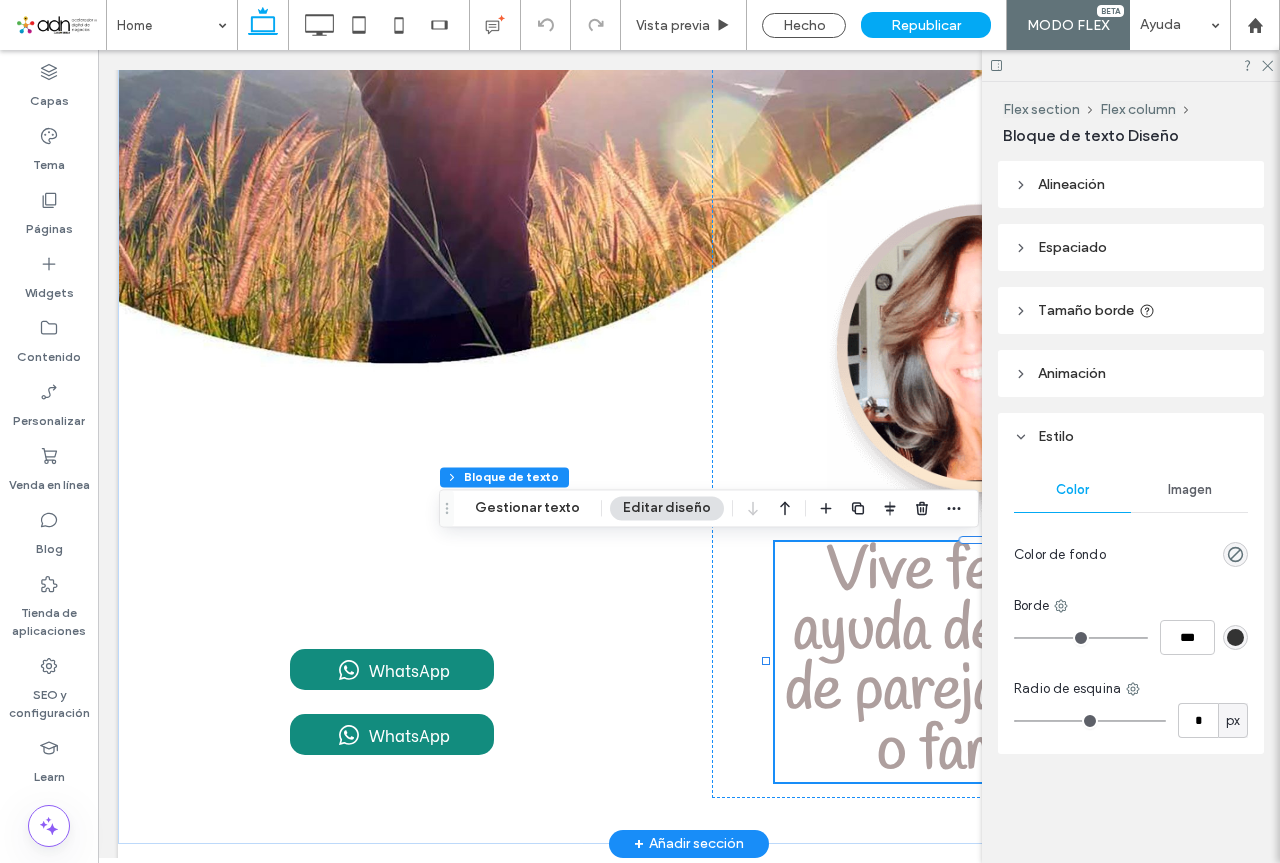 click on "Vive feliz con ayuda de terapia de pareja, infantil o familiar" at bounding box center [986, 662] 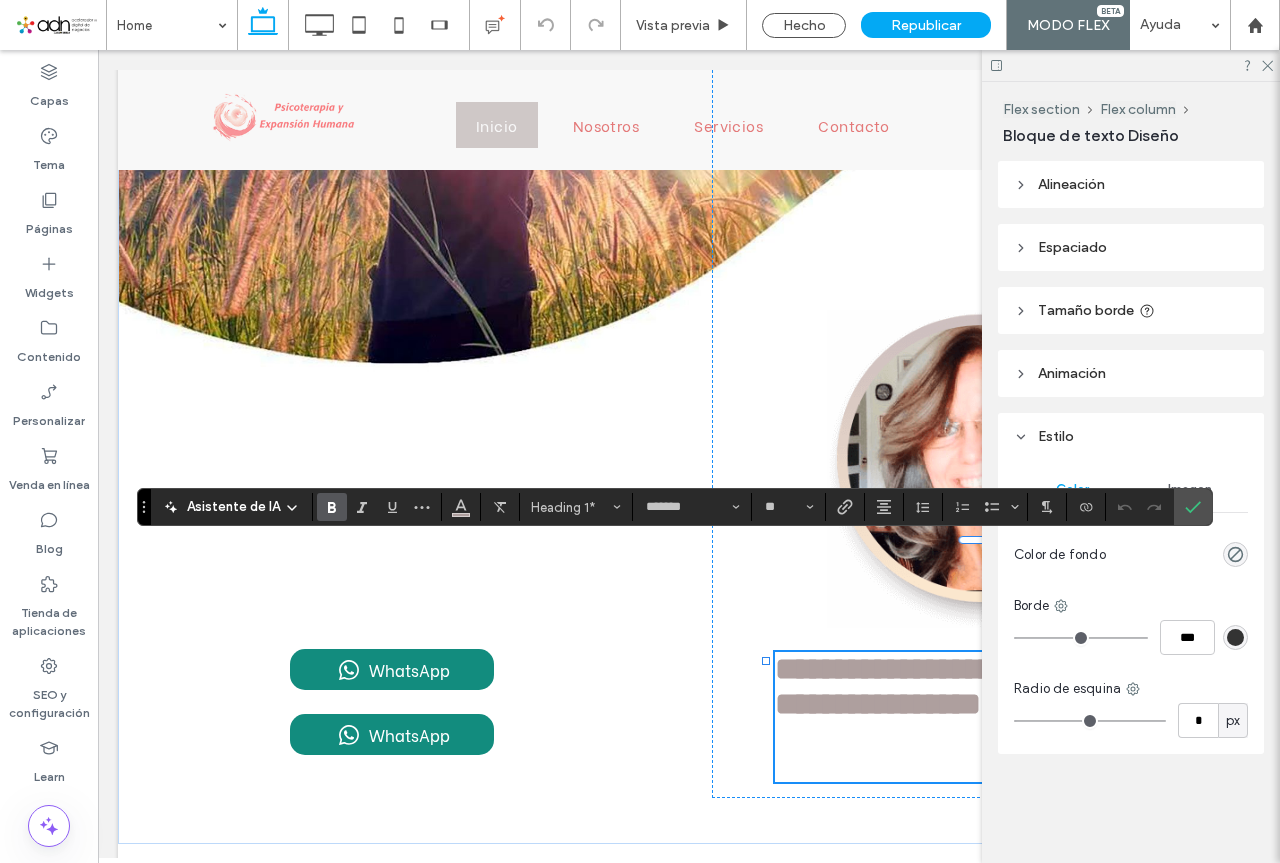 type on "**********" 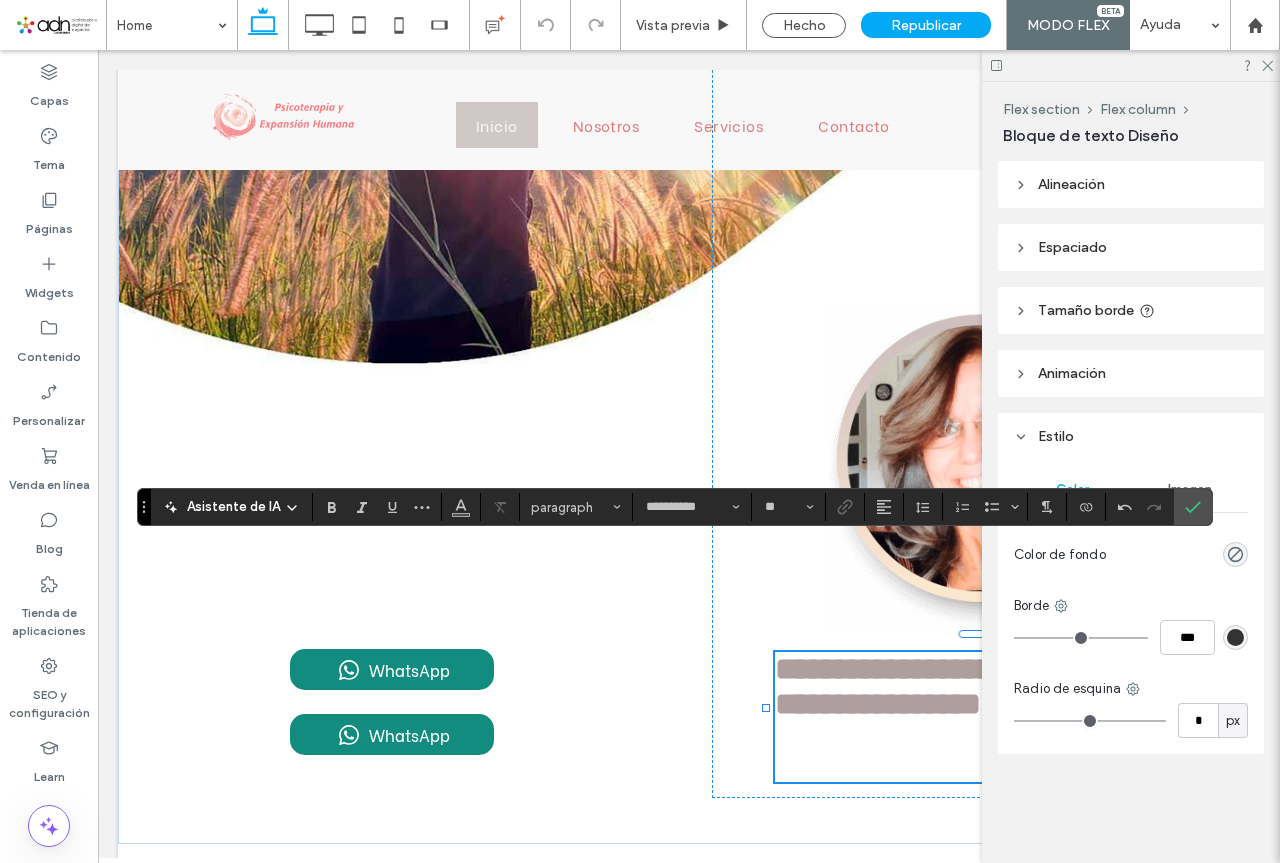 scroll, scrollTop: 0, scrollLeft: 0, axis: both 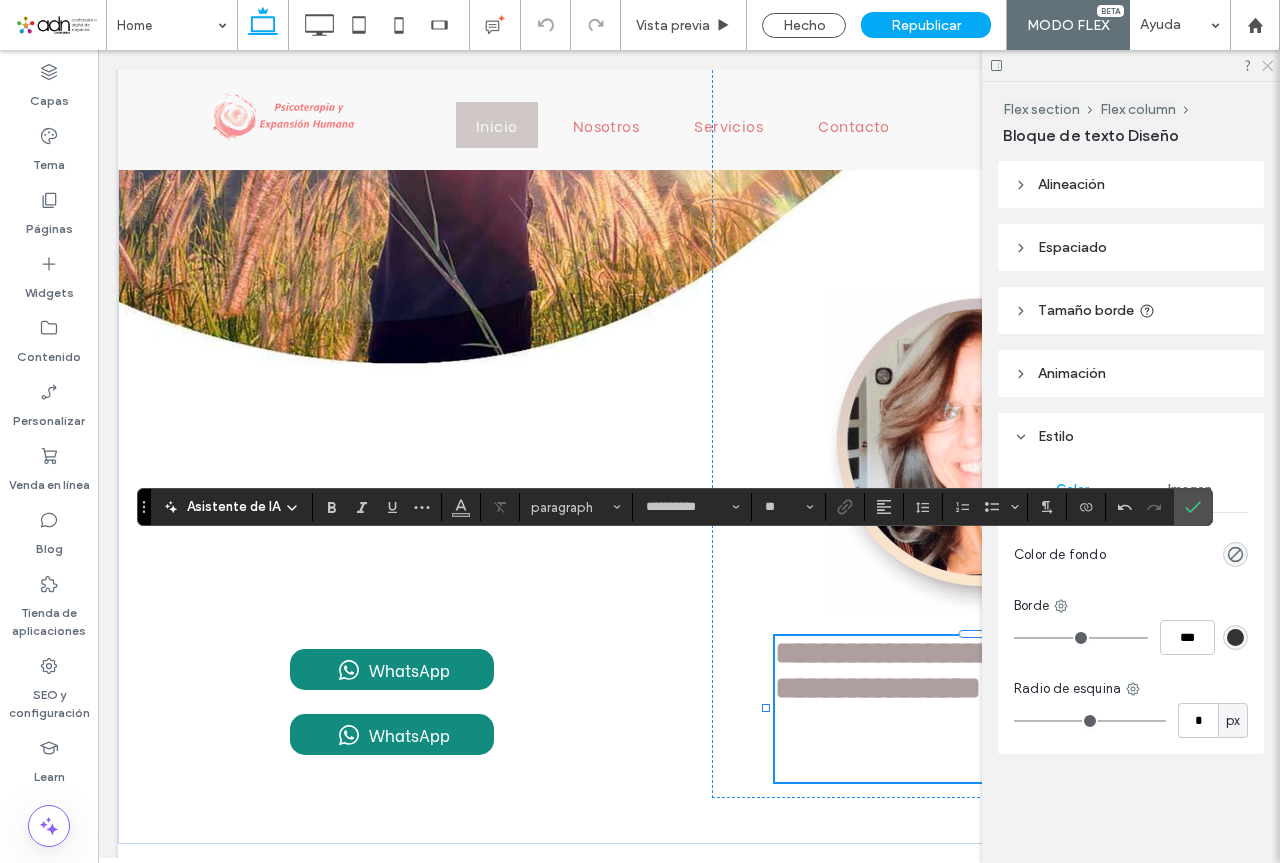click 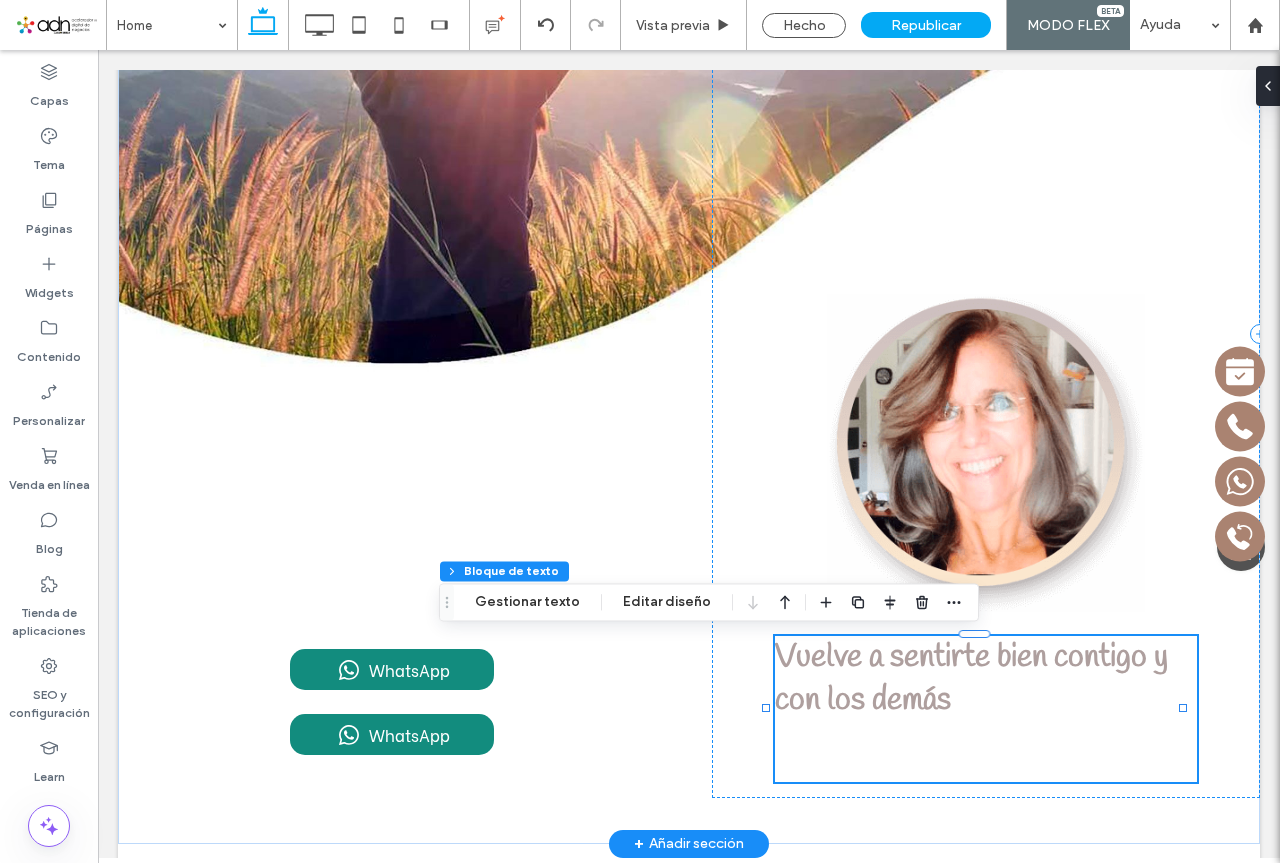 click on "Vuelve a sentirte bien contigo y con los demás" at bounding box center [985, 679] 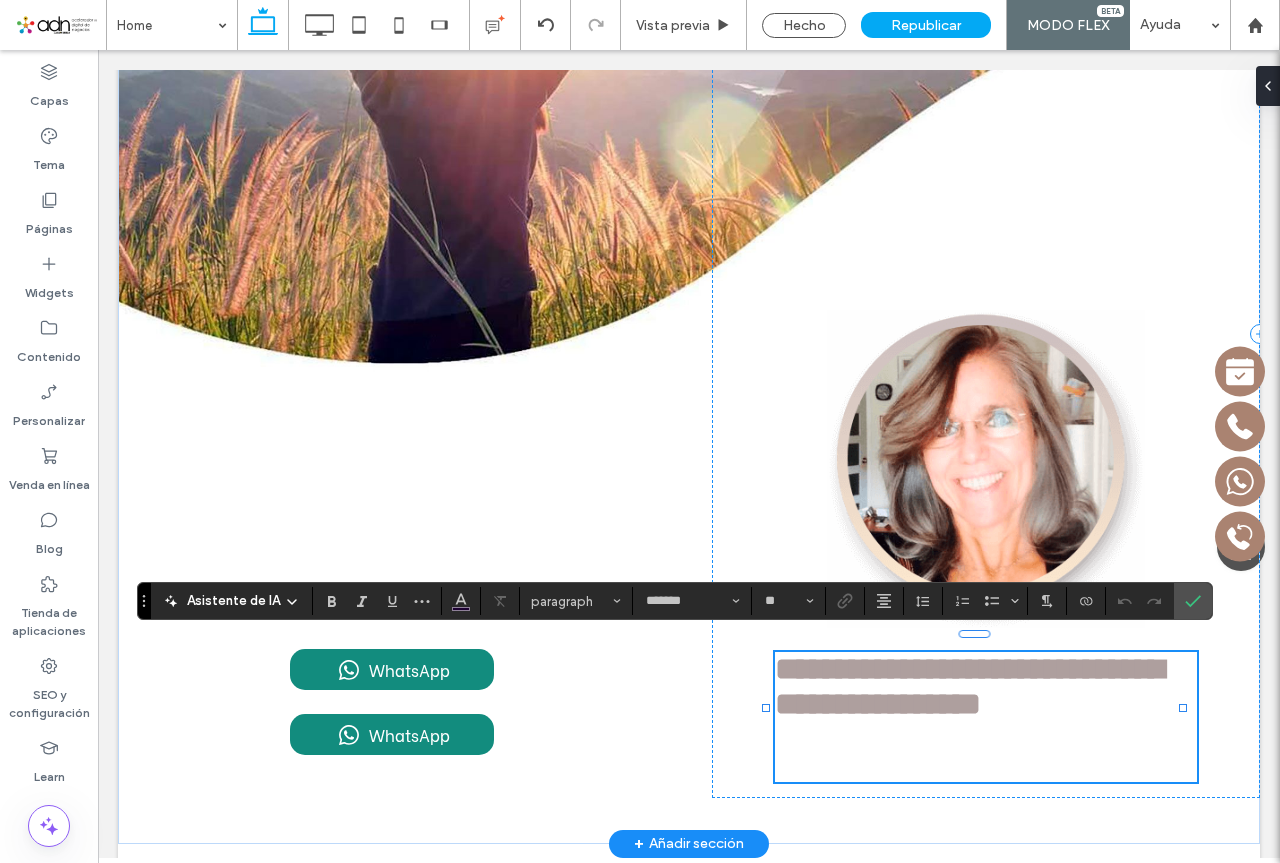 type 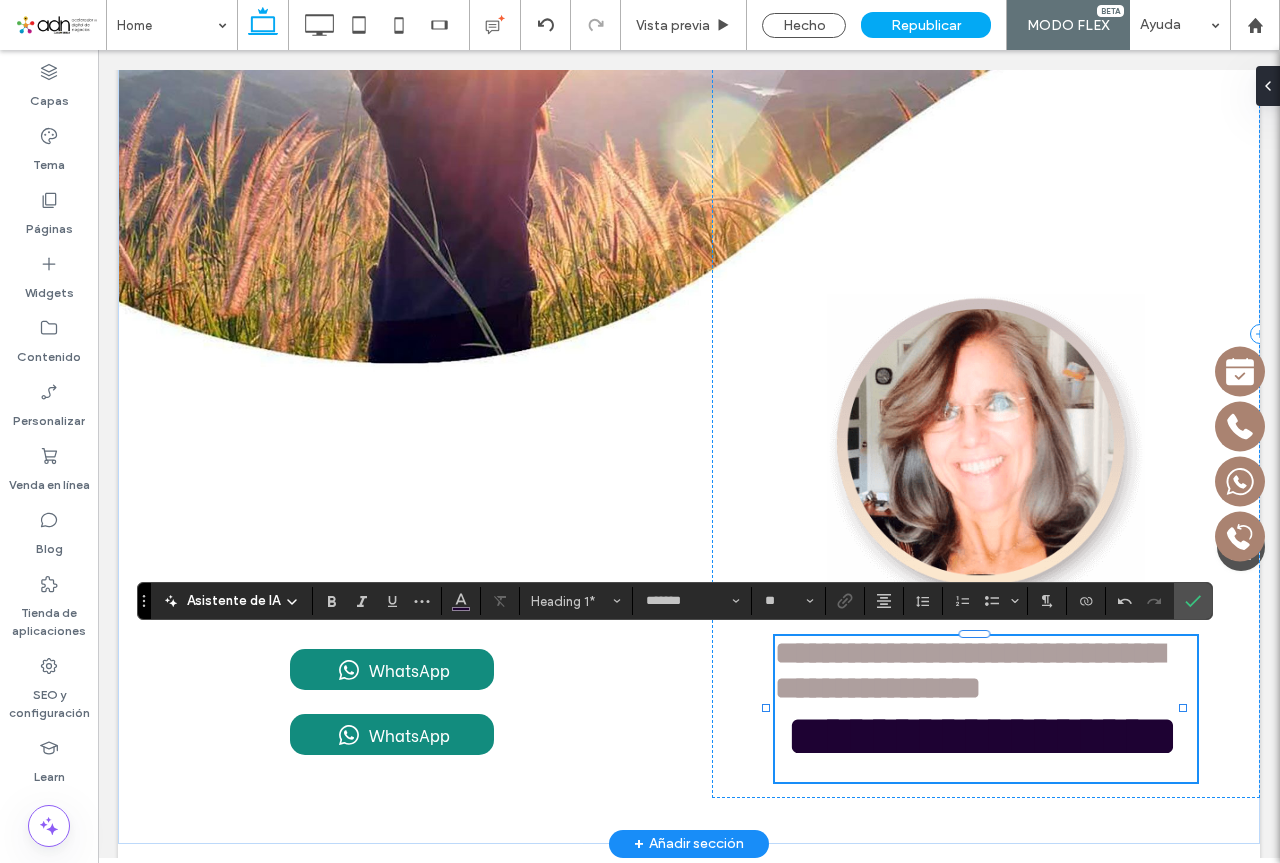 click on "**********" at bounding box center [982, 671] 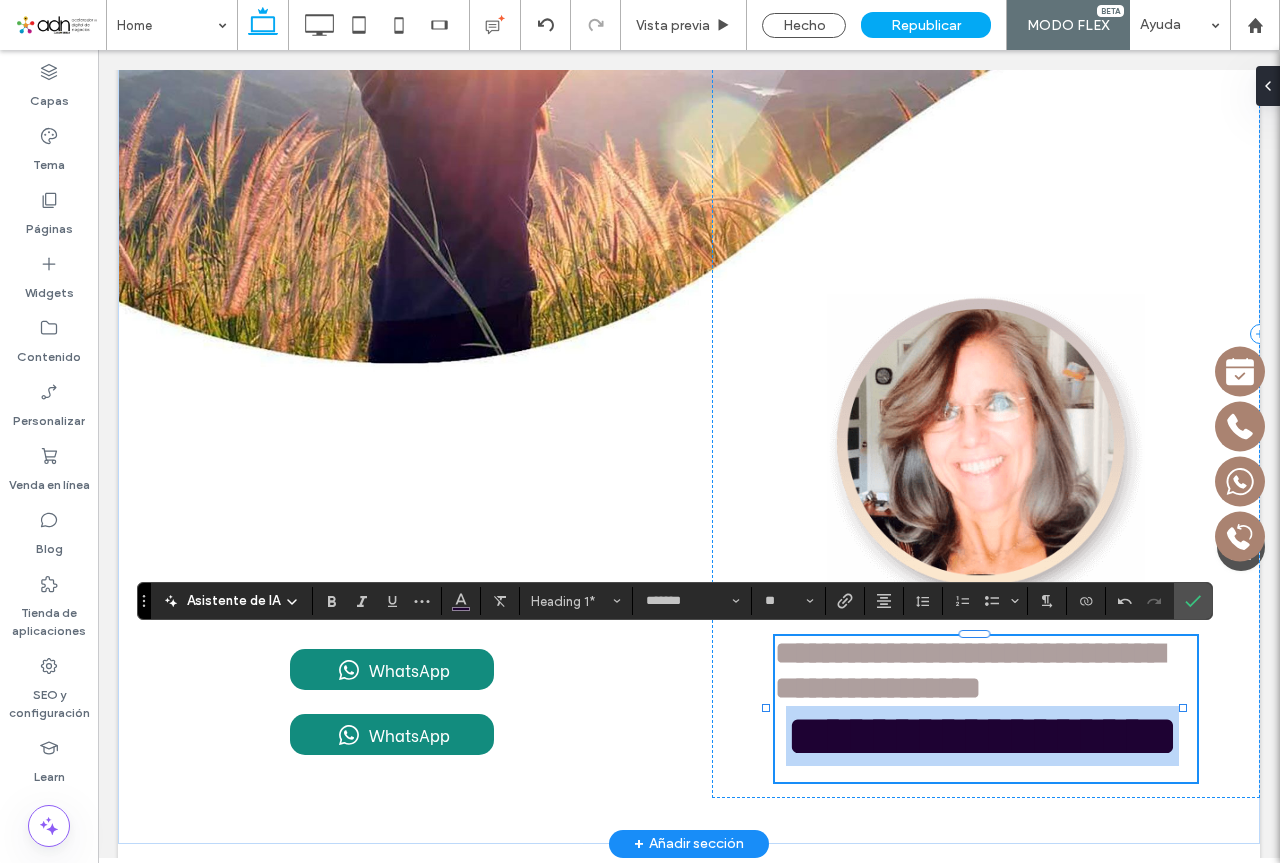 drag, startPoint x: 793, startPoint y: 738, endPoint x: 1148, endPoint y: 736, distance: 355.00565 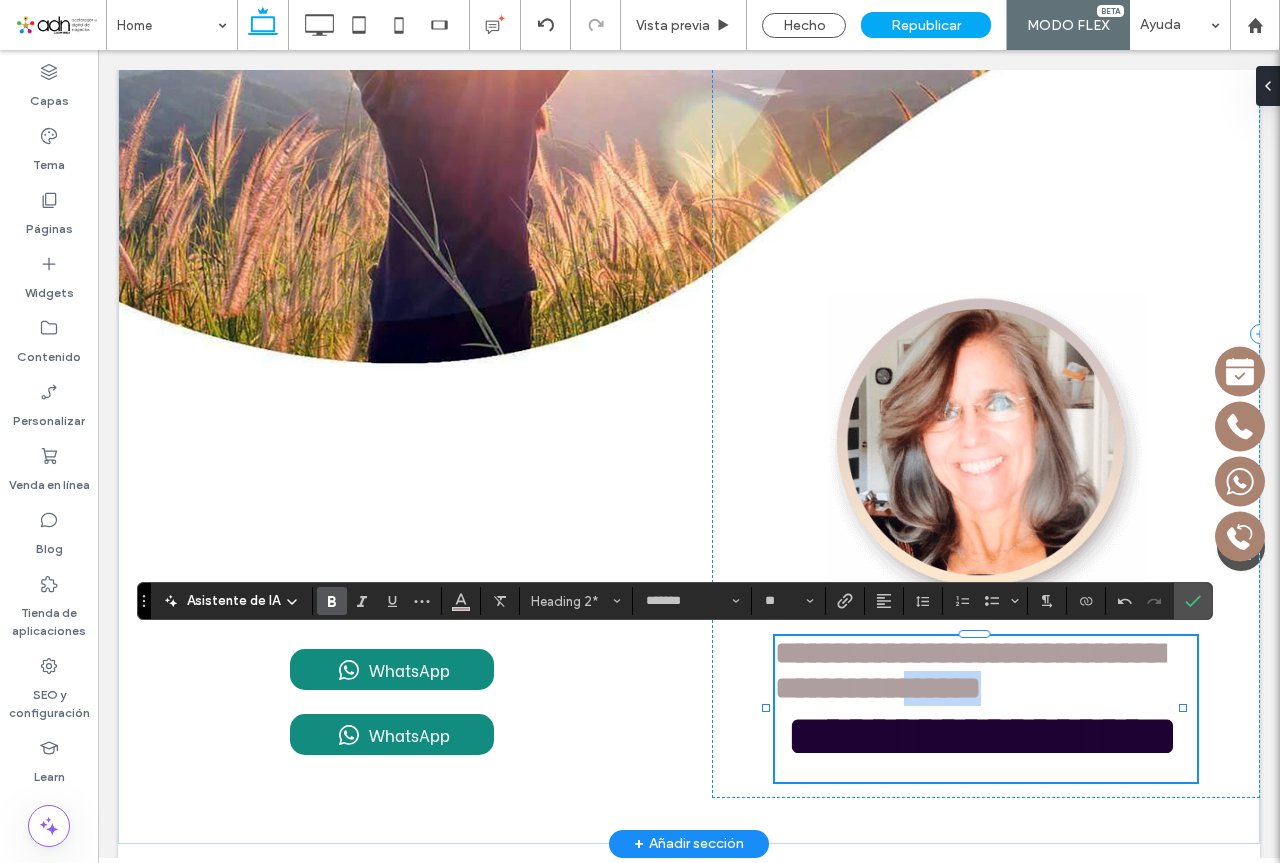 drag, startPoint x: 958, startPoint y: 696, endPoint x: 858, endPoint y: 695, distance: 100.005 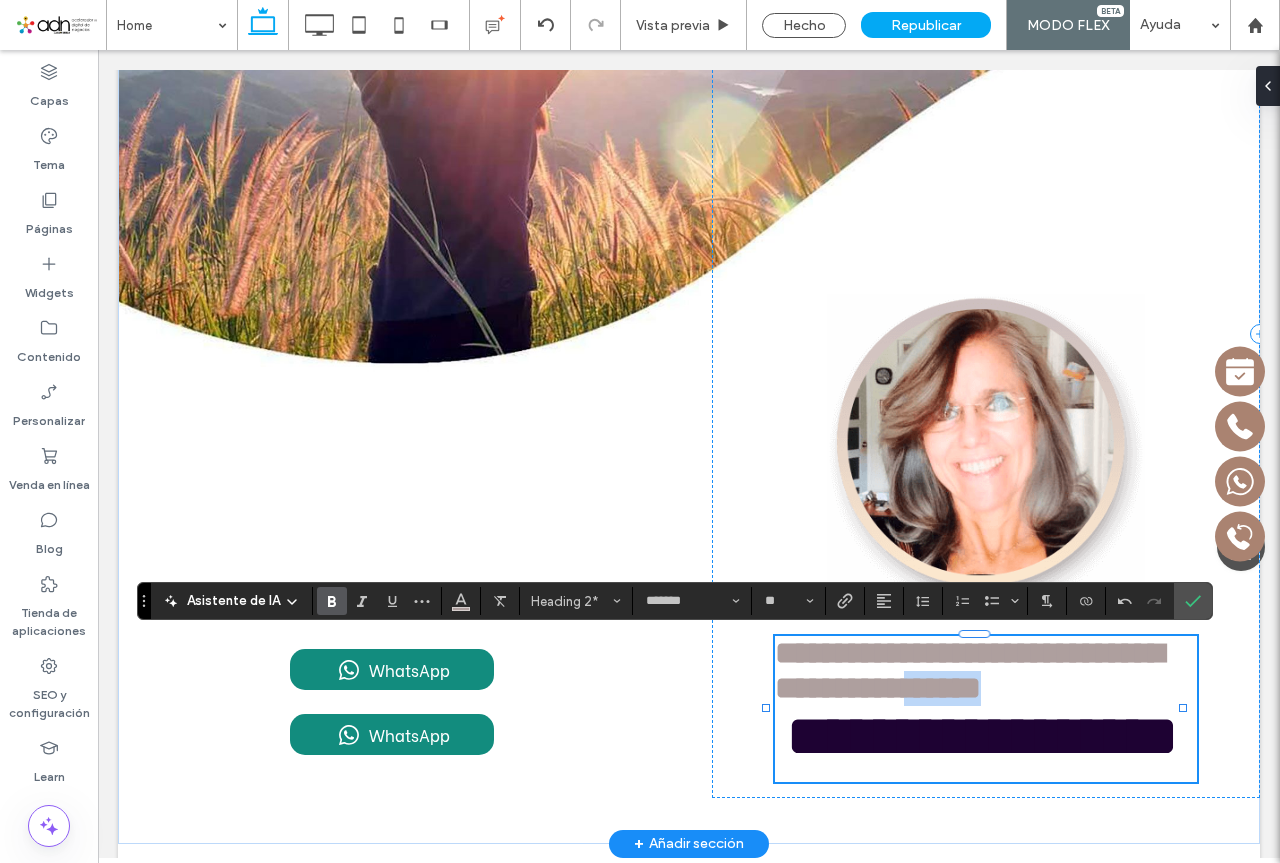 type on "**" 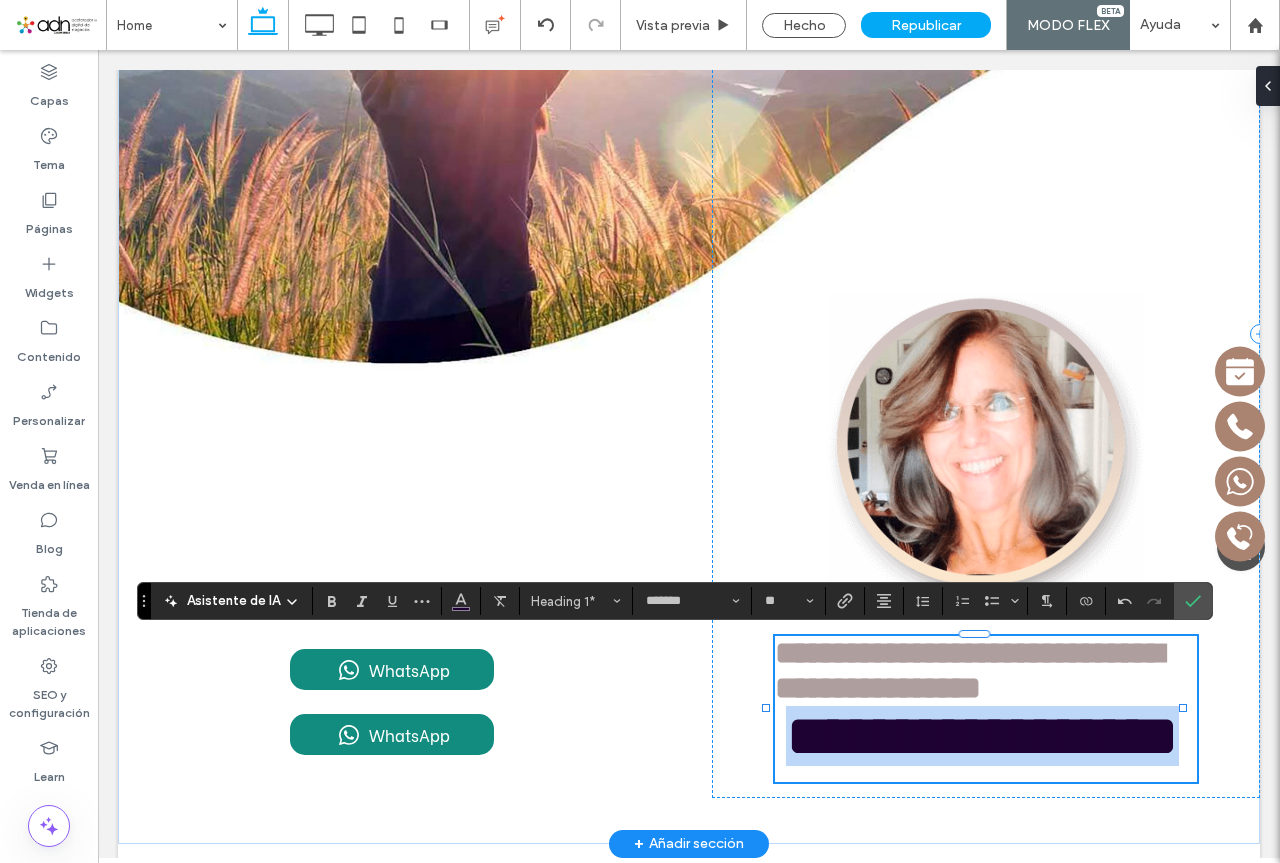 drag, startPoint x: 1159, startPoint y: 735, endPoint x: 796, endPoint y: 737, distance: 363.00552 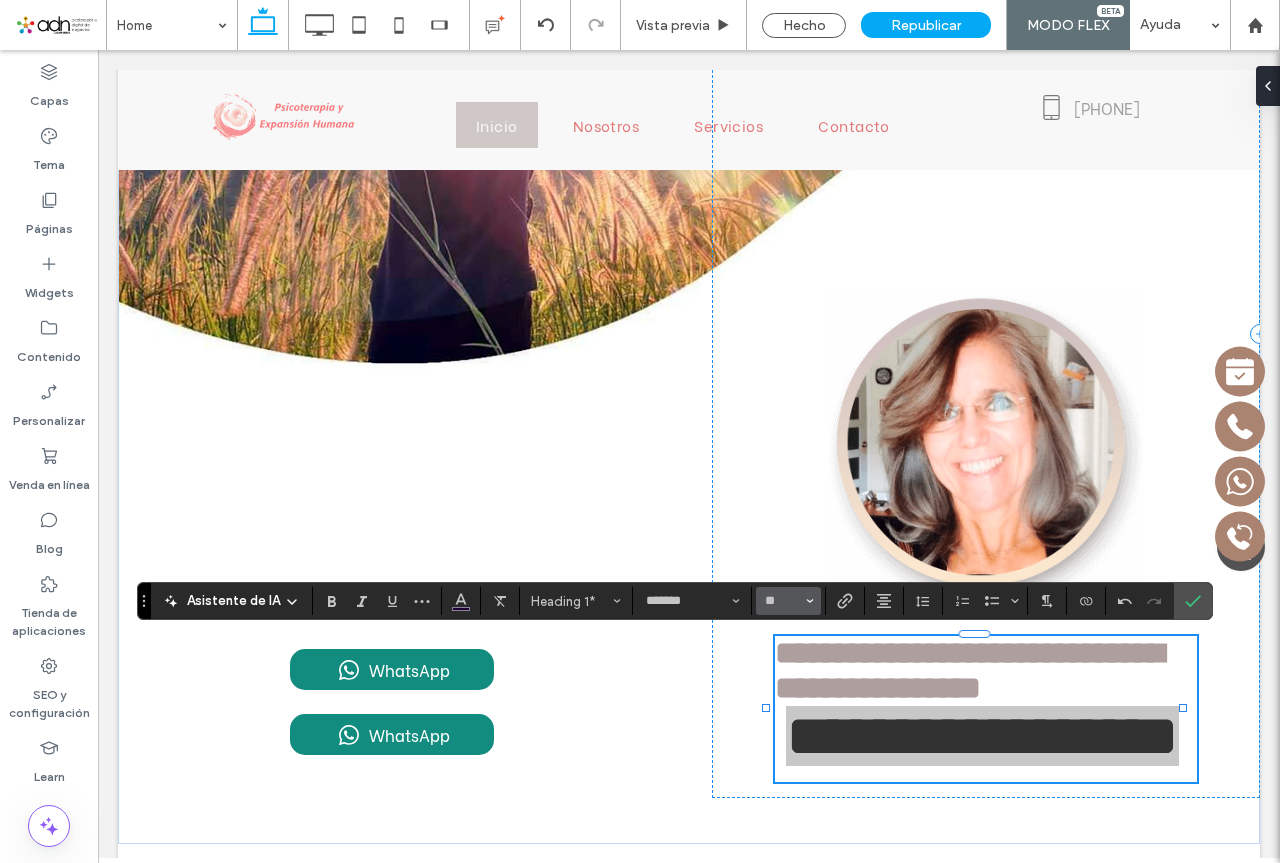 click at bounding box center (810, 601) 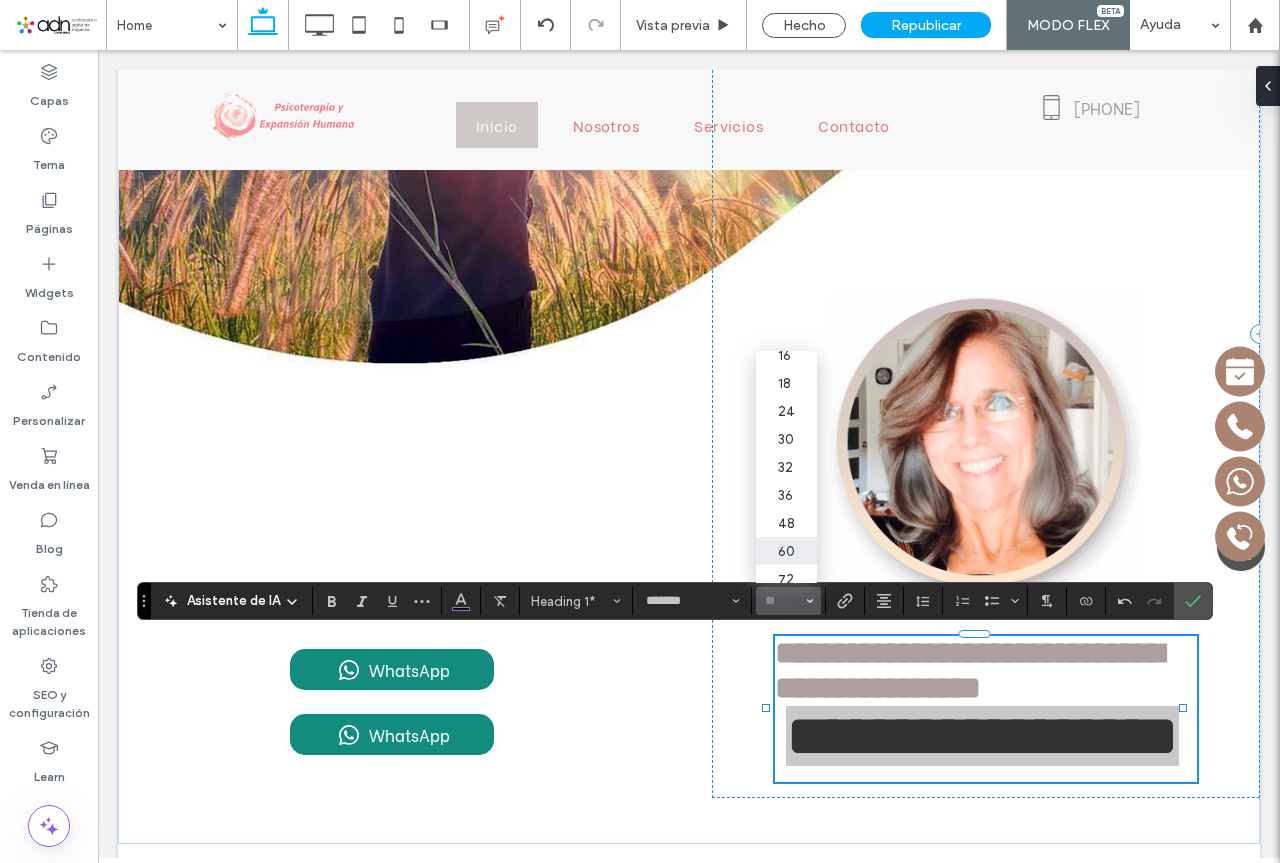 scroll, scrollTop: 216, scrollLeft: 0, axis: vertical 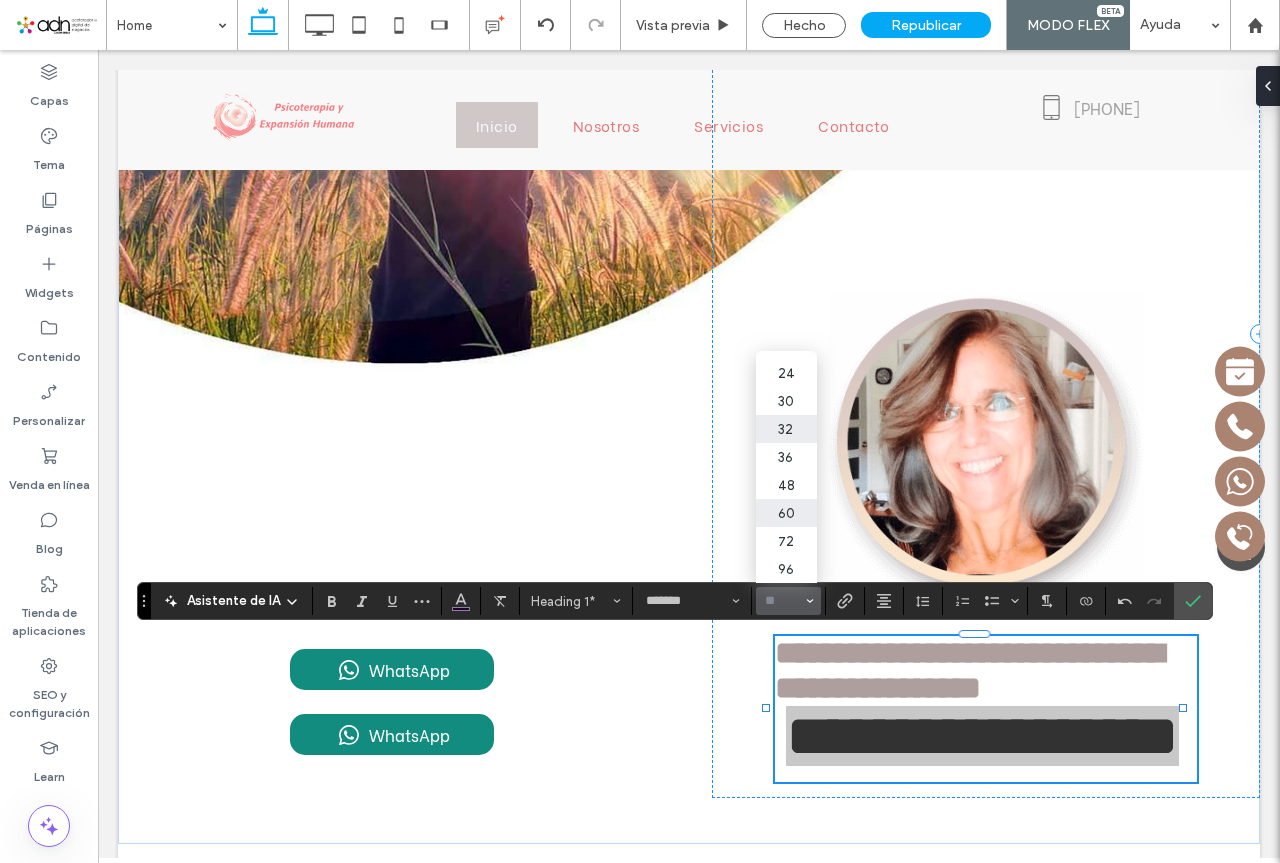 drag, startPoint x: 784, startPoint y: 428, endPoint x: 686, endPoint y: 388, distance: 105.848946 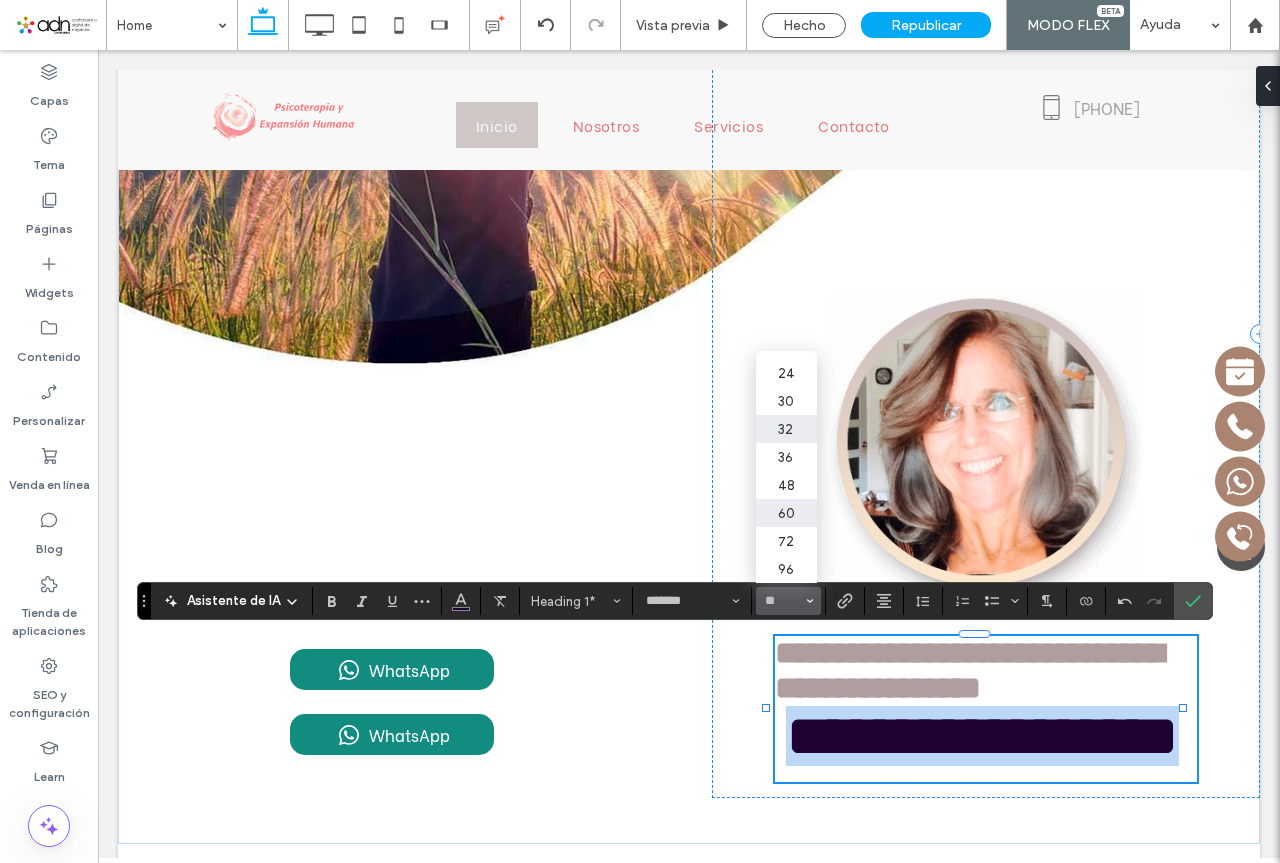type on "**" 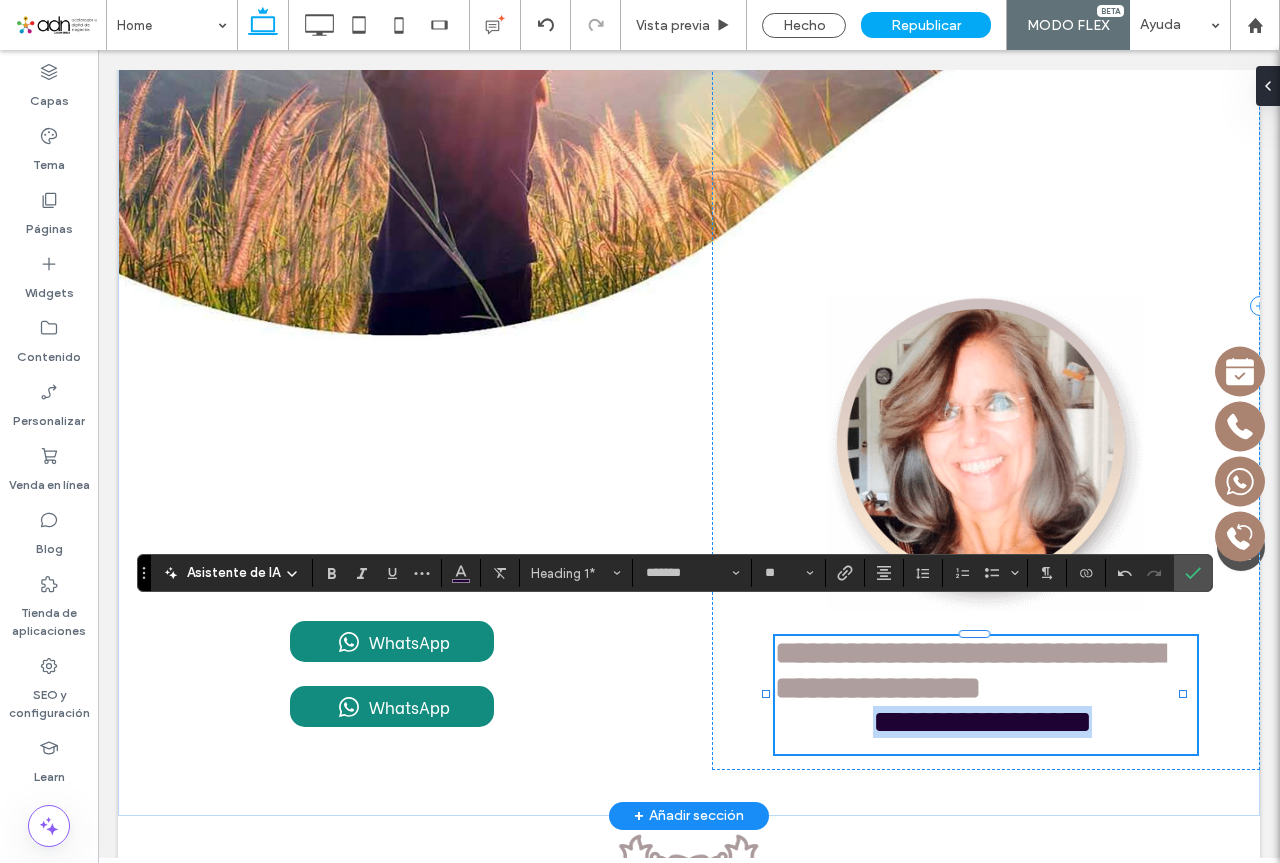 click on "**********" at bounding box center [982, 722] 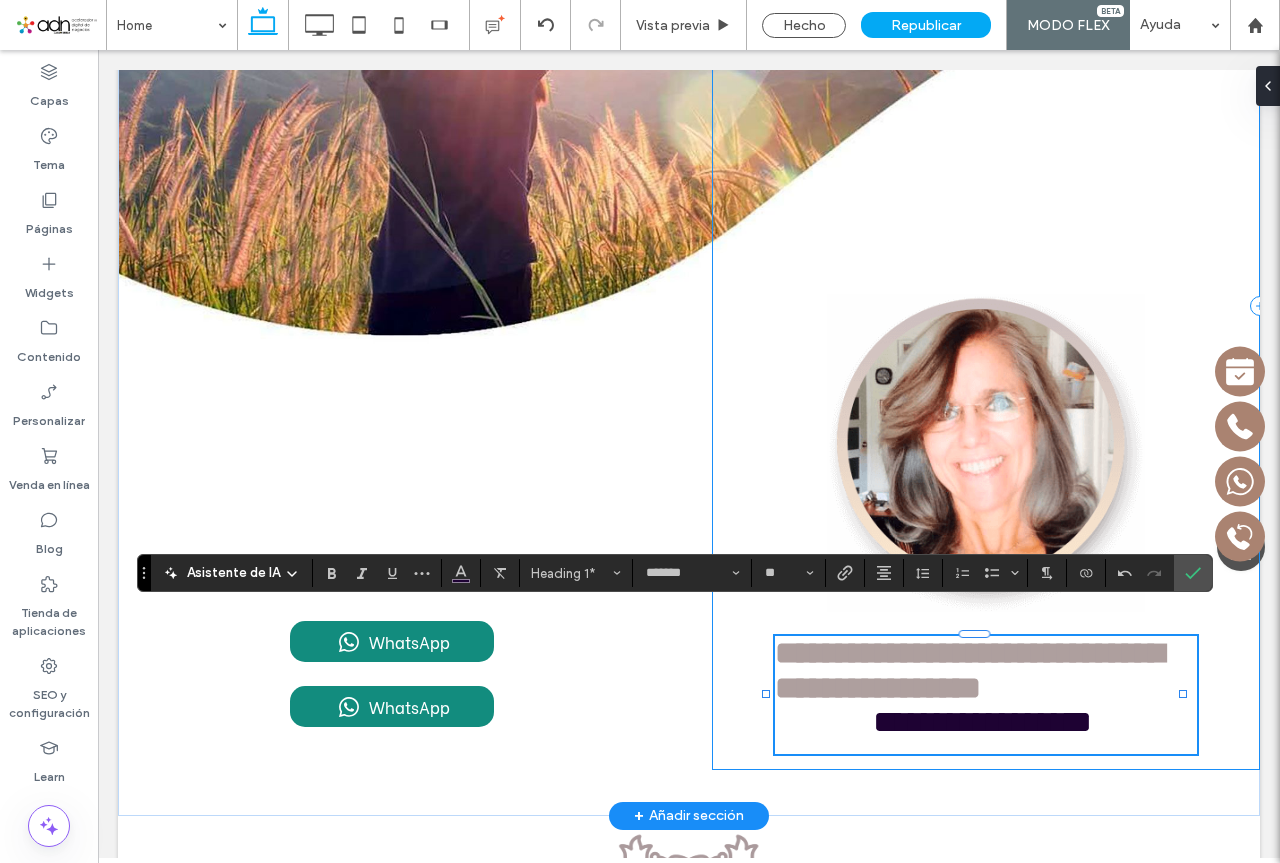 click on "**********" at bounding box center (986, 306) 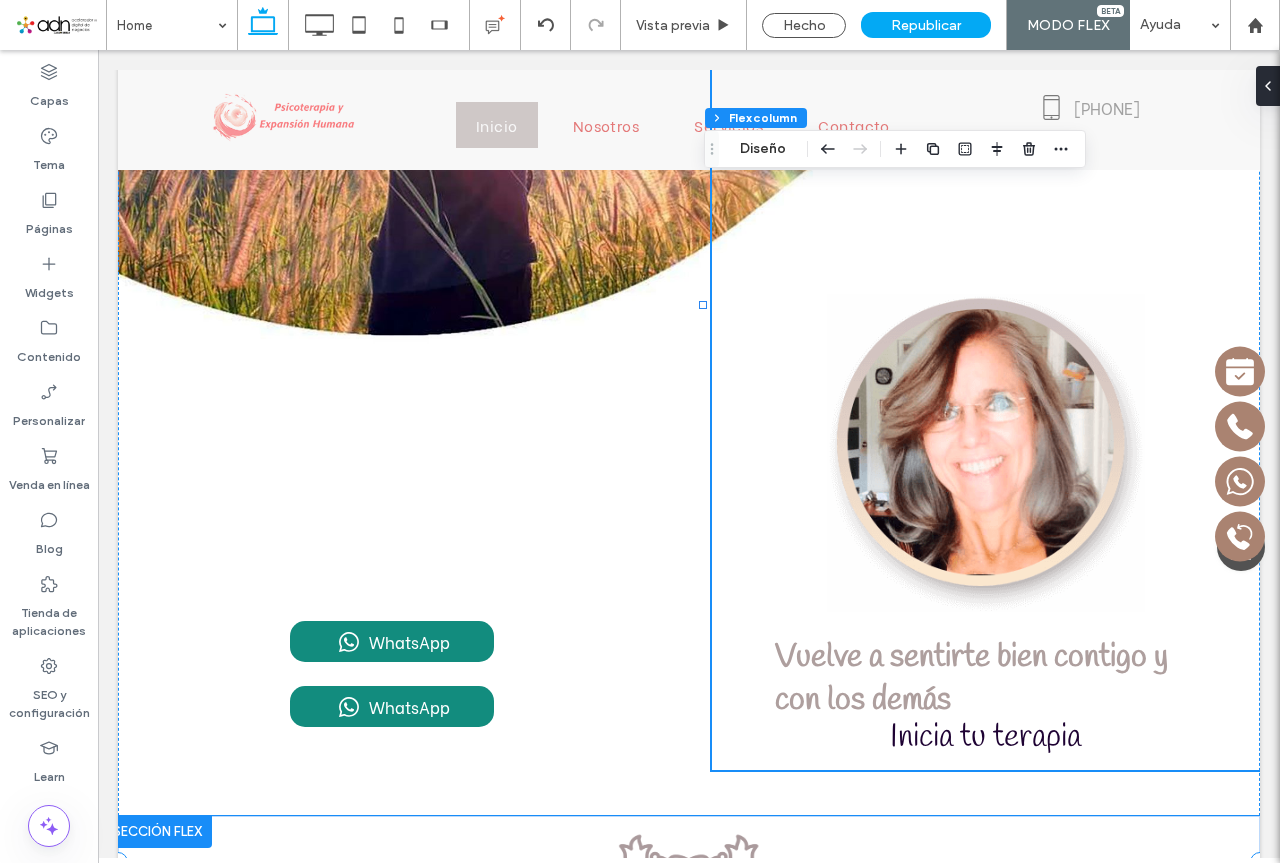 click at bounding box center (689, 862) 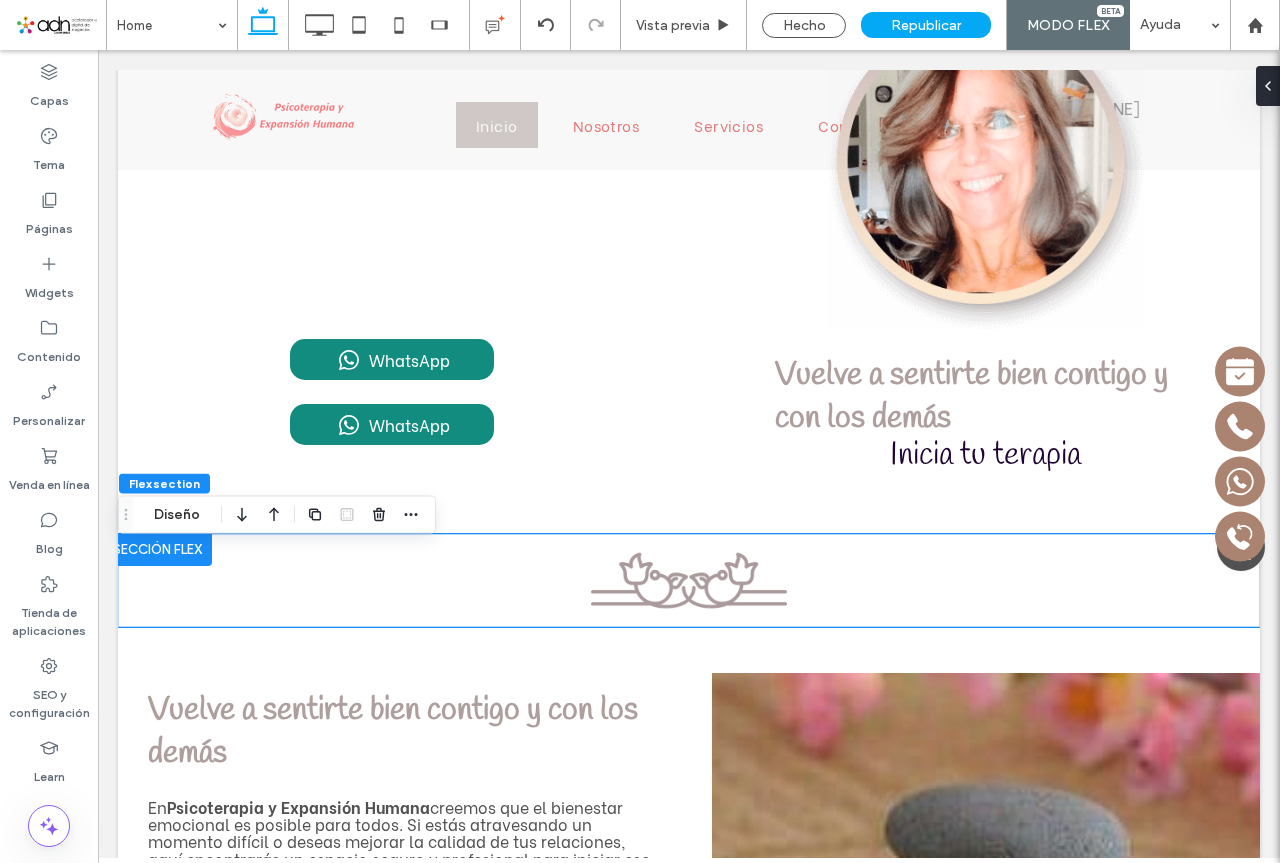 scroll, scrollTop: 551, scrollLeft: 0, axis: vertical 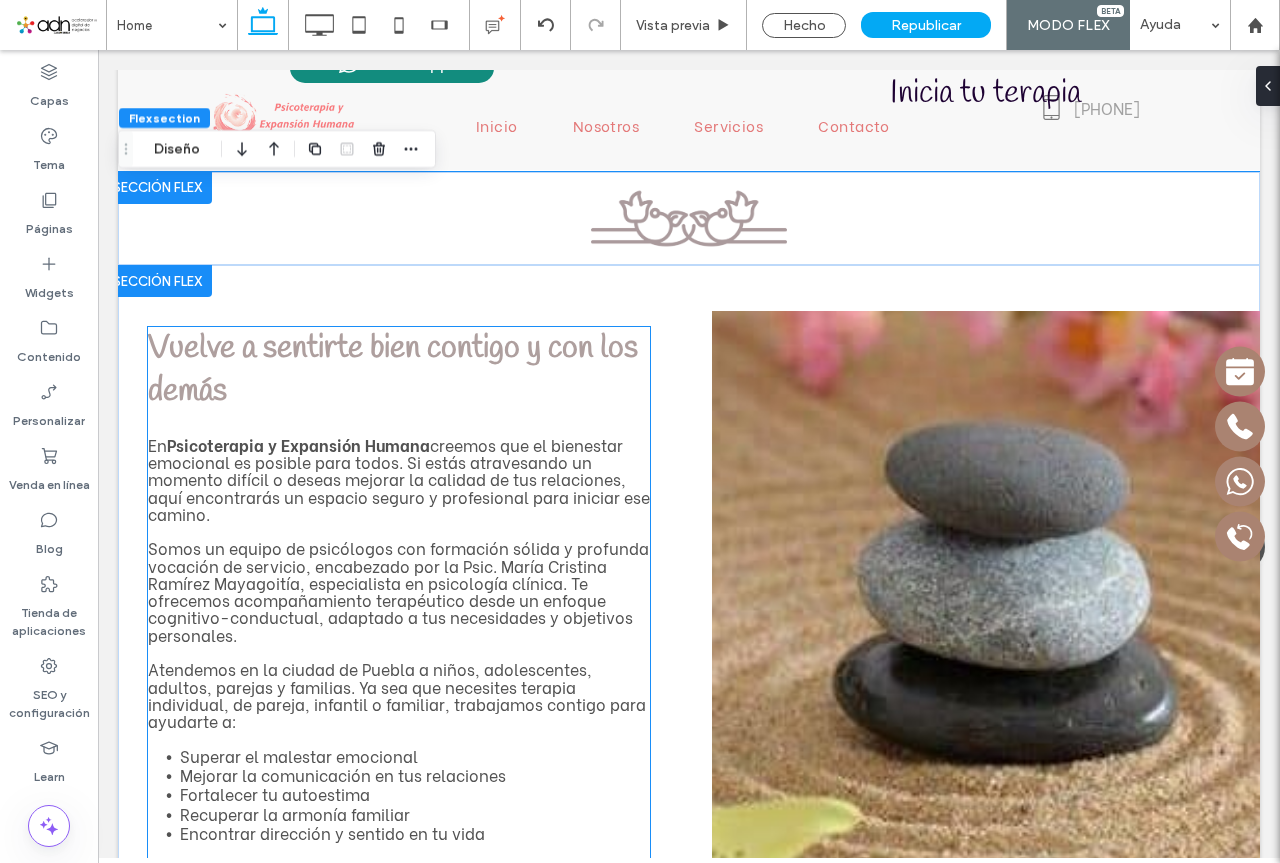 click on "Vuelve a sentirte bien contigo y con los demás" at bounding box center (393, 370) 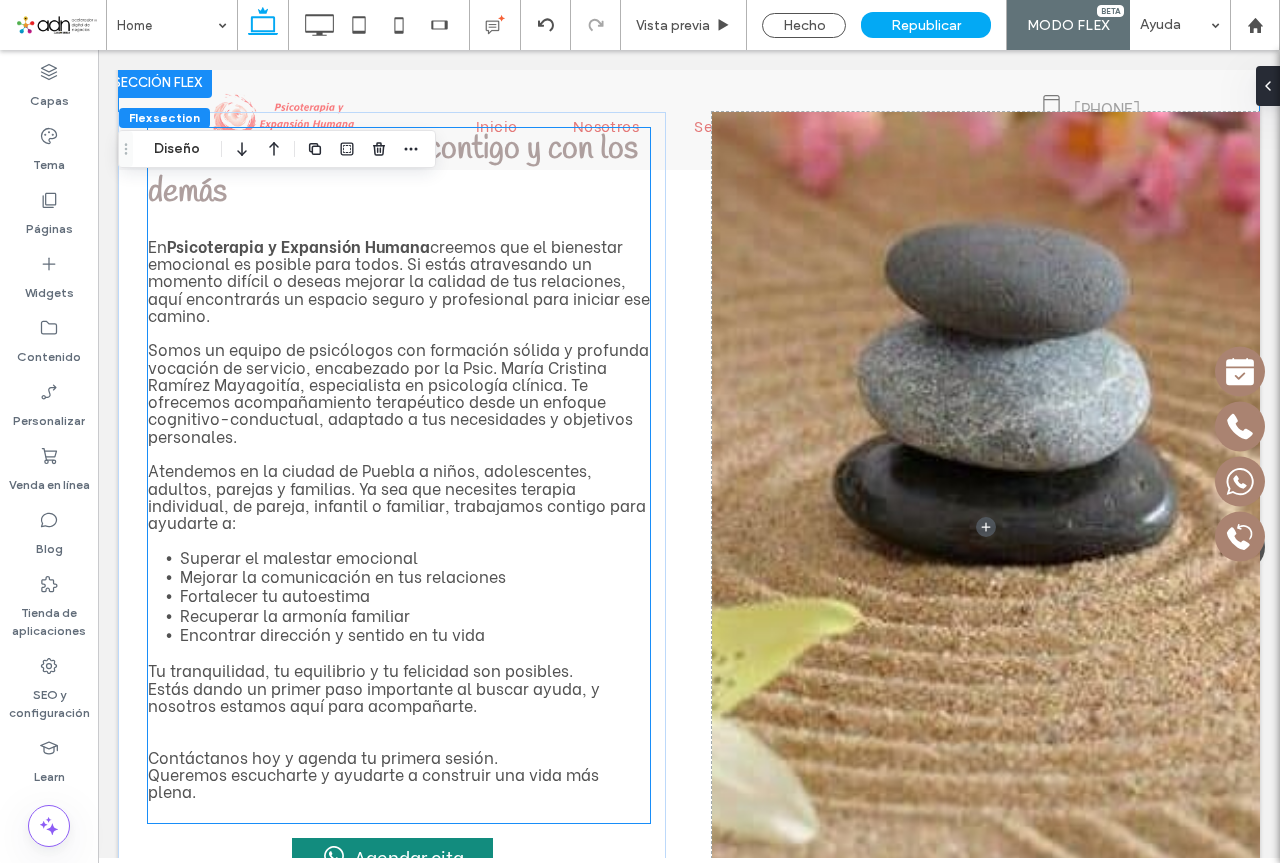 scroll, scrollTop: 1230, scrollLeft: 0, axis: vertical 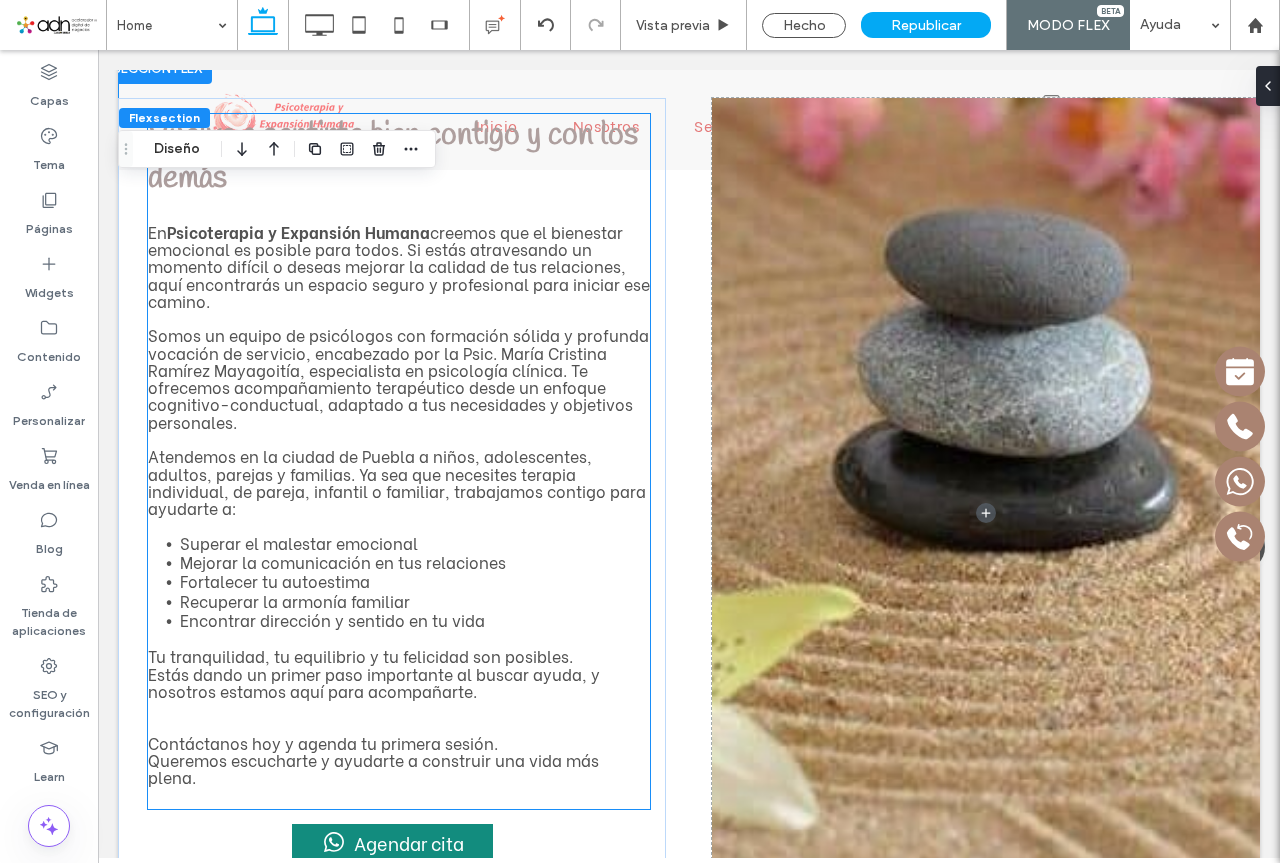 click at bounding box center (399, 211) 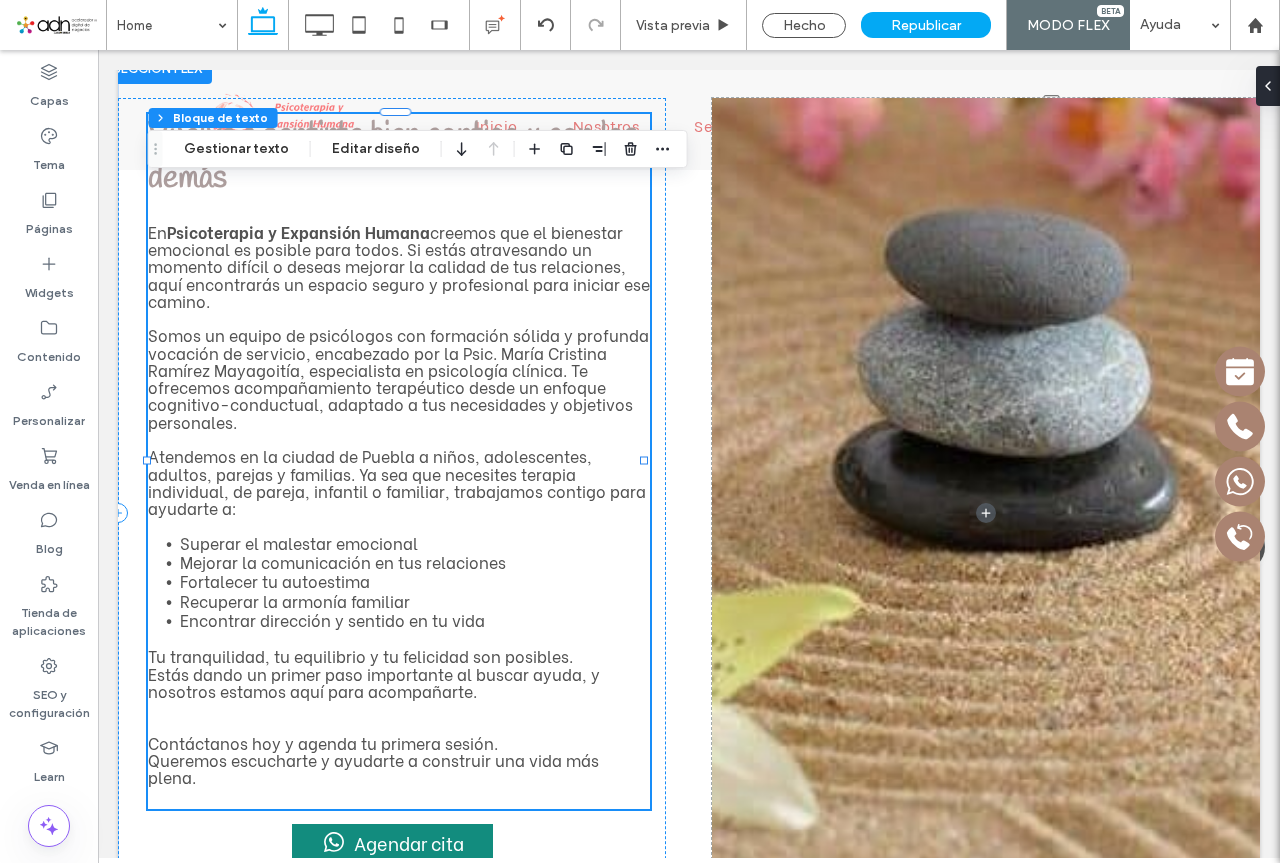 click at bounding box center [399, 211] 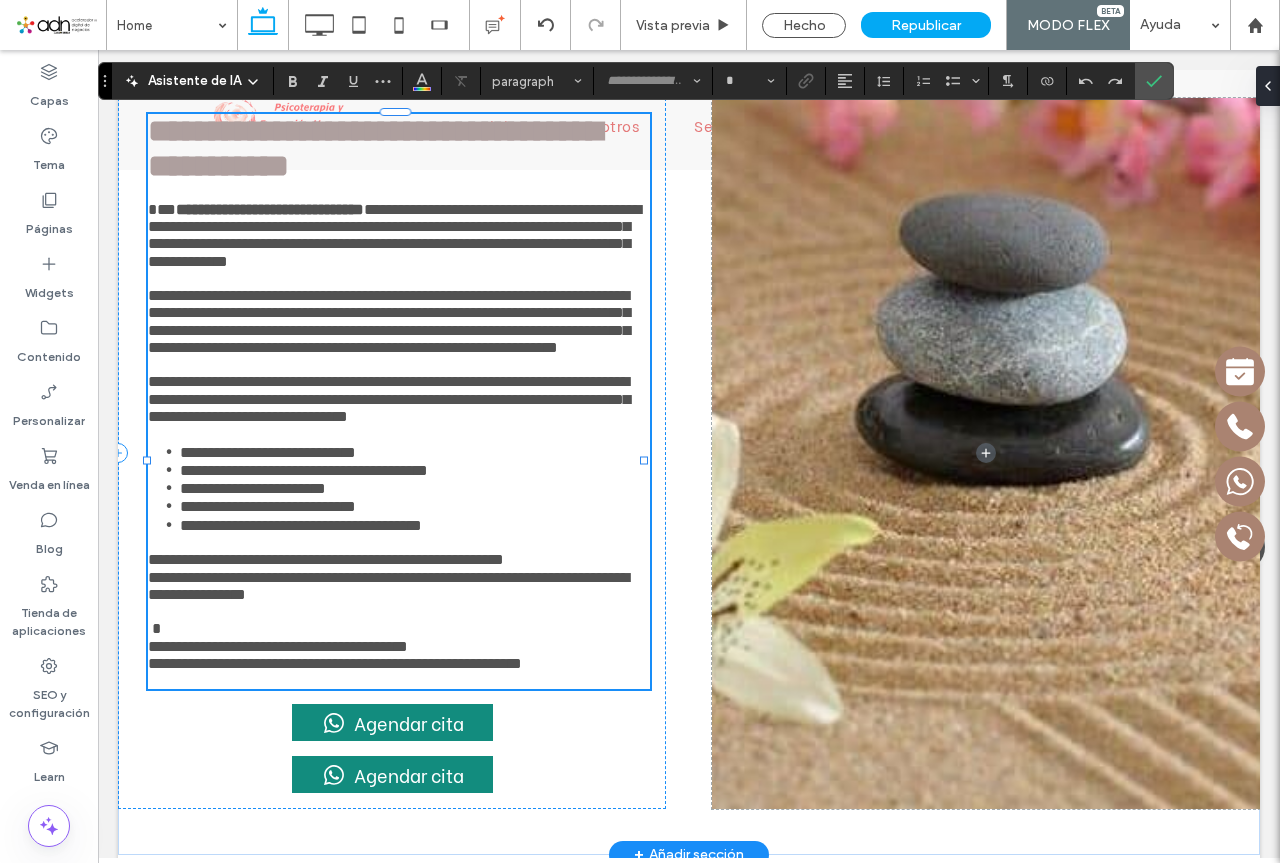 type on "*******" 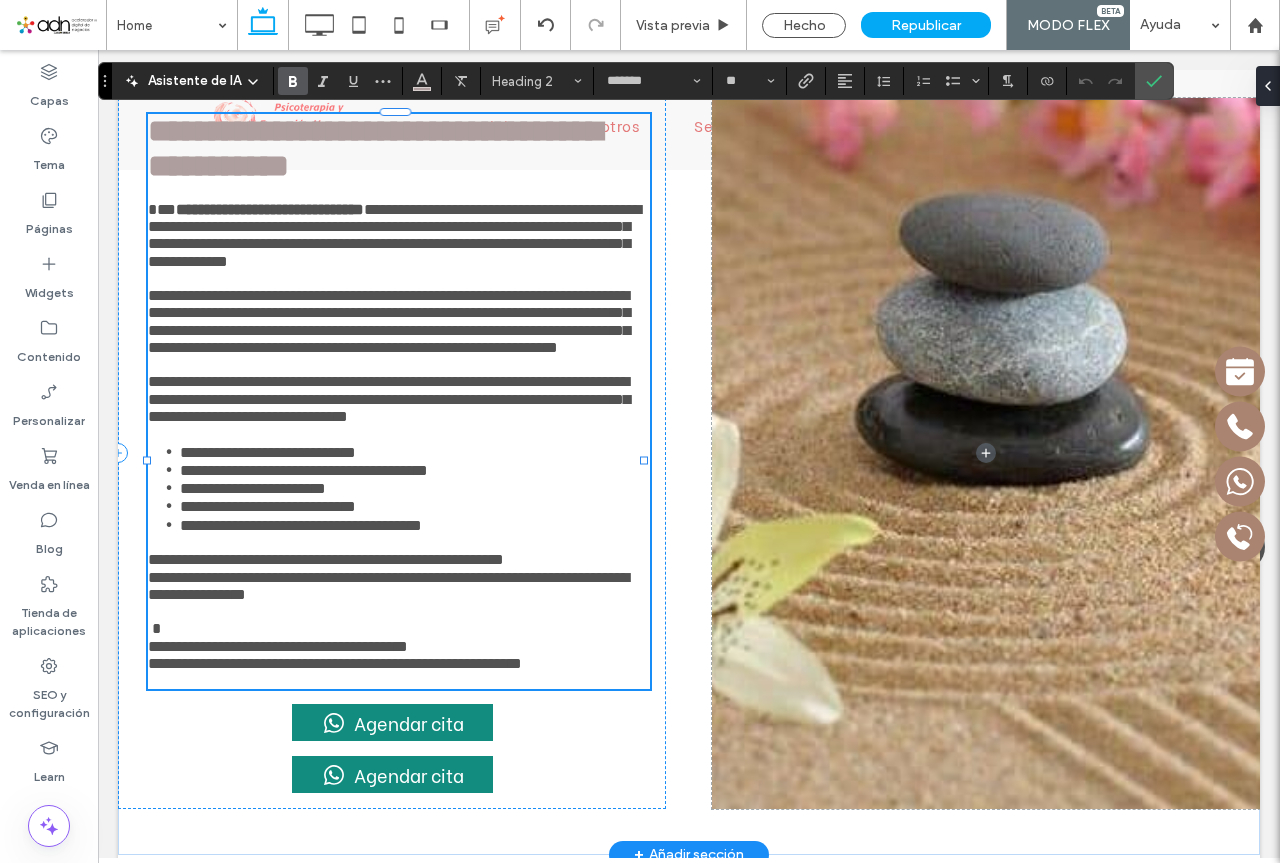 type 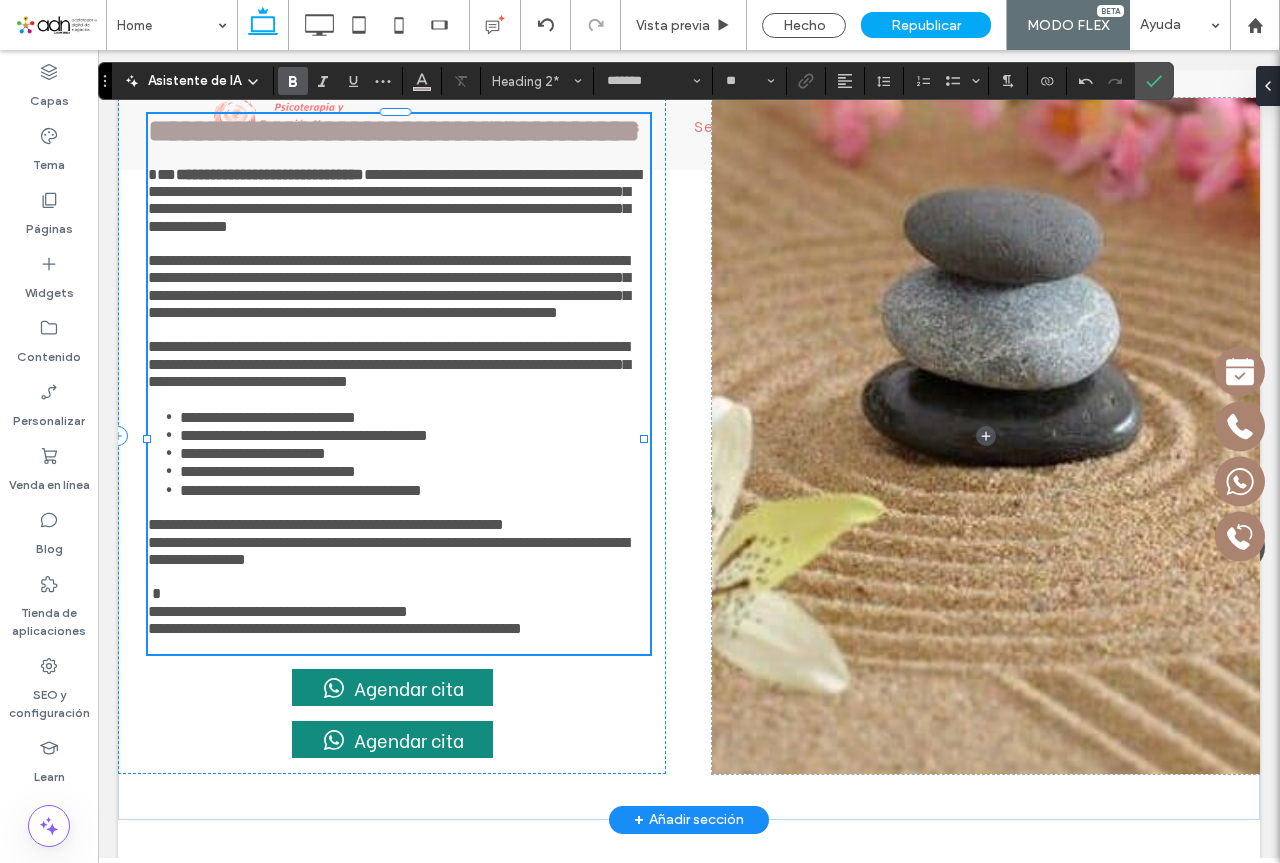 click on "**********" at bounding box center [394, 131] 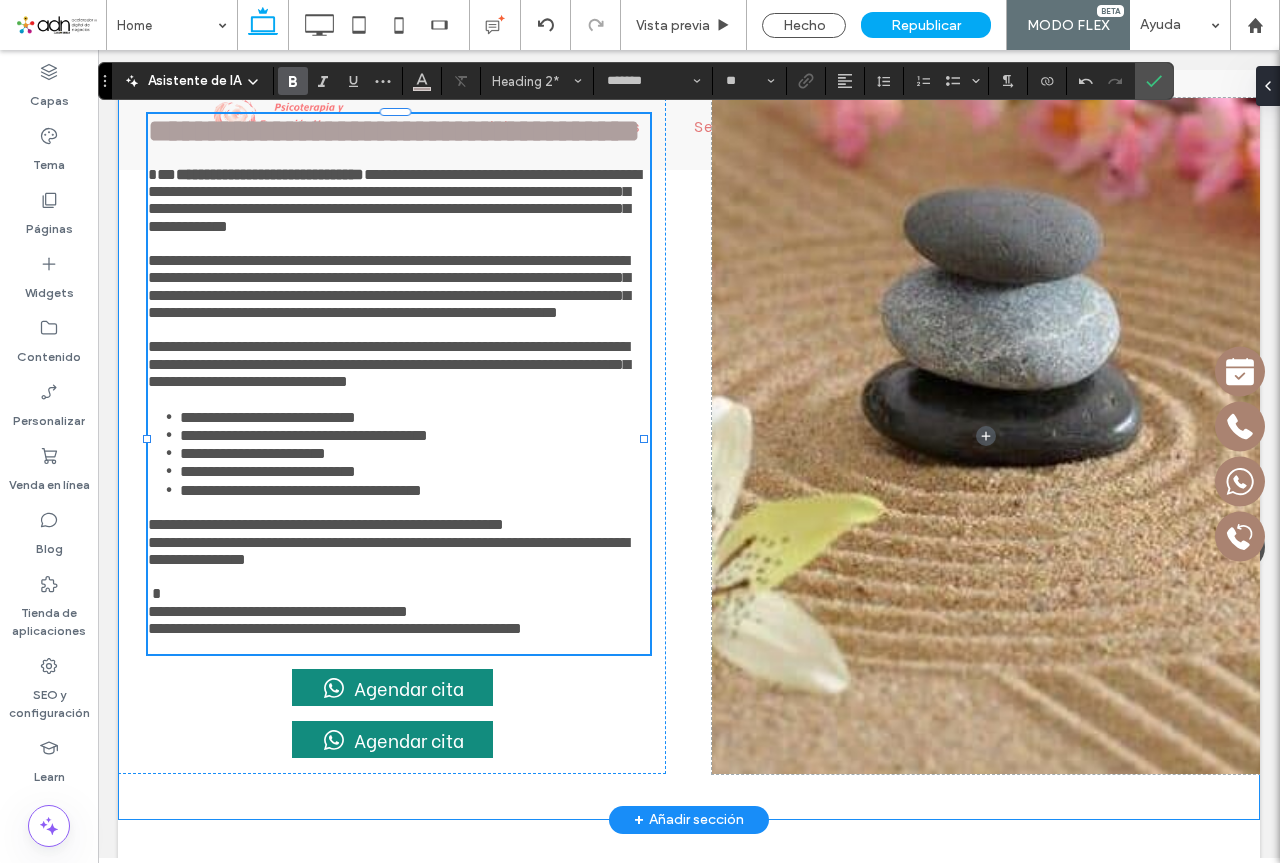 click on "**********" at bounding box center [689, 436] 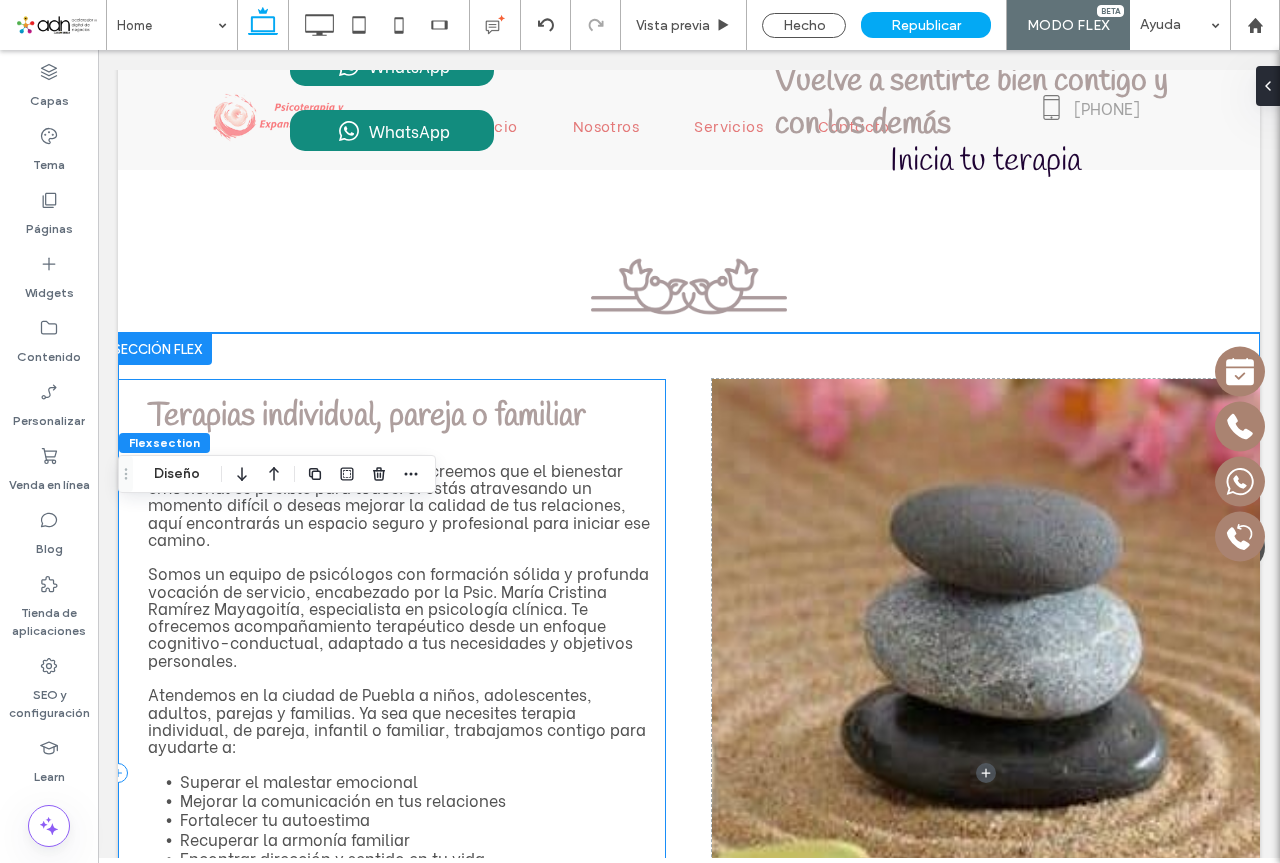scroll, scrollTop: 763, scrollLeft: 0, axis: vertical 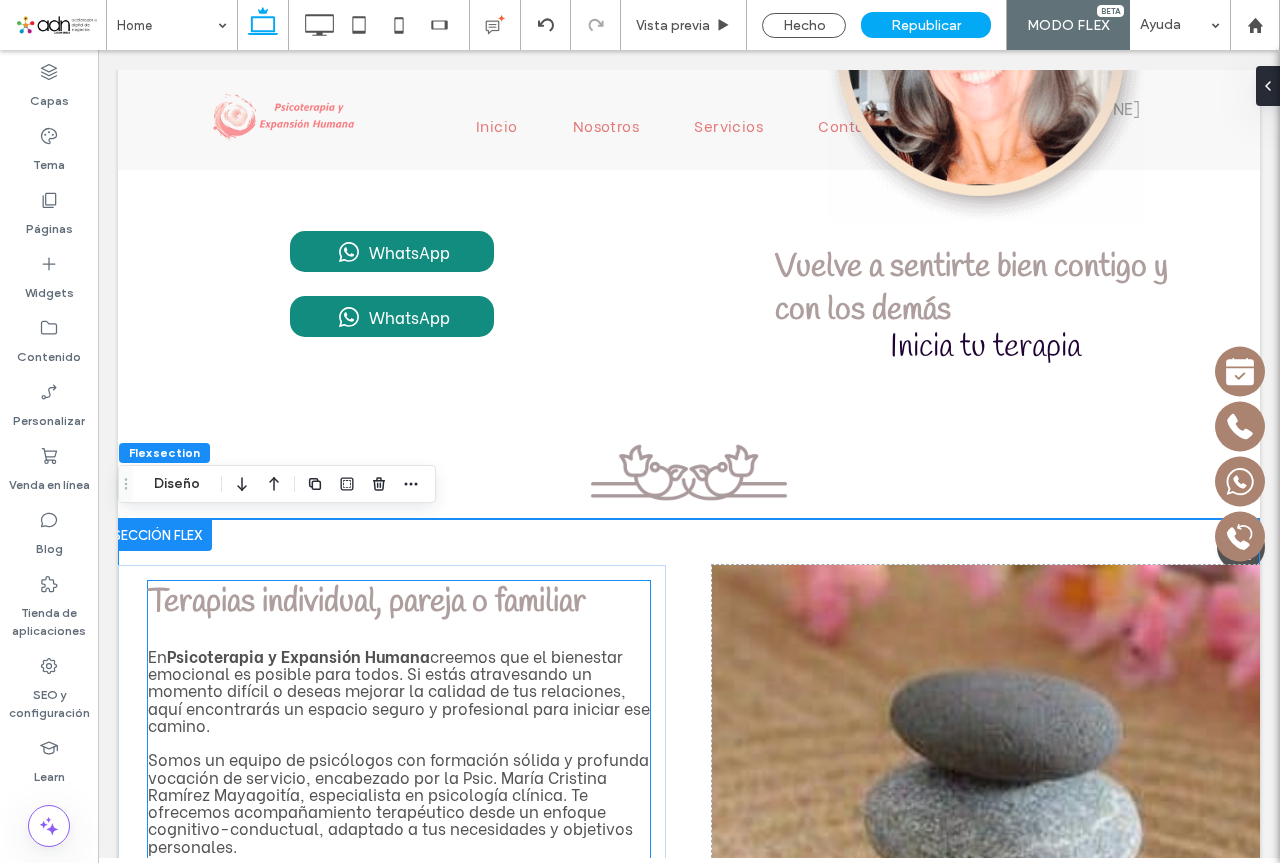 click on "Terapias individual, pareja o familiar" at bounding box center [367, 602] 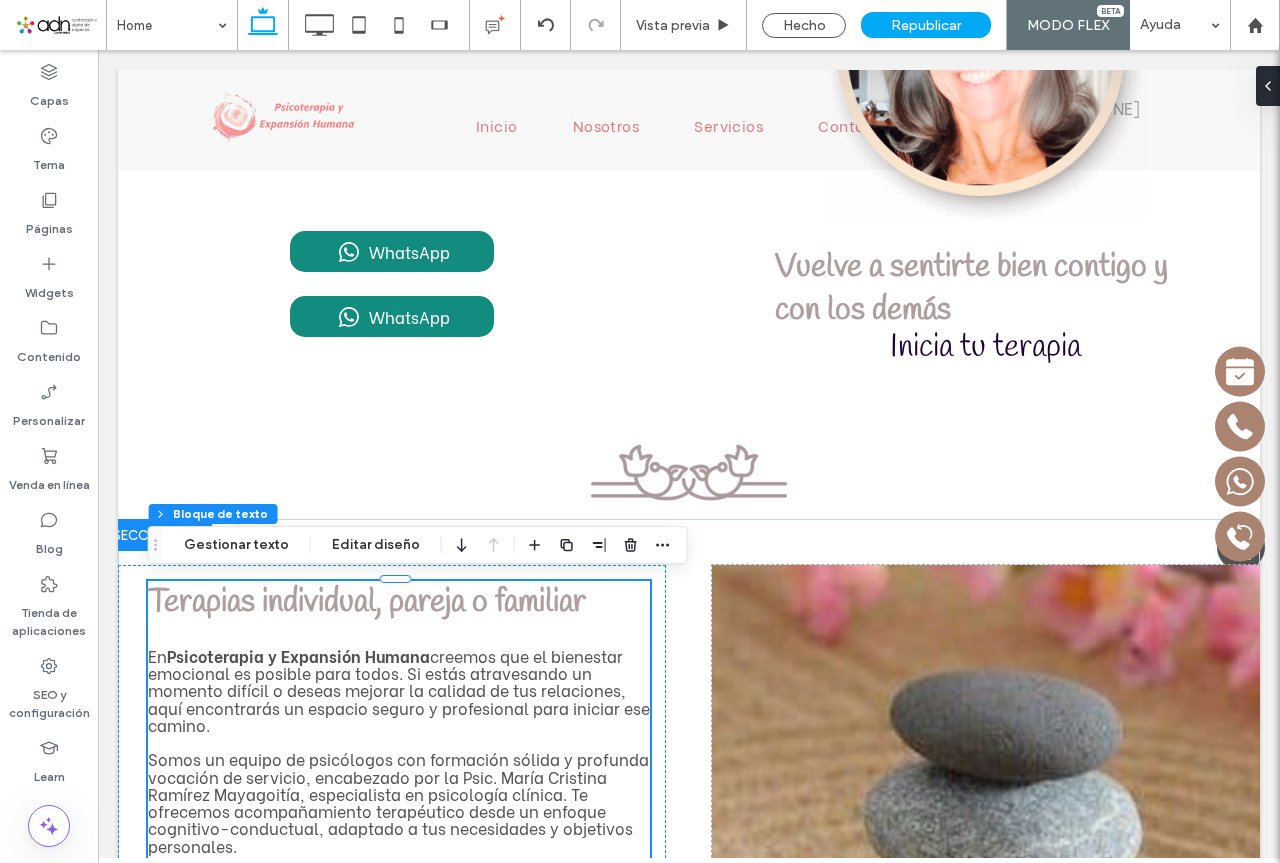 click on "Terapias individual, pareja o familiar" at bounding box center [367, 602] 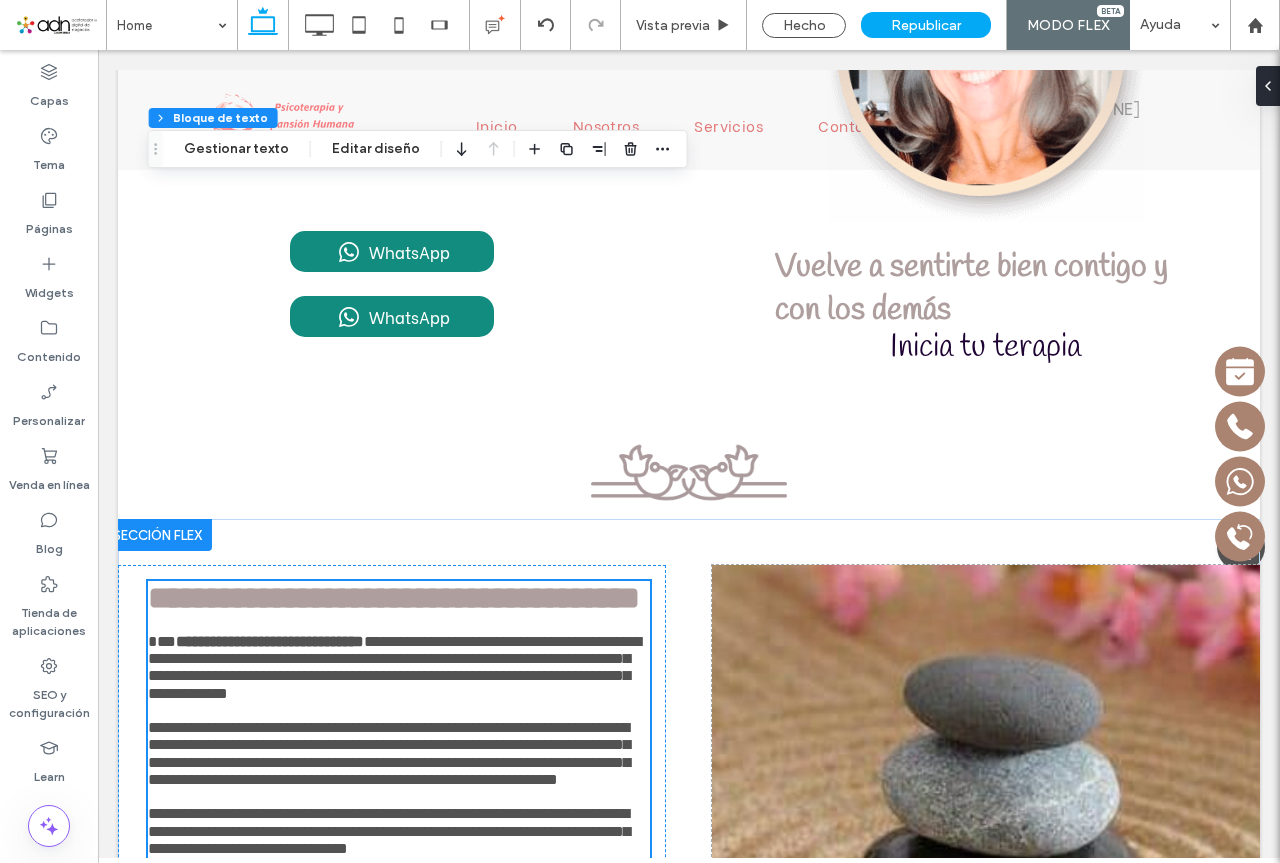 scroll, scrollTop: 1213, scrollLeft: 0, axis: vertical 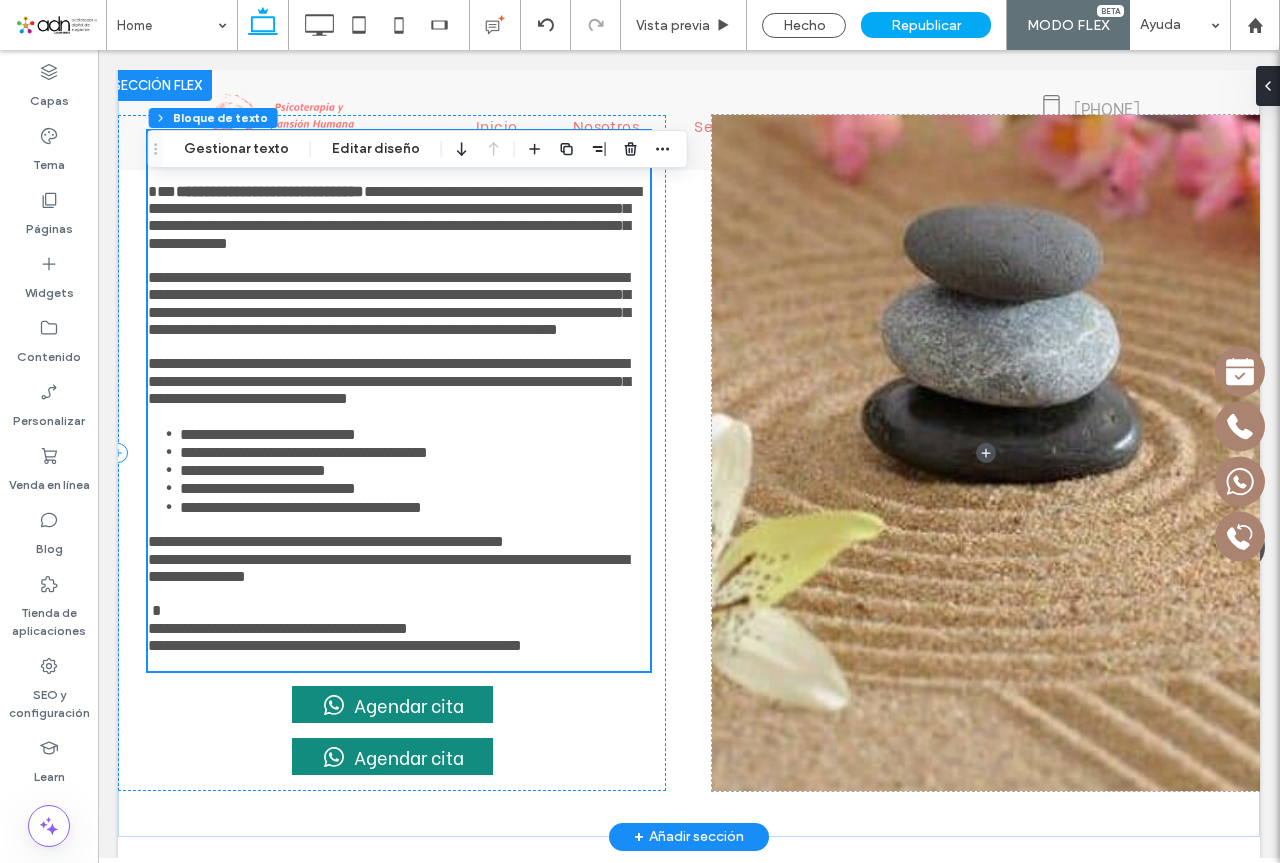 type on "*******" 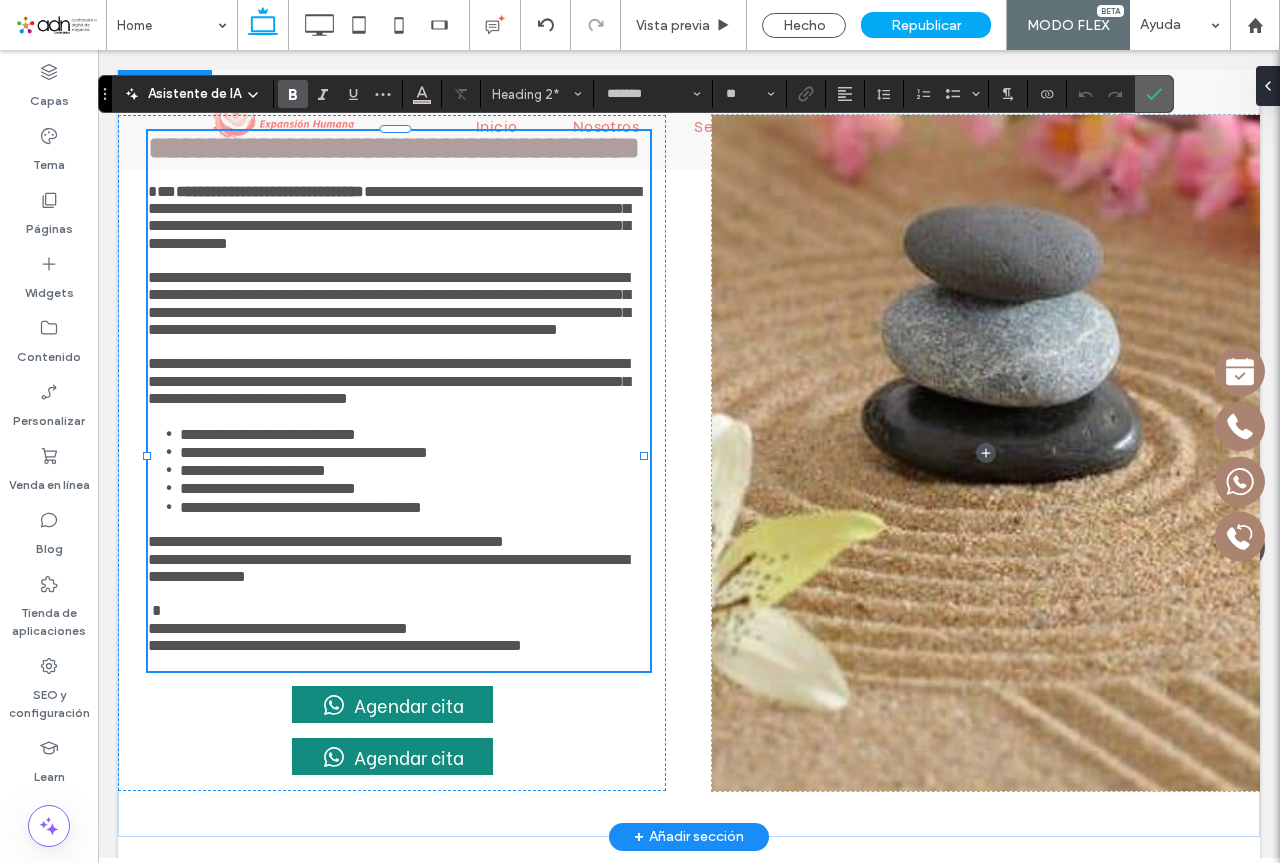 drag, startPoint x: 1152, startPoint y: 93, endPoint x: 614, endPoint y: 237, distance: 556.93805 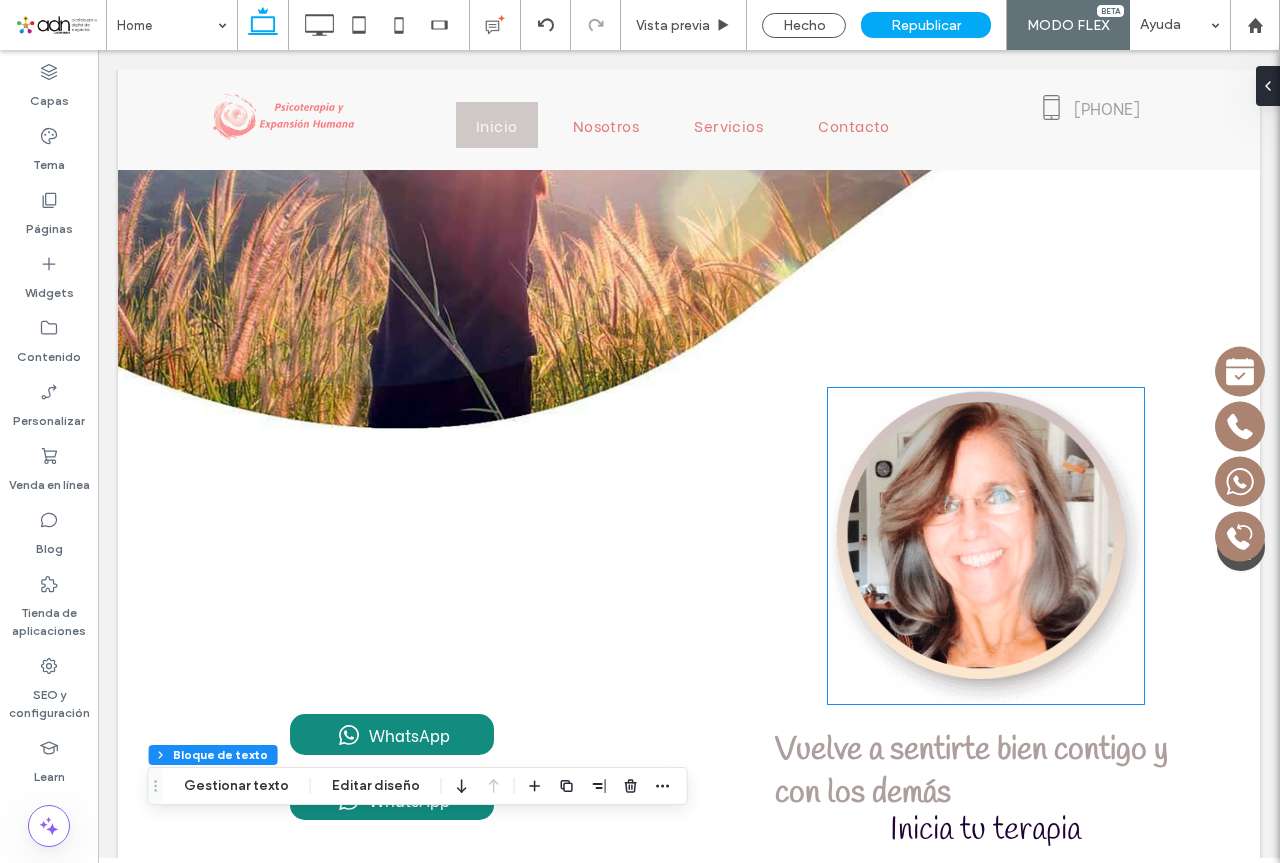 scroll, scrollTop: 747, scrollLeft: 0, axis: vertical 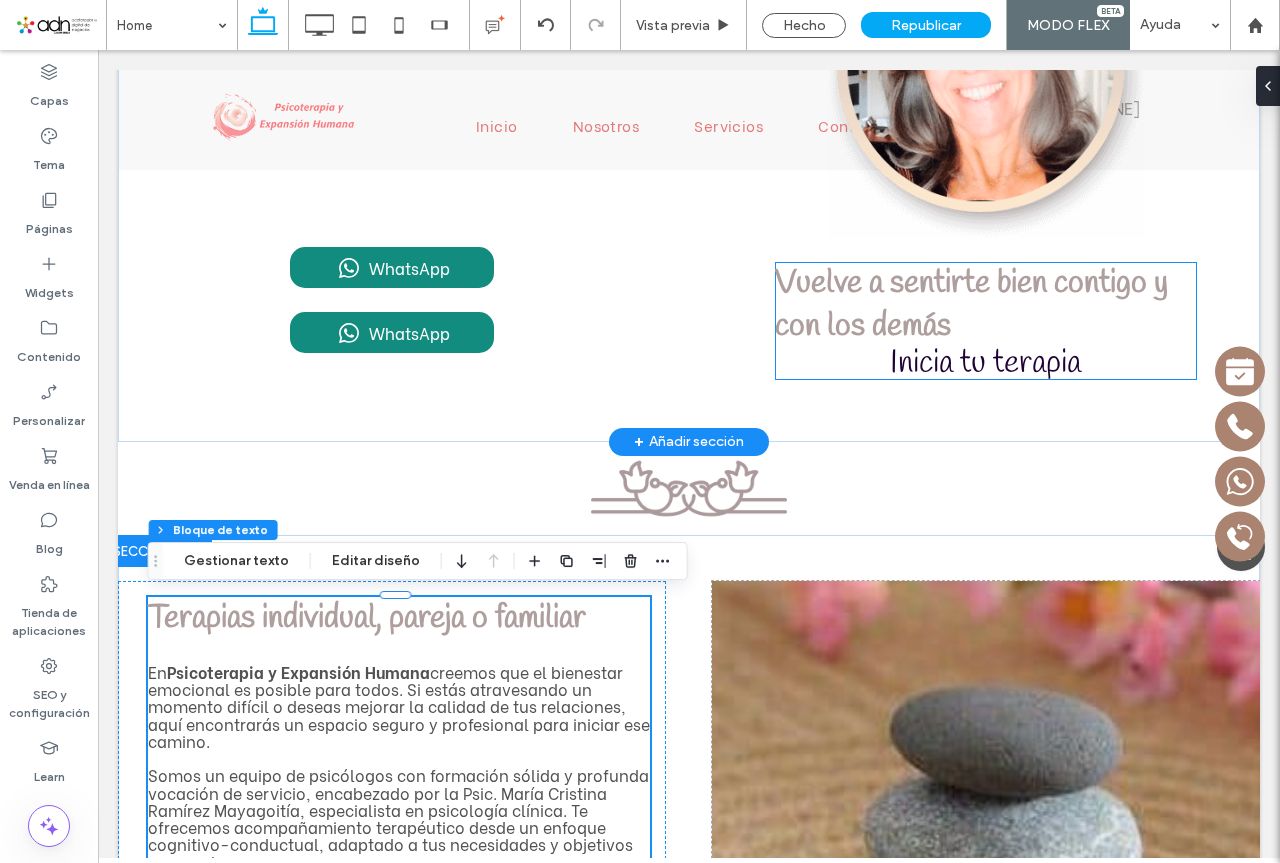 click on "Vuelve a sentirte bien contigo y con los demás" at bounding box center (985, 305) 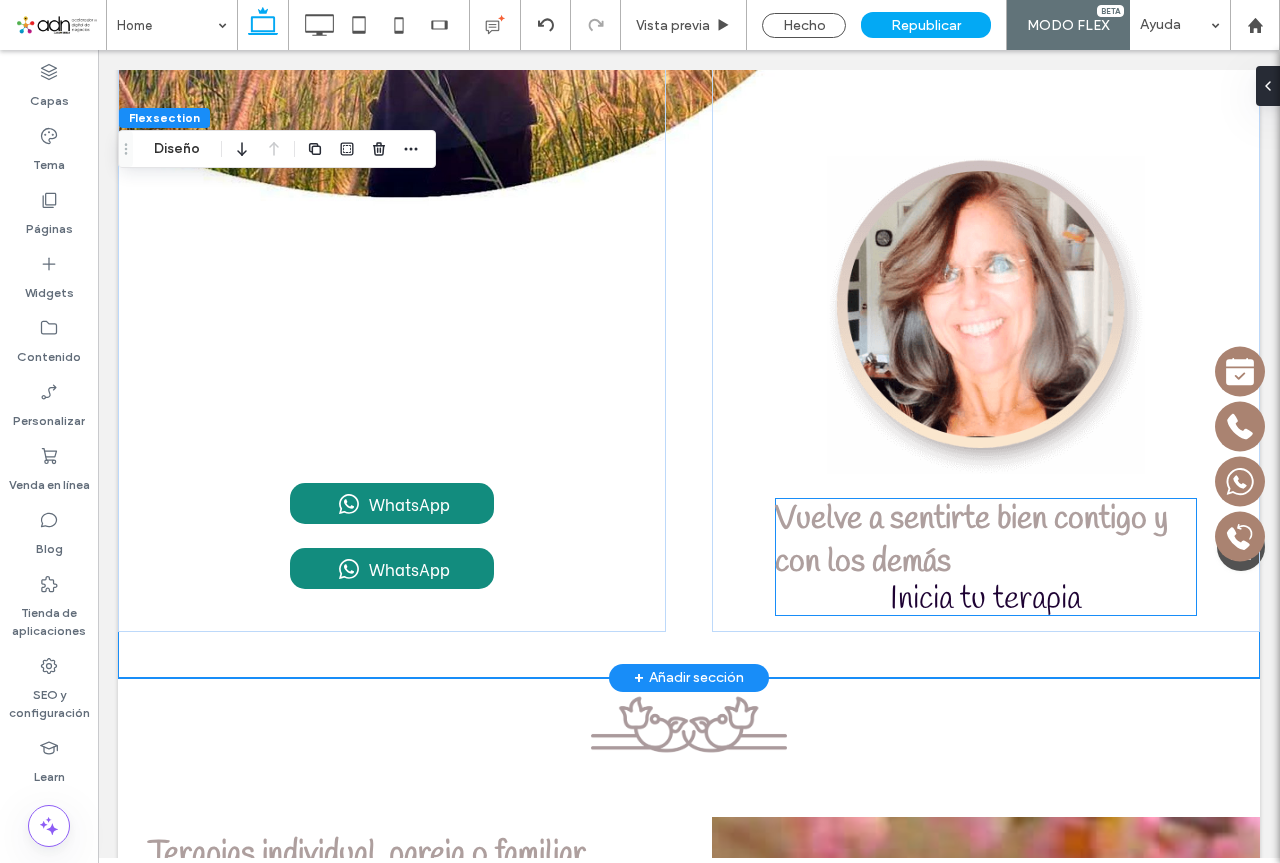 scroll, scrollTop: 330, scrollLeft: 0, axis: vertical 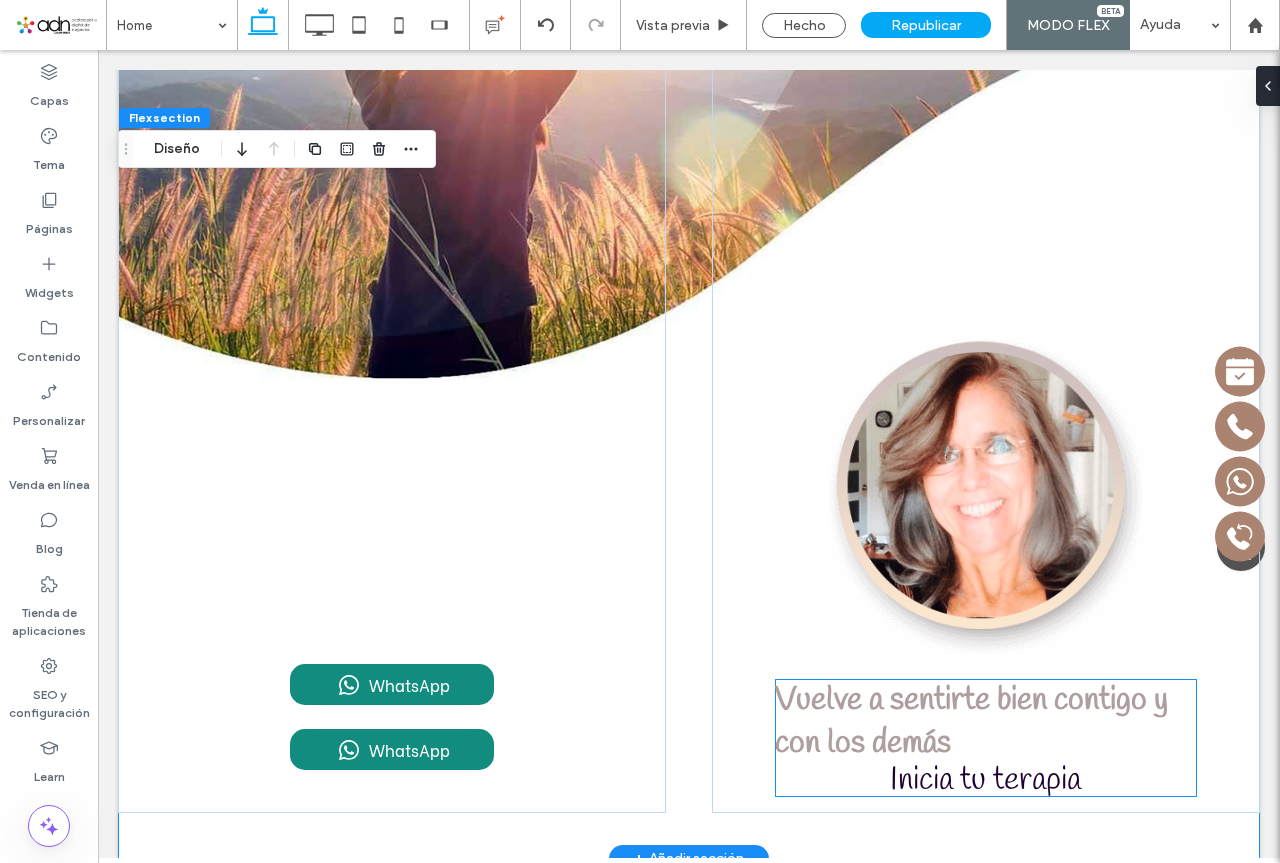 click on "Vuelve a sentirte bien contigo y con los demás" at bounding box center [985, 722] 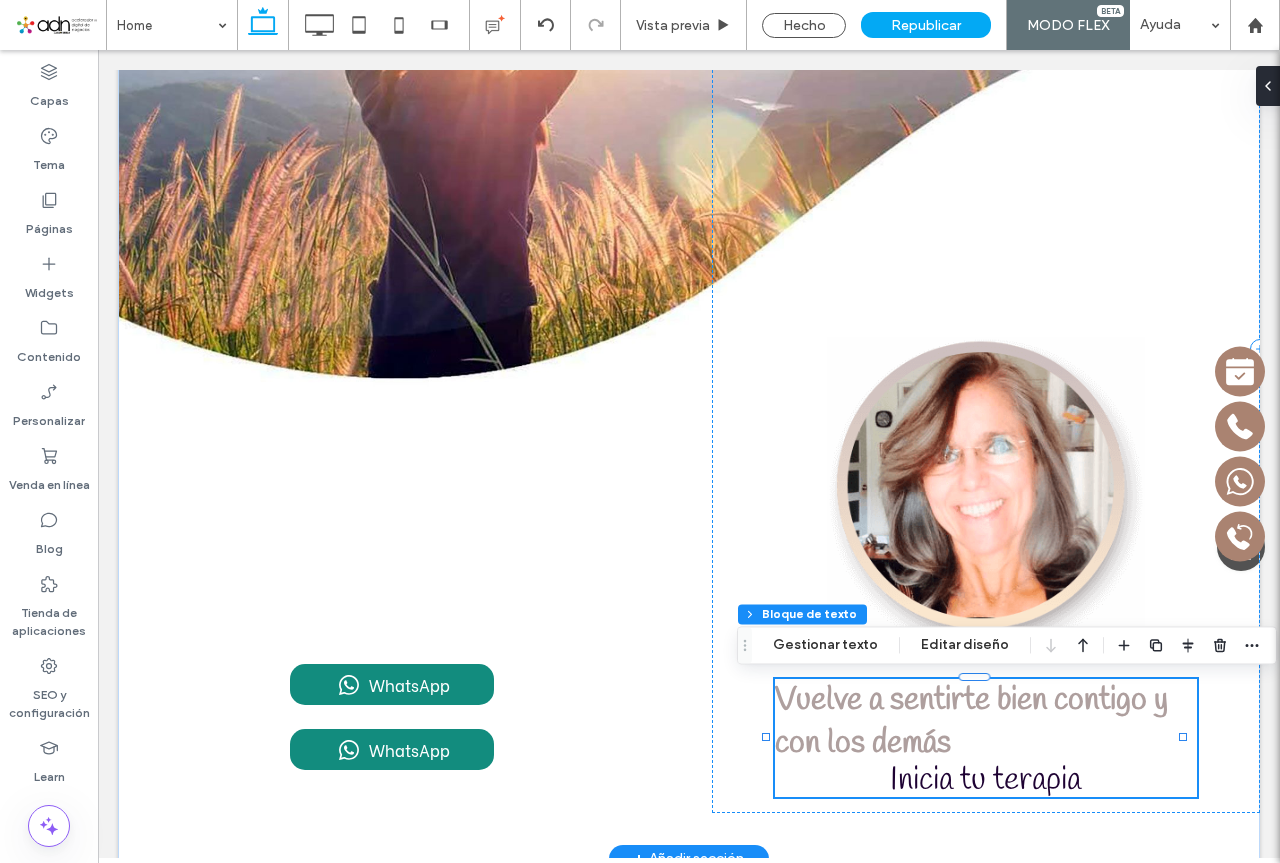 click on "Vuelve a sentirte bien contigo y con los demás" at bounding box center (985, 722) 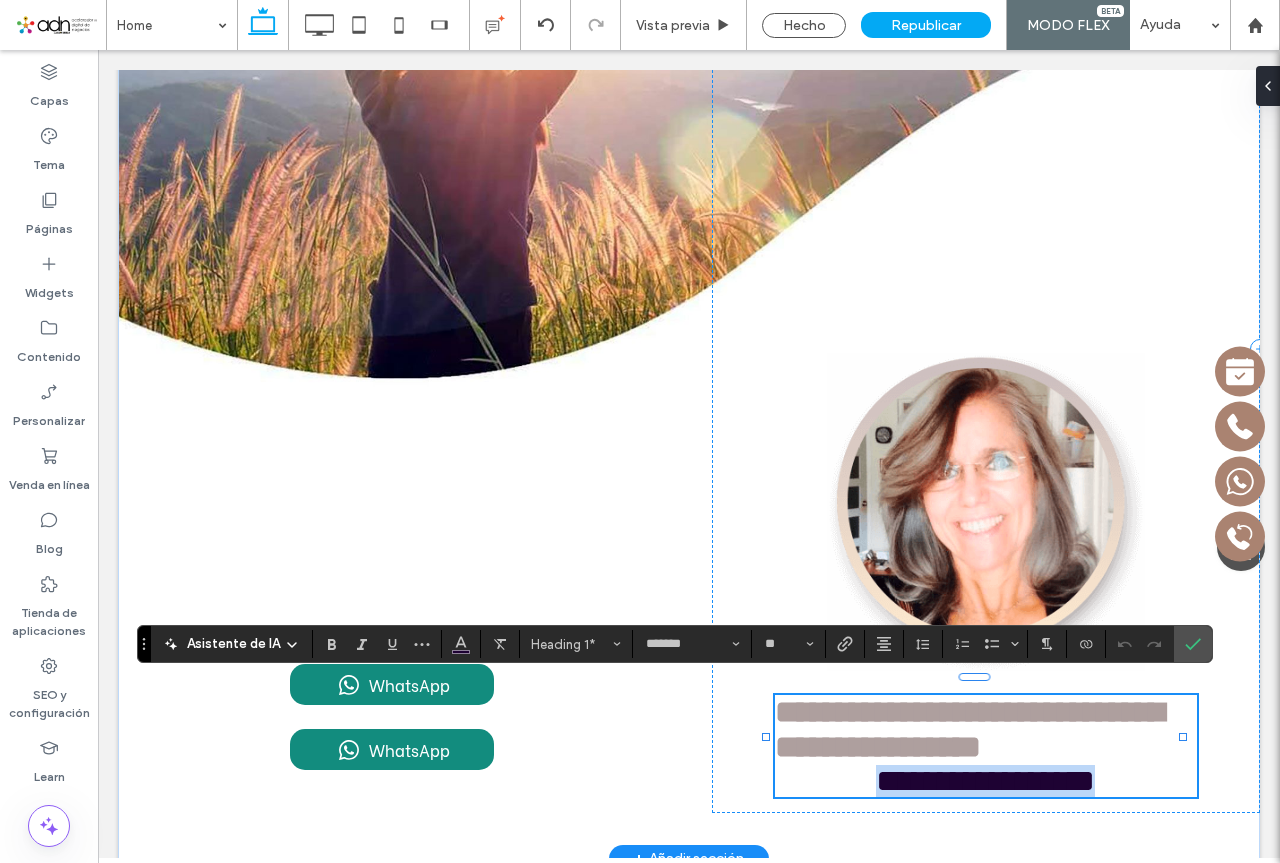 scroll, scrollTop: 5, scrollLeft: 0, axis: vertical 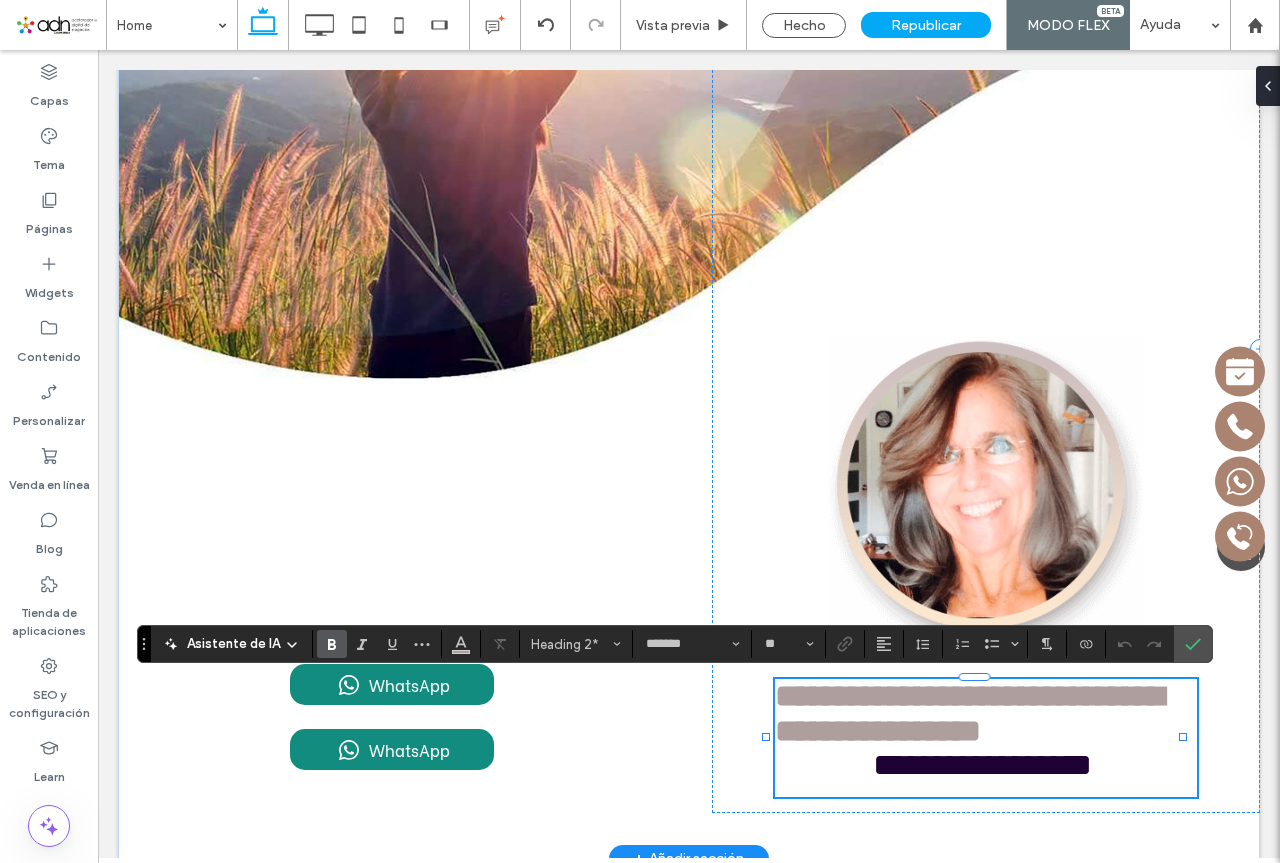 click on "**********" at bounding box center (982, 714) 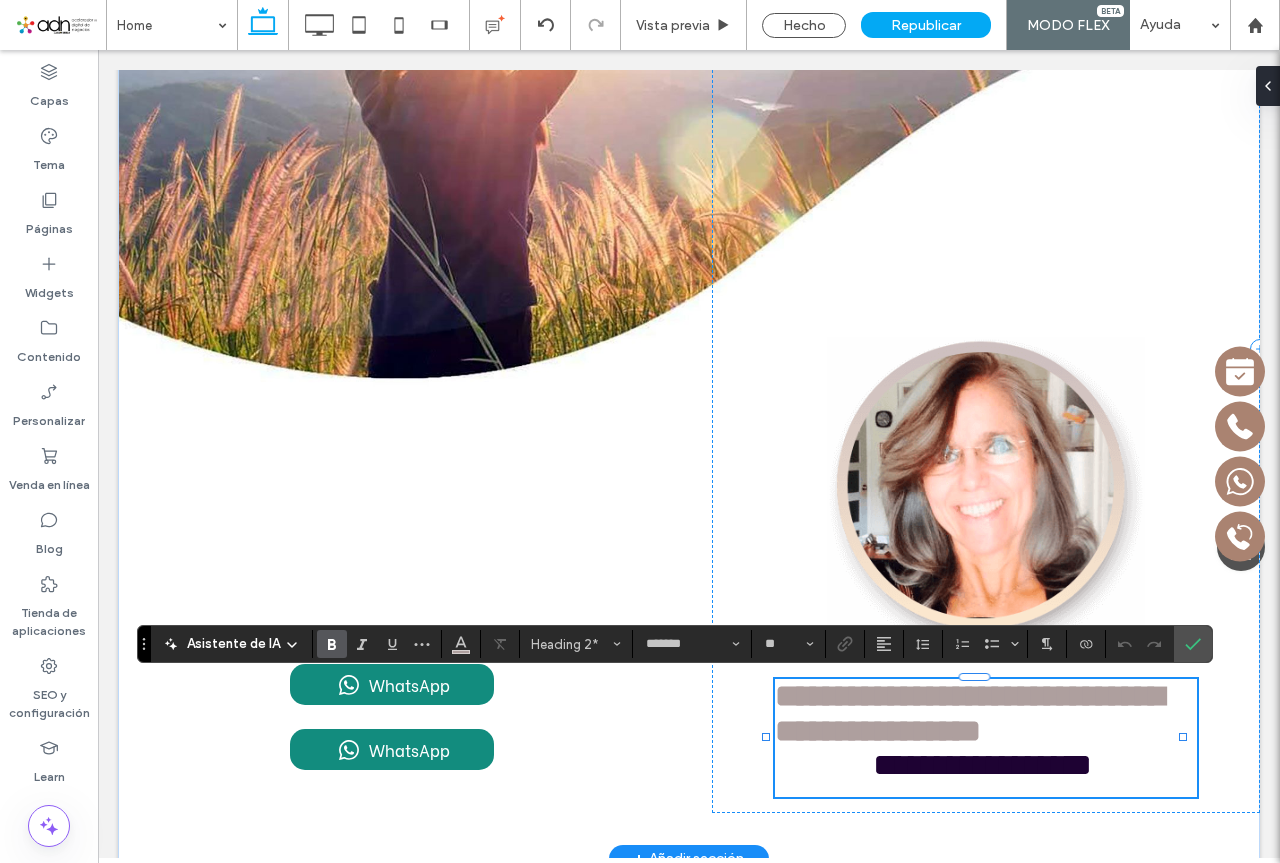 type 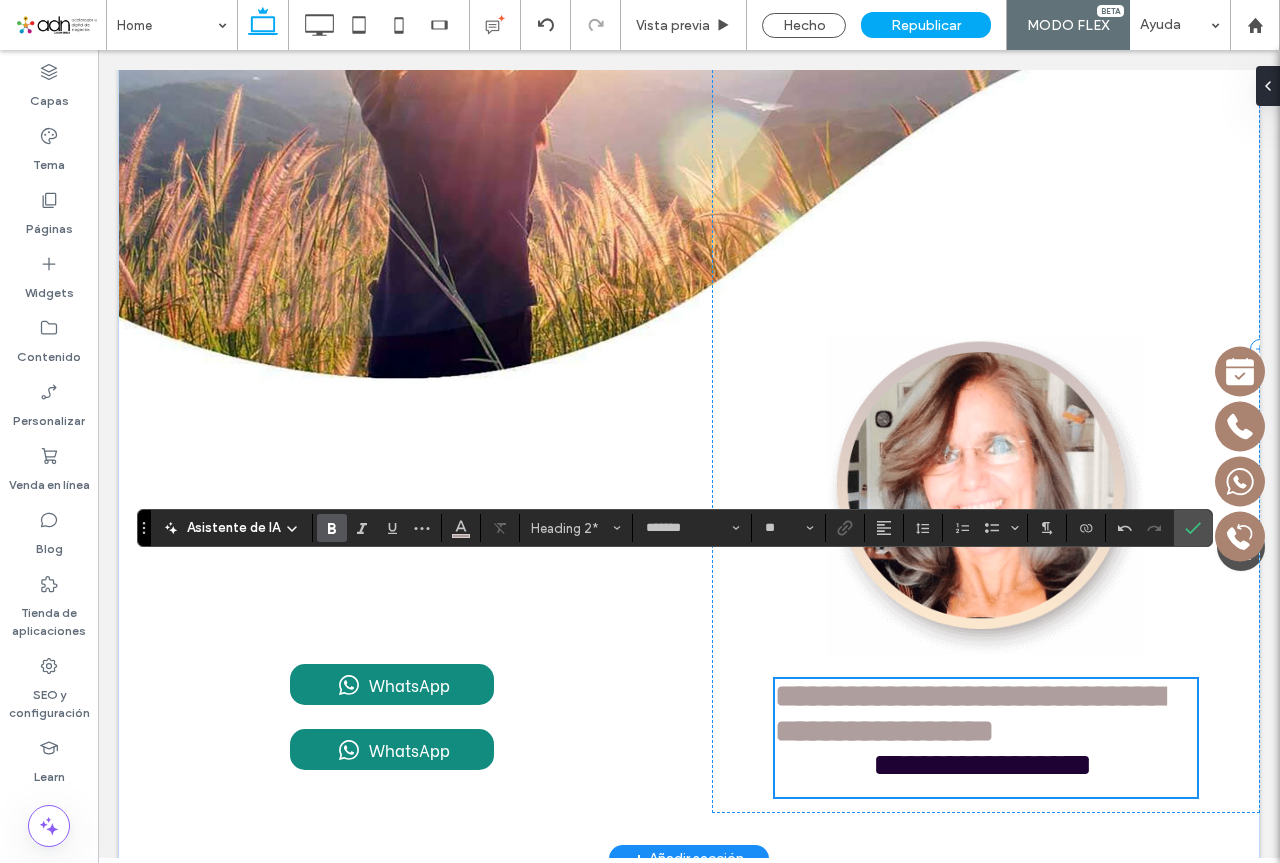 scroll, scrollTop: 563, scrollLeft: 0, axis: vertical 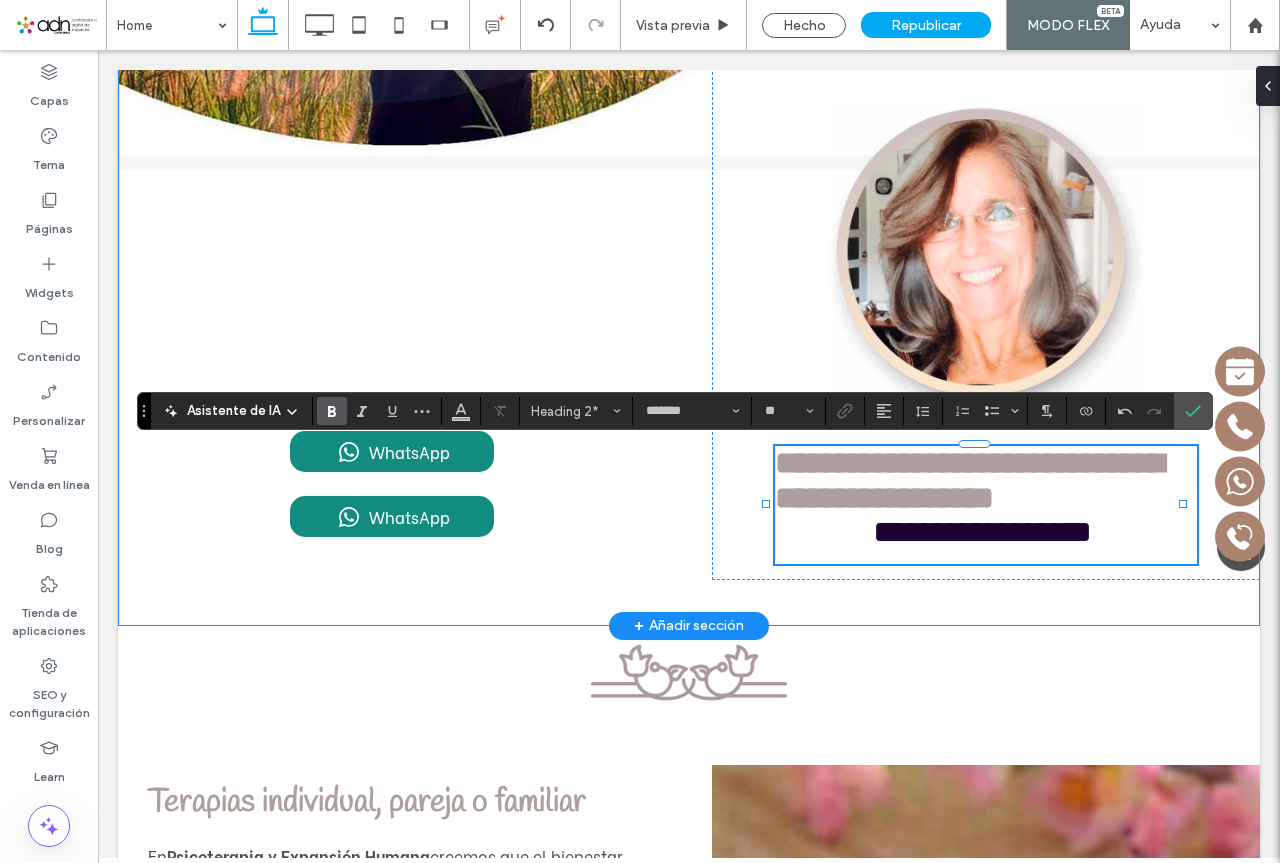click on "**********" at bounding box center [689, 115] 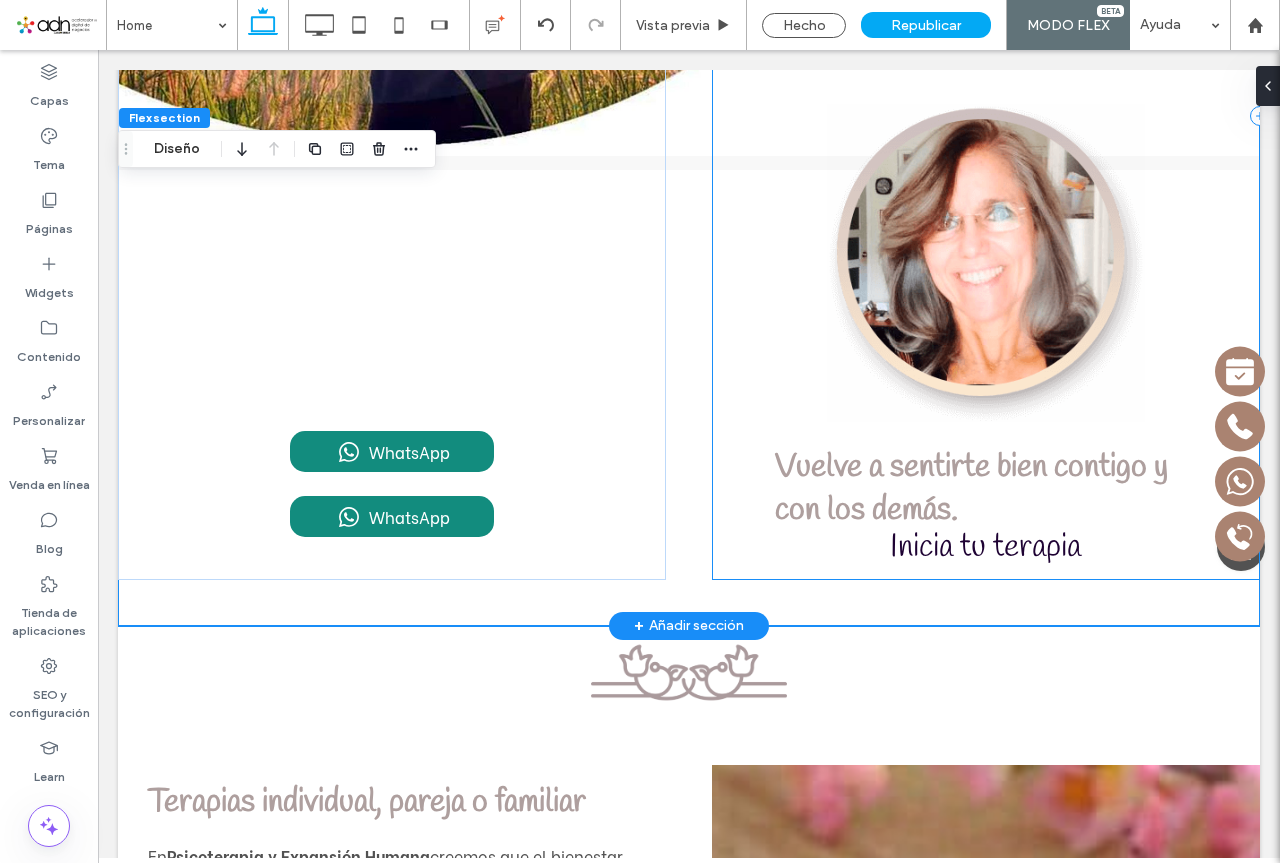 scroll, scrollTop: 0, scrollLeft: 0, axis: both 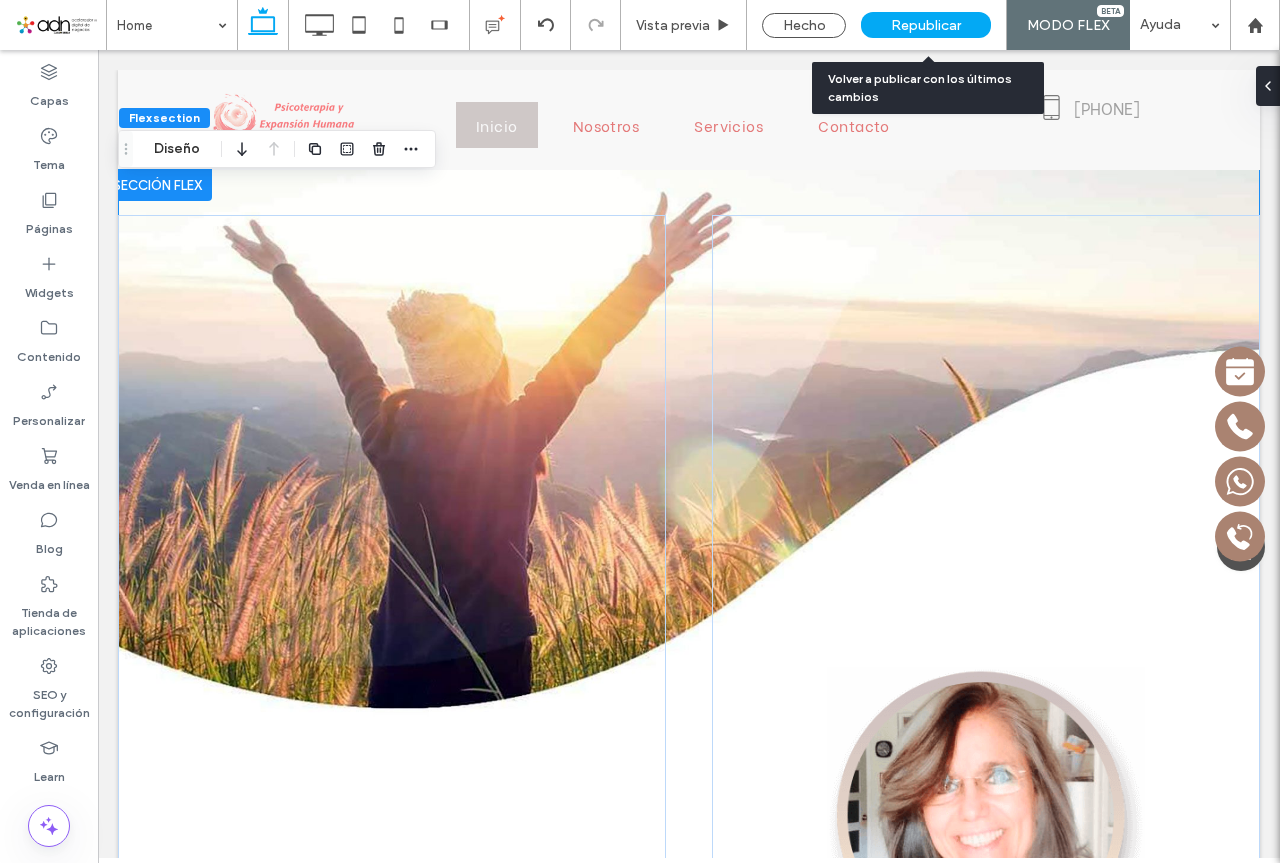 click on "Republicar" at bounding box center (926, 25) 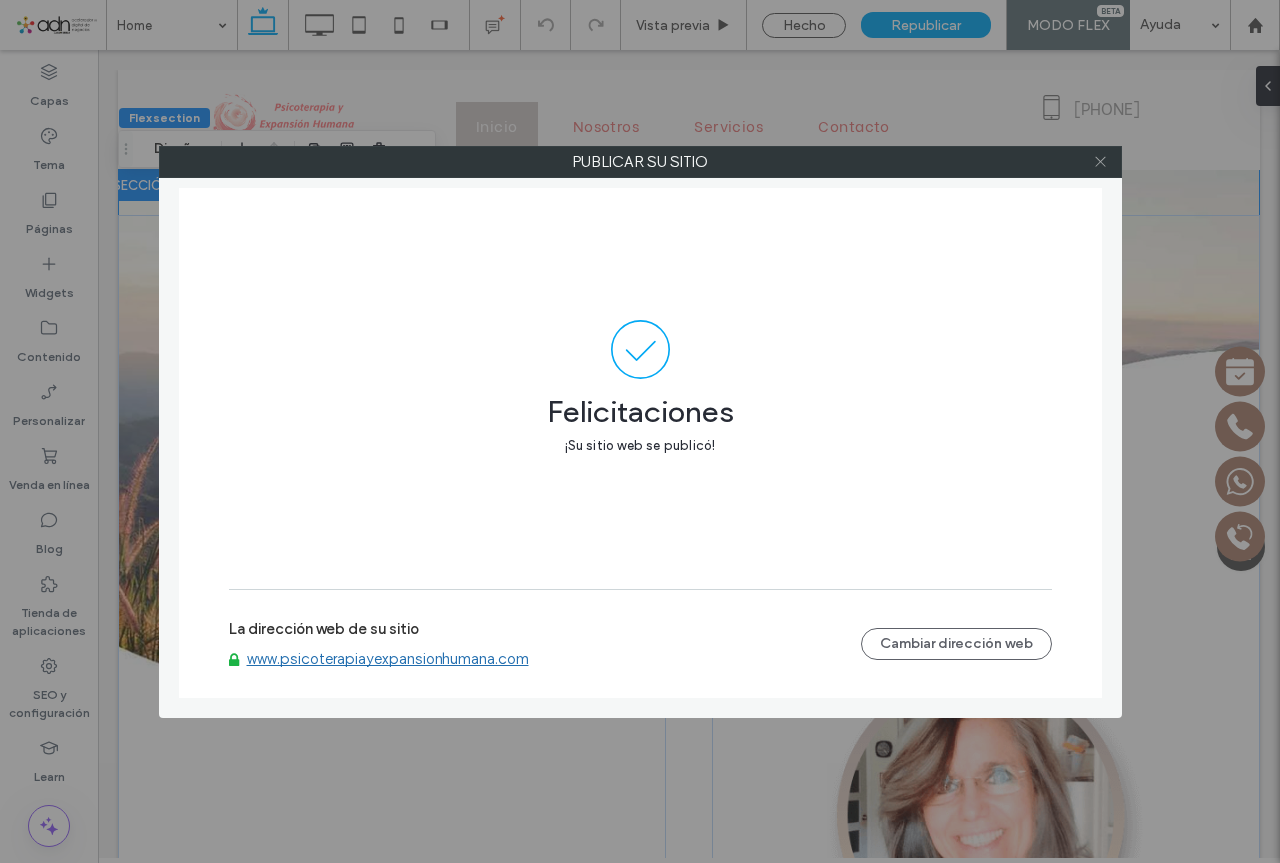 click 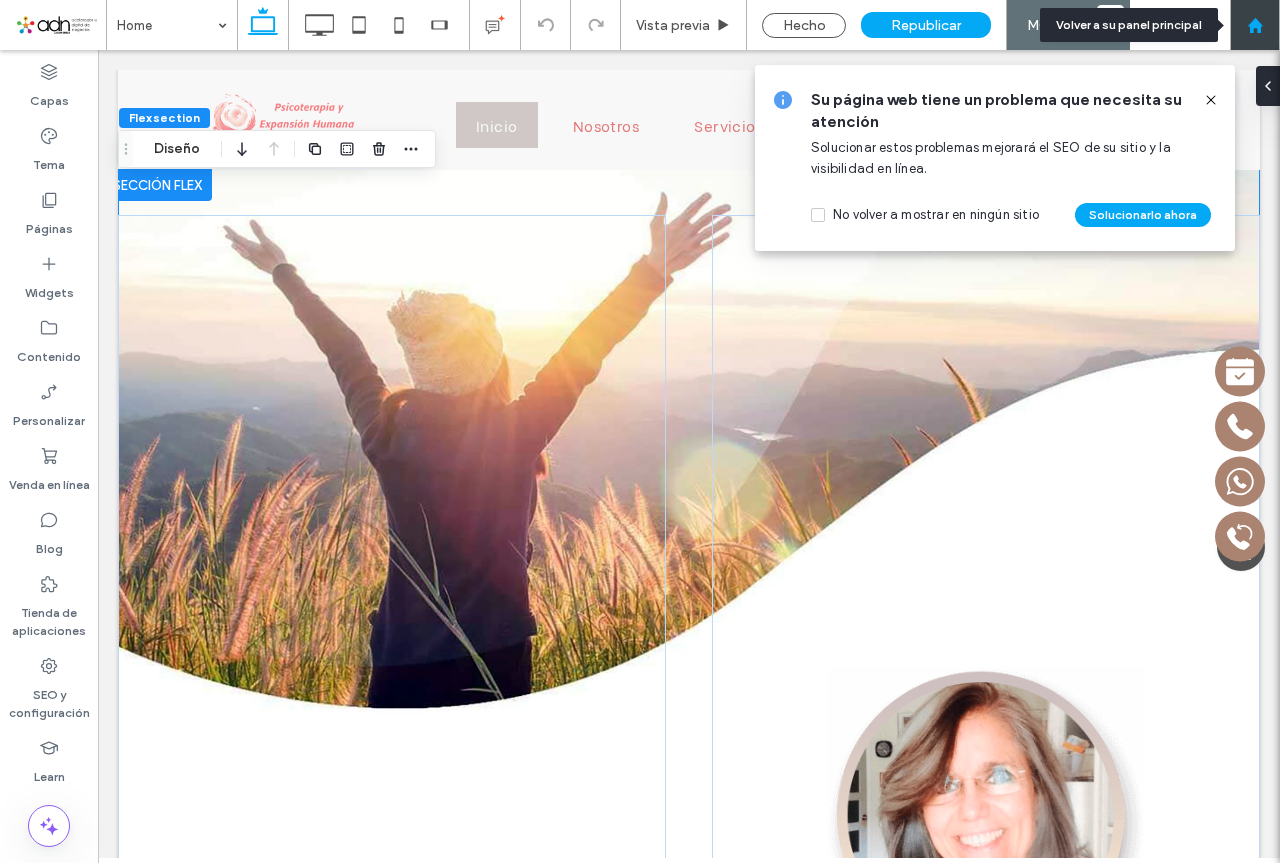 click 